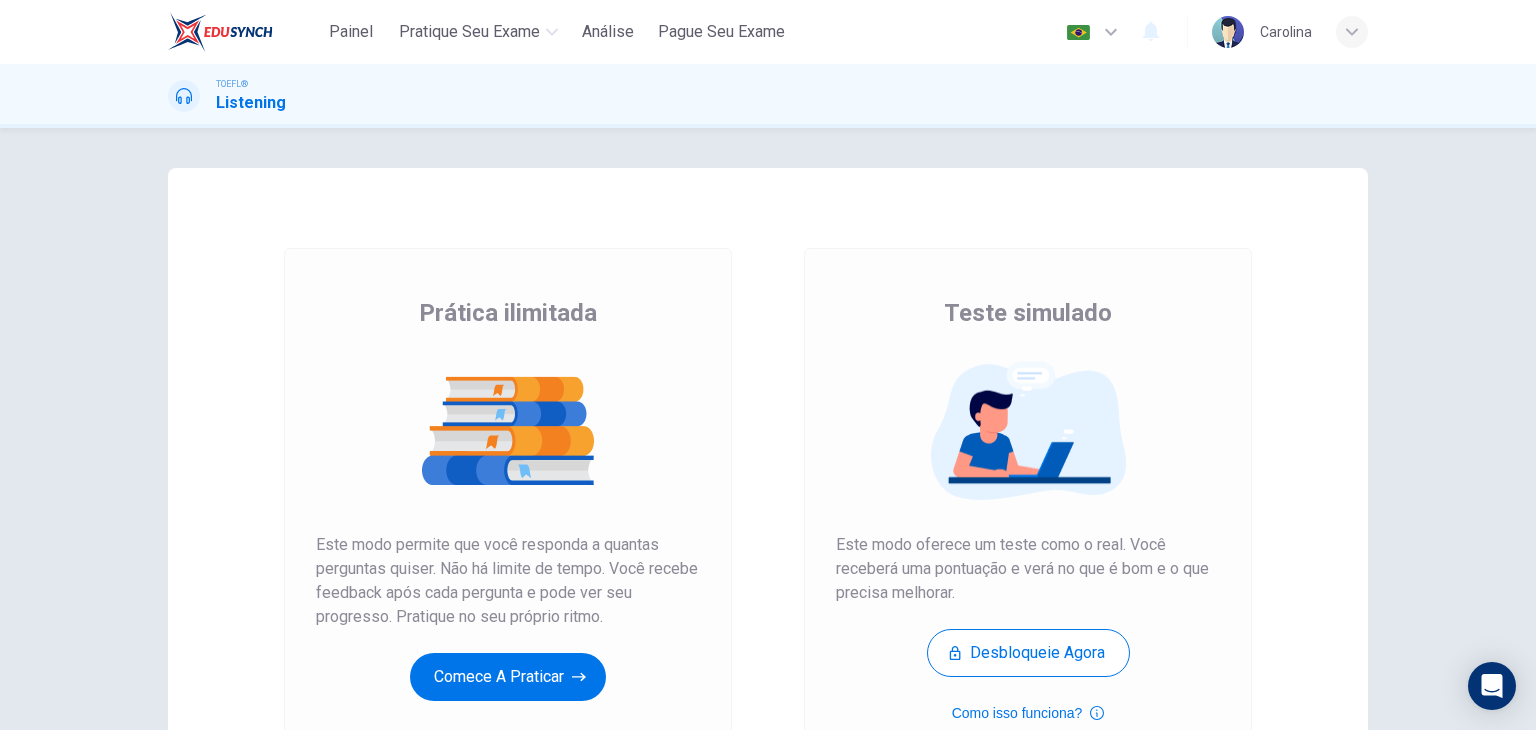 scroll, scrollTop: 0, scrollLeft: 0, axis: both 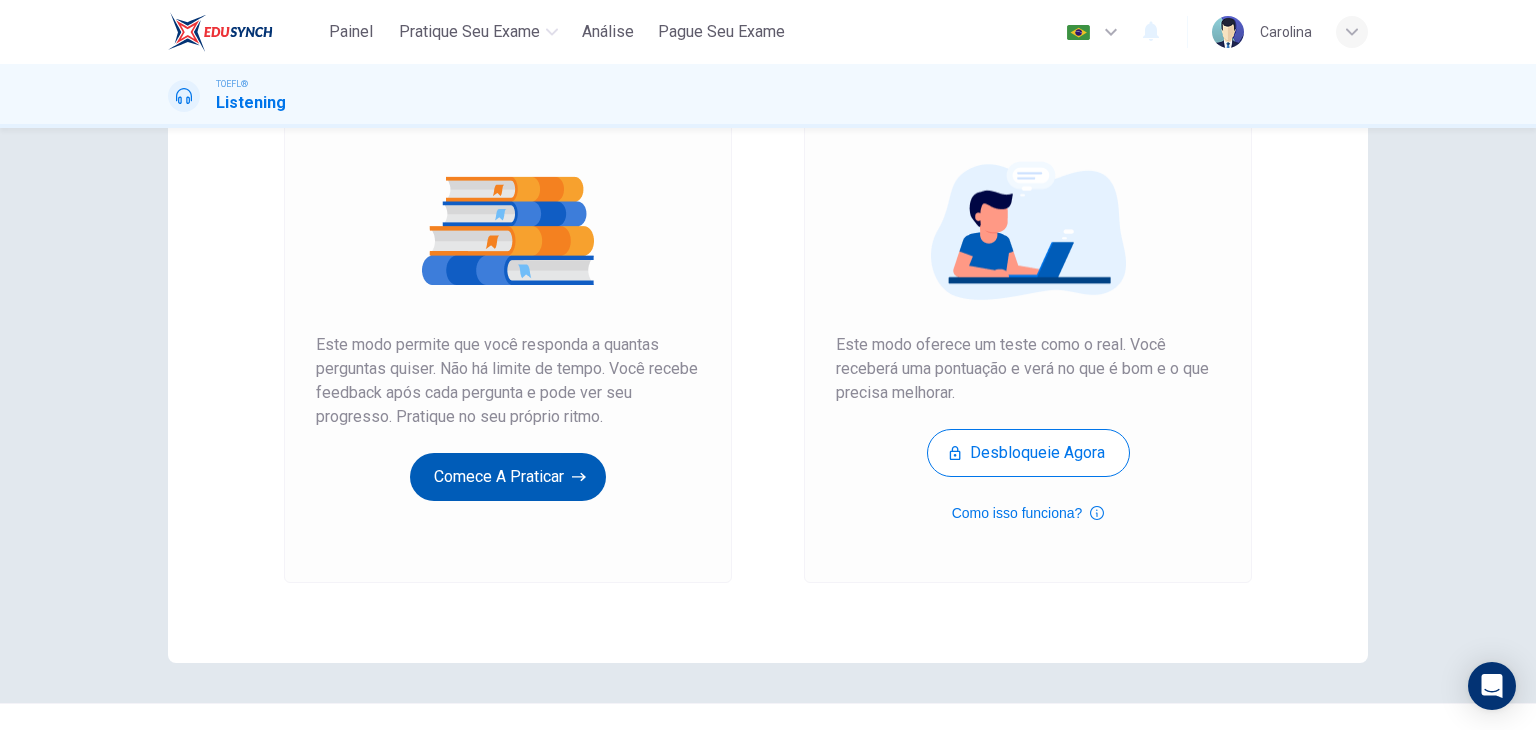 click on "Comece a praticar" at bounding box center (508, 477) 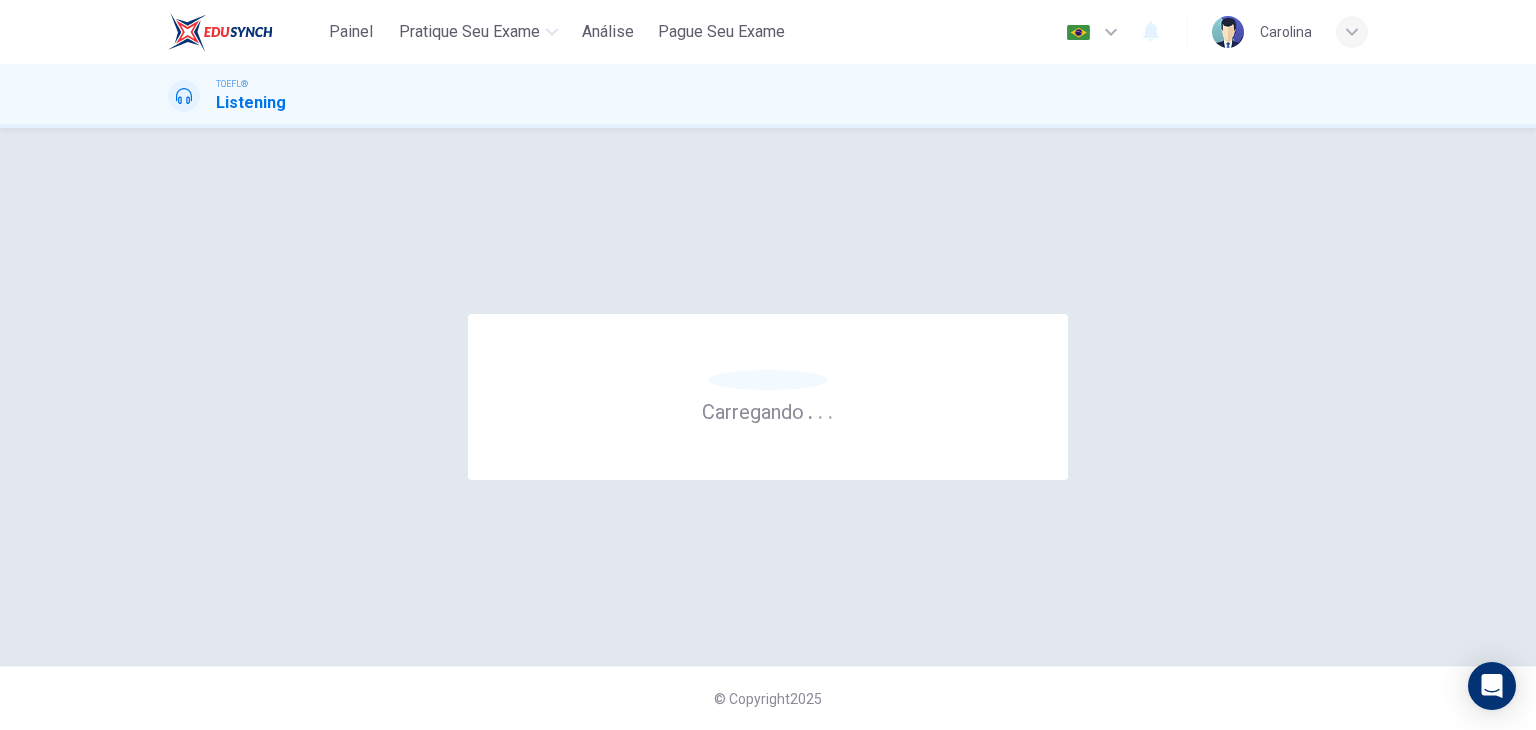 scroll, scrollTop: 0, scrollLeft: 0, axis: both 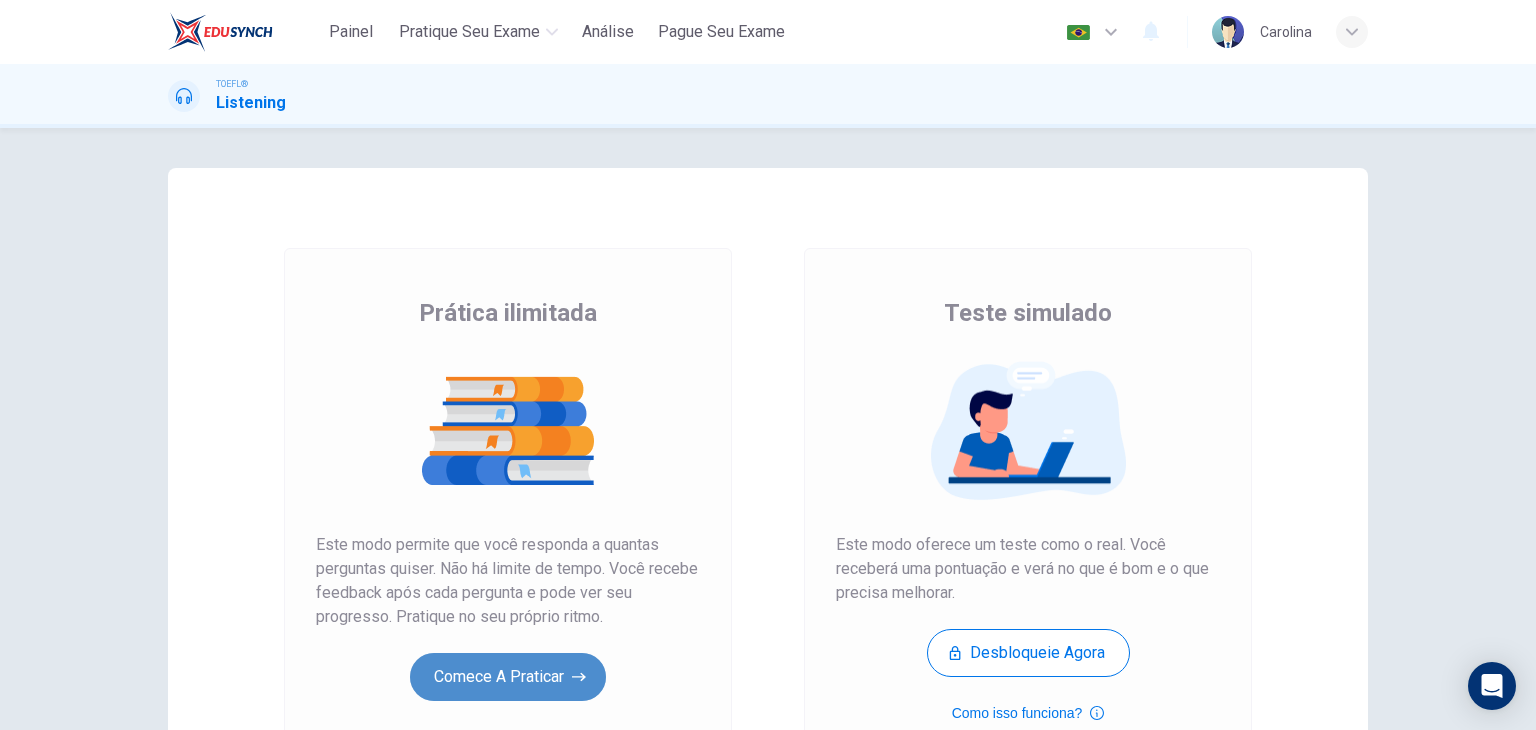 click on "Comece a praticar" at bounding box center [508, 677] 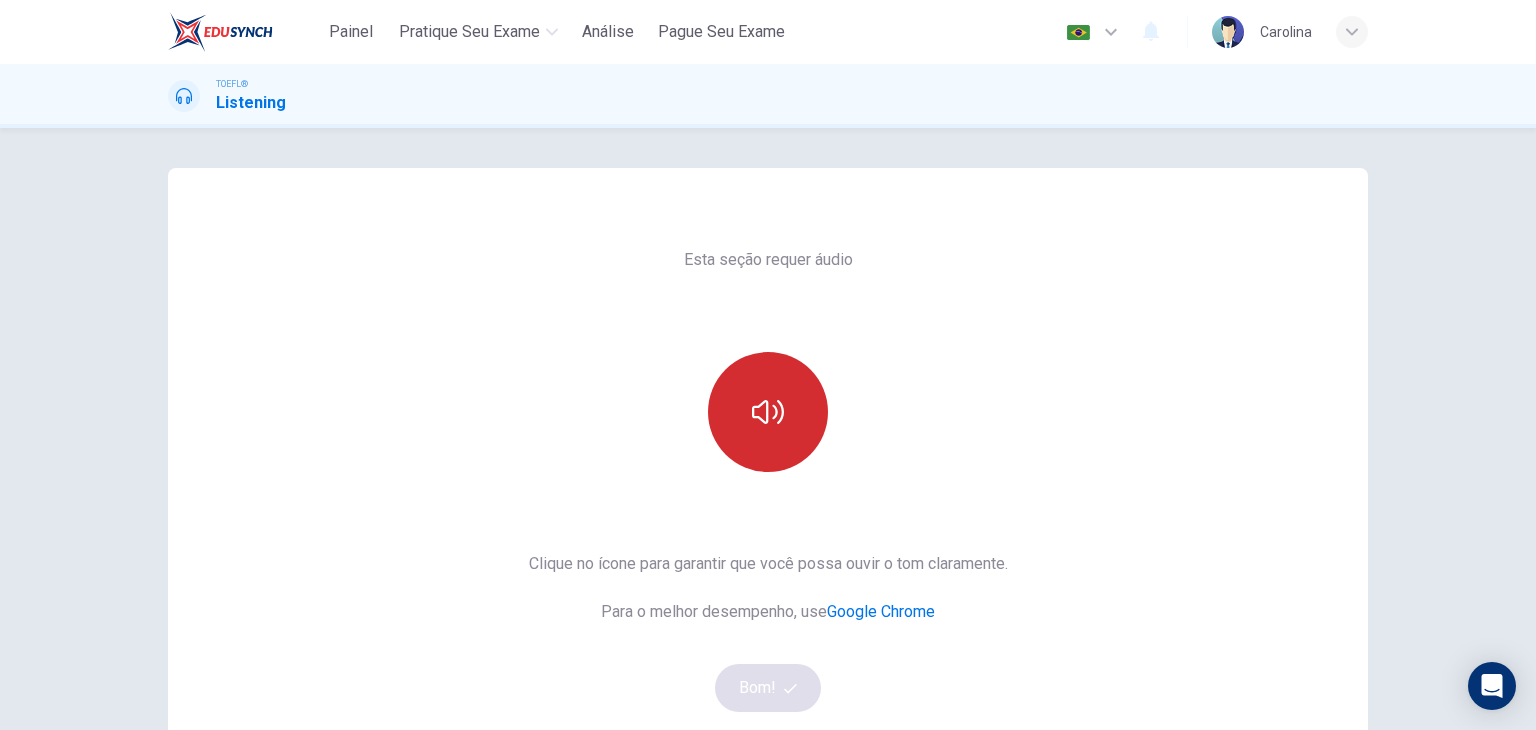 click at bounding box center (768, 412) 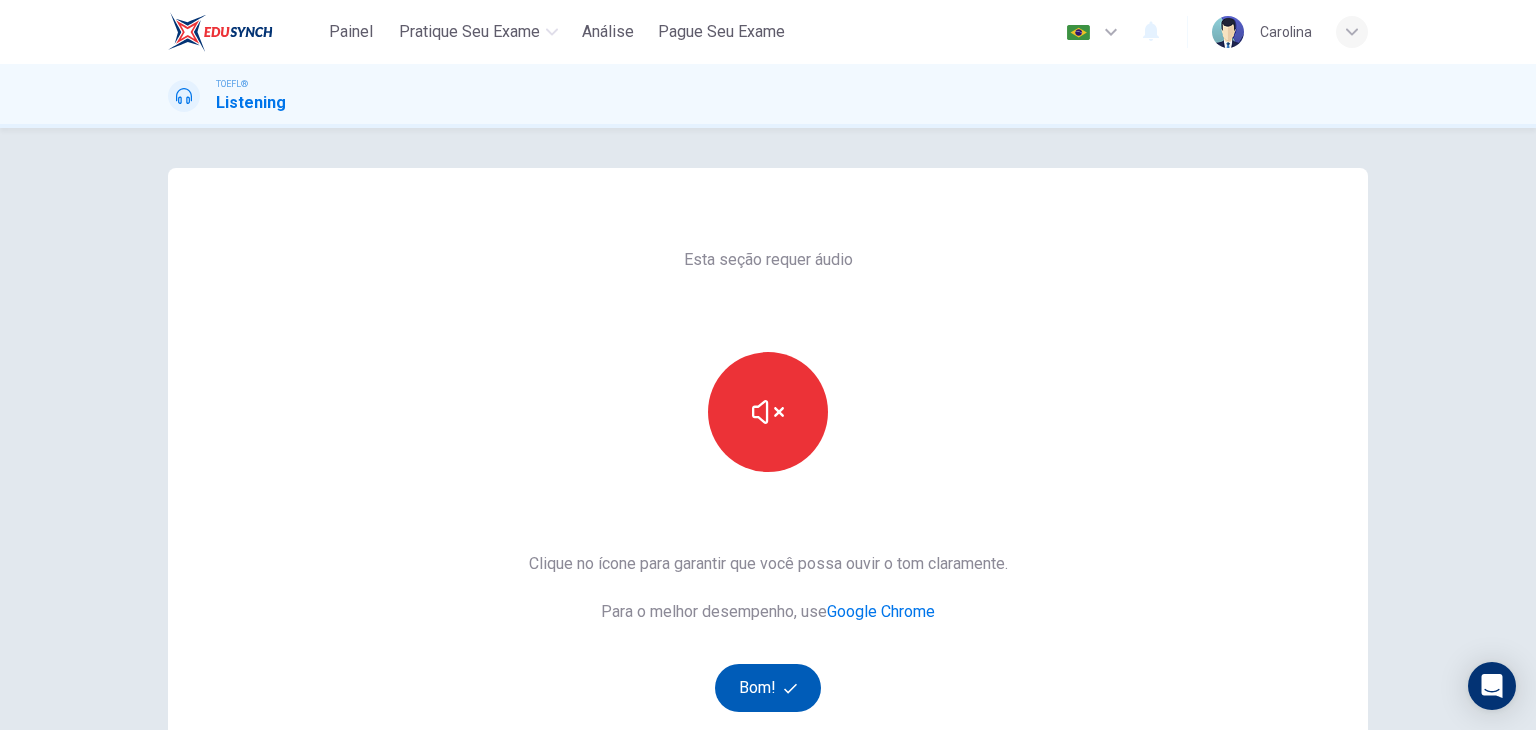 click on "Bom!" at bounding box center (768, 688) 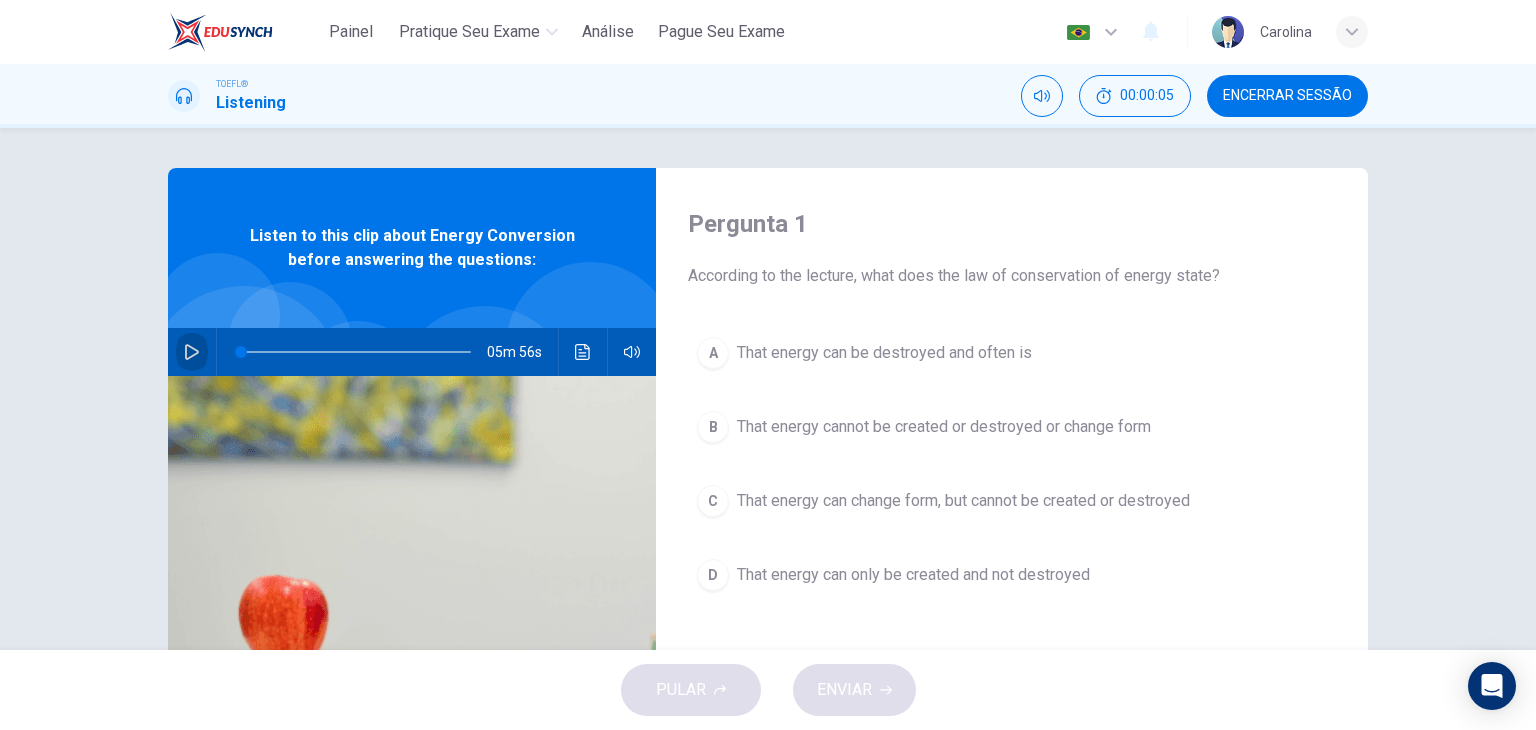 click 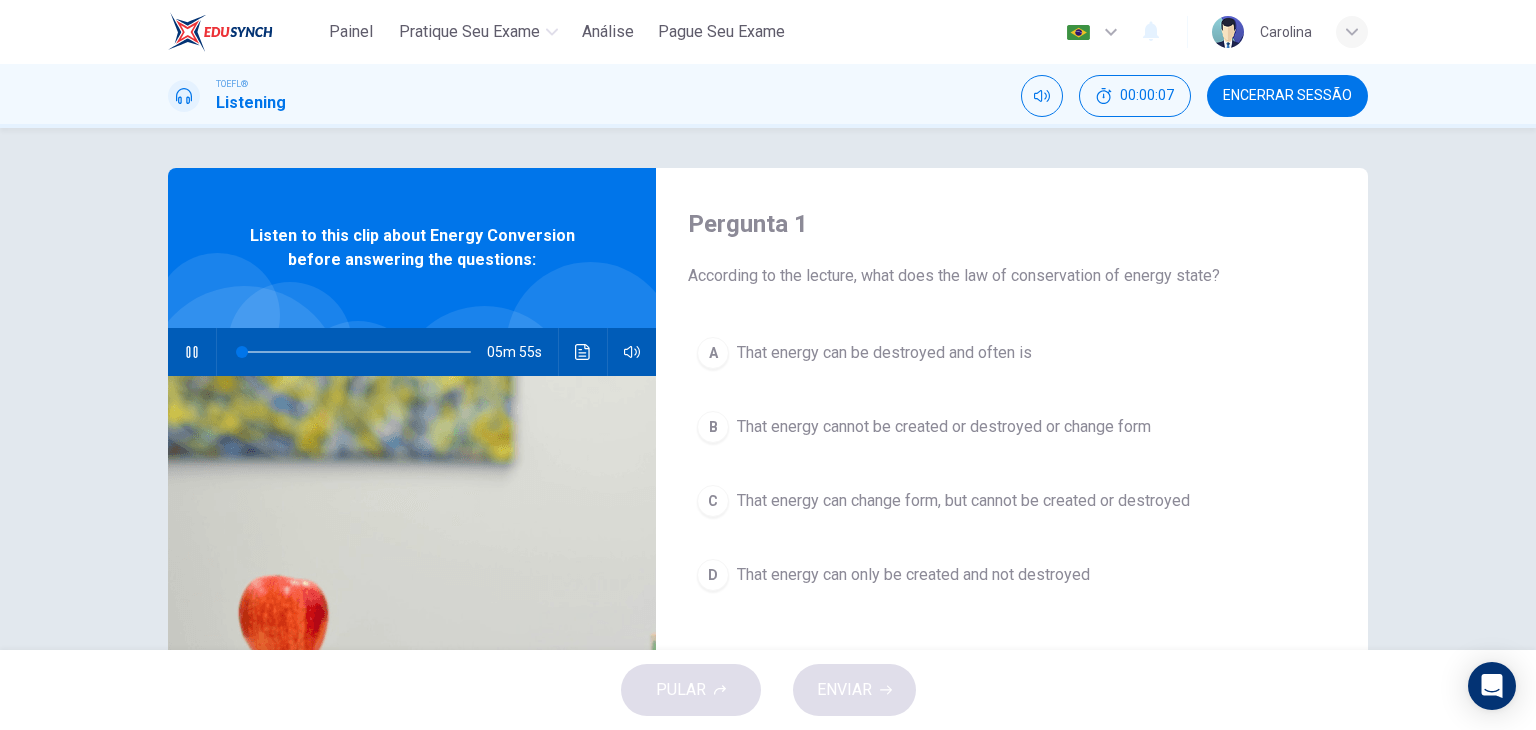 type on "1" 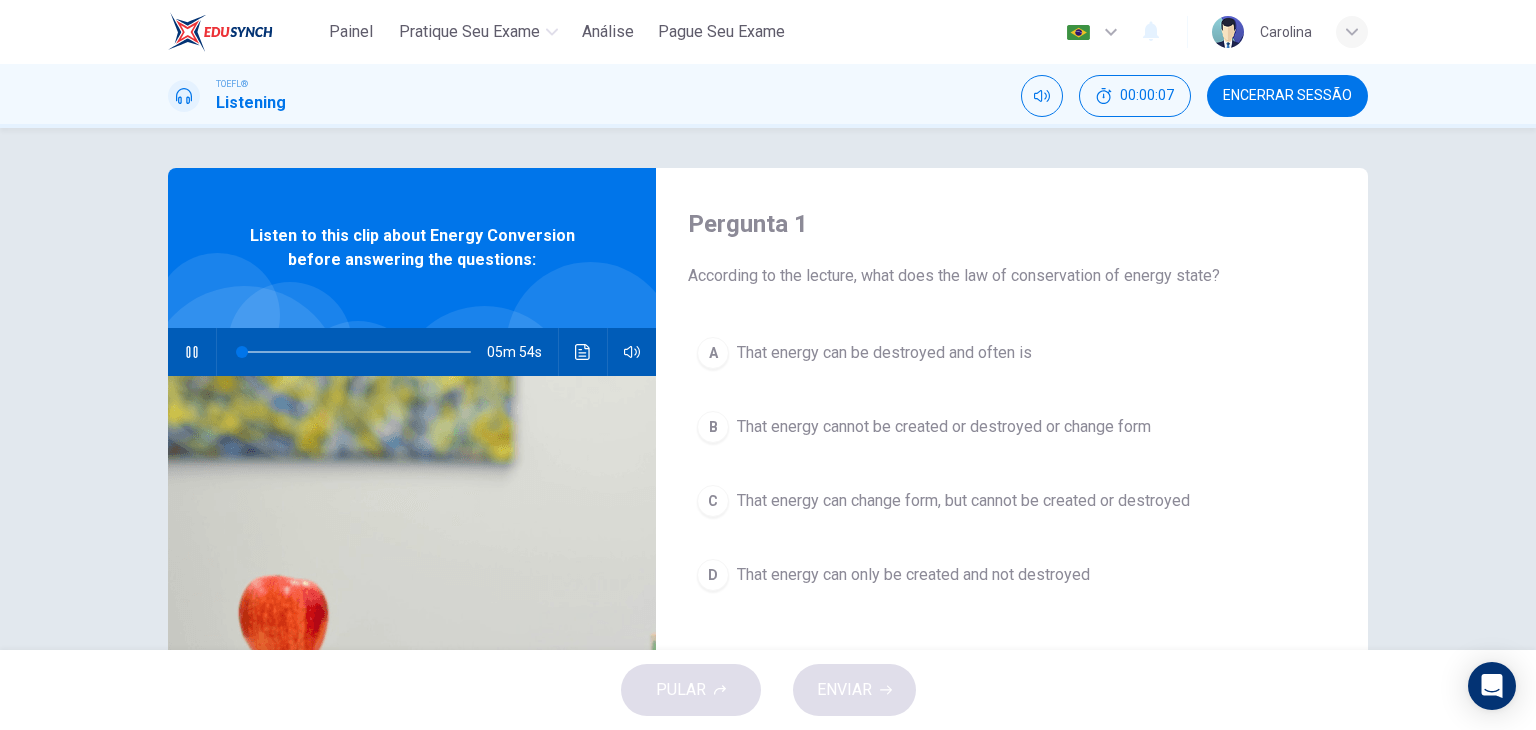 type 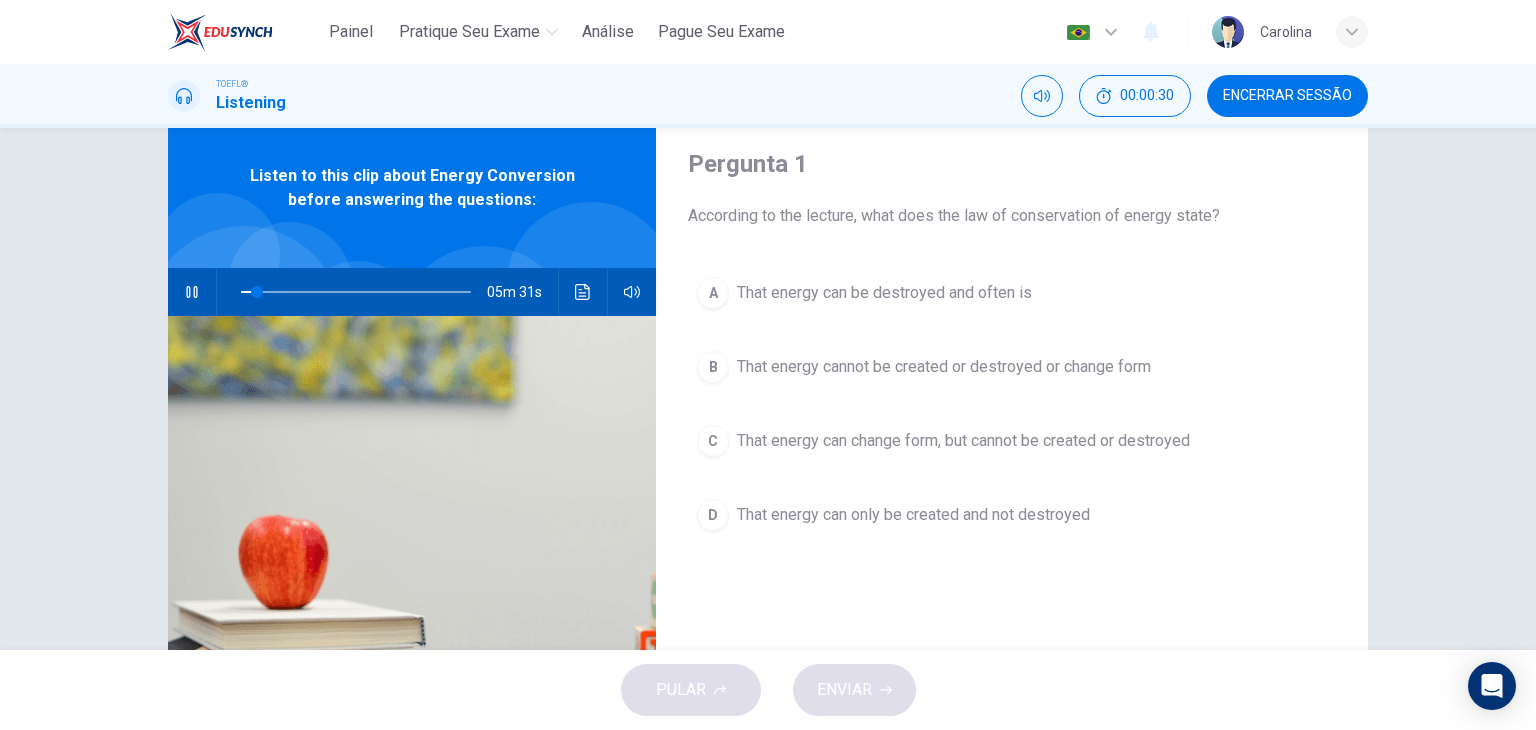 scroll, scrollTop: 49, scrollLeft: 0, axis: vertical 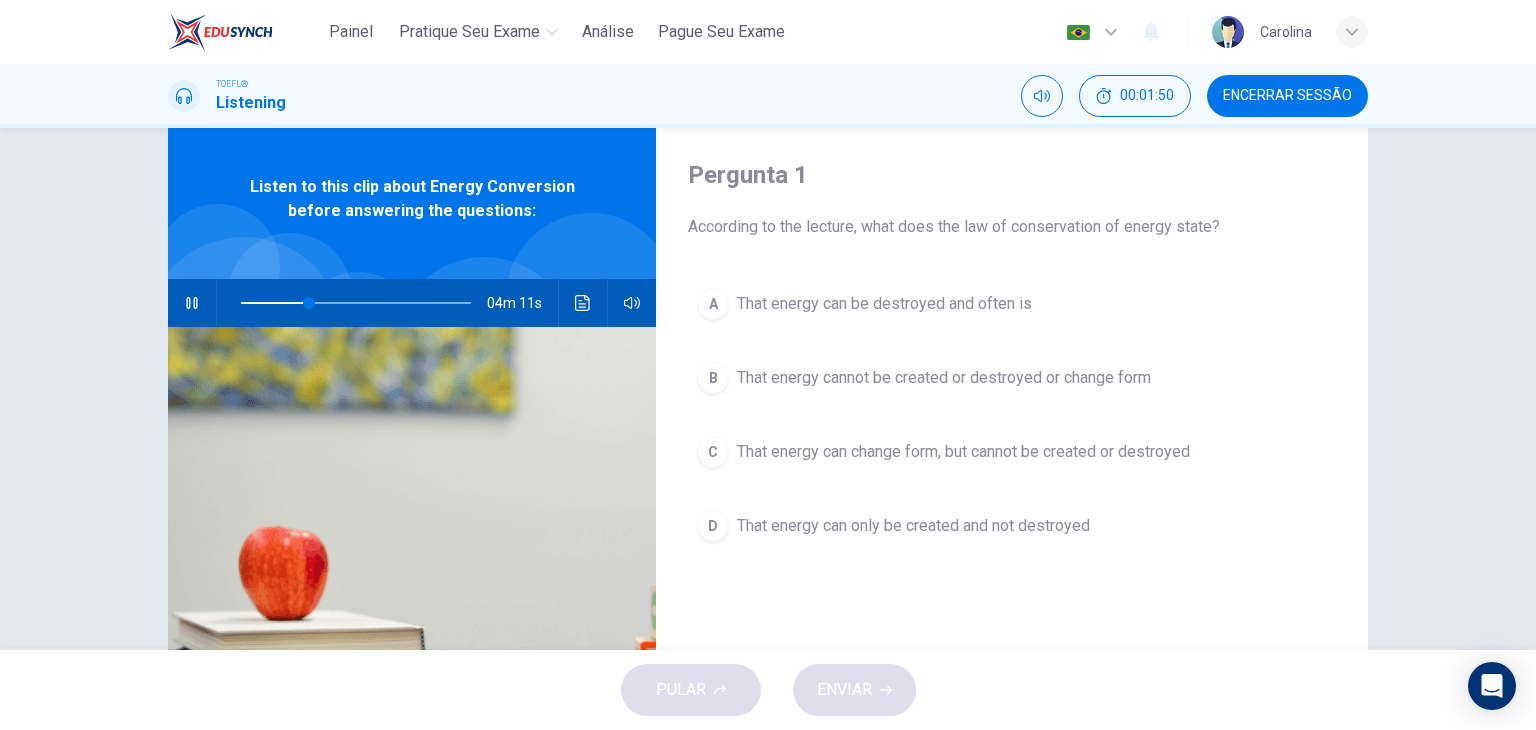 click on "C" at bounding box center [713, 452] 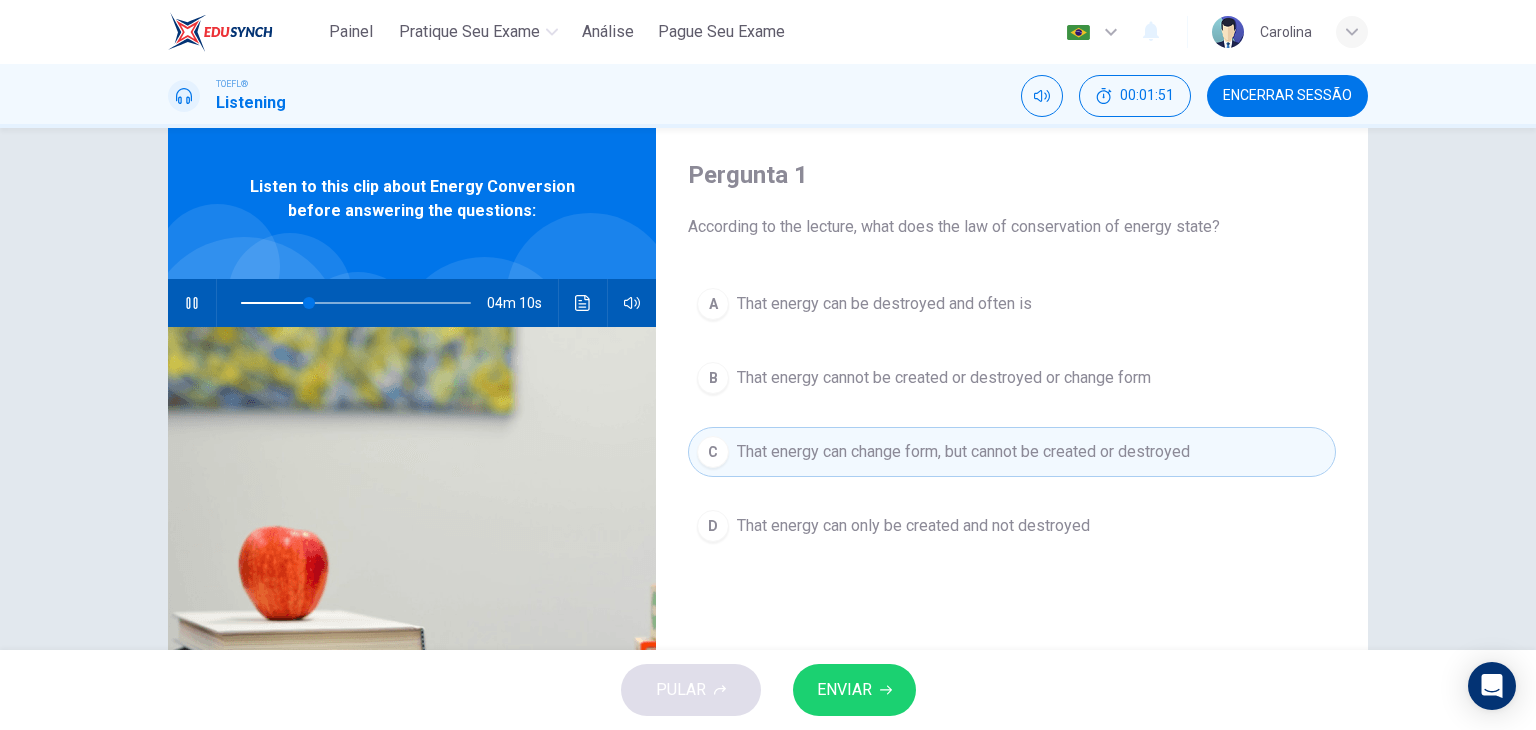 click 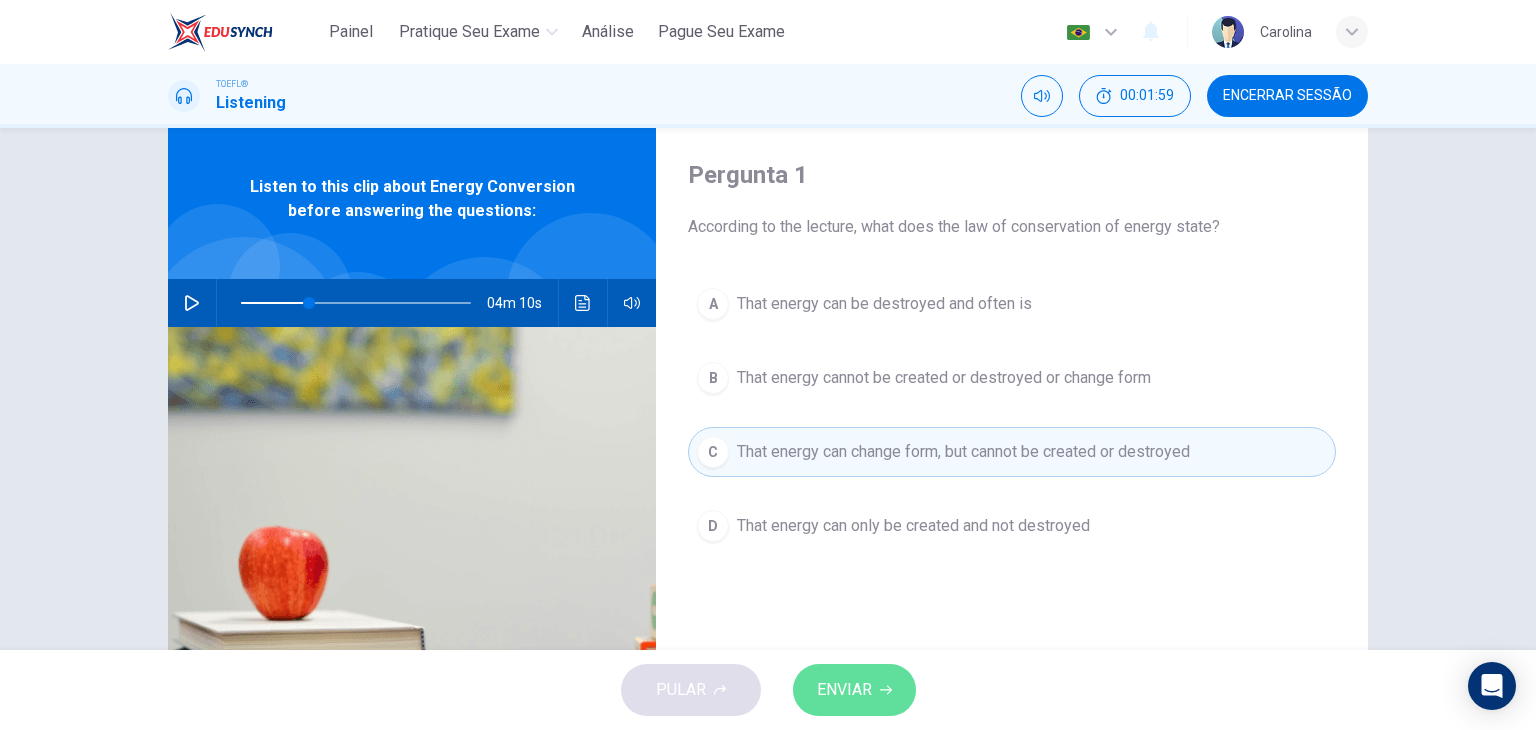 click on "ENVIAR" at bounding box center [854, 690] 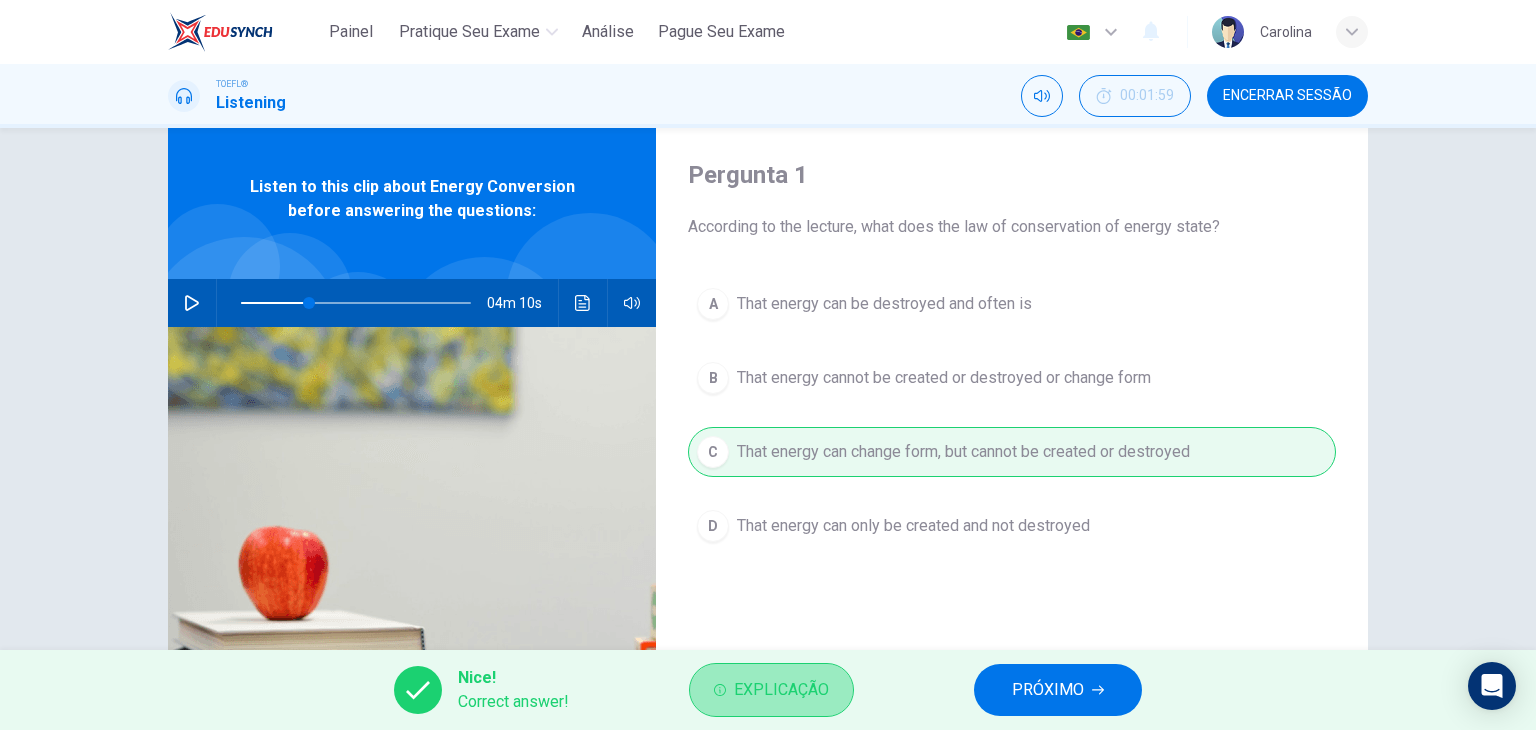 click on "Explicação" at bounding box center [771, 690] 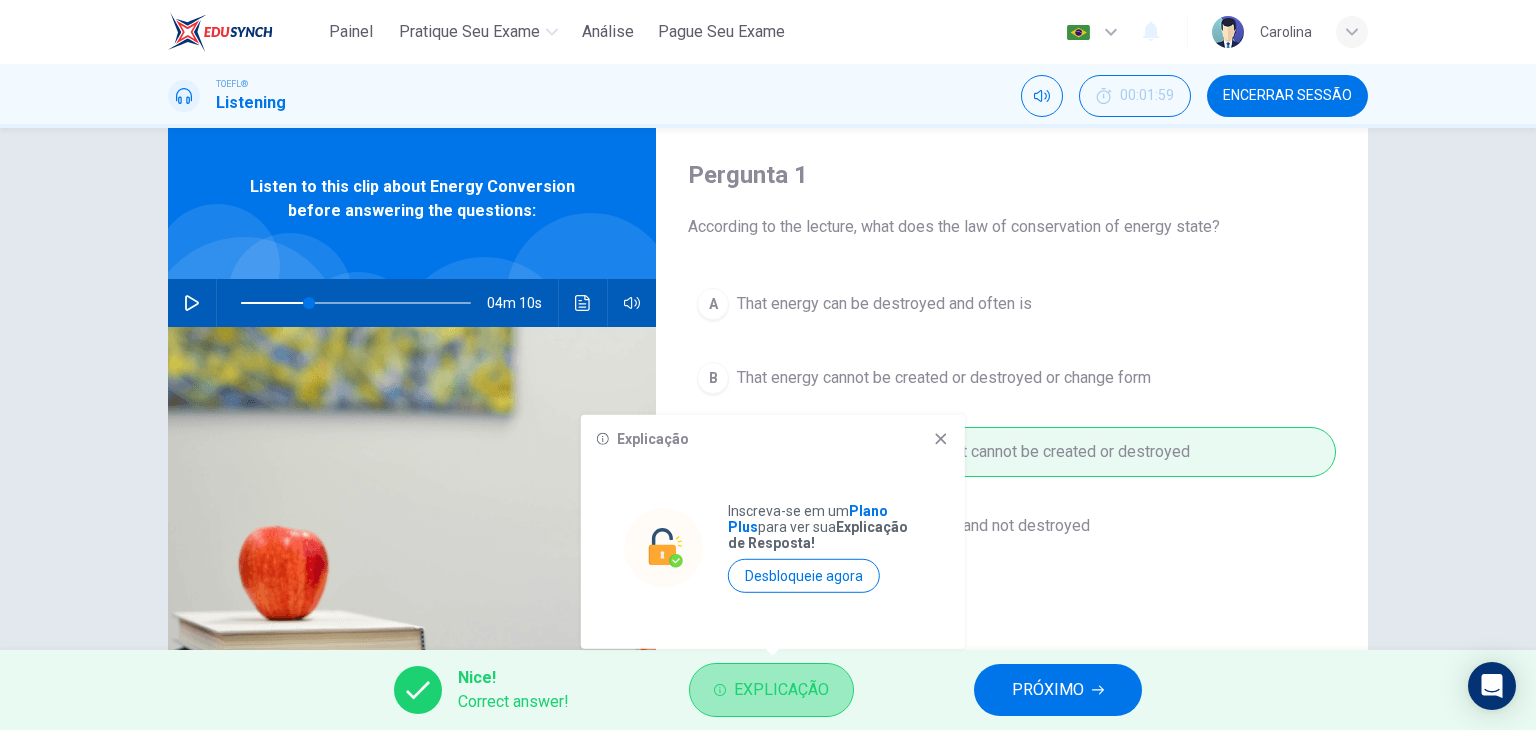 click on "Explicação" at bounding box center (771, 690) 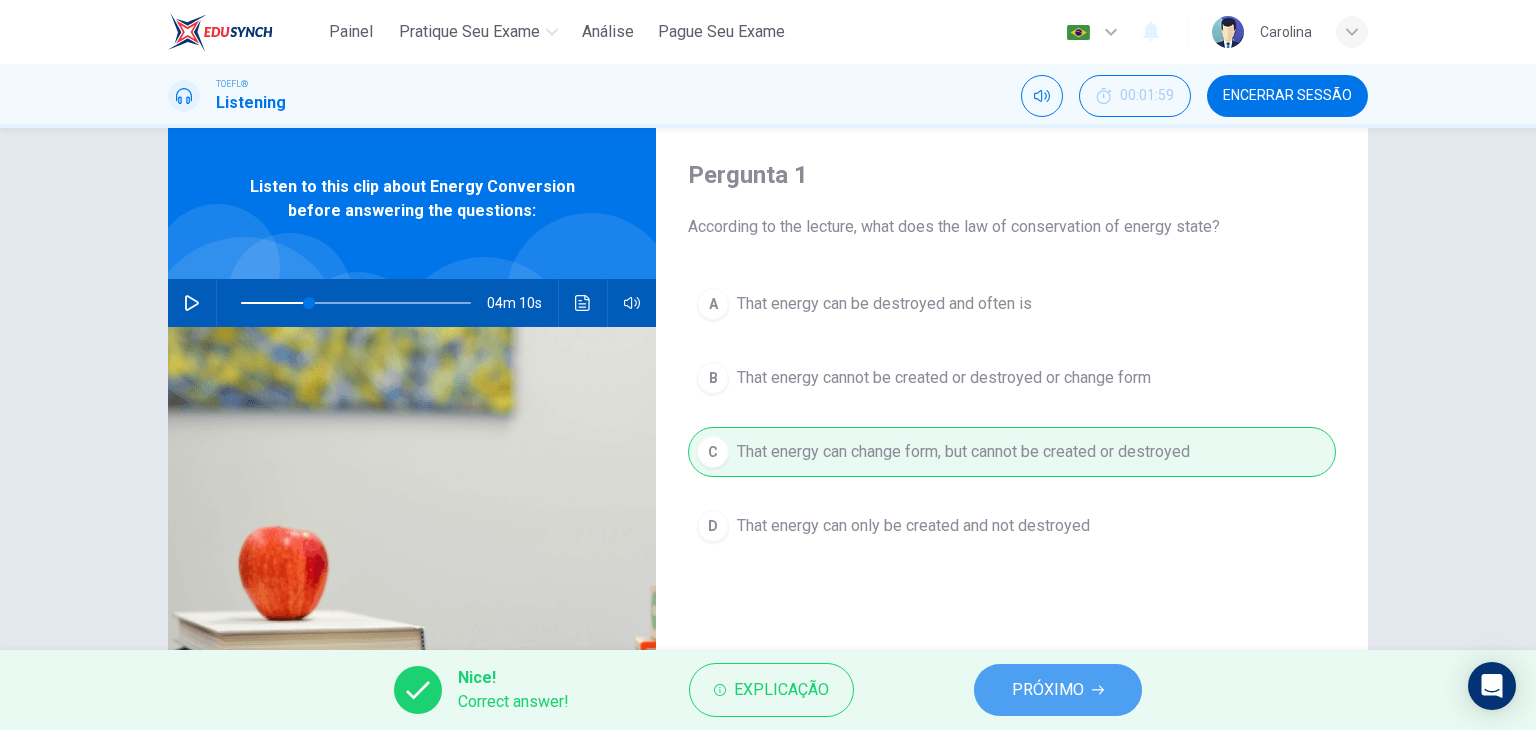 click on "PRÓXIMO" at bounding box center [1048, 690] 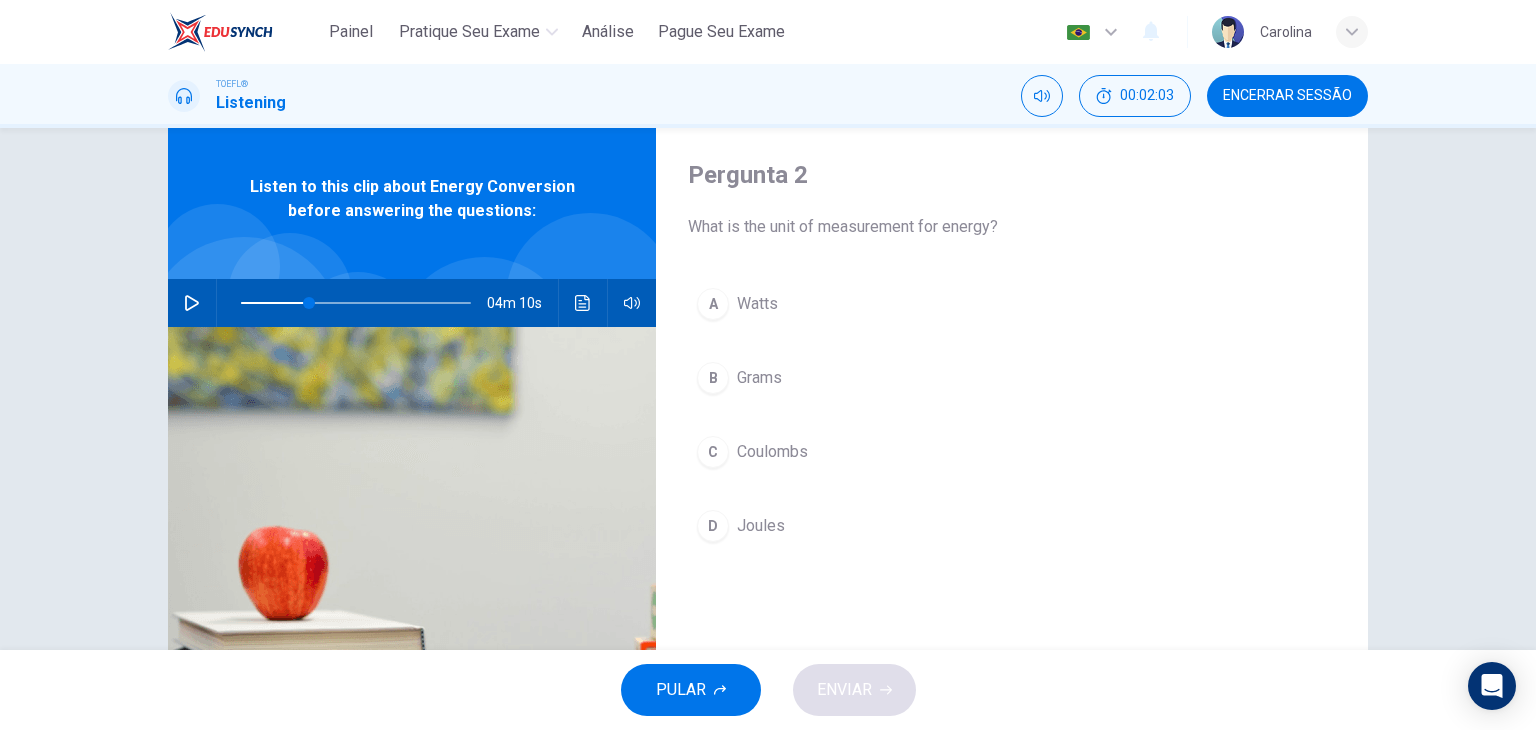 click on "D" at bounding box center (713, 526) 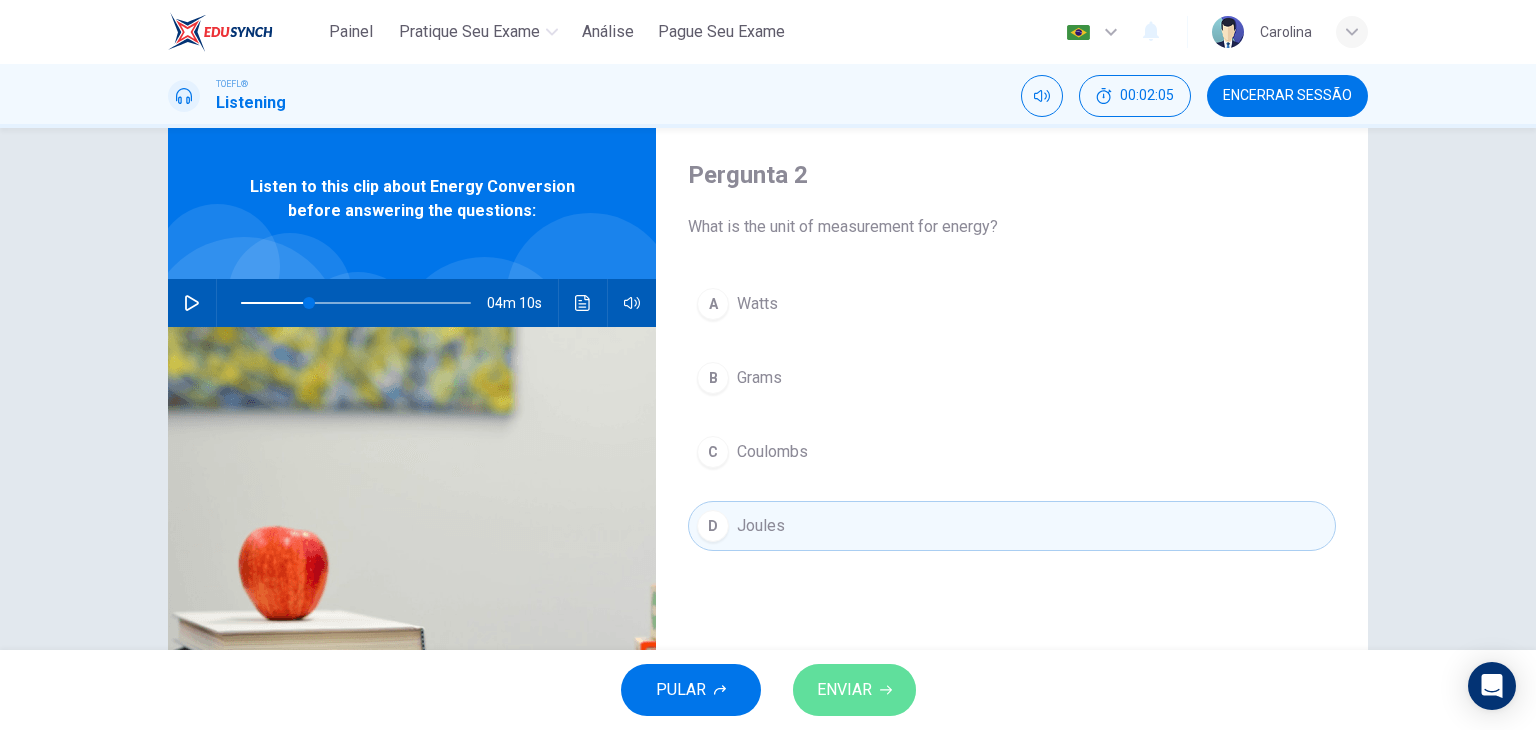 click on "ENVIAR" at bounding box center (854, 690) 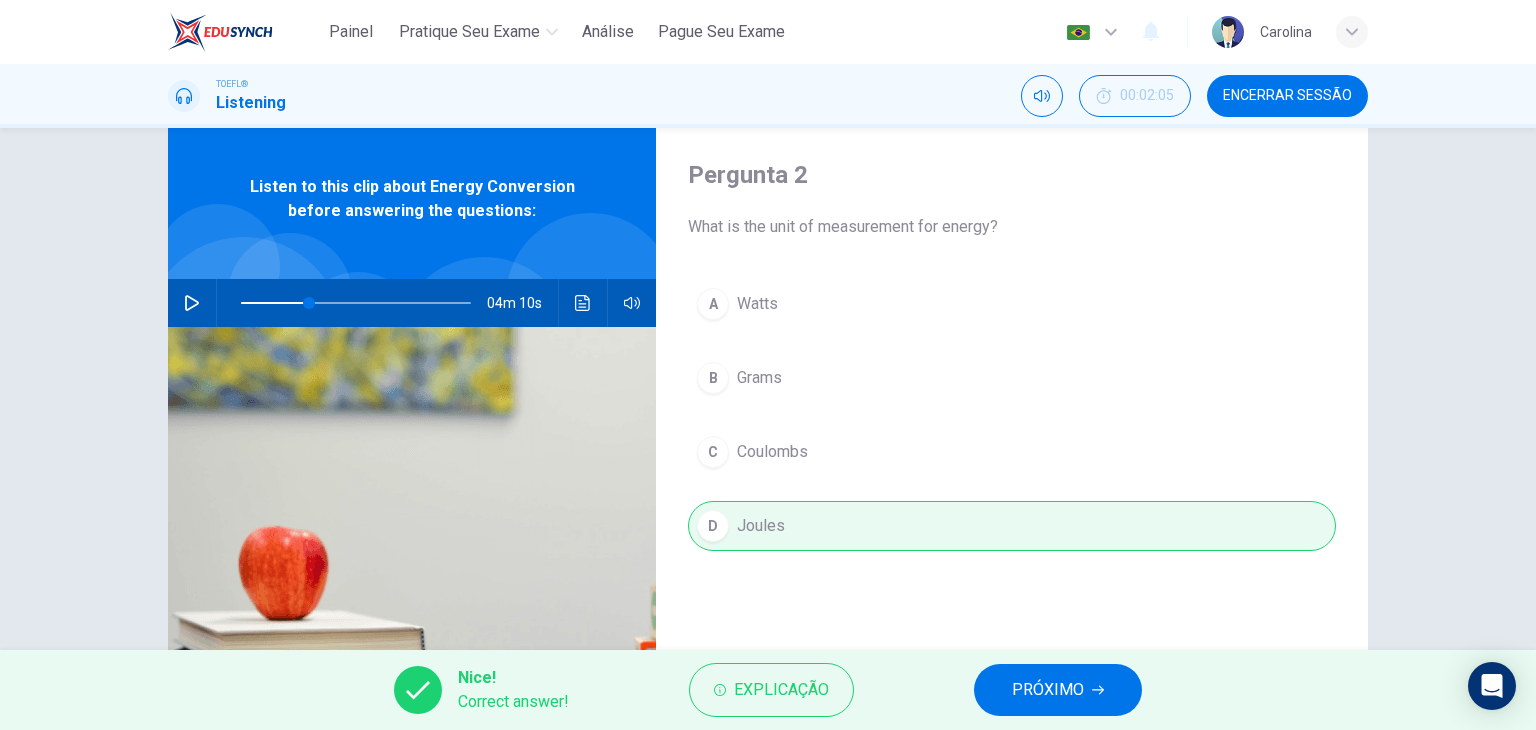 click on "PRÓXIMO" at bounding box center [1048, 690] 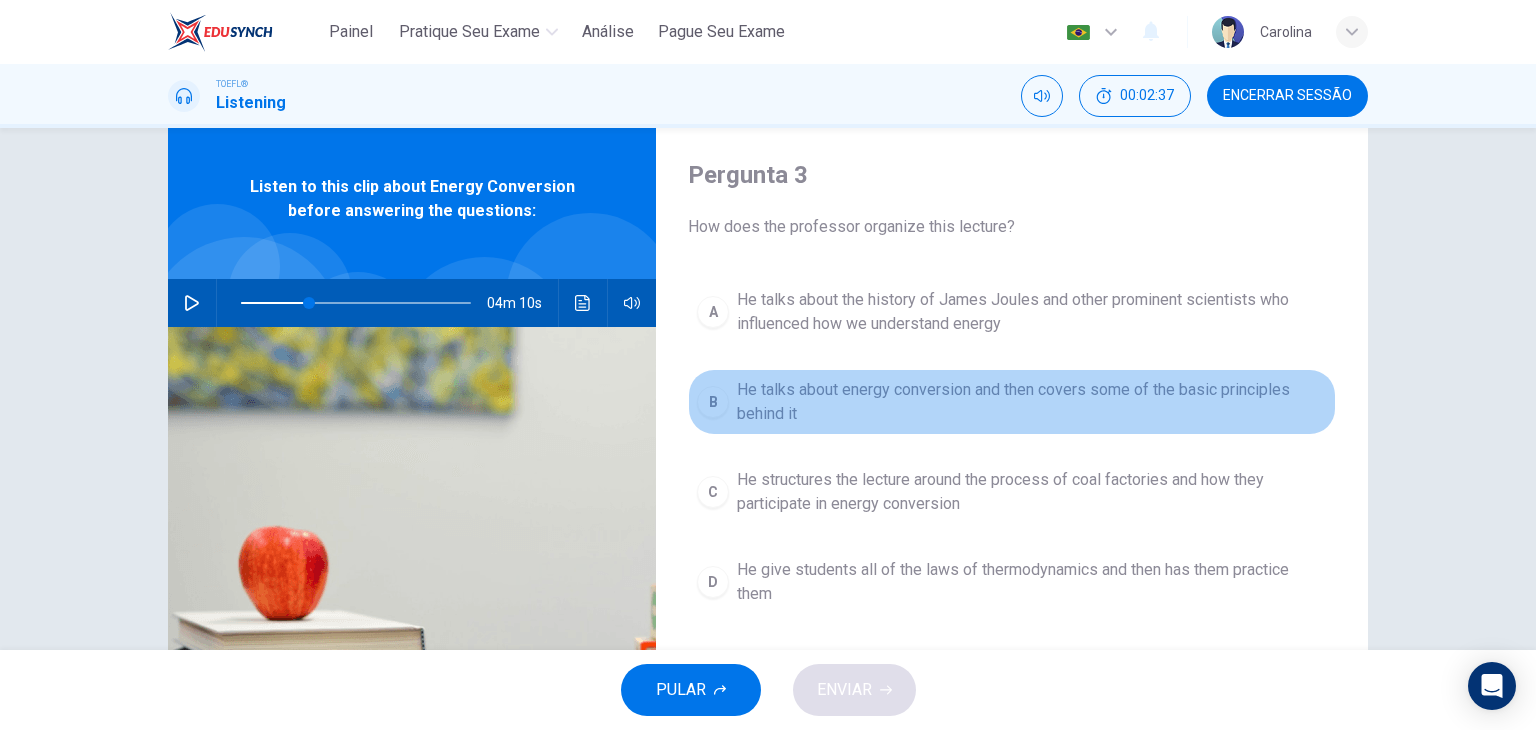 click on "He talks about energy conversion and then covers some of the basic principles behind it" at bounding box center [1032, 402] 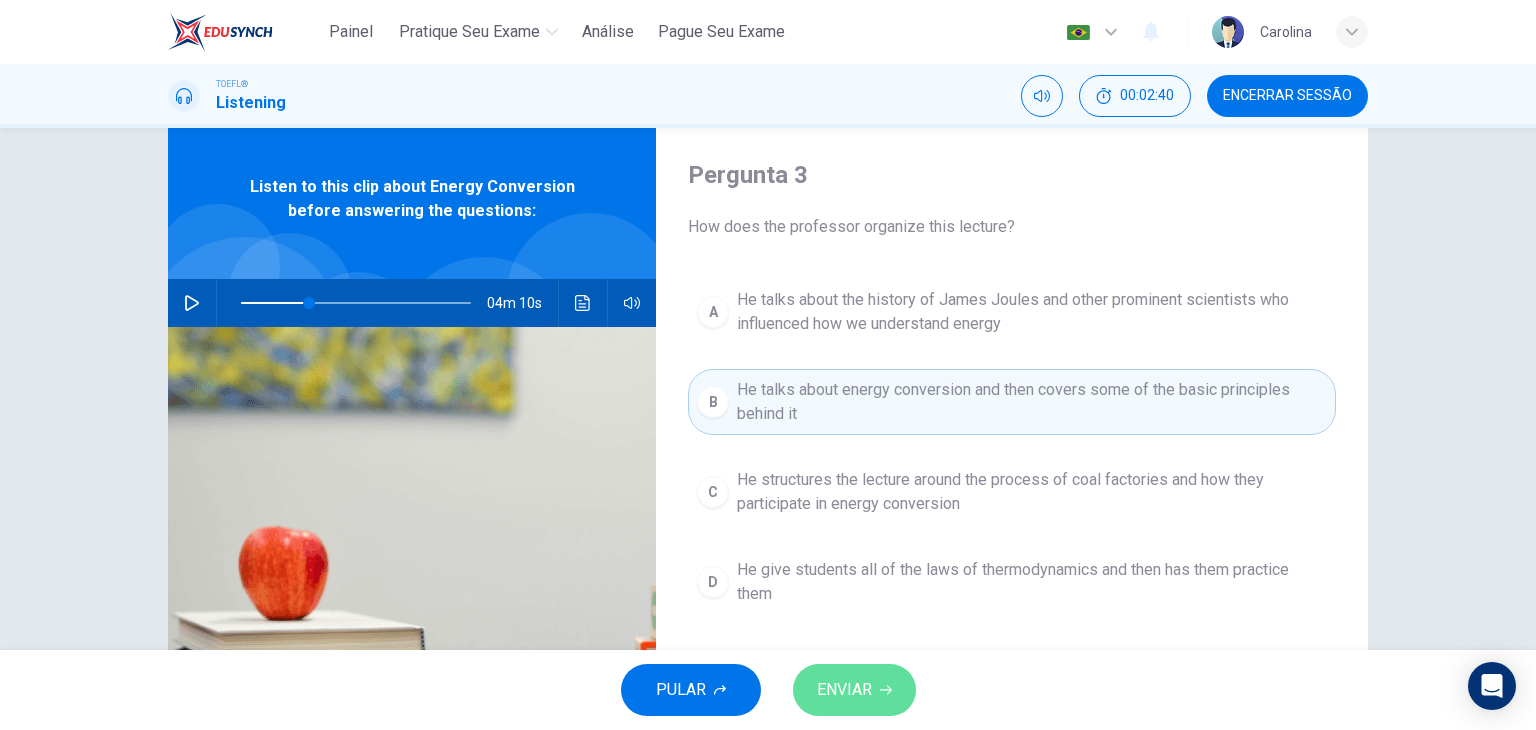 click on "ENVIAR" at bounding box center [844, 690] 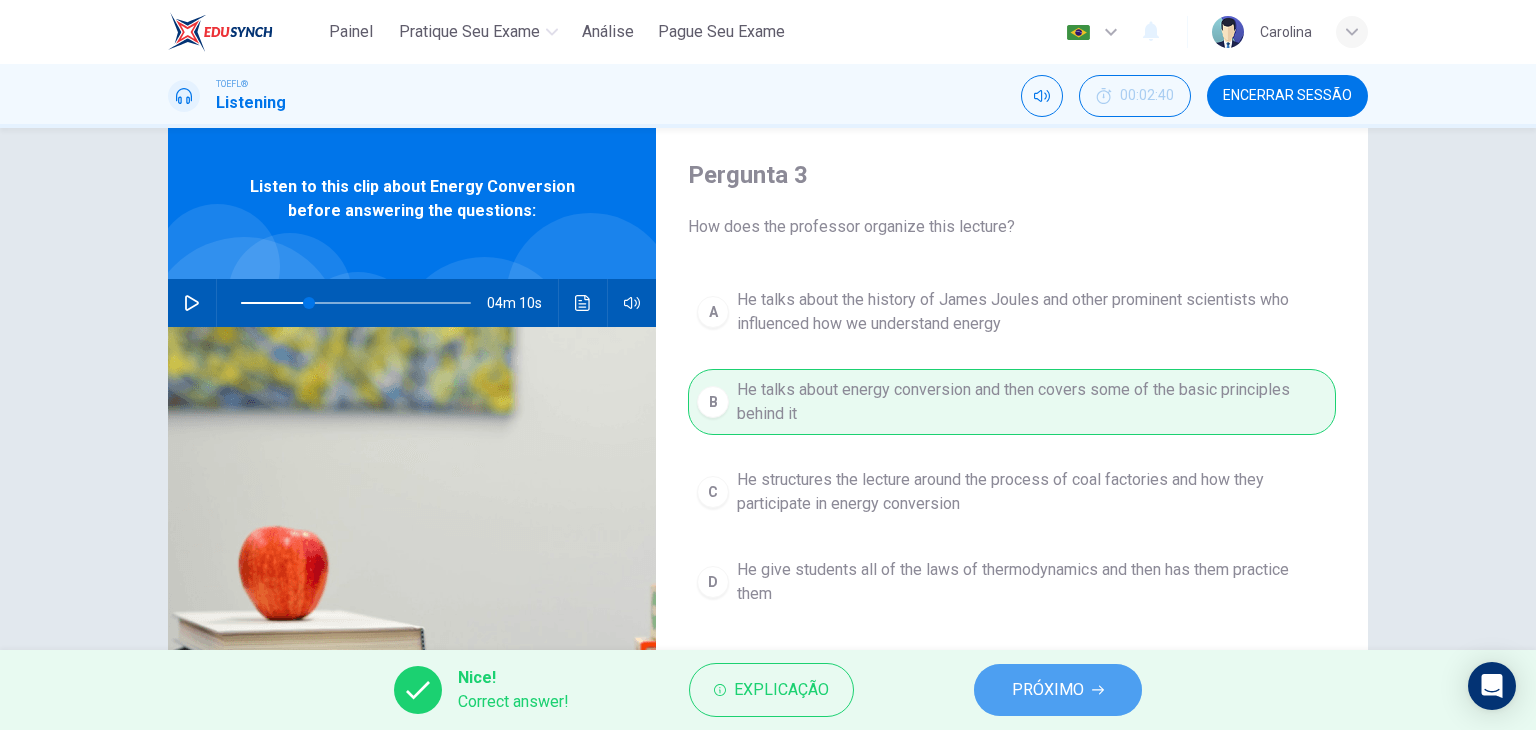 click on "PRÓXIMO" at bounding box center (1058, 690) 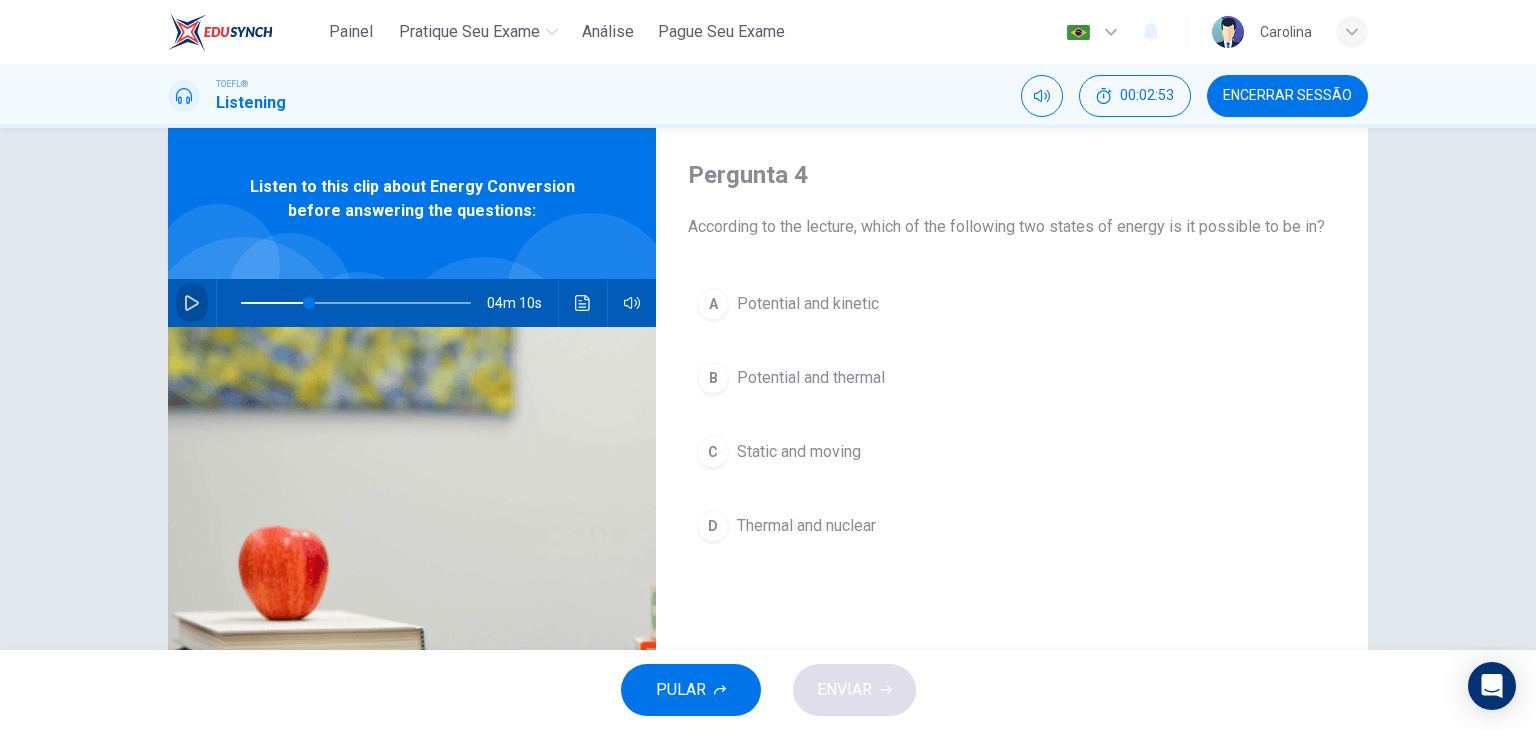 click at bounding box center [192, 303] 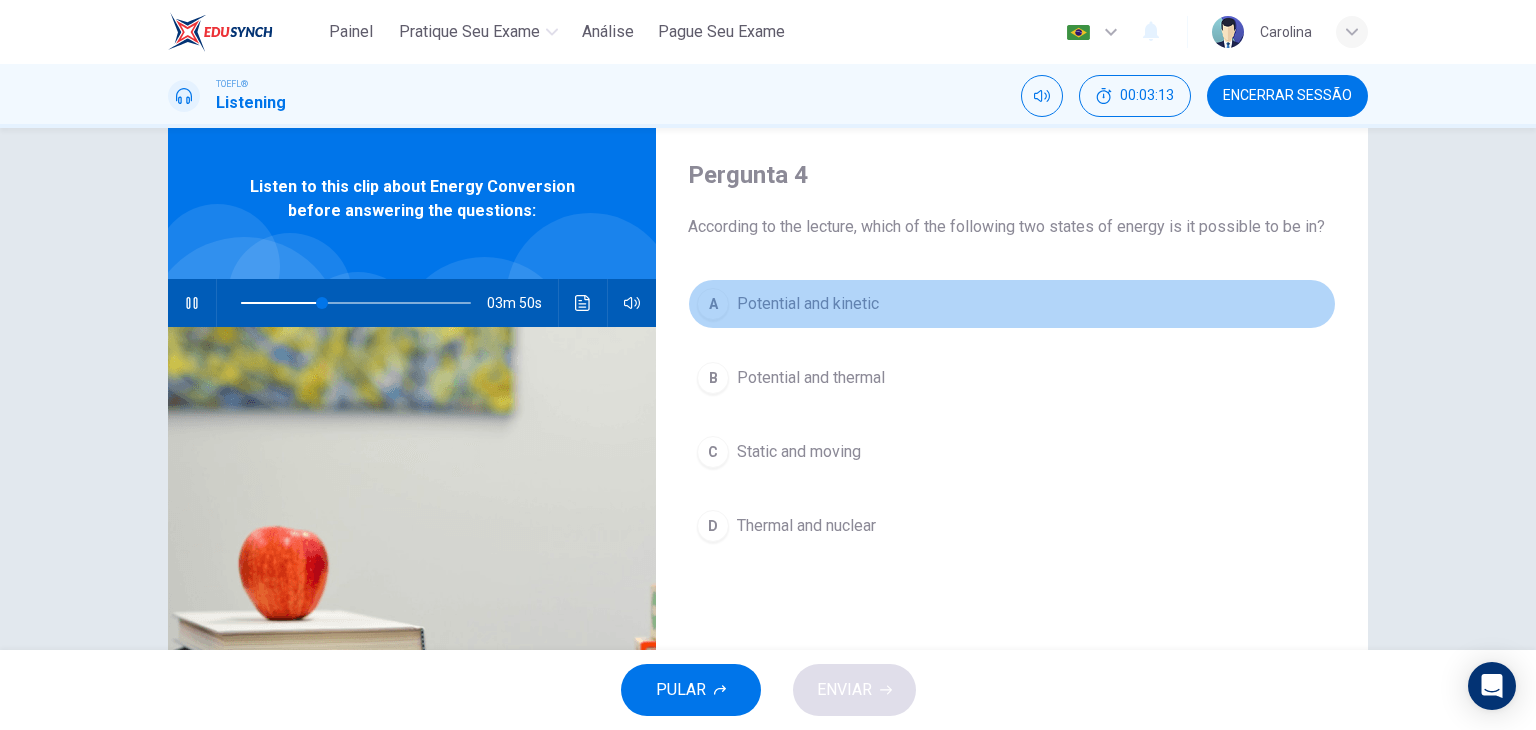 click on "A" at bounding box center [713, 304] 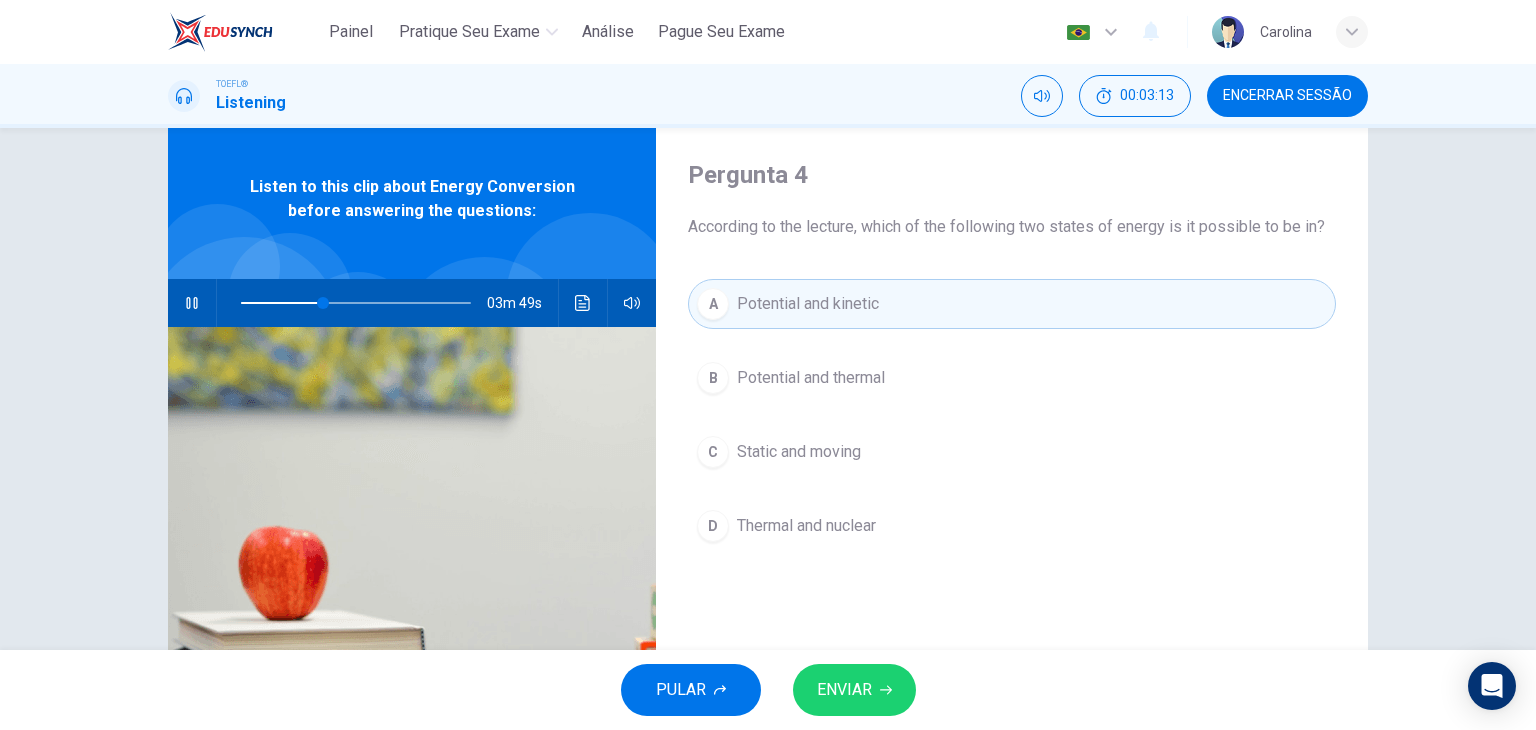 click on "ENVIAR" at bounding box center [854, 690] 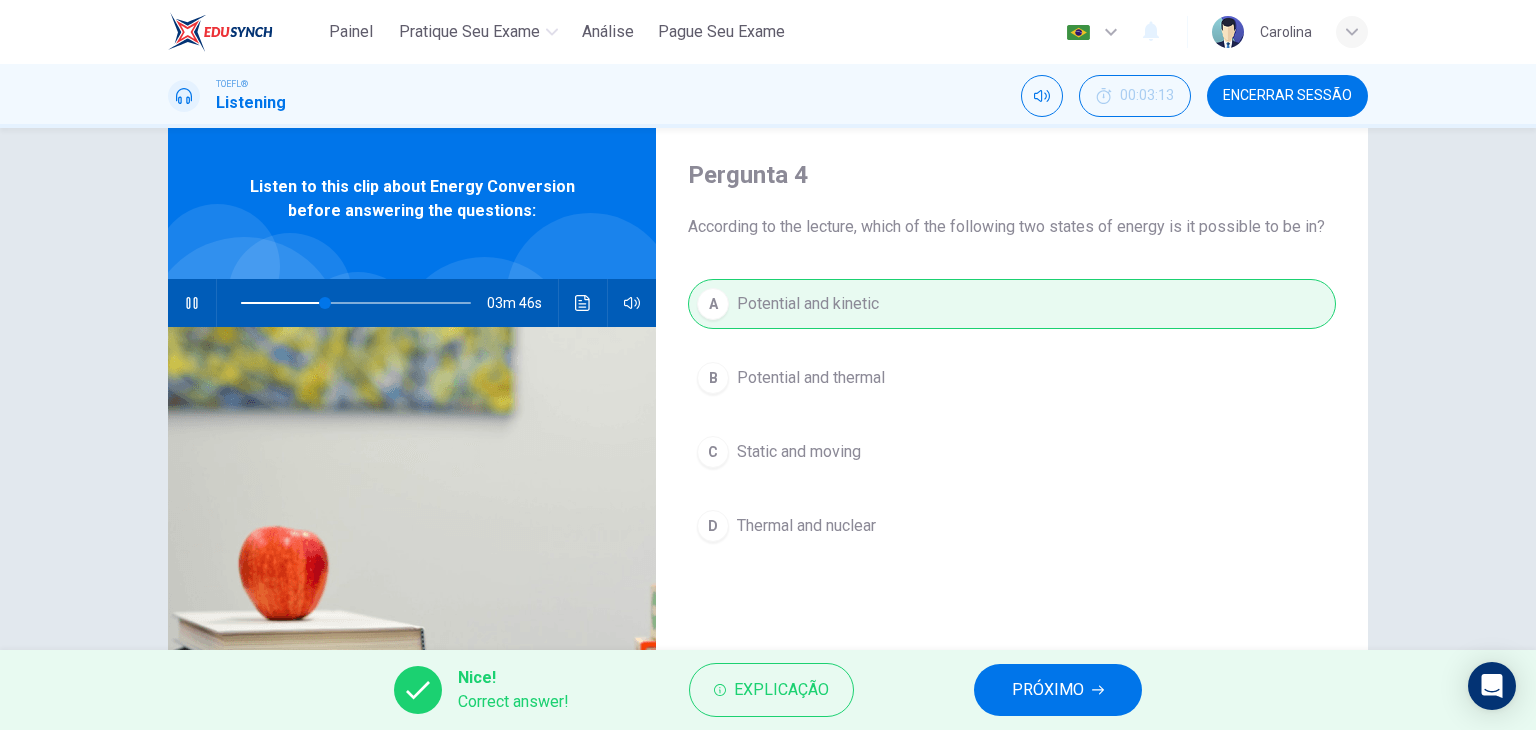 click at bounding box center [192, 303] 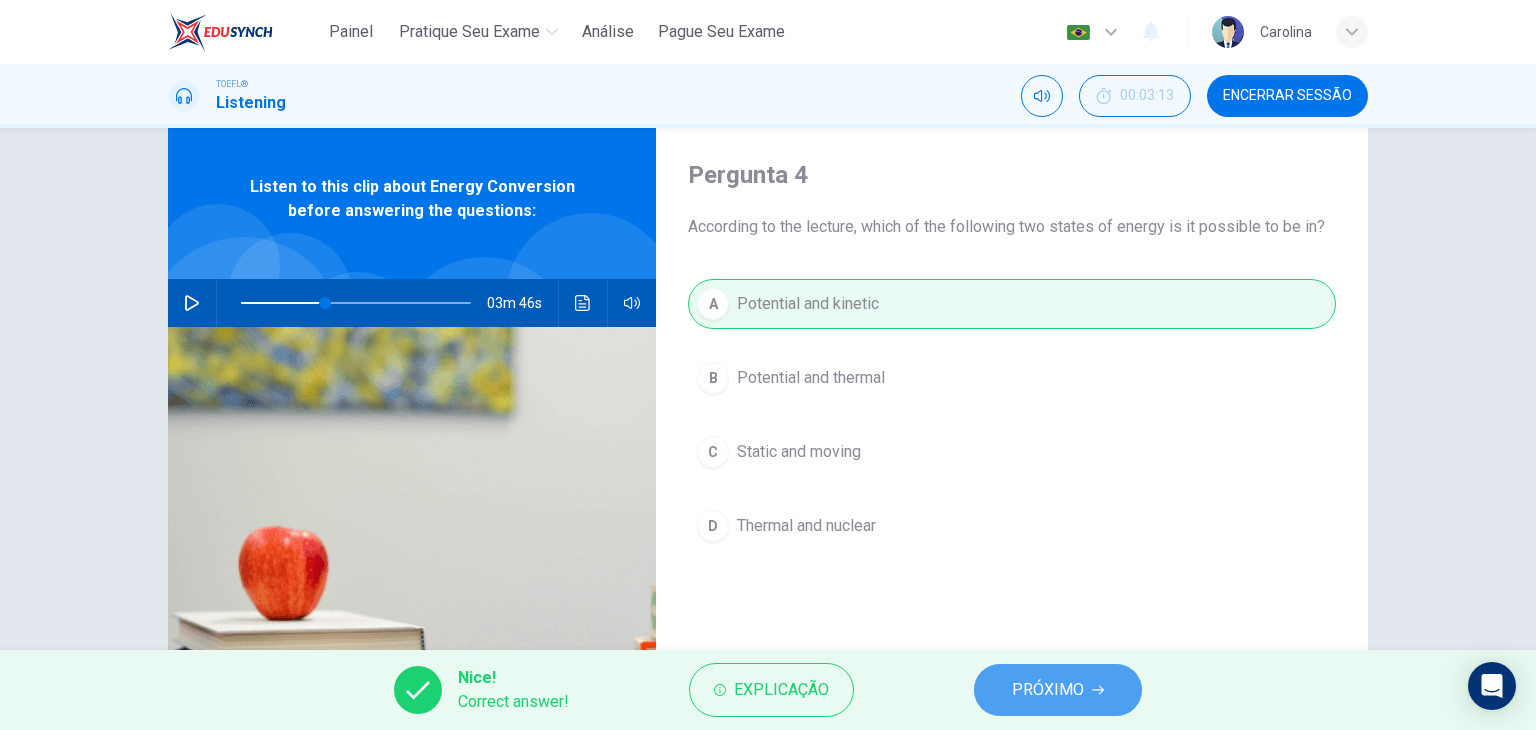 click on "PRÓXIMO" at bounding box center (1058, 690) 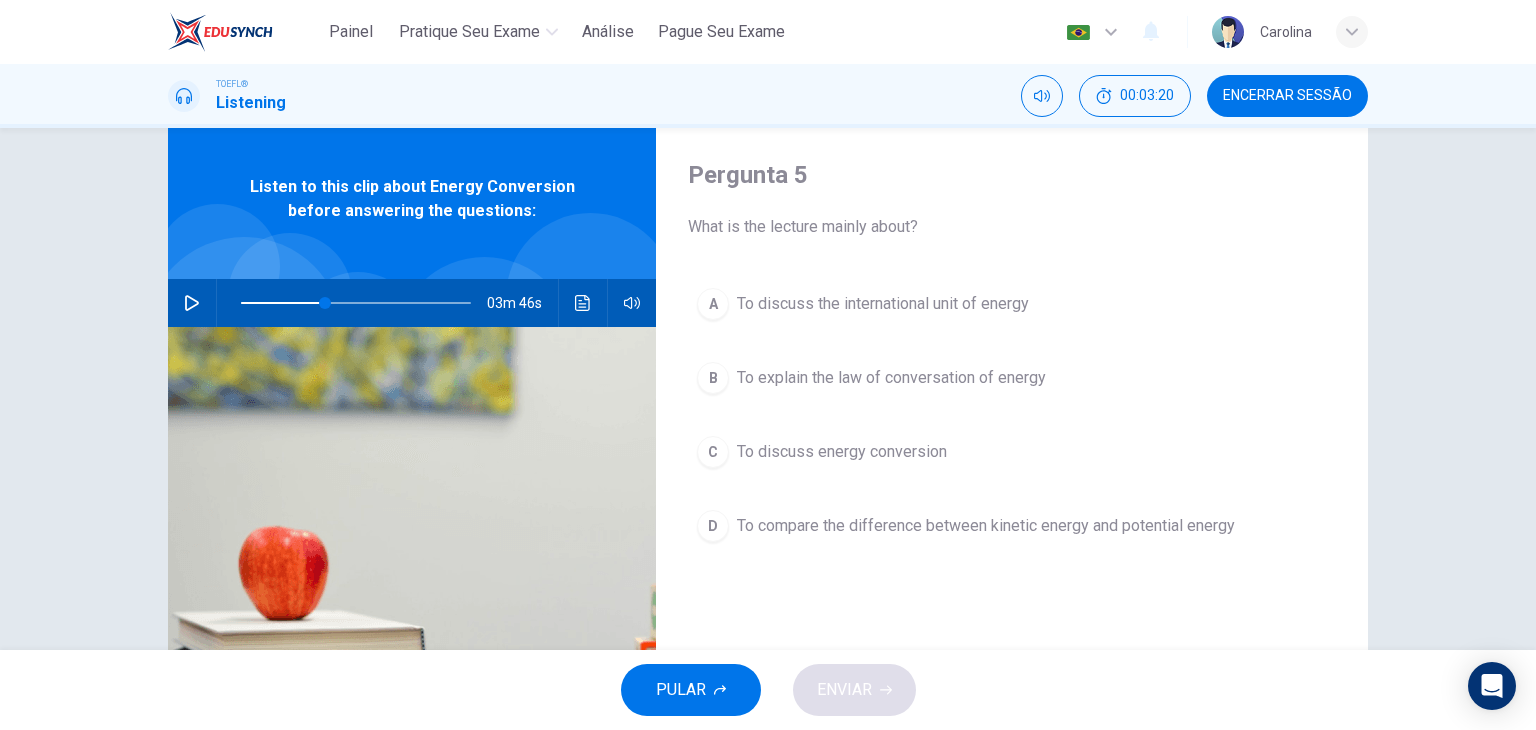 click on "To discuss energy conversion" at bounding box center [842, 452] 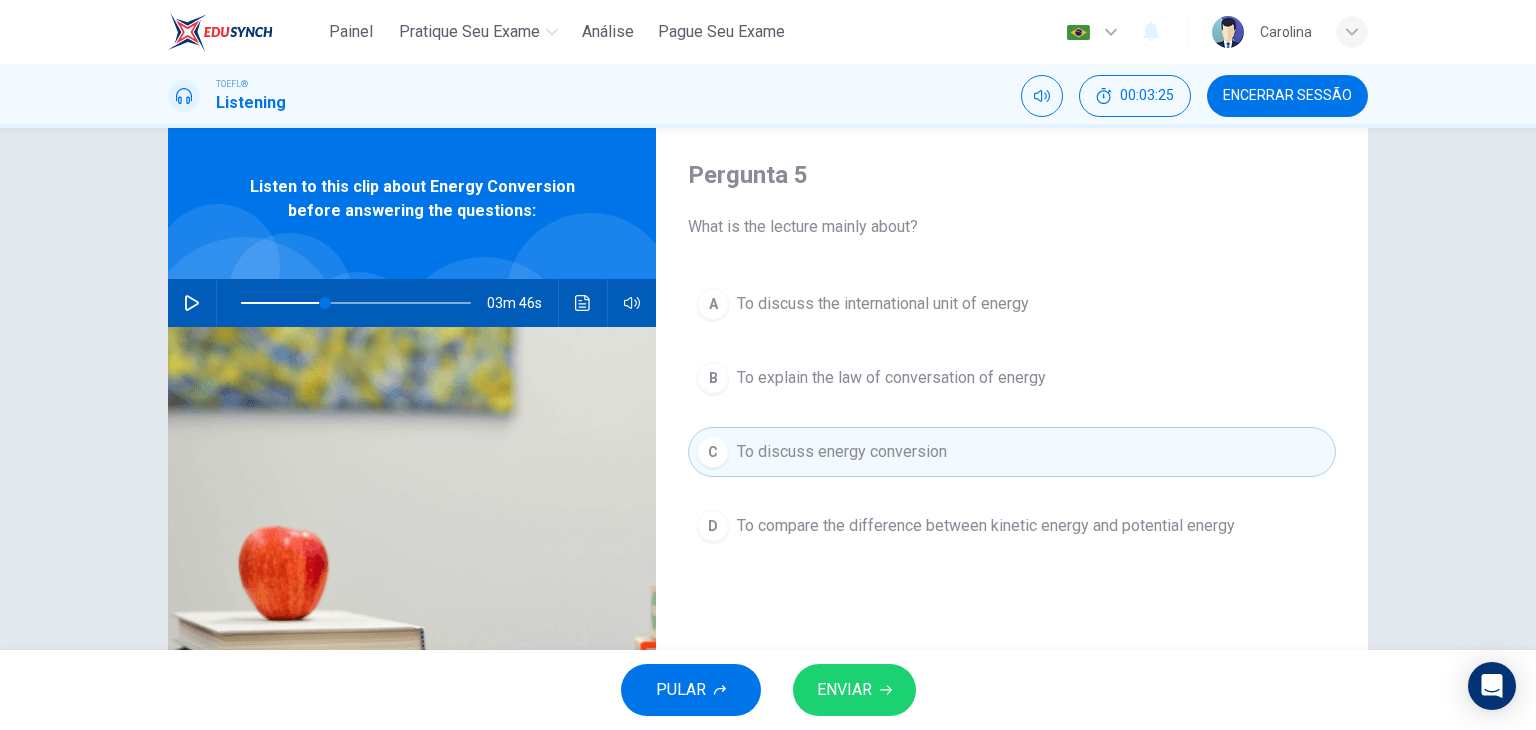 click 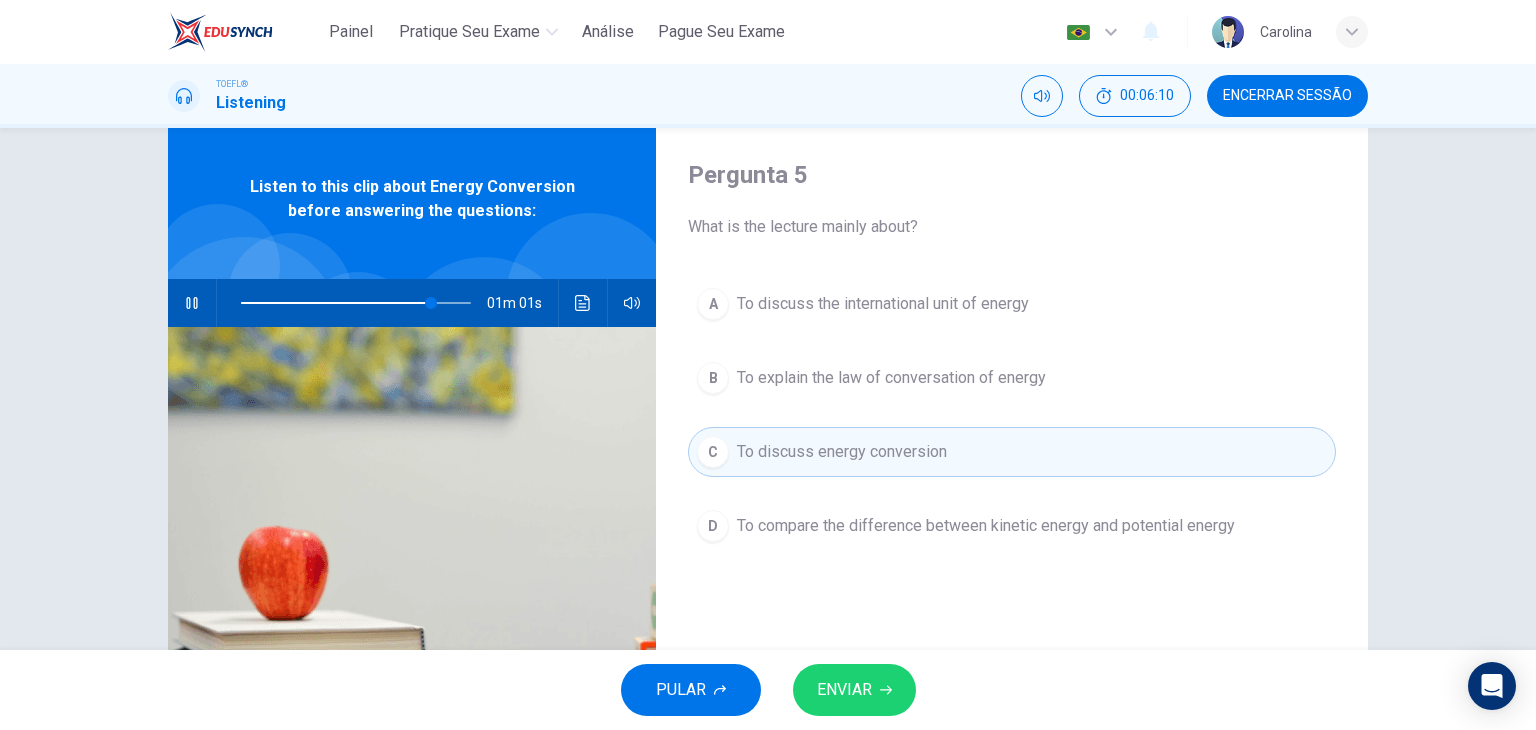 click on "ENVIAR" at bounding box center [854, 690] 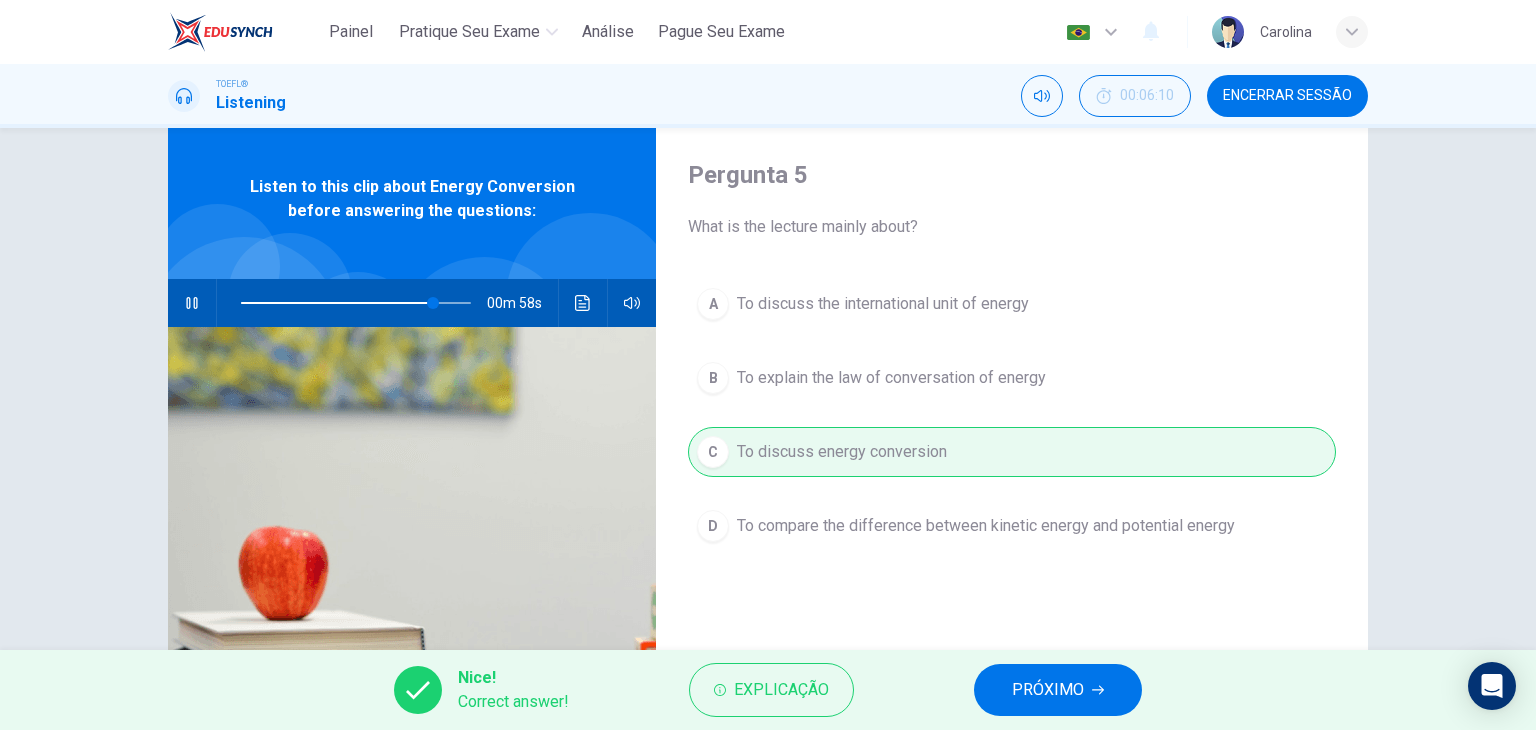 type on "84" 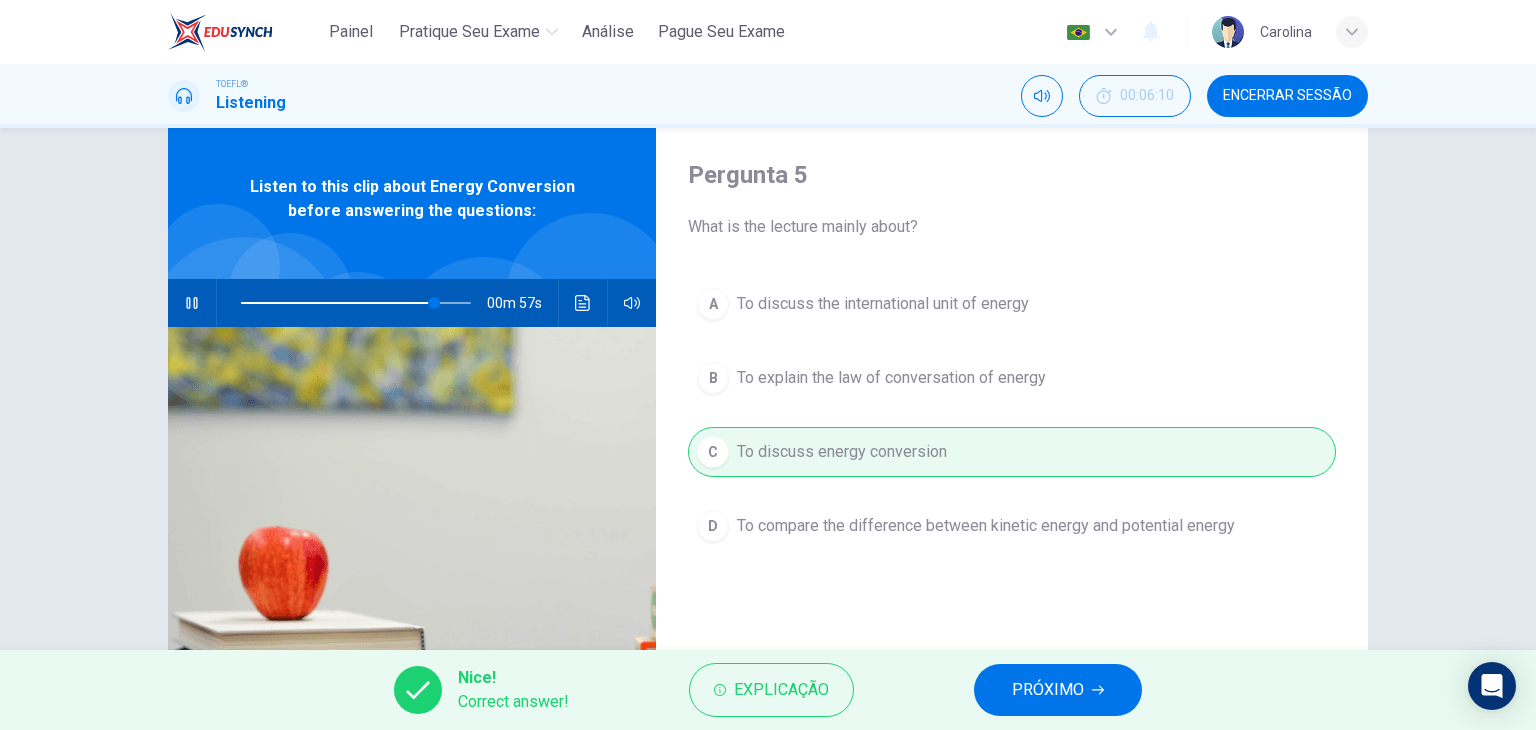 click on "PRÓXIMO" at bounding box center (1058, 690) 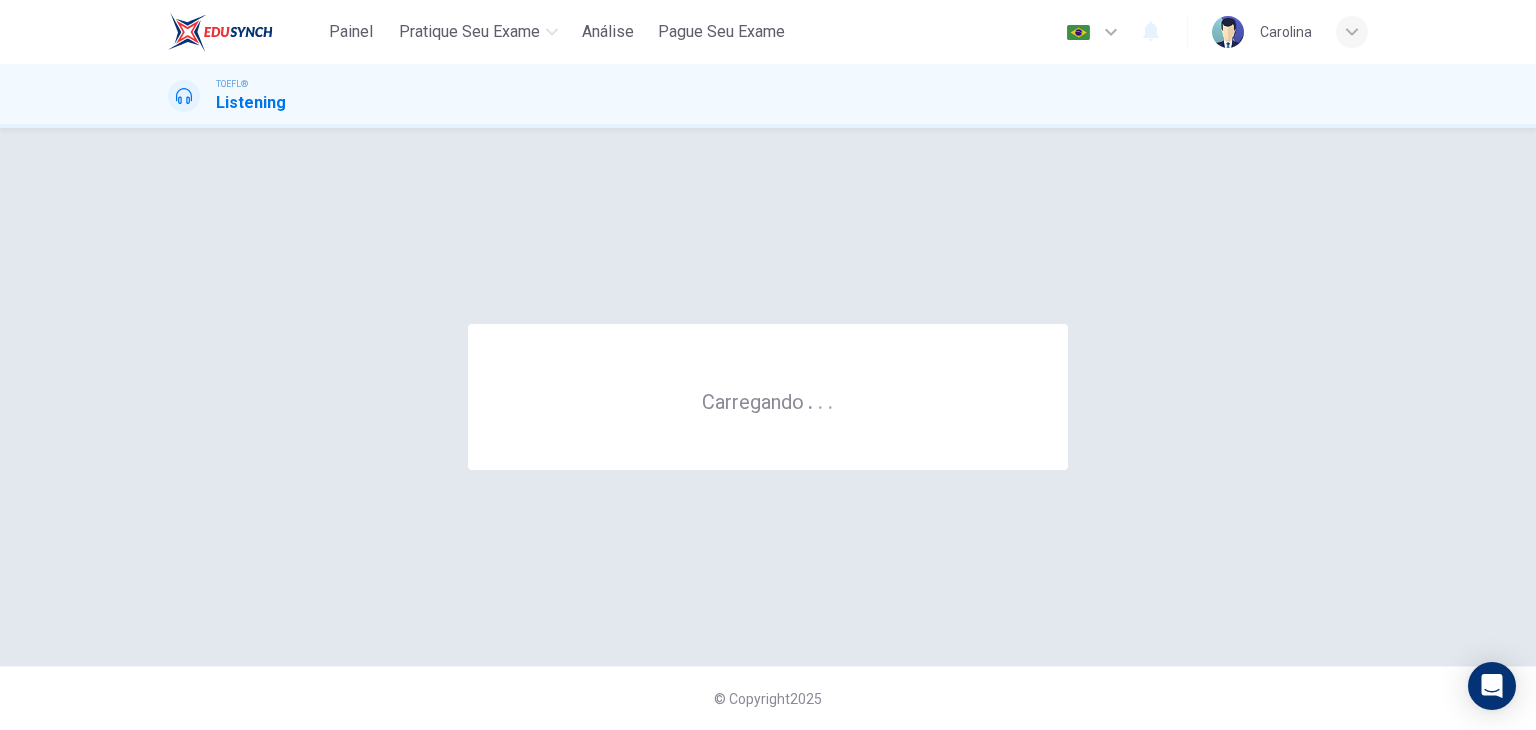 scroll, scrollTop: 0, scrollLeft: 0, axis: both 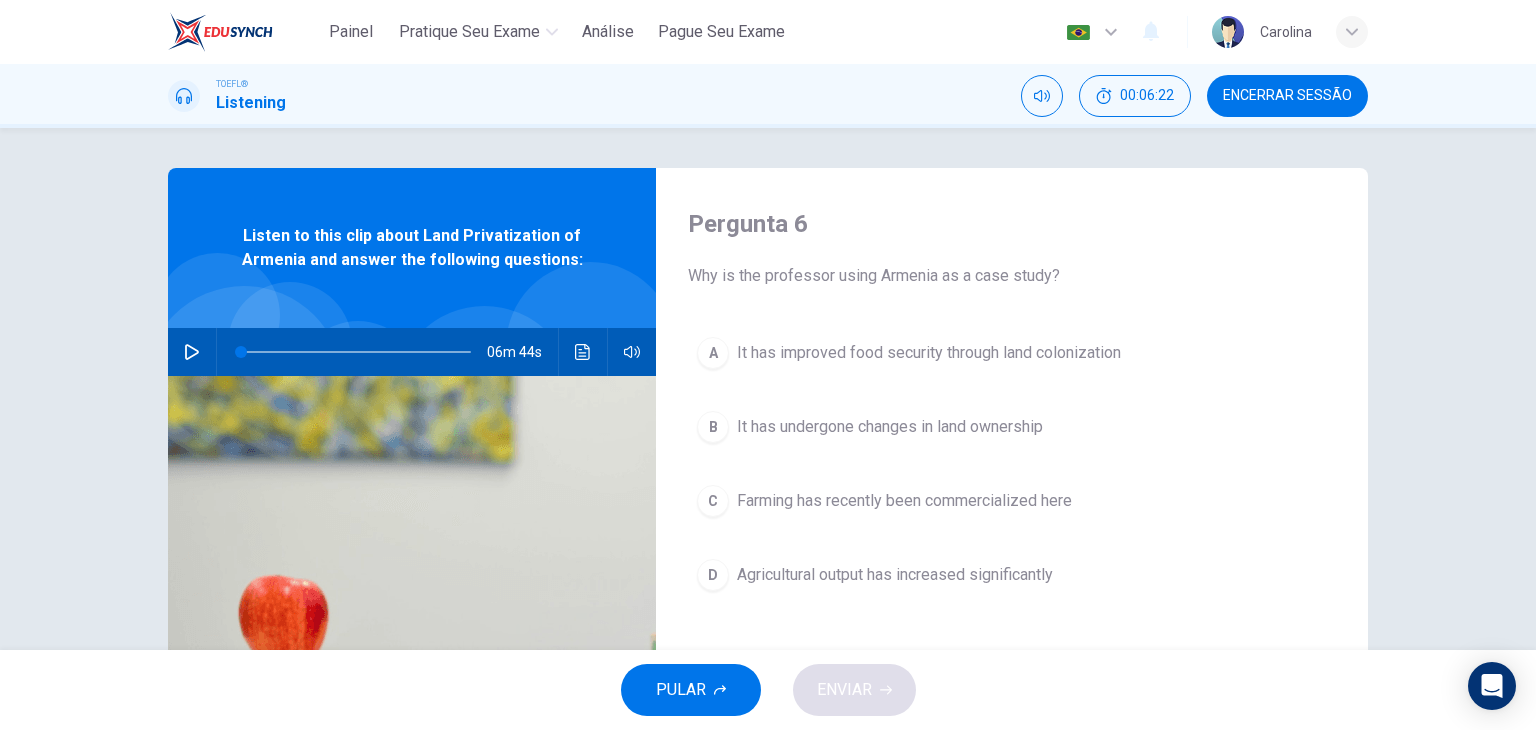 click at bounding box center (192, 352) 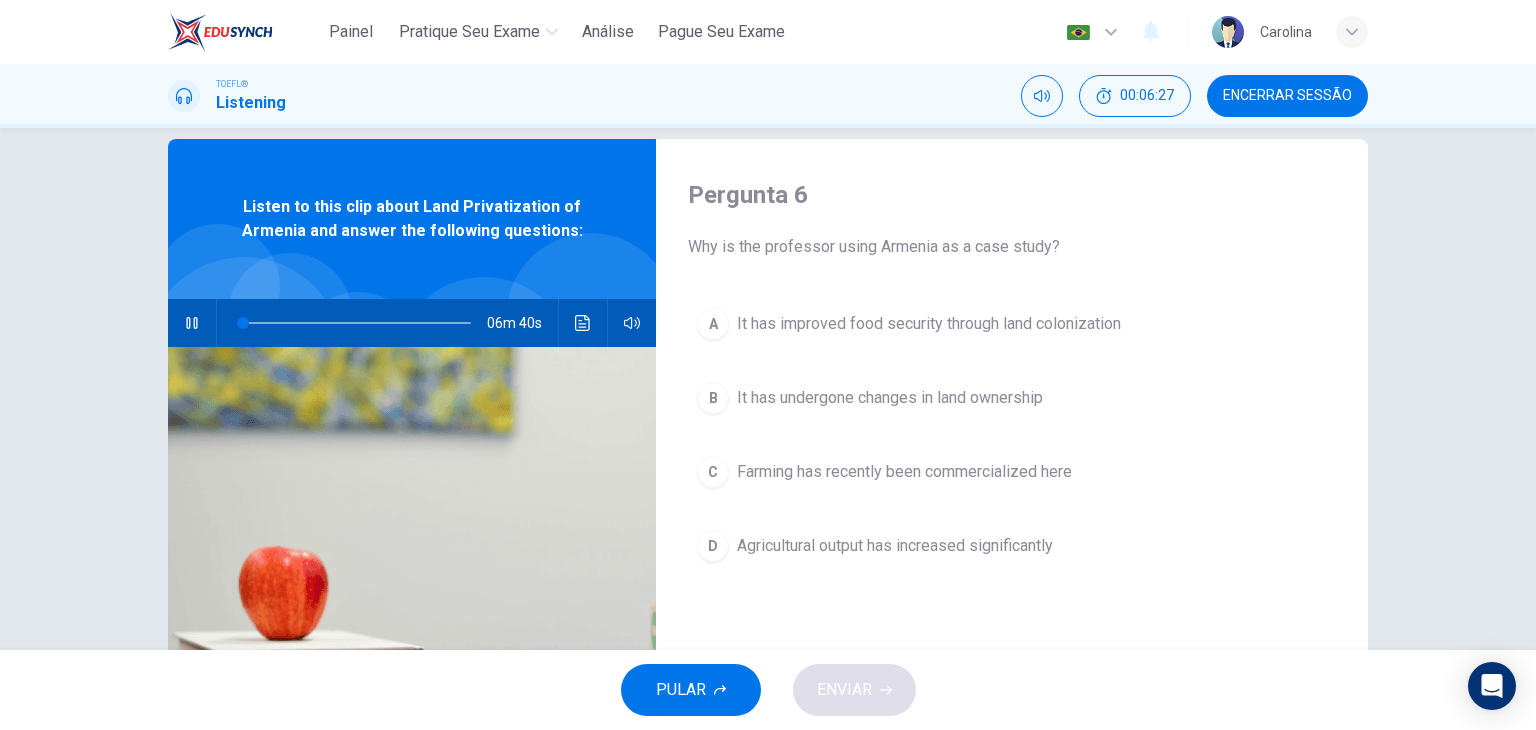 scroll, scrollTop: 34, scrollLeft: 0, axis: vertical 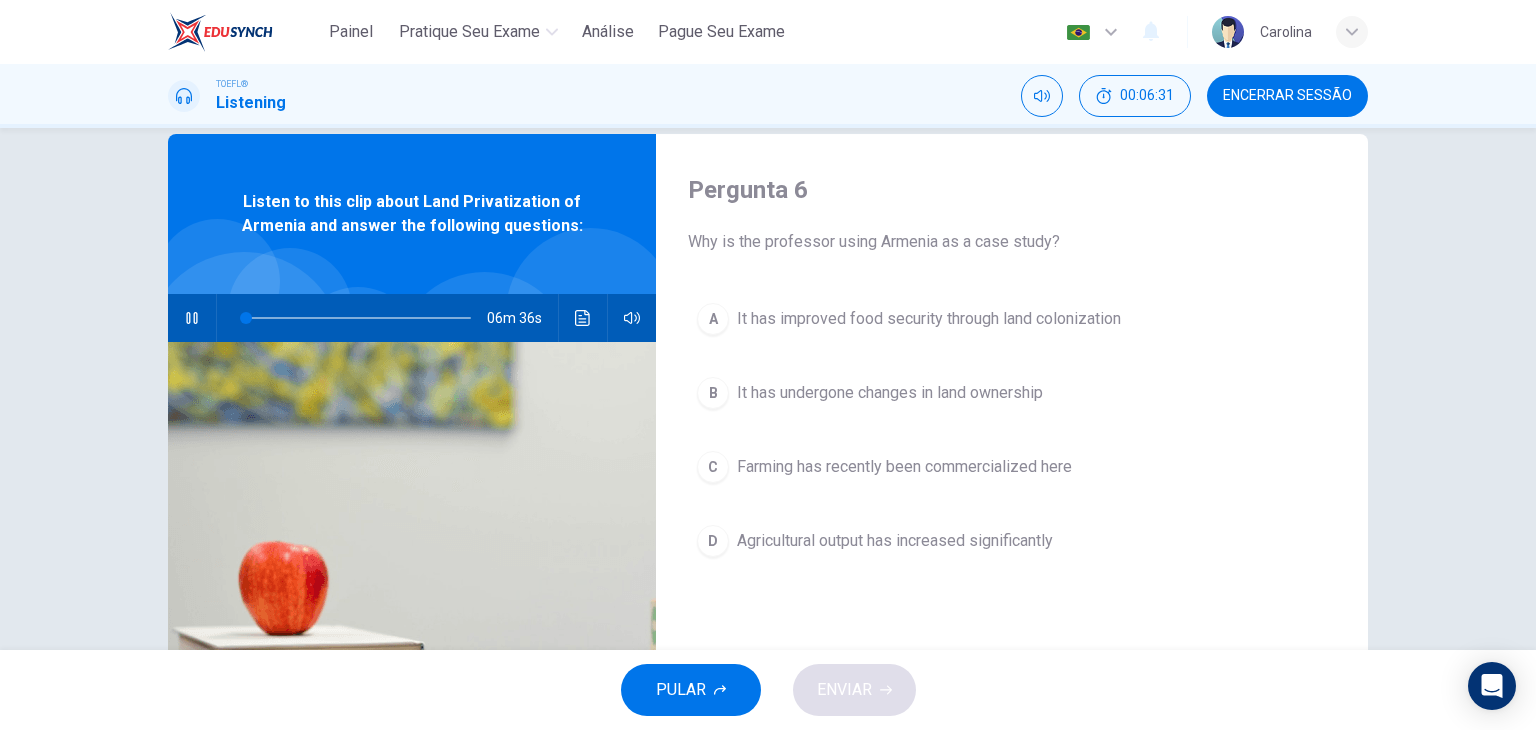 type on "2" 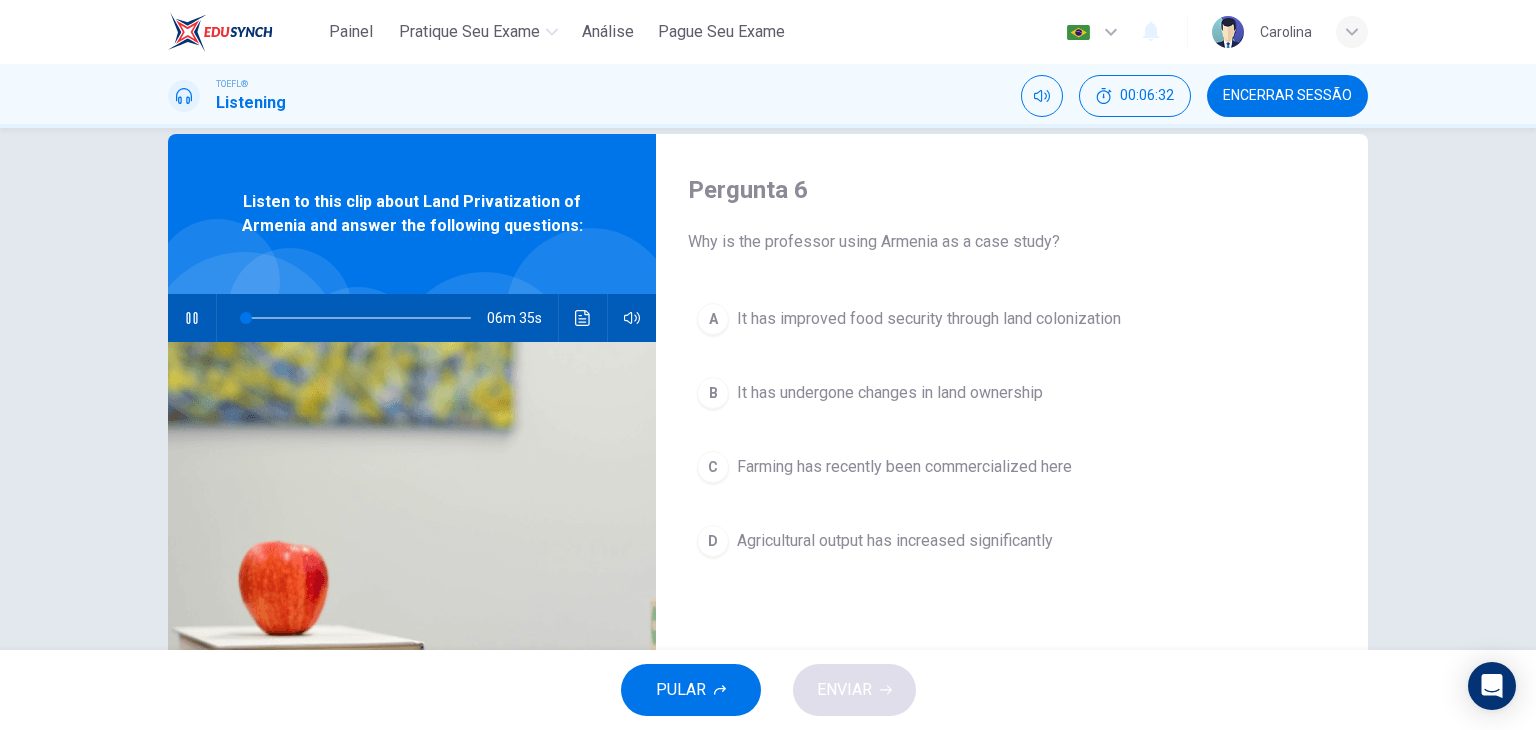 type 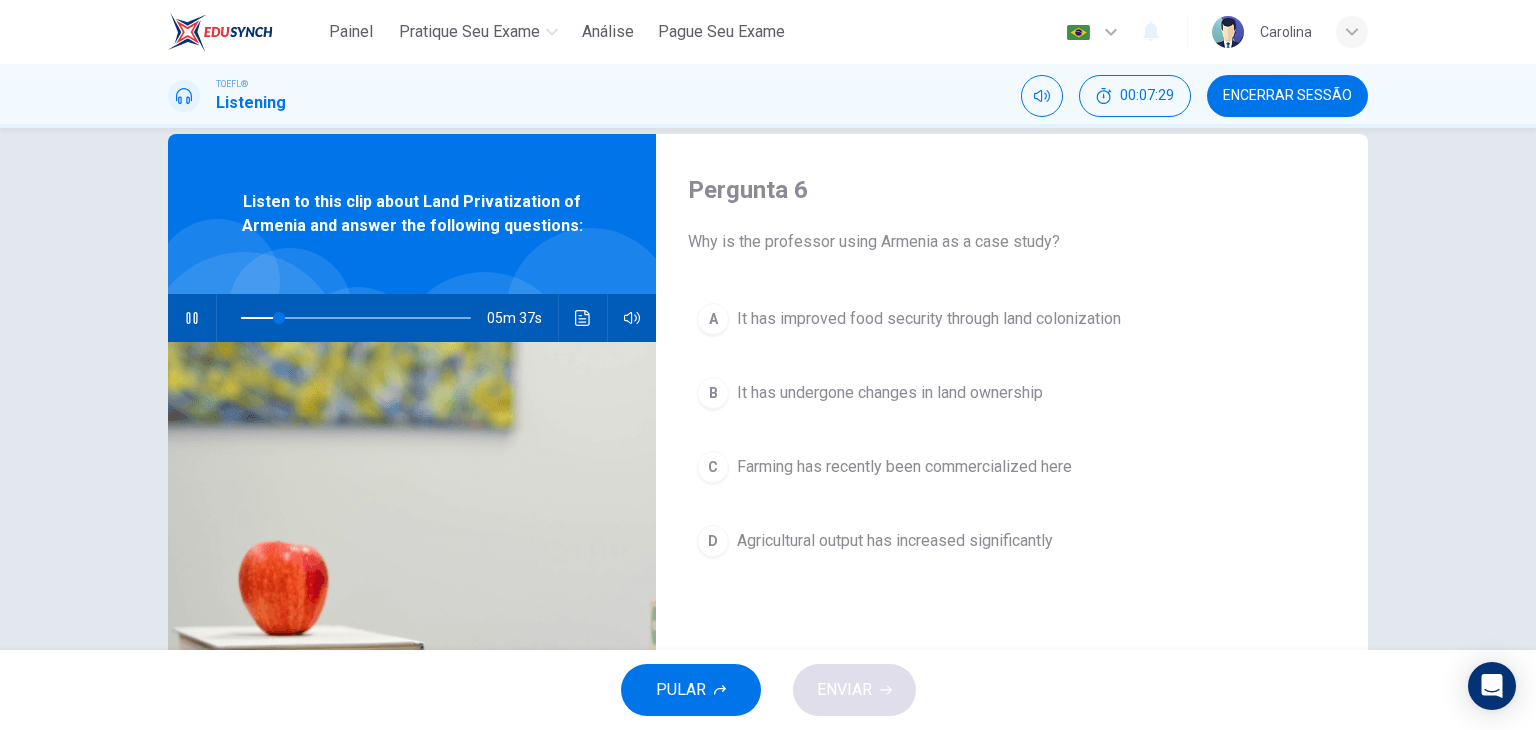 click at bounding box center (192, 318) 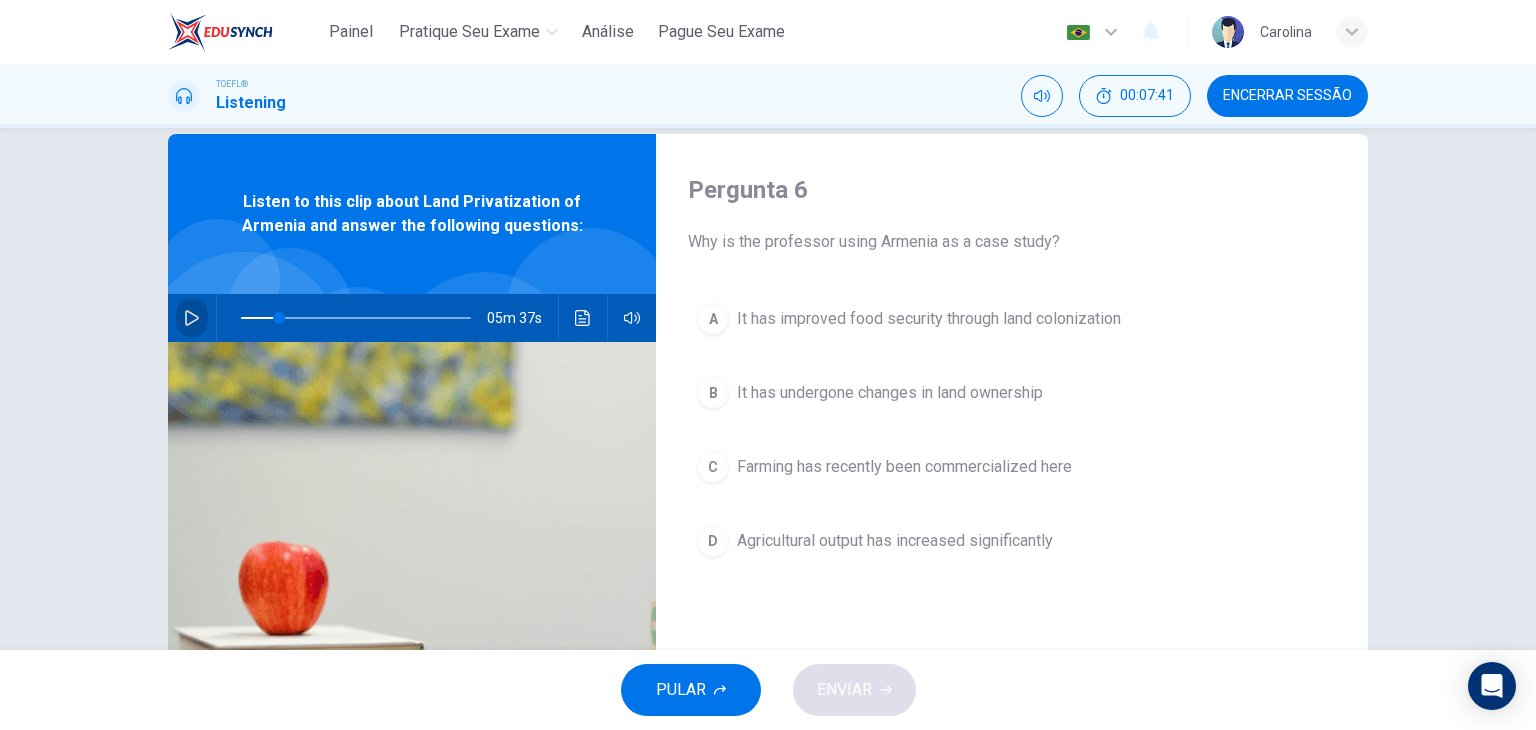 click at bounding box center [192, 318] 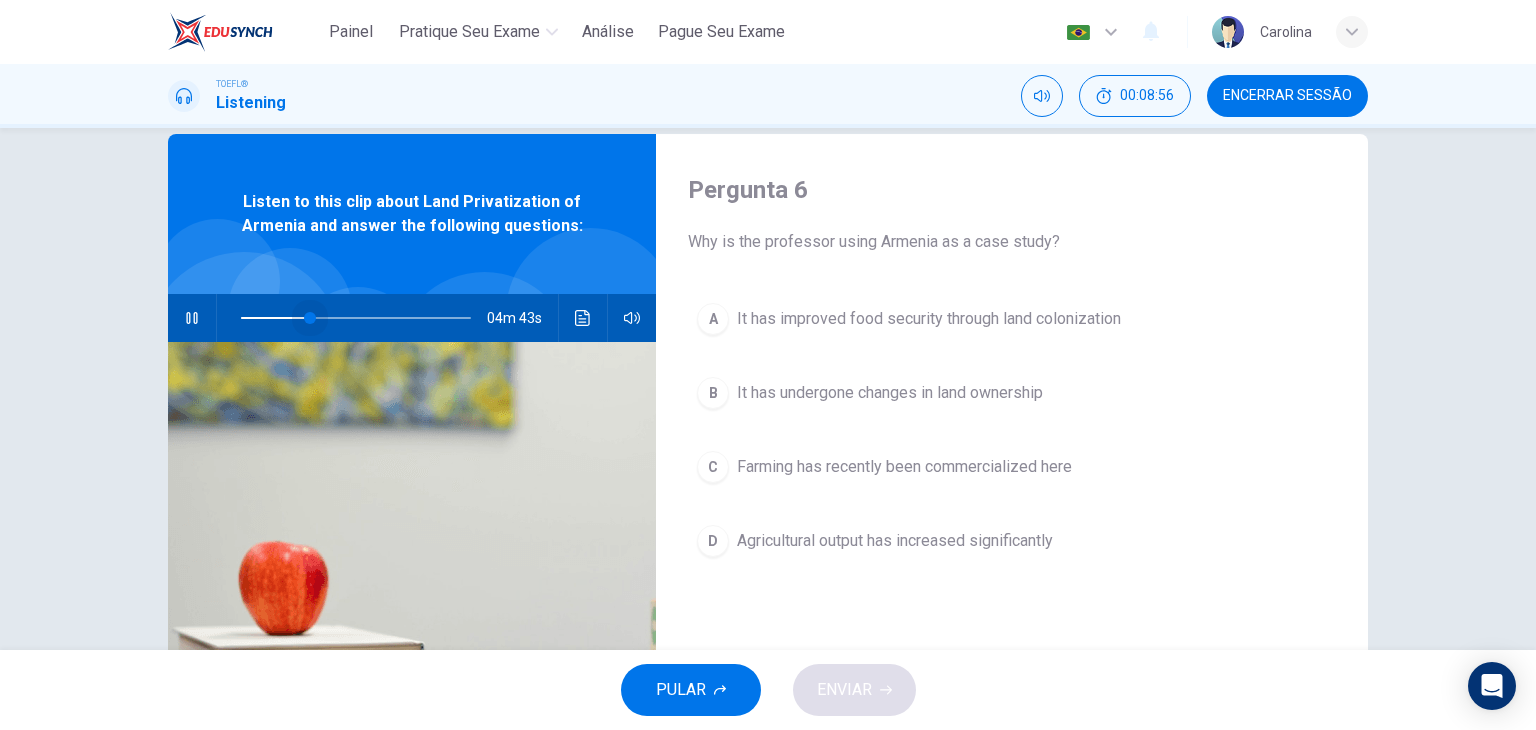 click at bounding box center [310, 318] 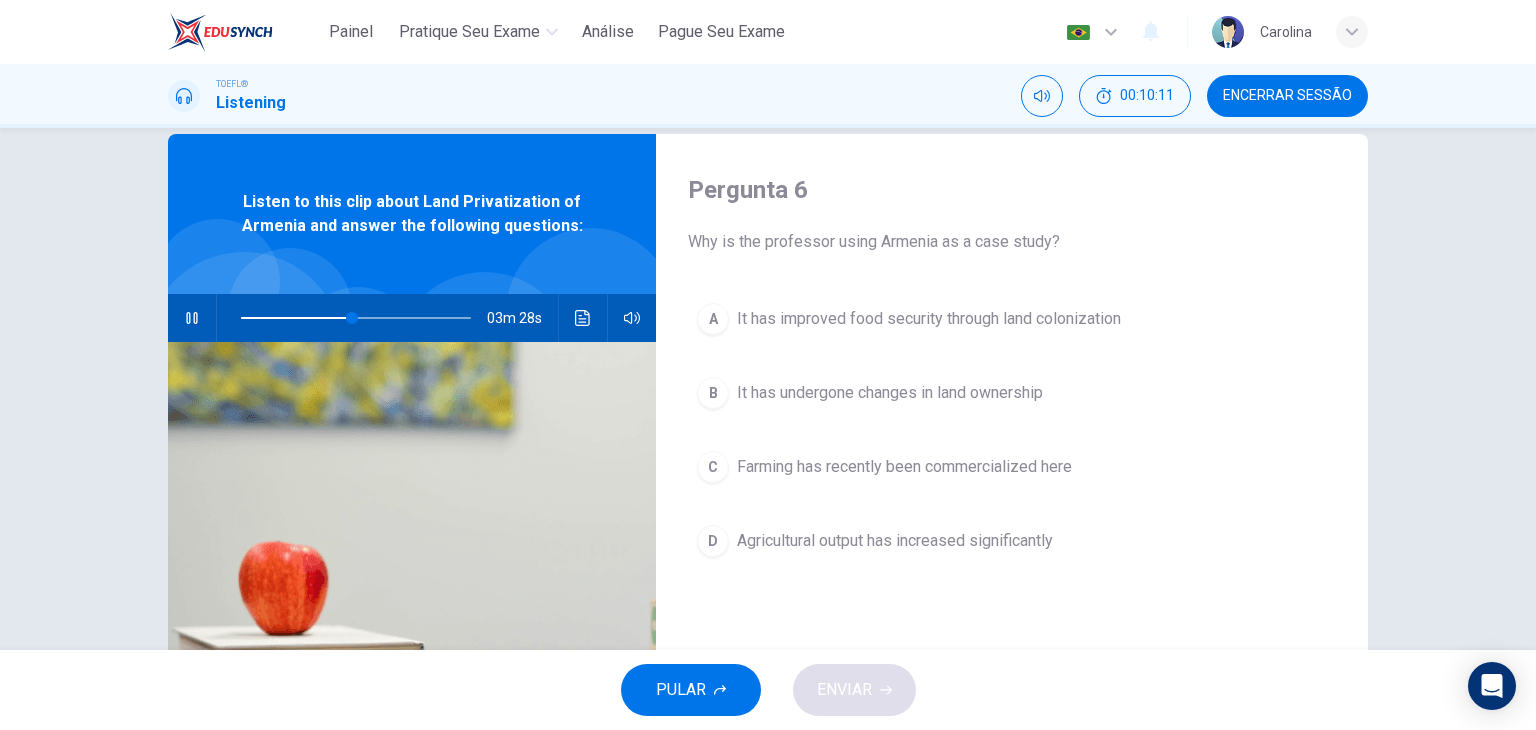 click on "A" at bounding box center [713, 319] 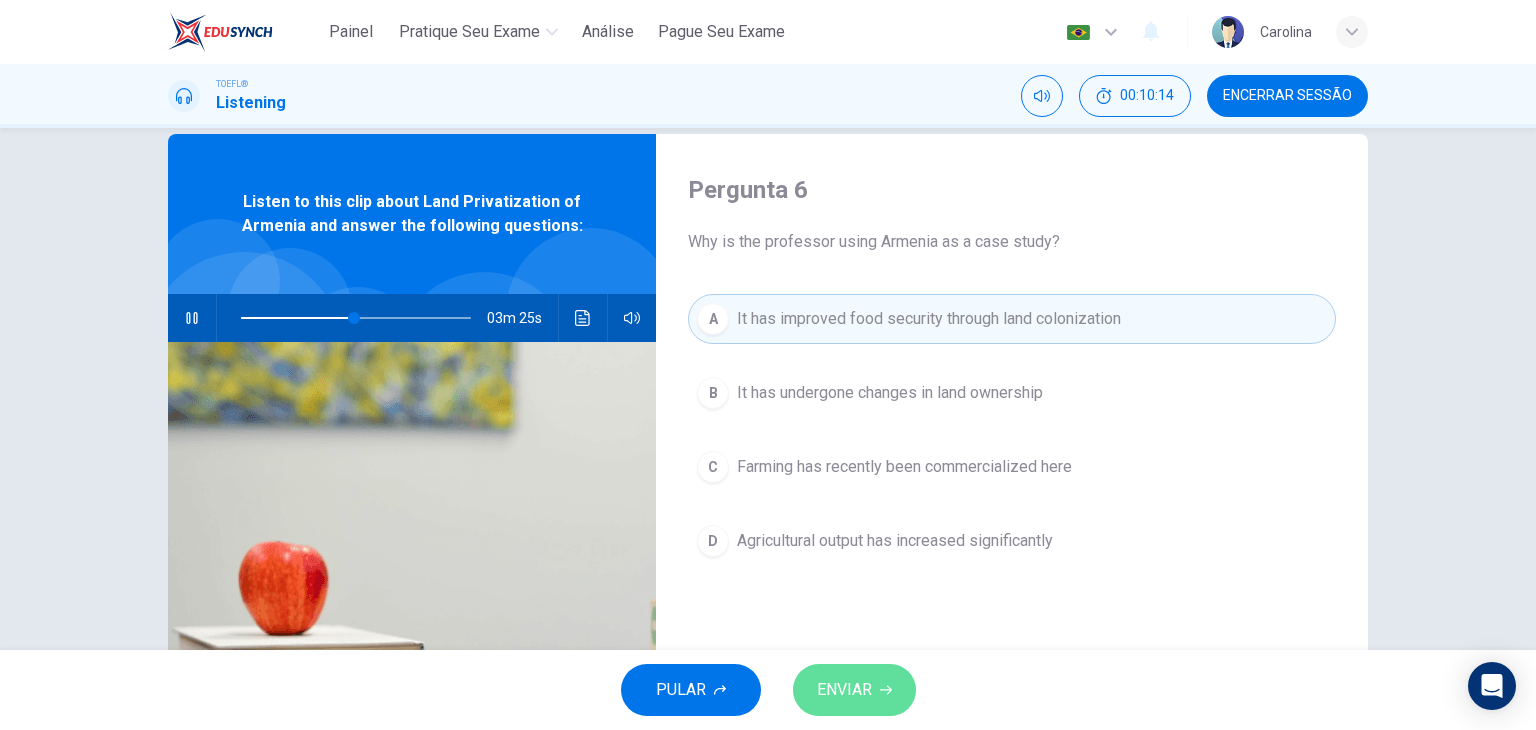click on "ENVIAR" at bounding box center [854, 690] 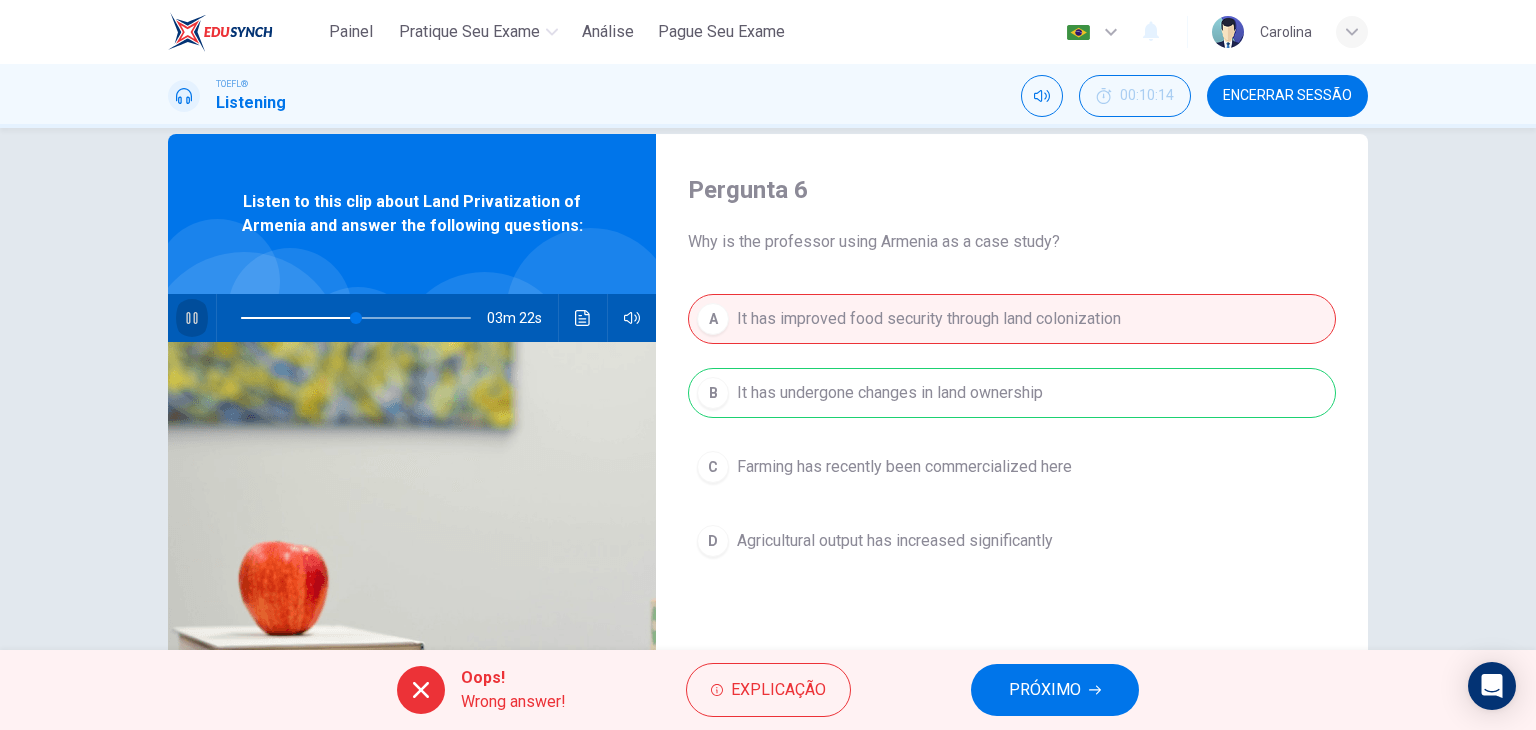 click 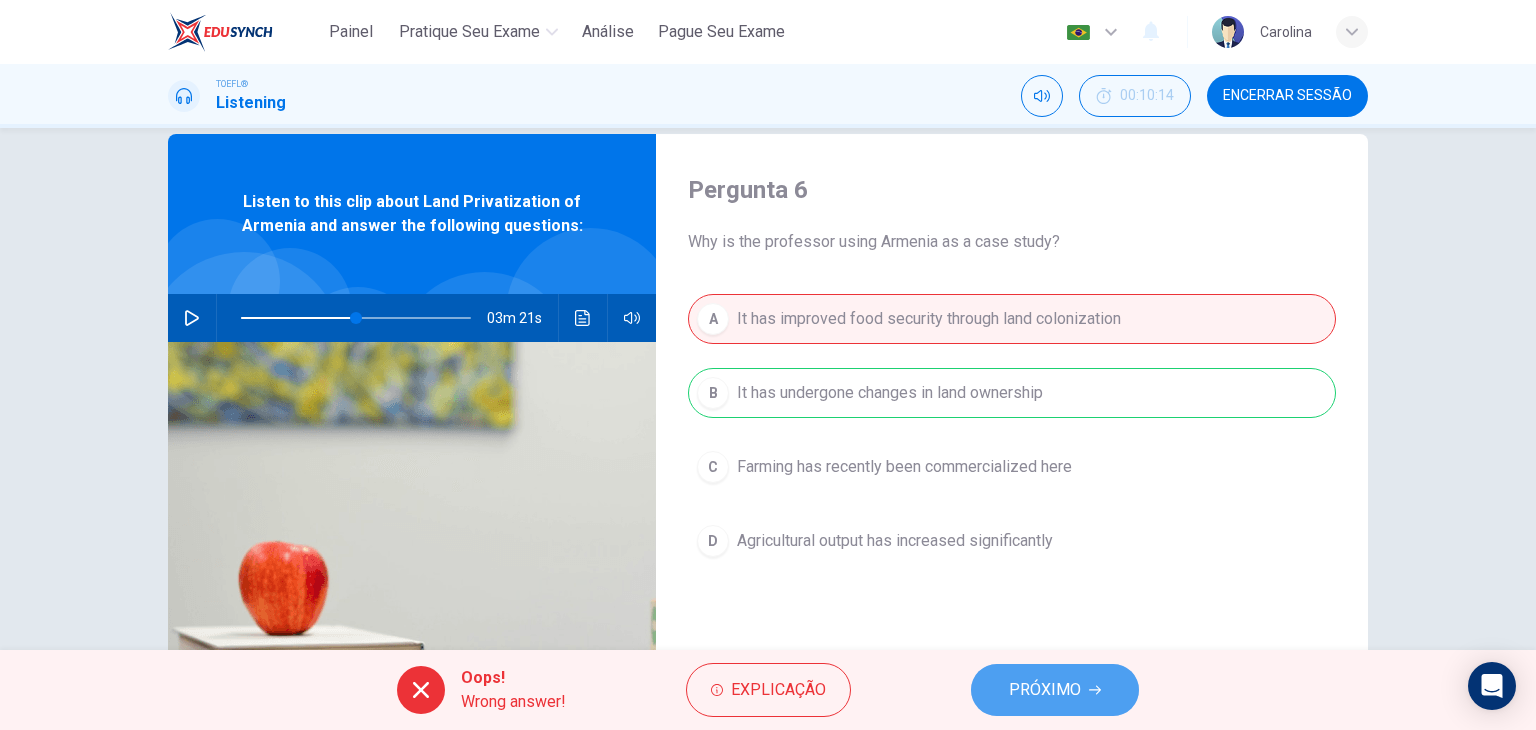 click on "PRÓXIMO" at bounding box center (1045, 690) 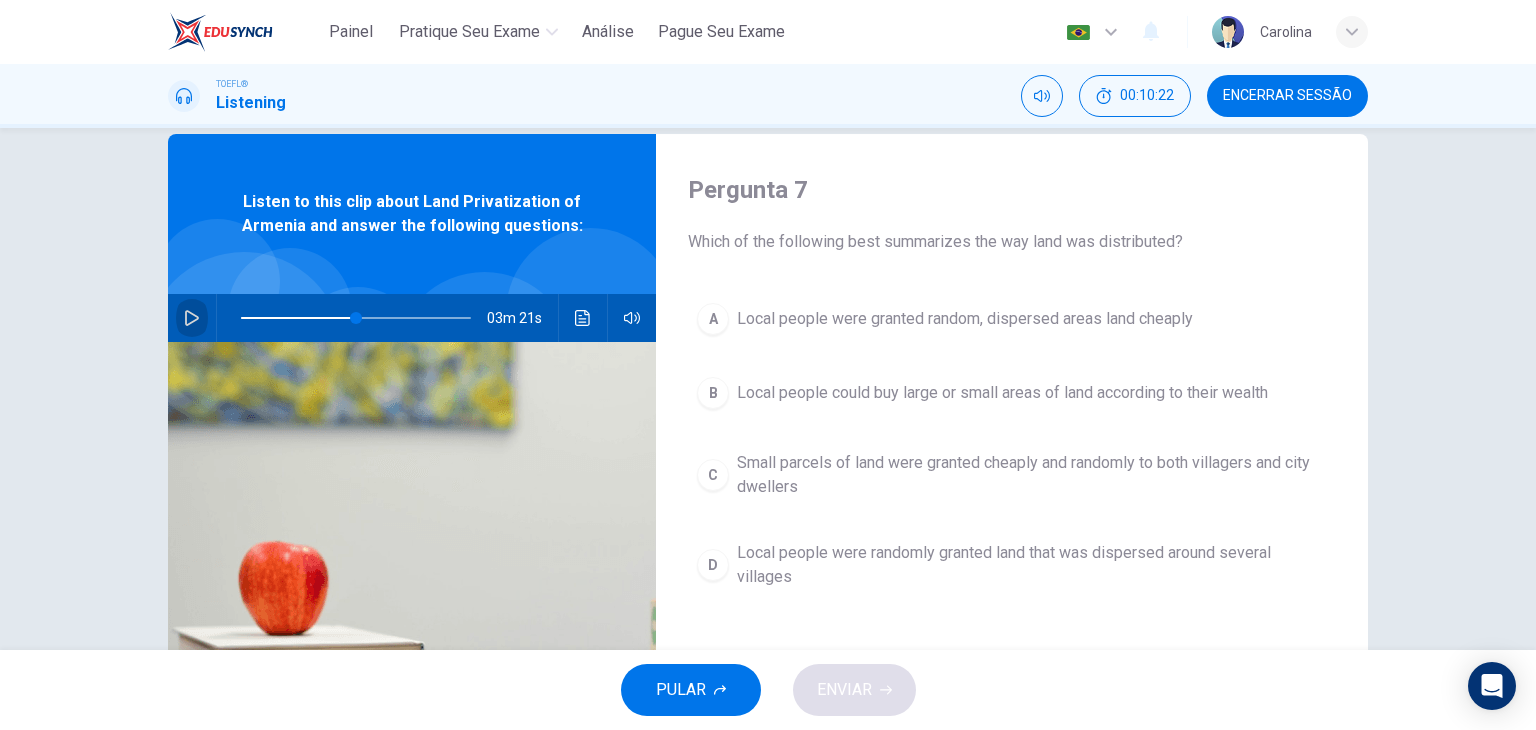 click at bounding box center (192, 318) 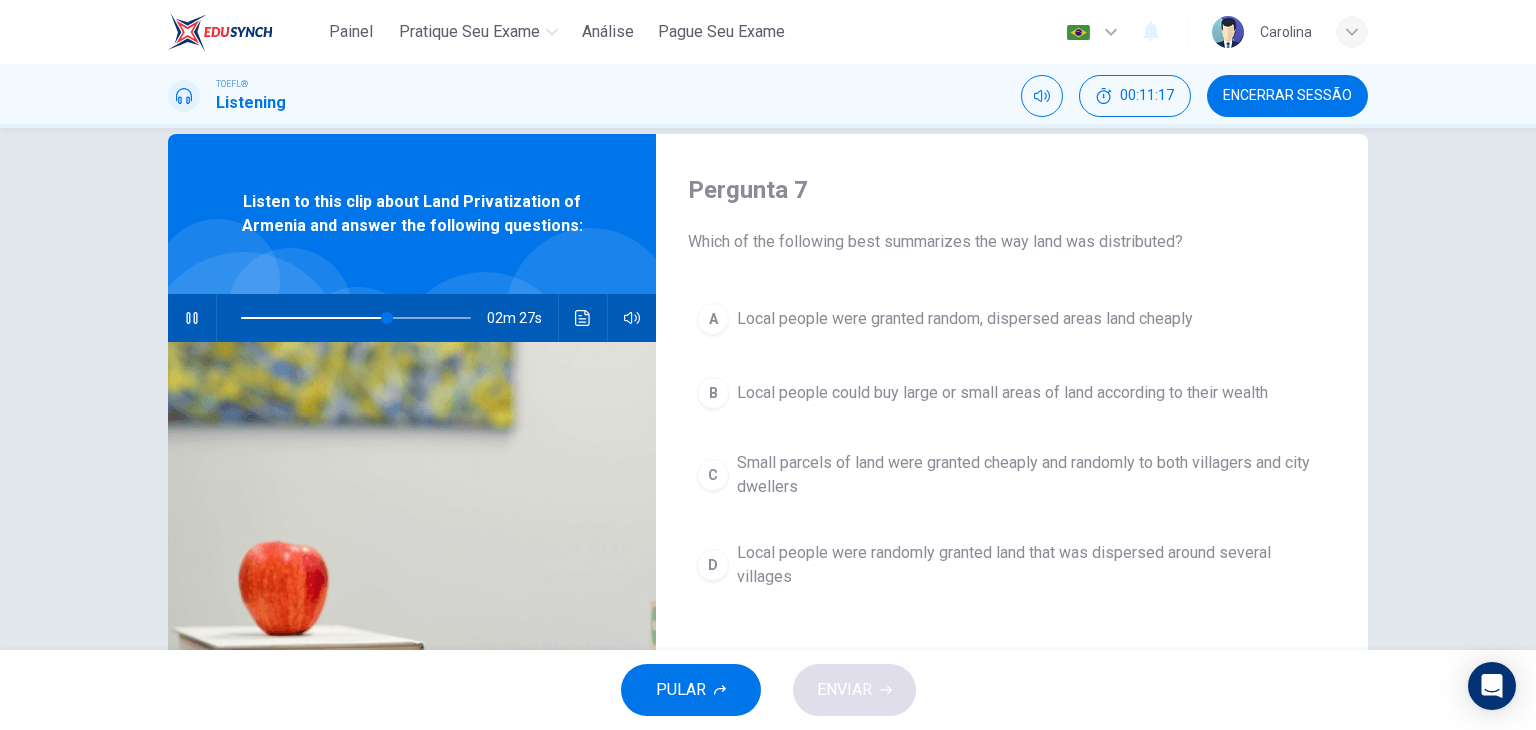 click at bounding box center [192, 318] 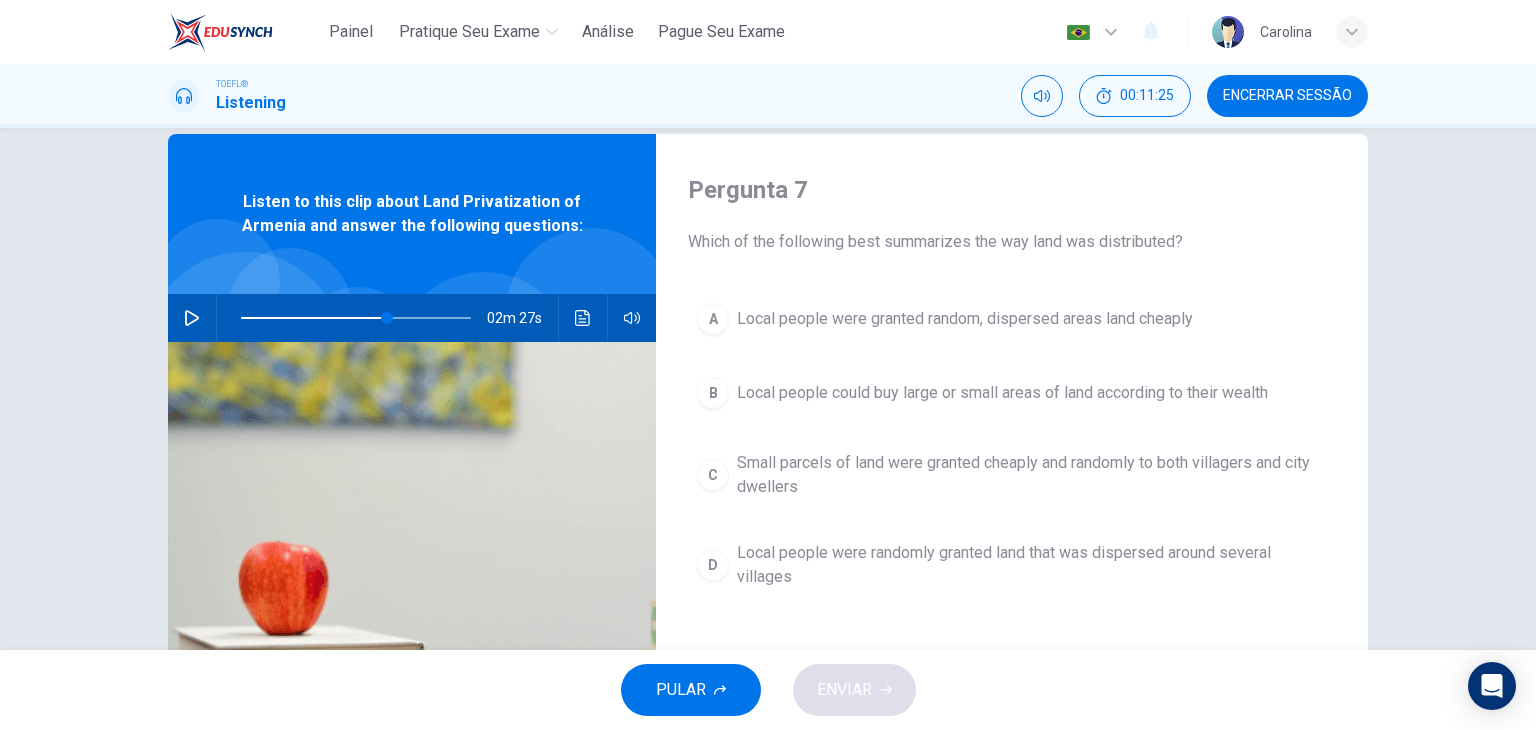 click at bounding box center (192, 318) 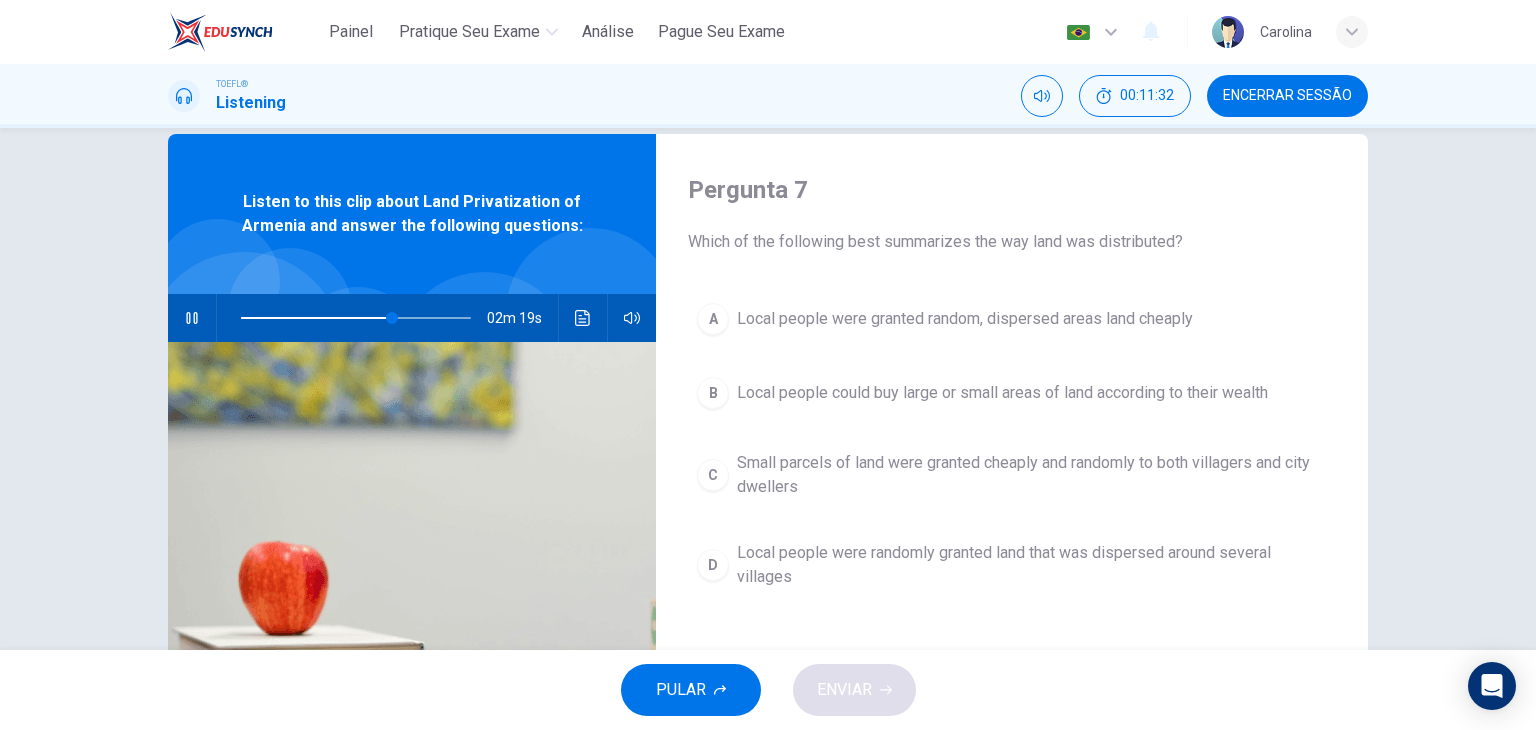 click on "B" at bounding box center (713, 393) 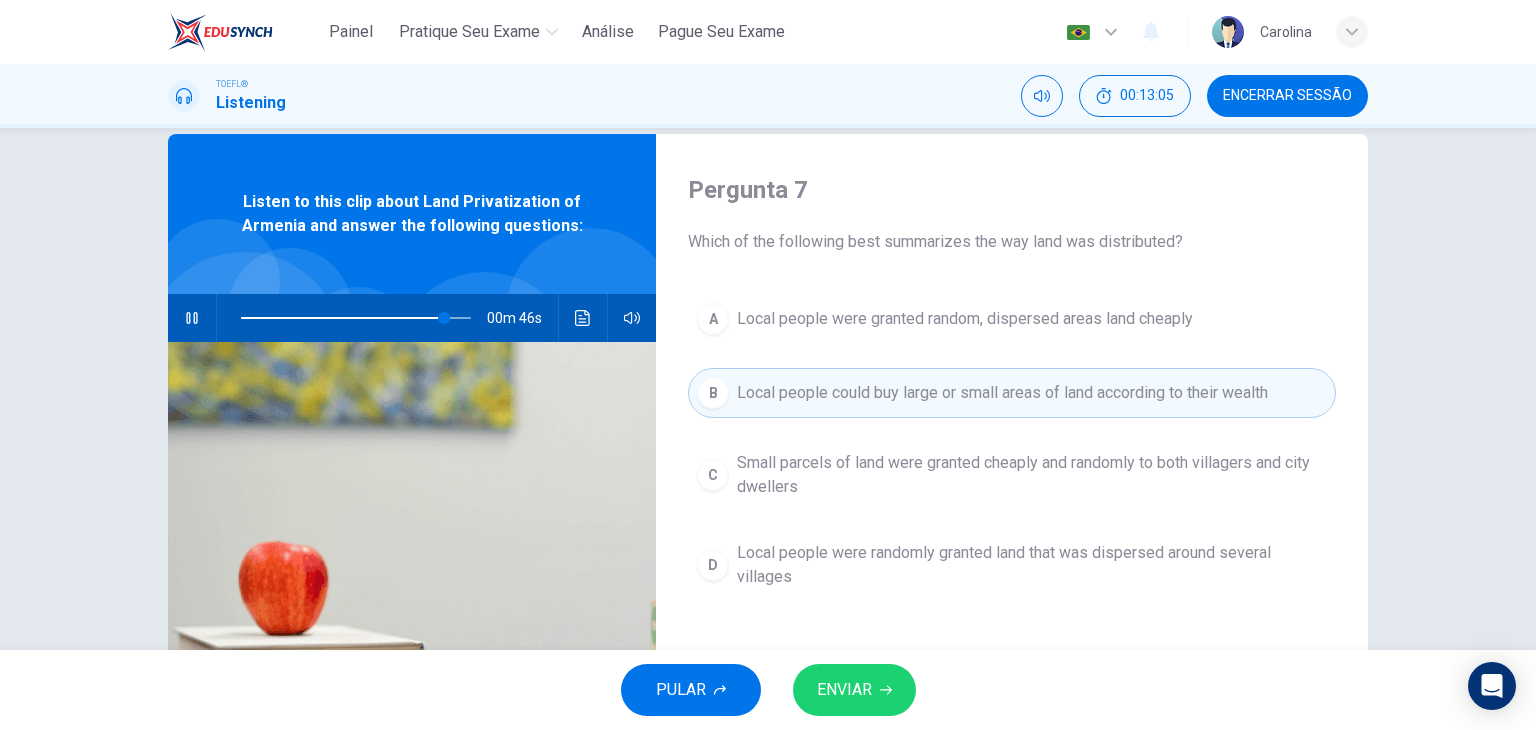 click on "ENVIAR" at bounding box center (844, 690) 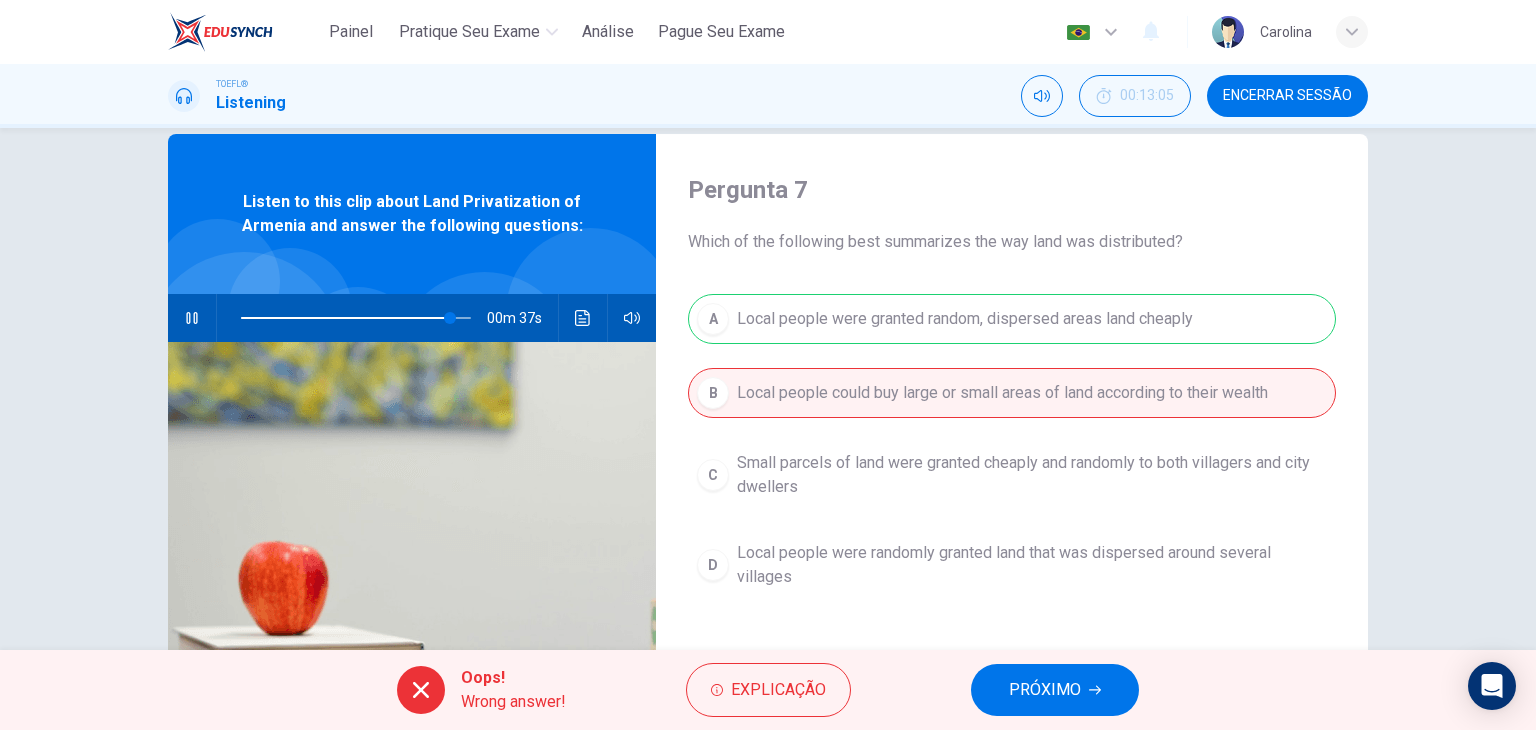 click on "PRÓXIMO" at bounding box center (1045, 690) 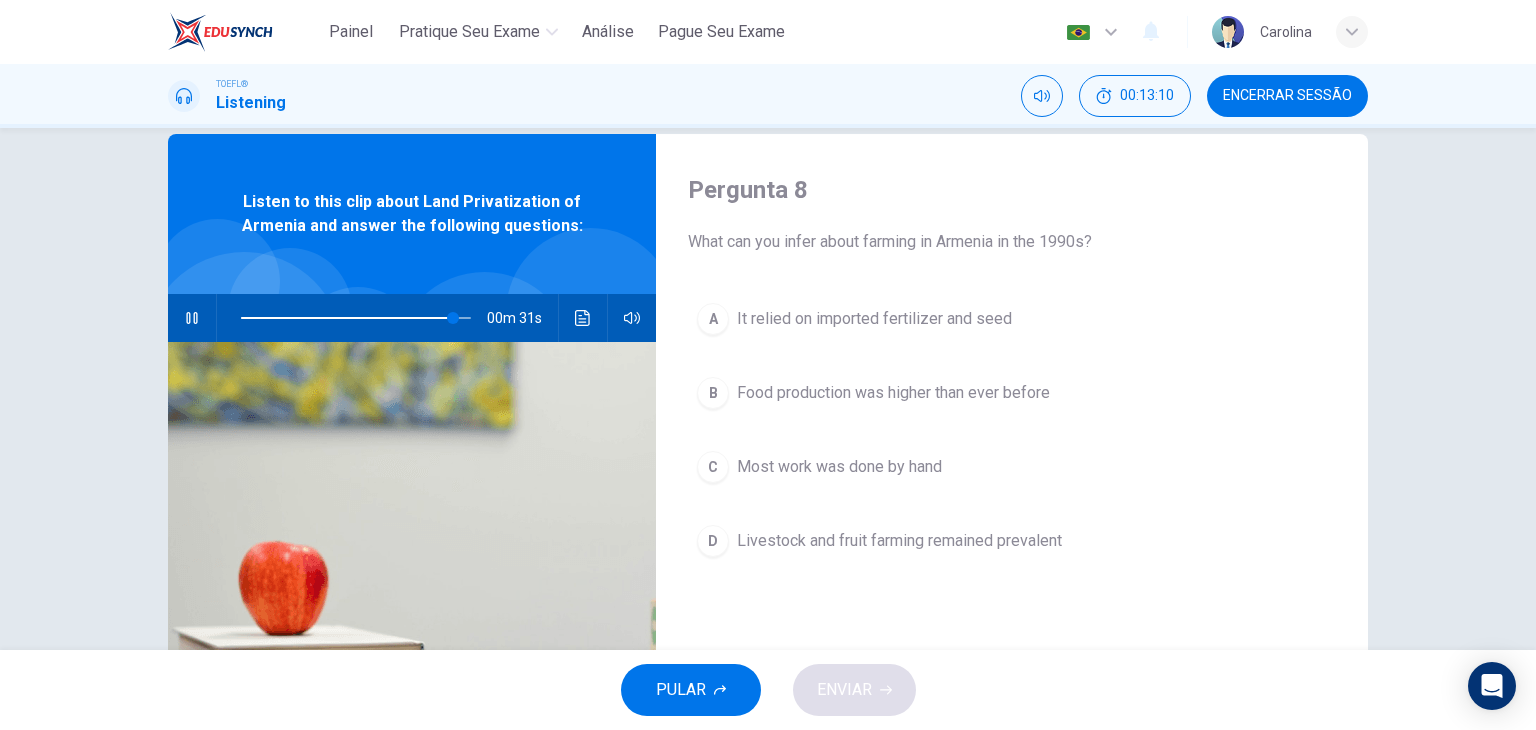 click at bounding box center (192, 318) 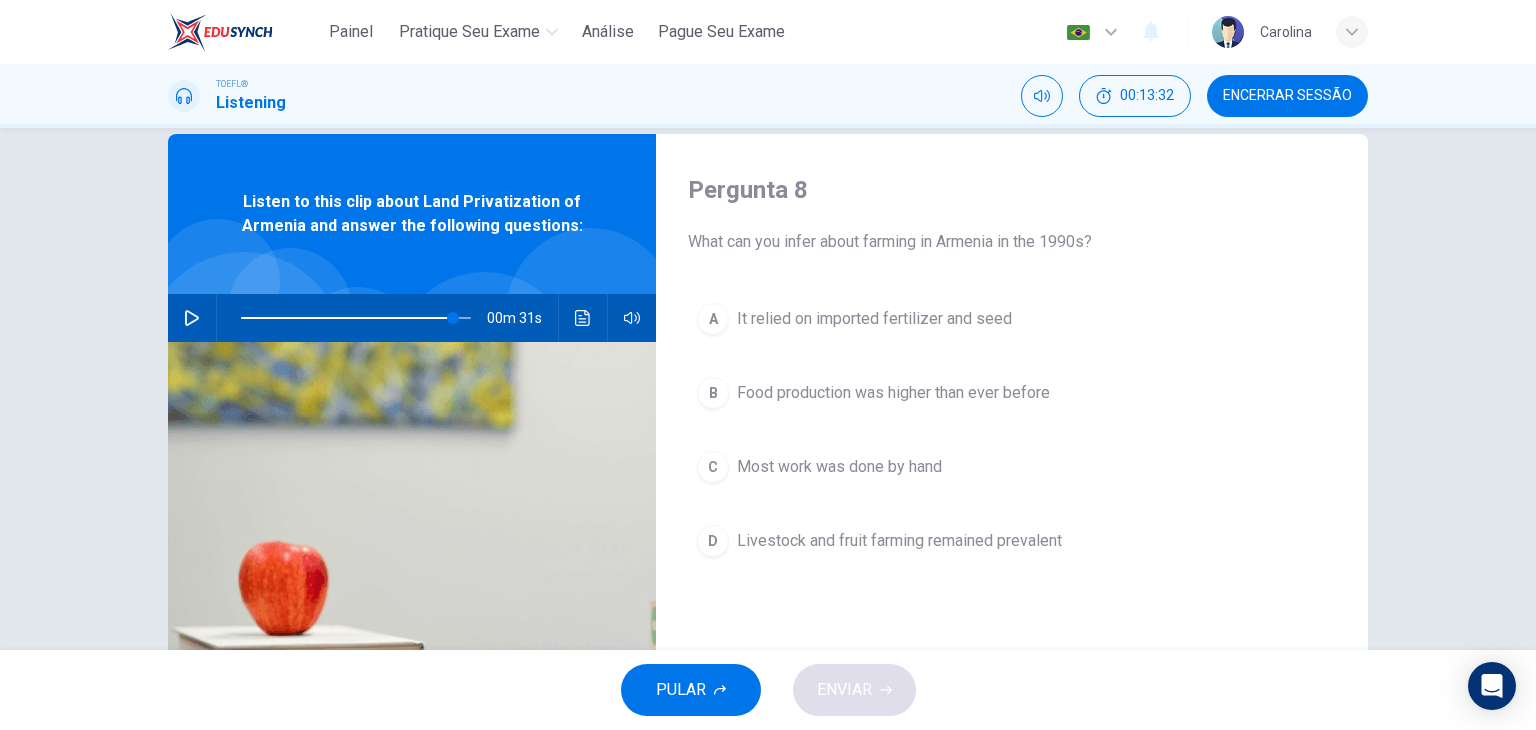 click on "It relied on imported fertilizer and seed" at bounding box center [874, 319] 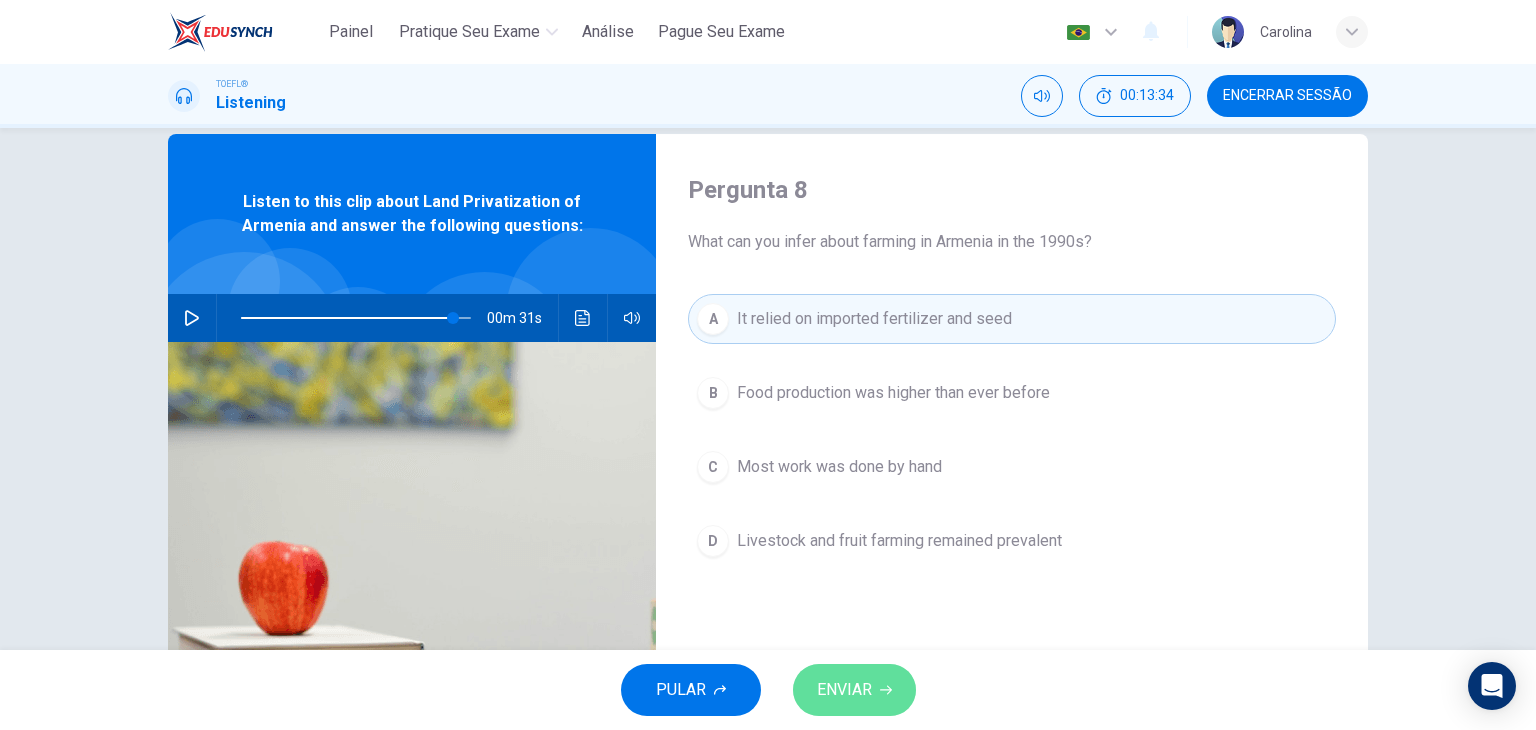 click on "ENVIAR" at bounding box center (854, 690) 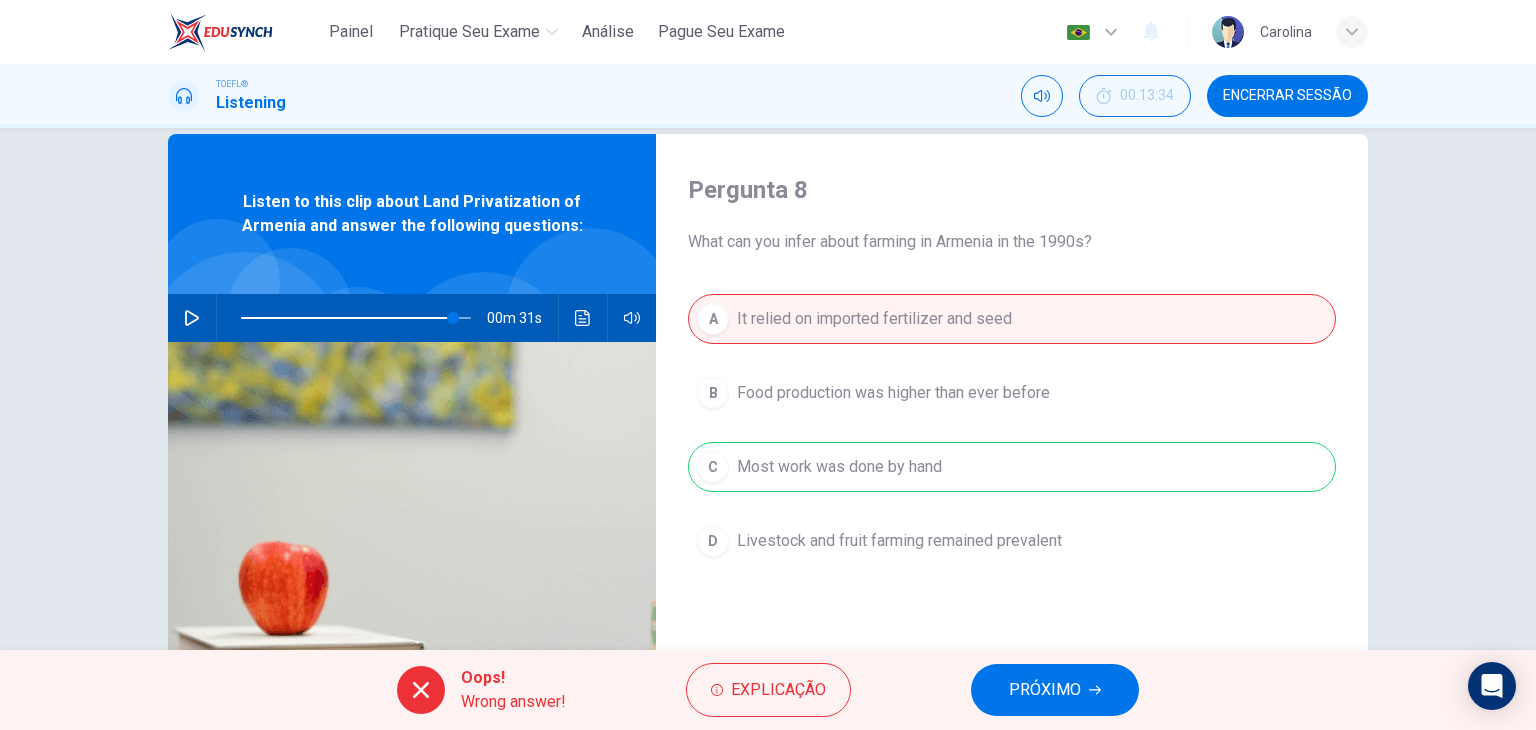 click on "PRÓXIMO" at bounding box center [1045, 690] 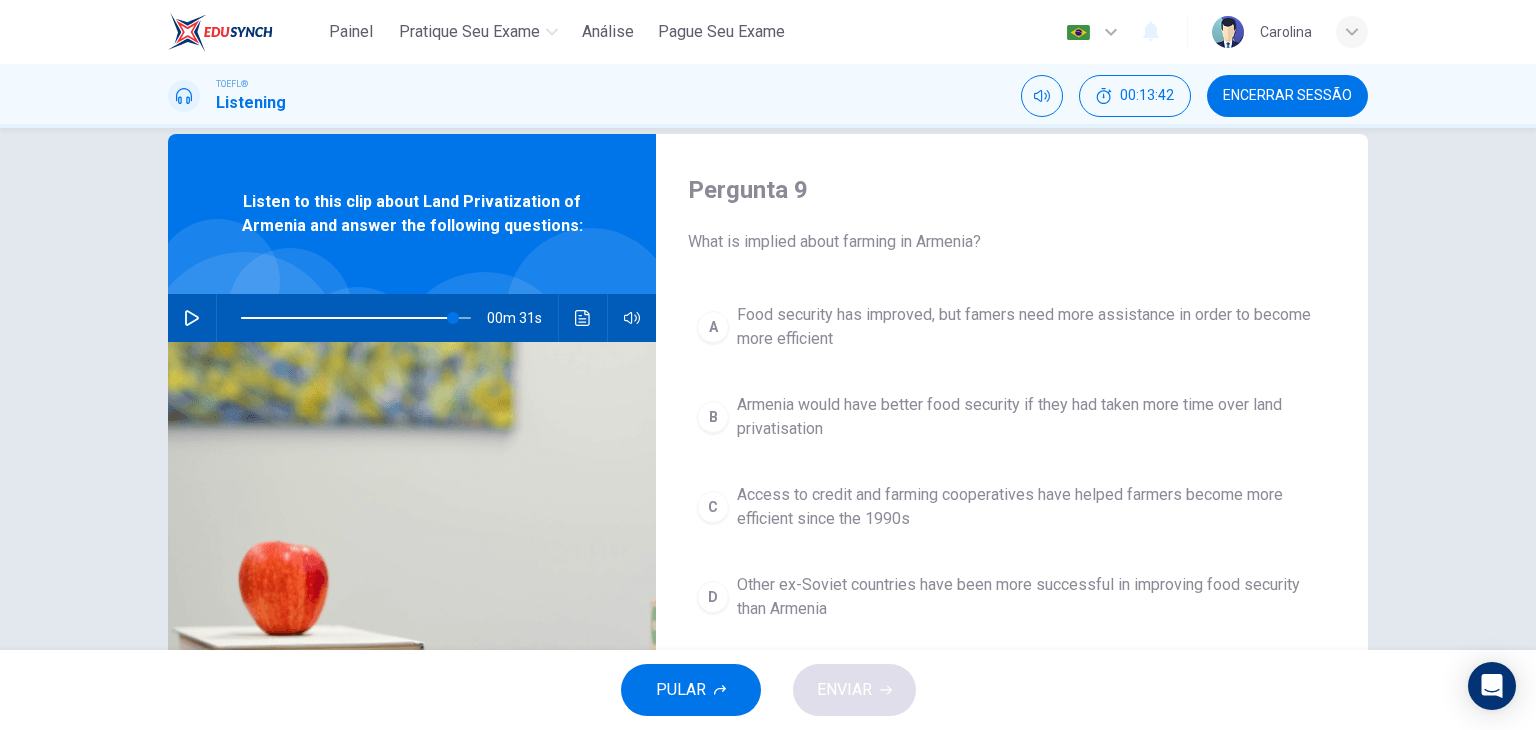 click on "00m 31s" at bounding box center (412, 318) 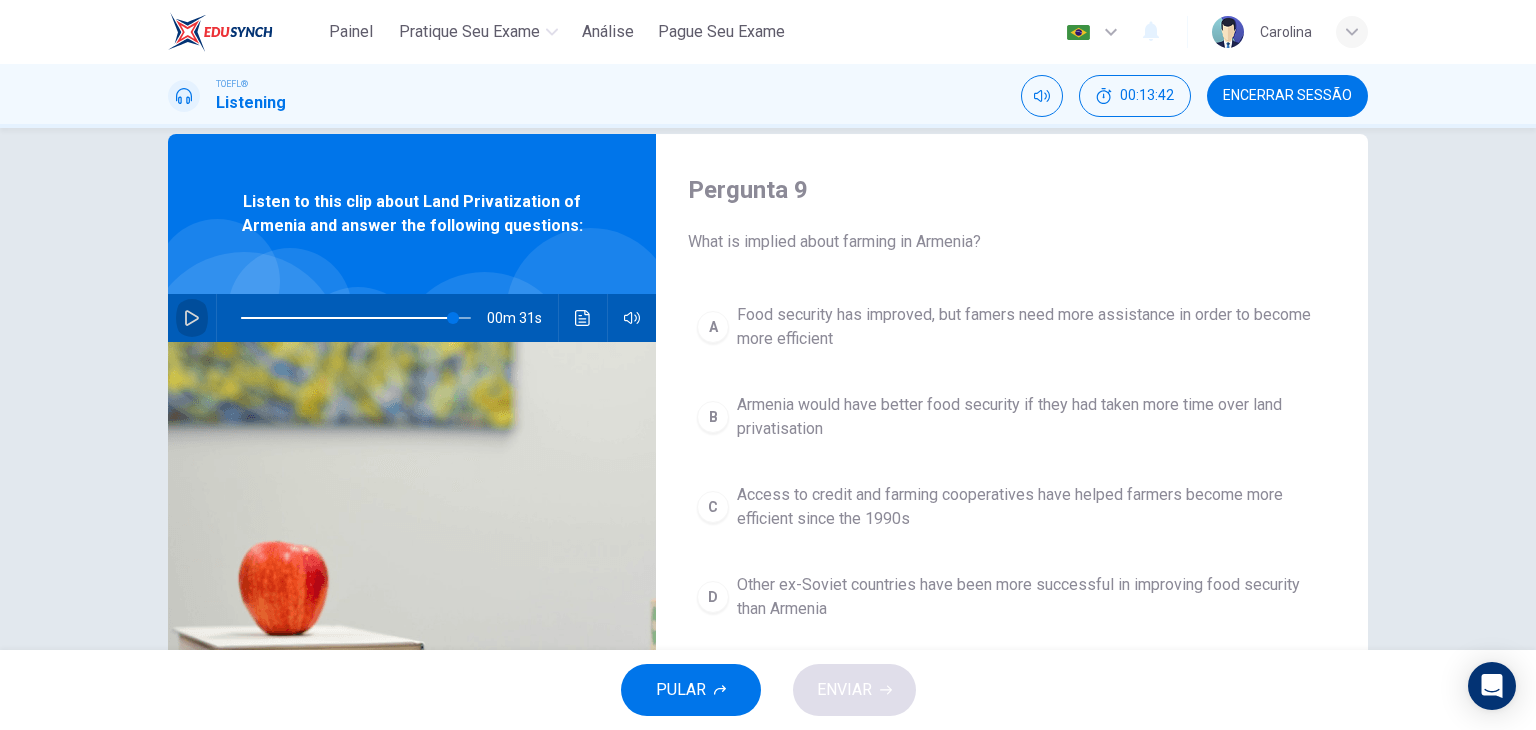 click at bounding box center (192, 318) 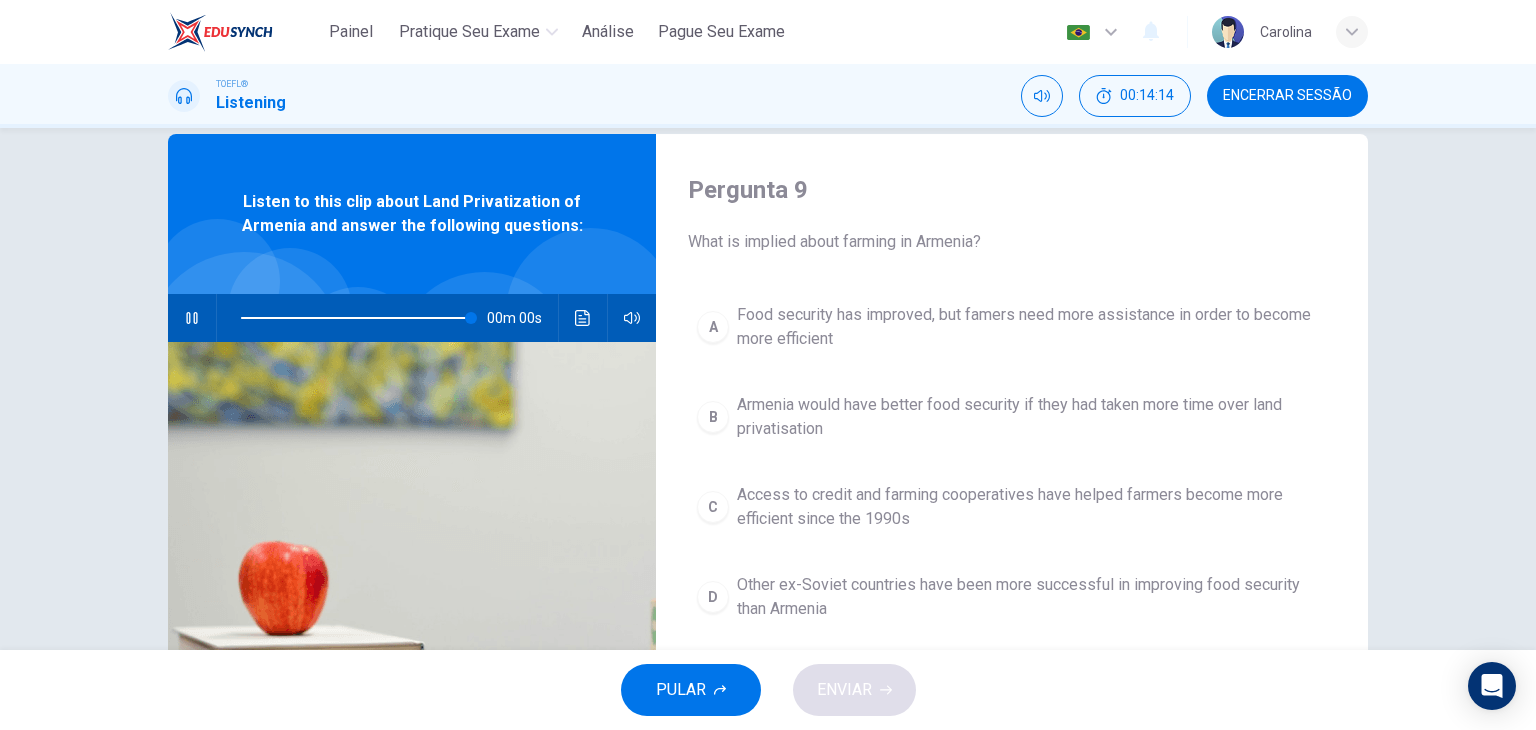 type on "0" 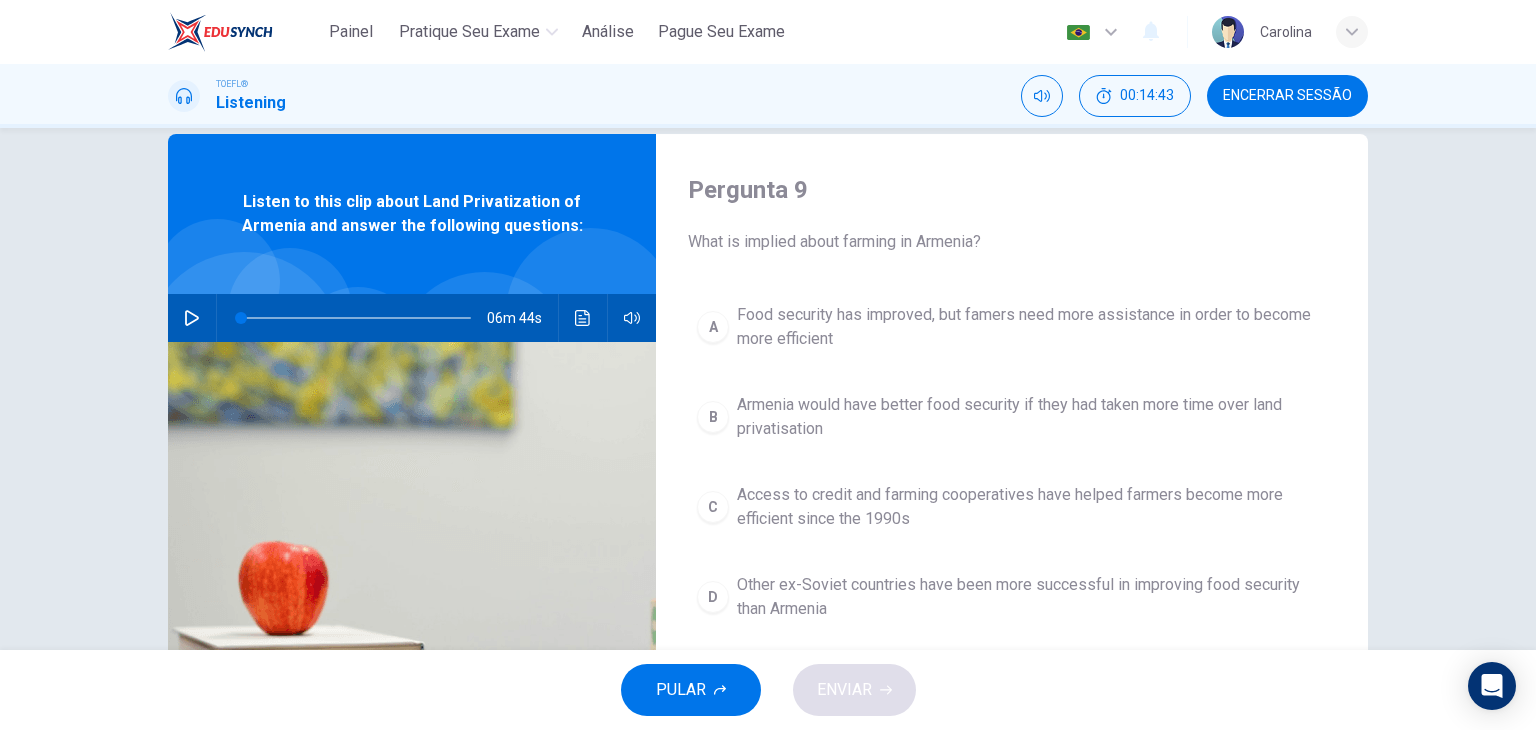 click on "Armenia would have better food security if they had taken more time over land privatisation" at bounding box center (1032, 417) 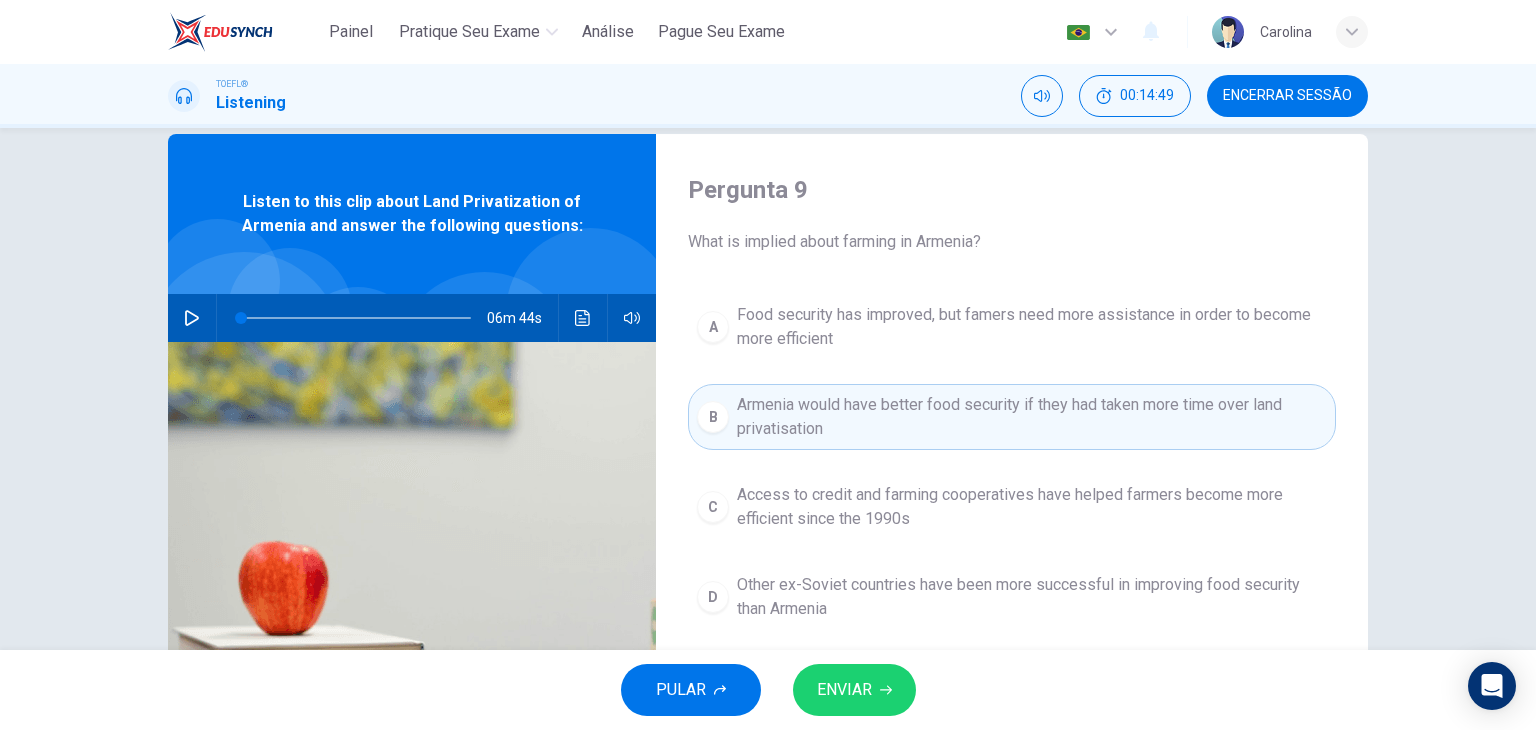 click 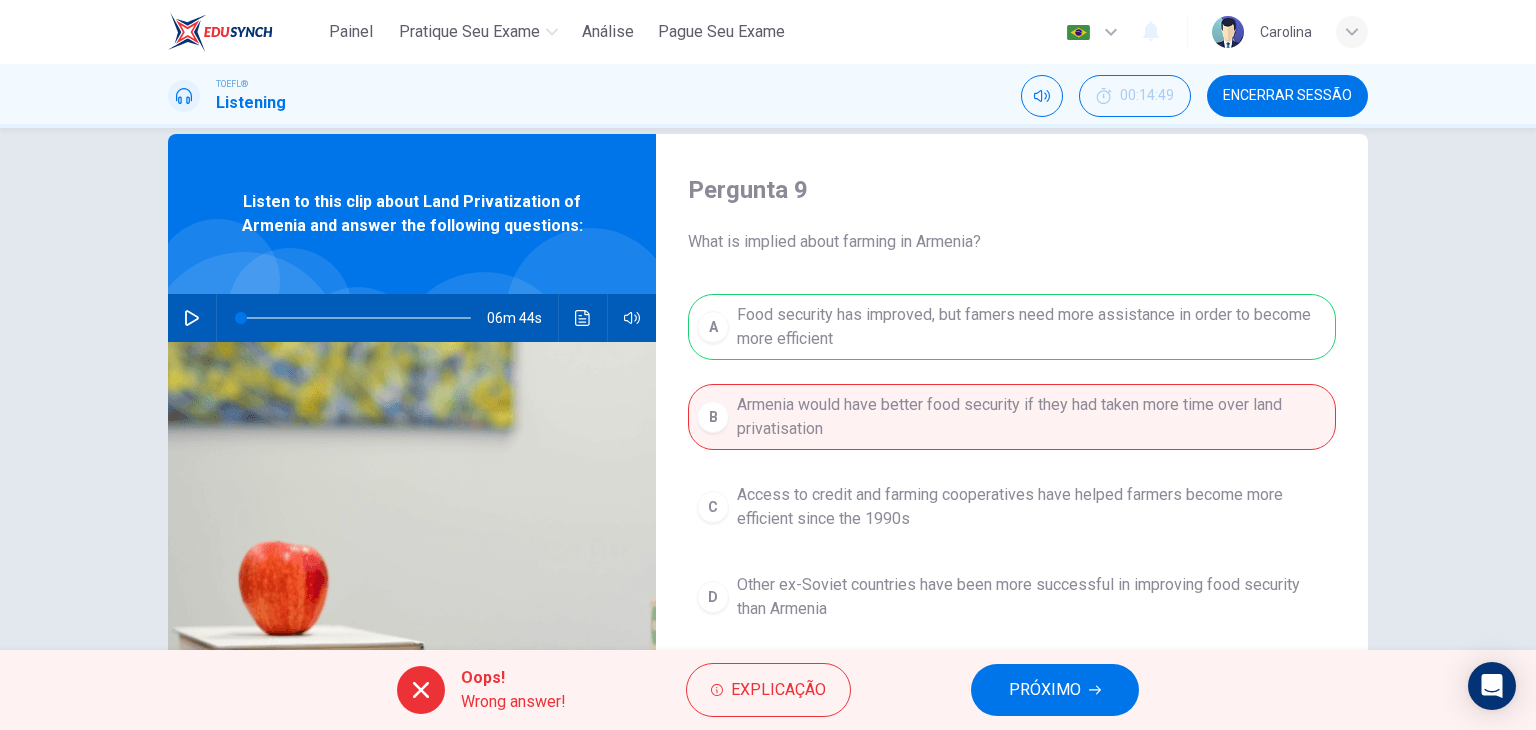 click on "Oops! Wrong answer! Explicação PRÓXIMO" at bounding box center [768, 690] 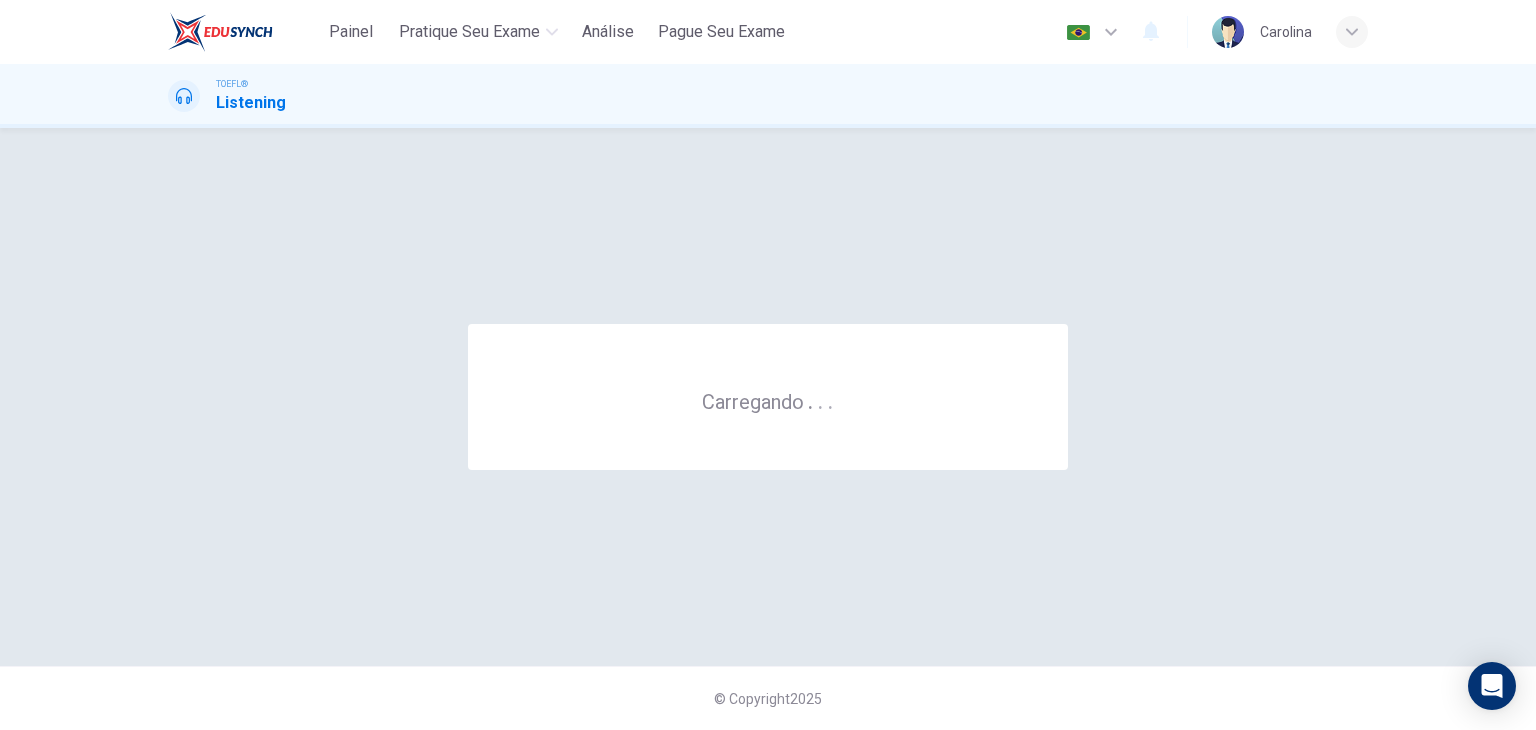 scroll, scrollTop: 0, scrollLeft: 0, axis: both 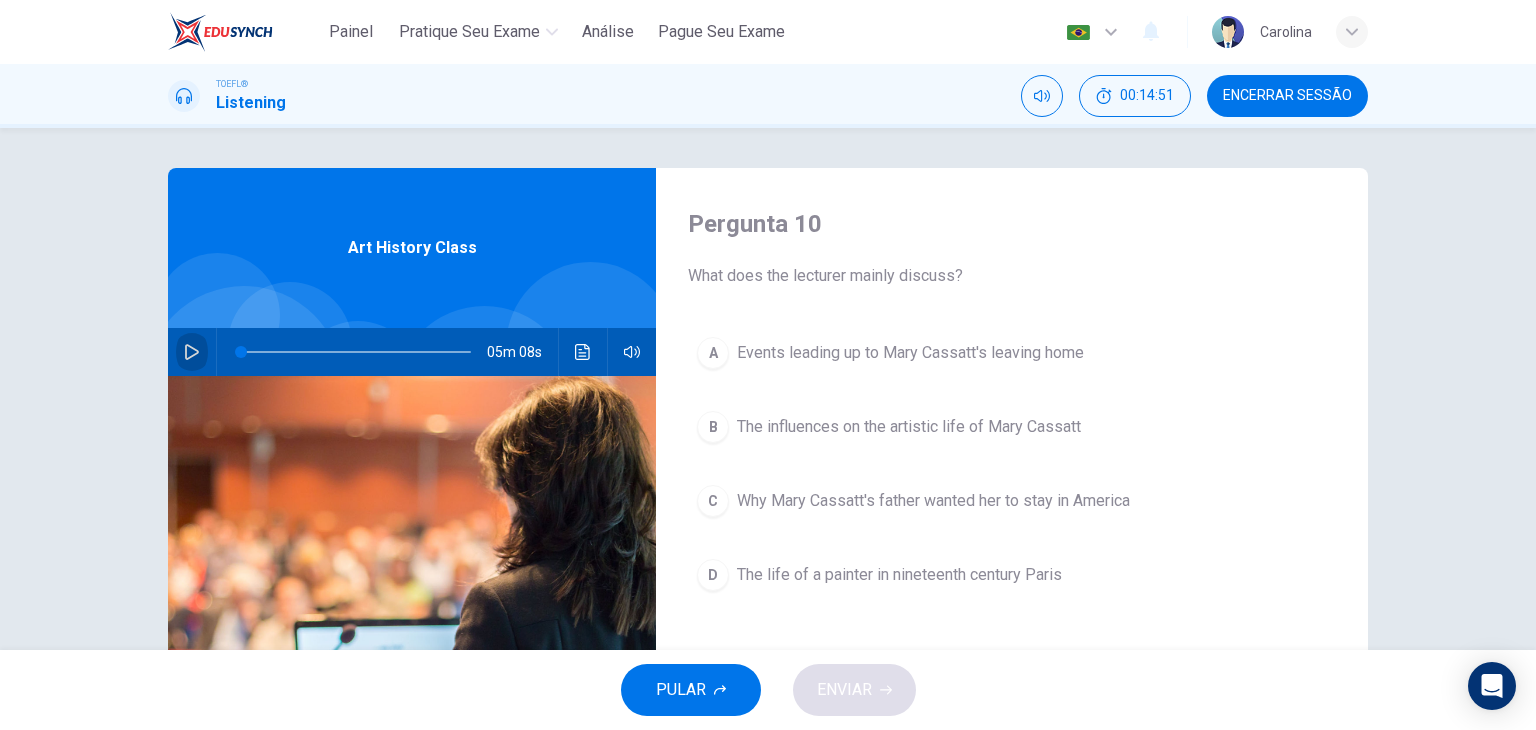 click 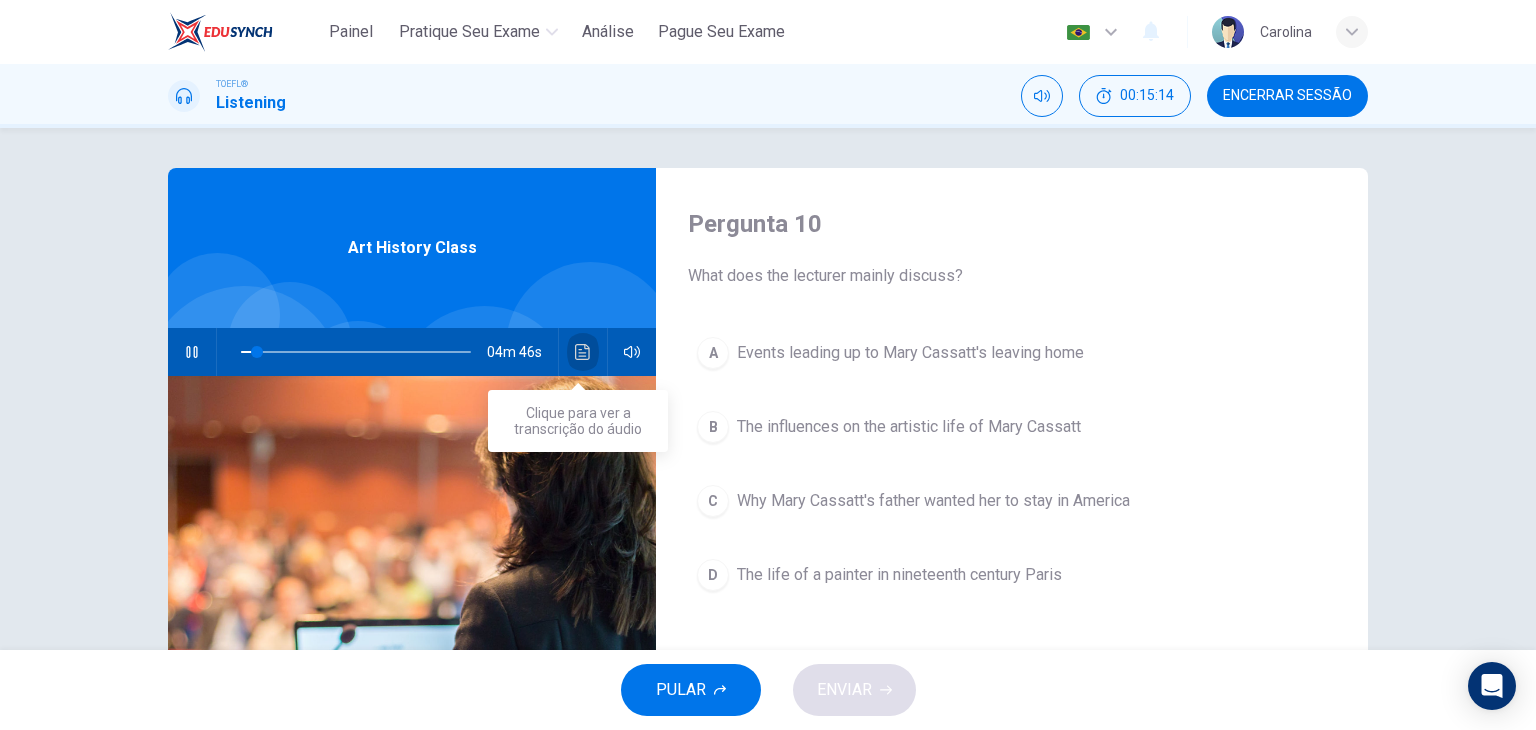click 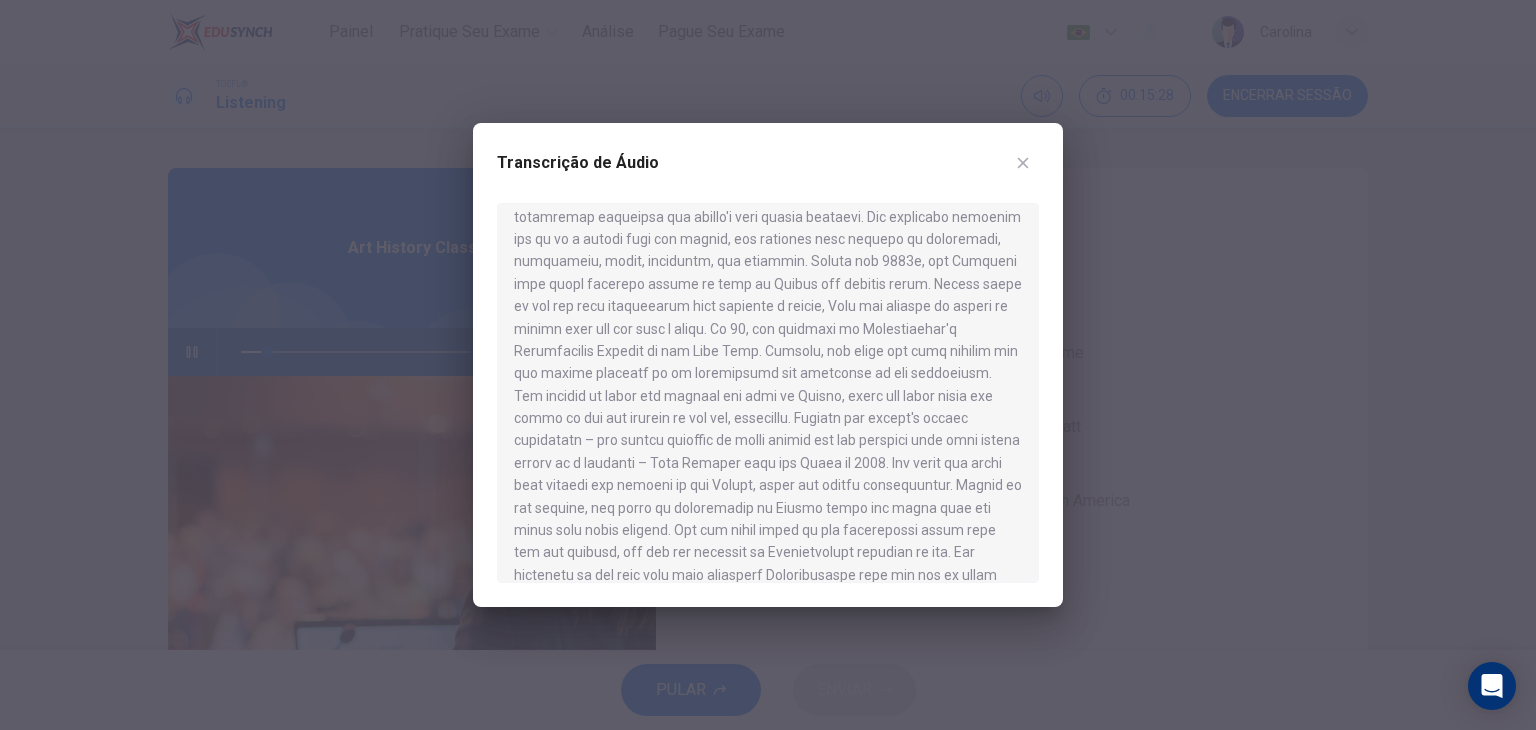scroll, scrollTop: 119, scrollLeft: 0, axis: vertical 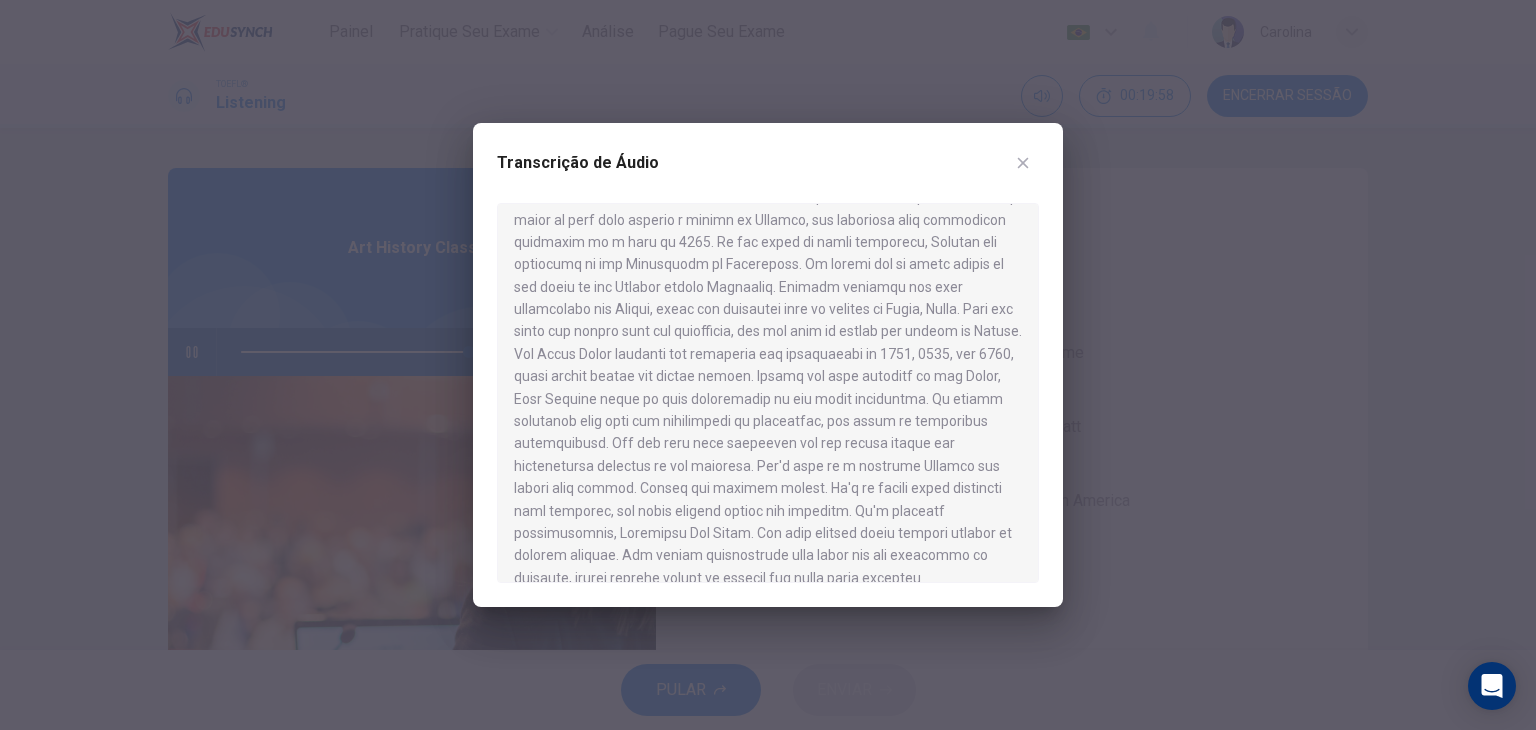 click 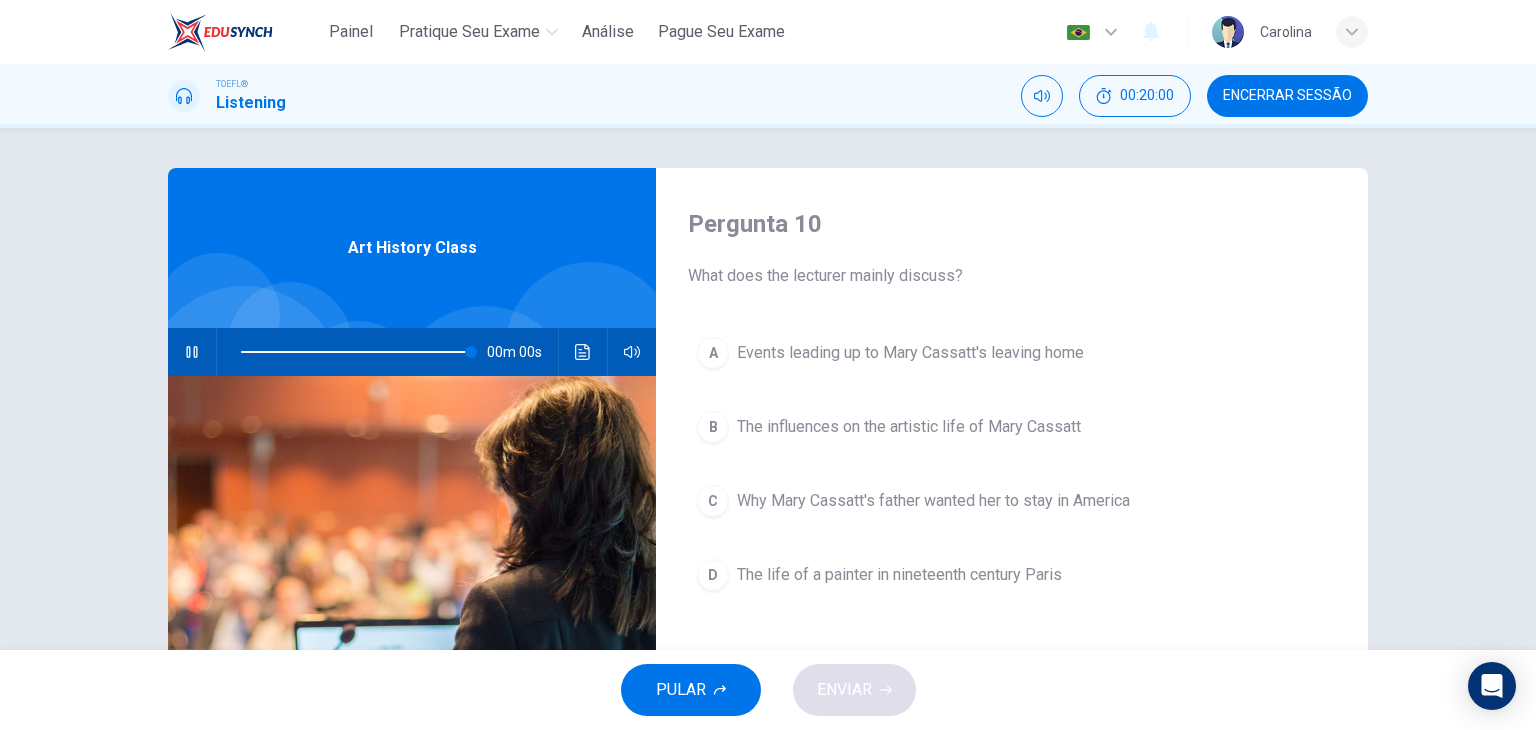 type on "0" 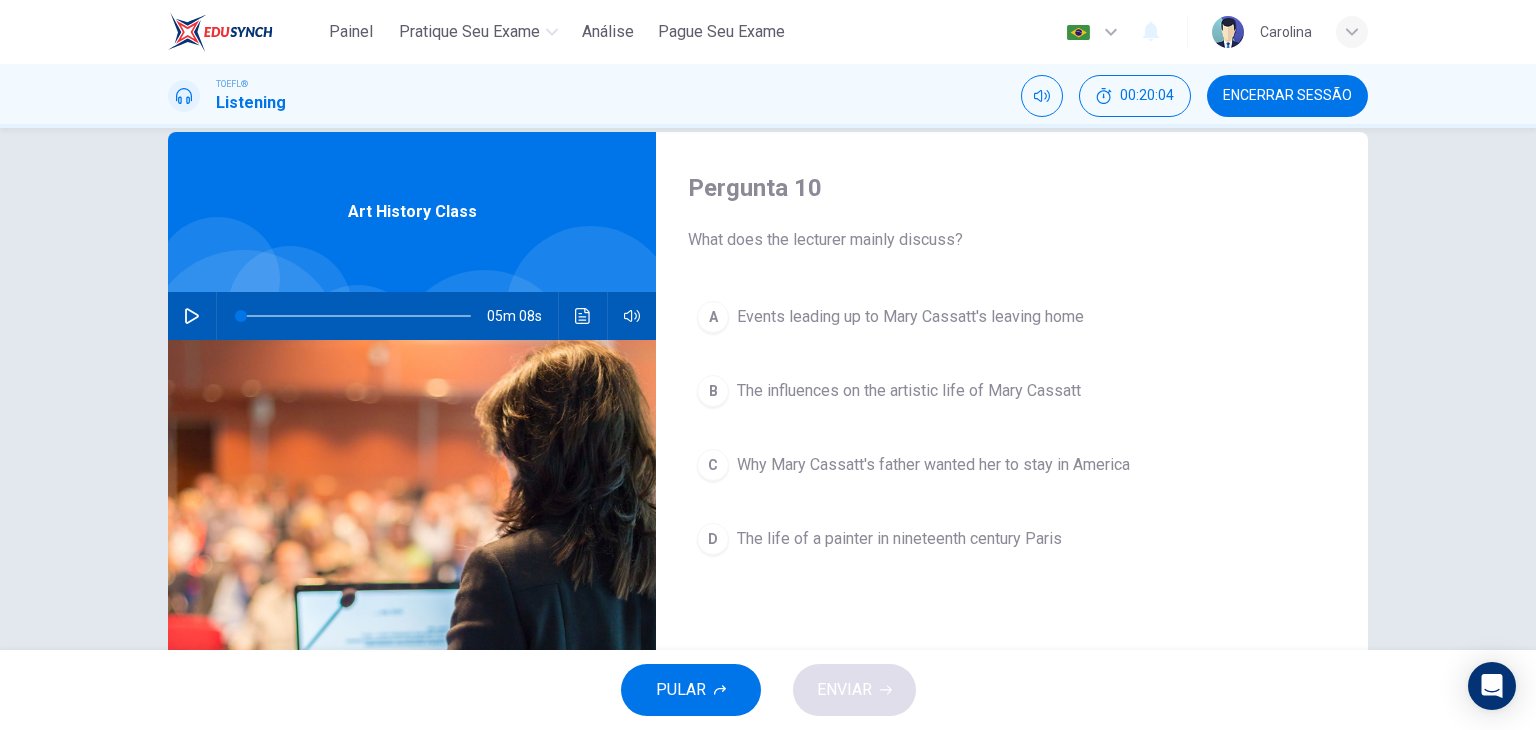 scroll, scrollTop: 40, scrollLeft: 0, axis: vertical 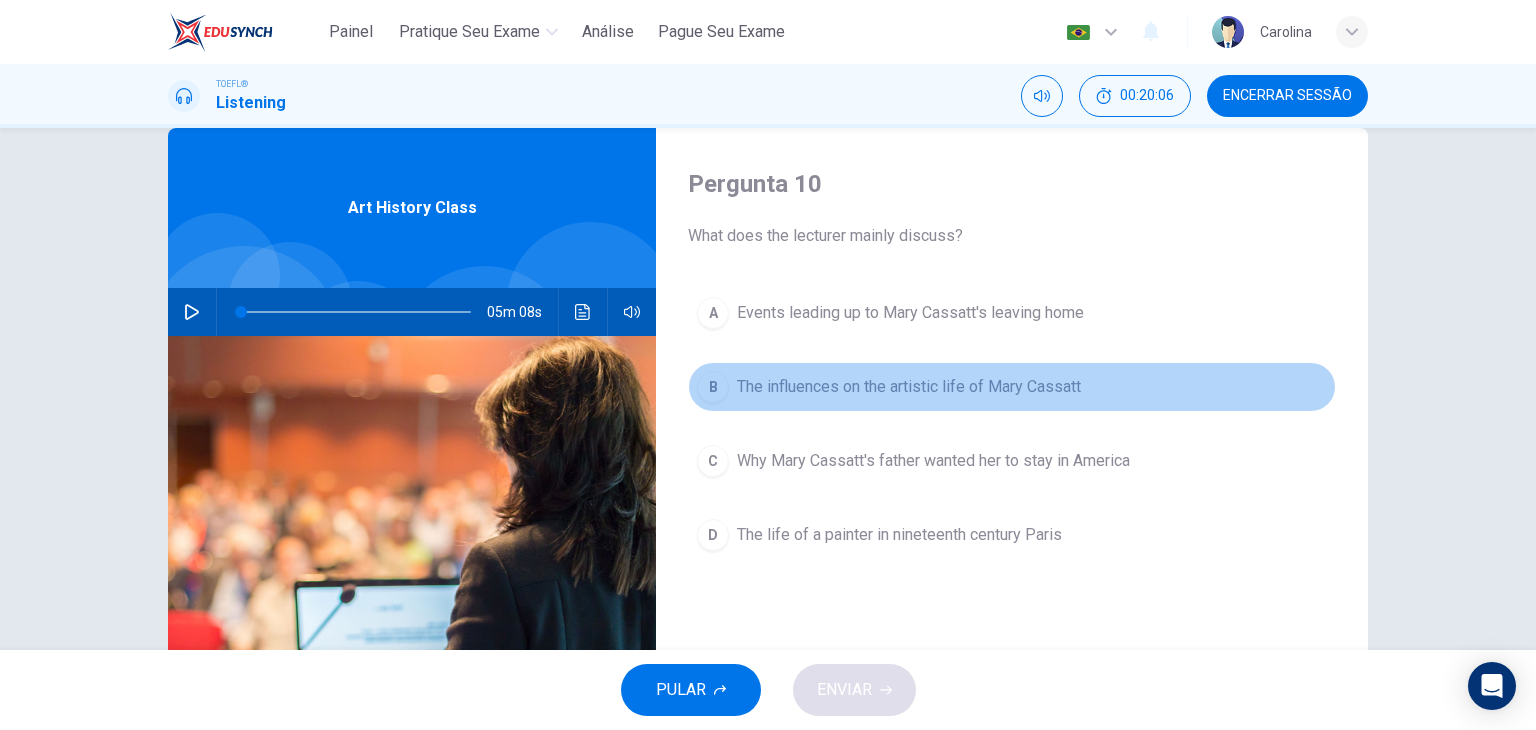 click on "The influences on the artistic life of Mary Cassatt" at bounding box center (909, 387) 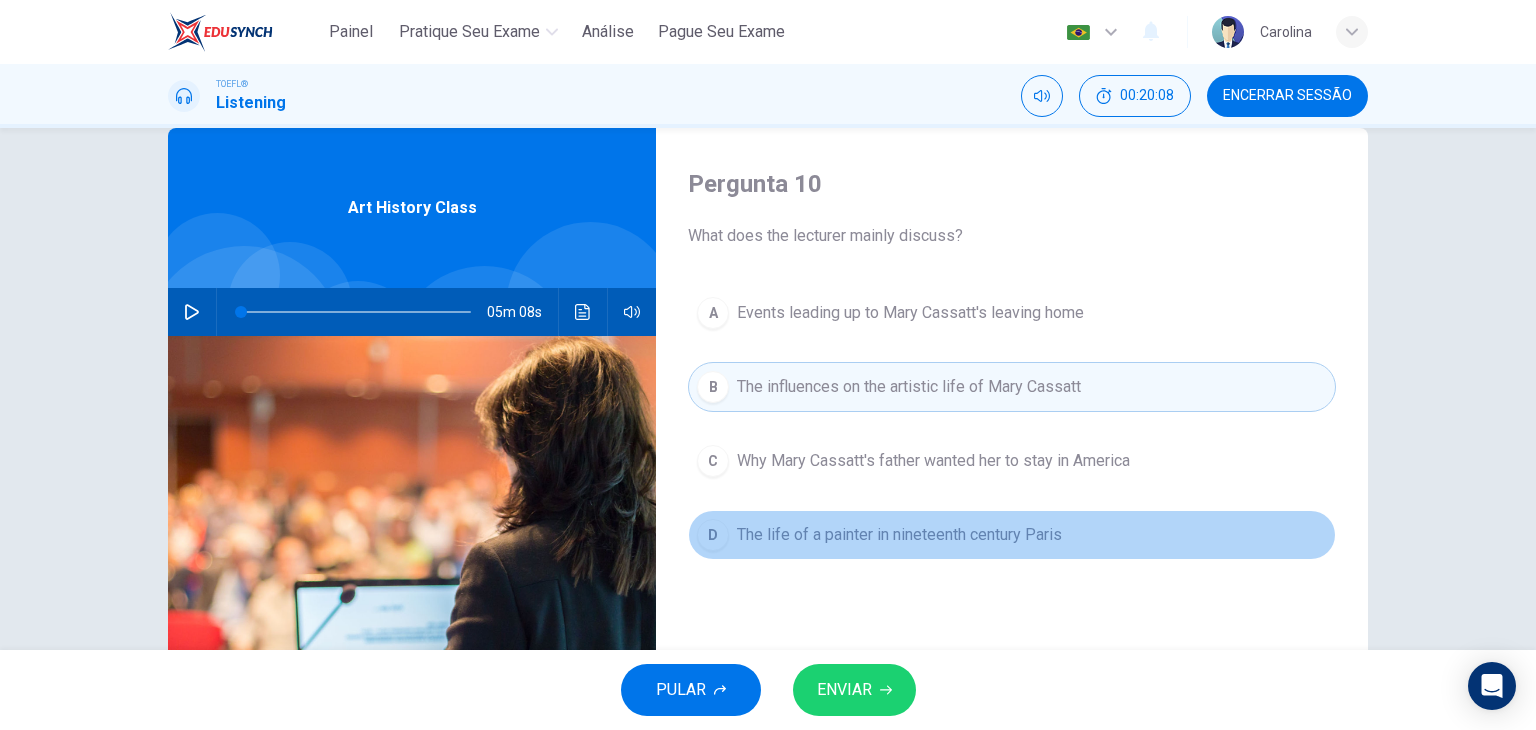 click on "The life of a painter in nineteenth century Paris" at bounding box center (899, 535) 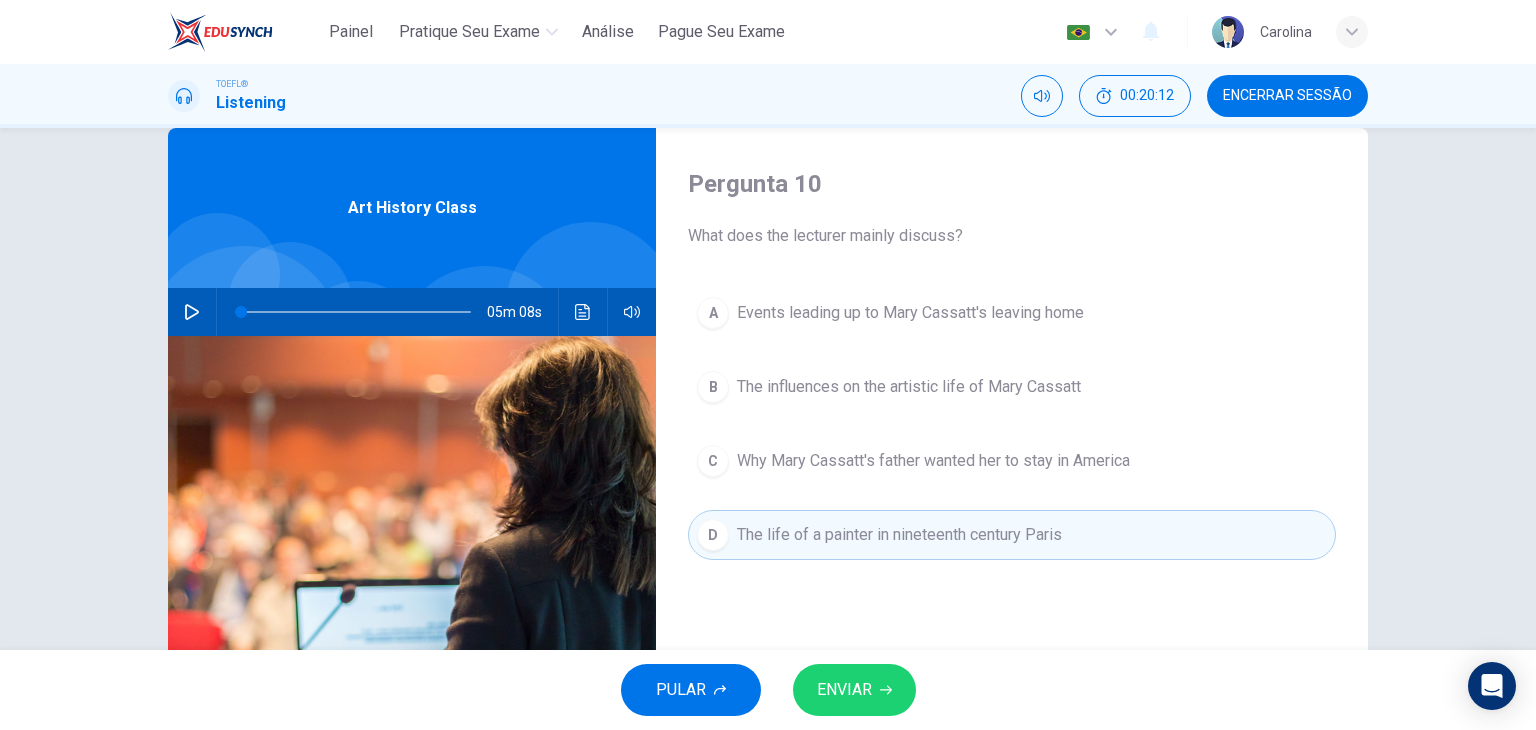 click on "ENVIAR" at bounding box center (854, 690) 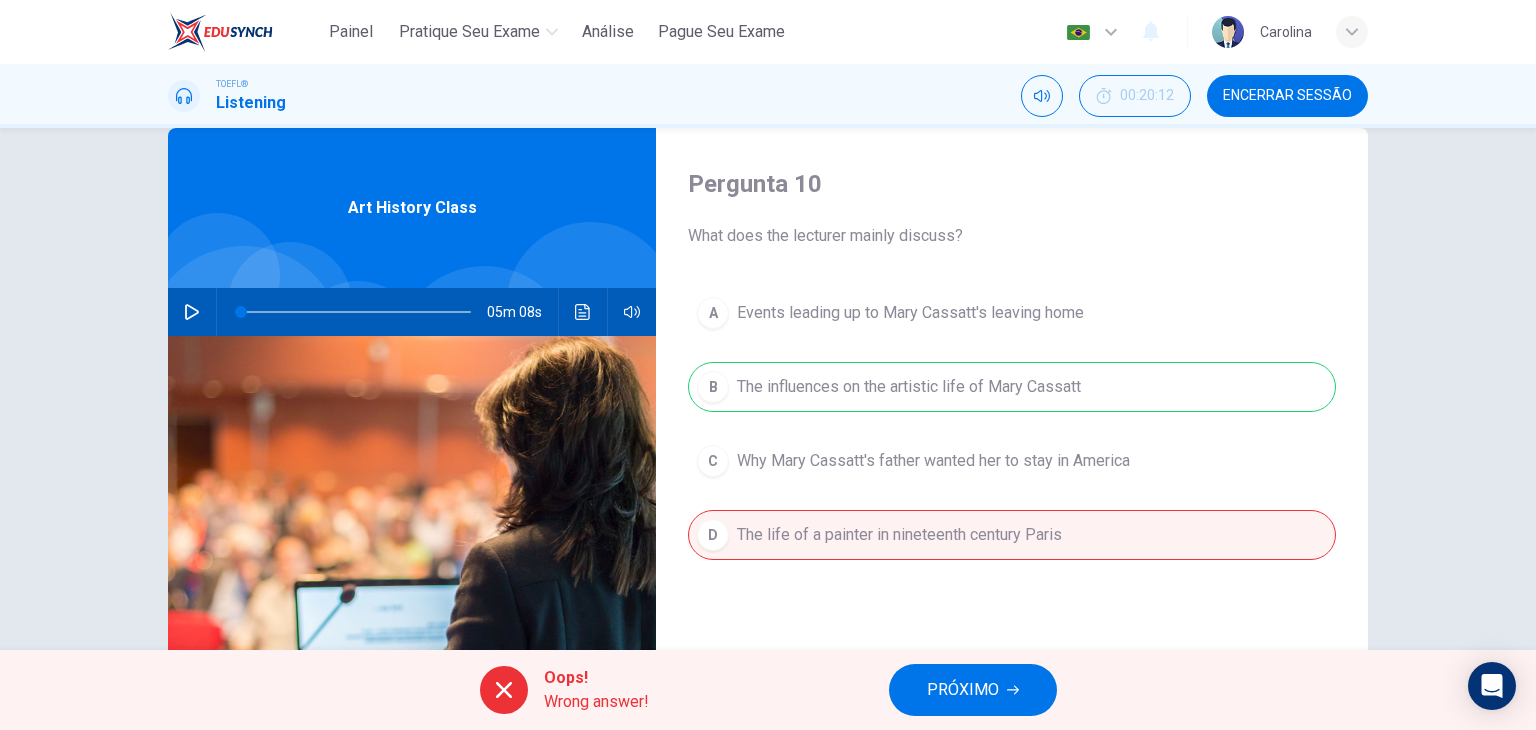 click on "PRÓXIMO" at bounding box center (963, 690) 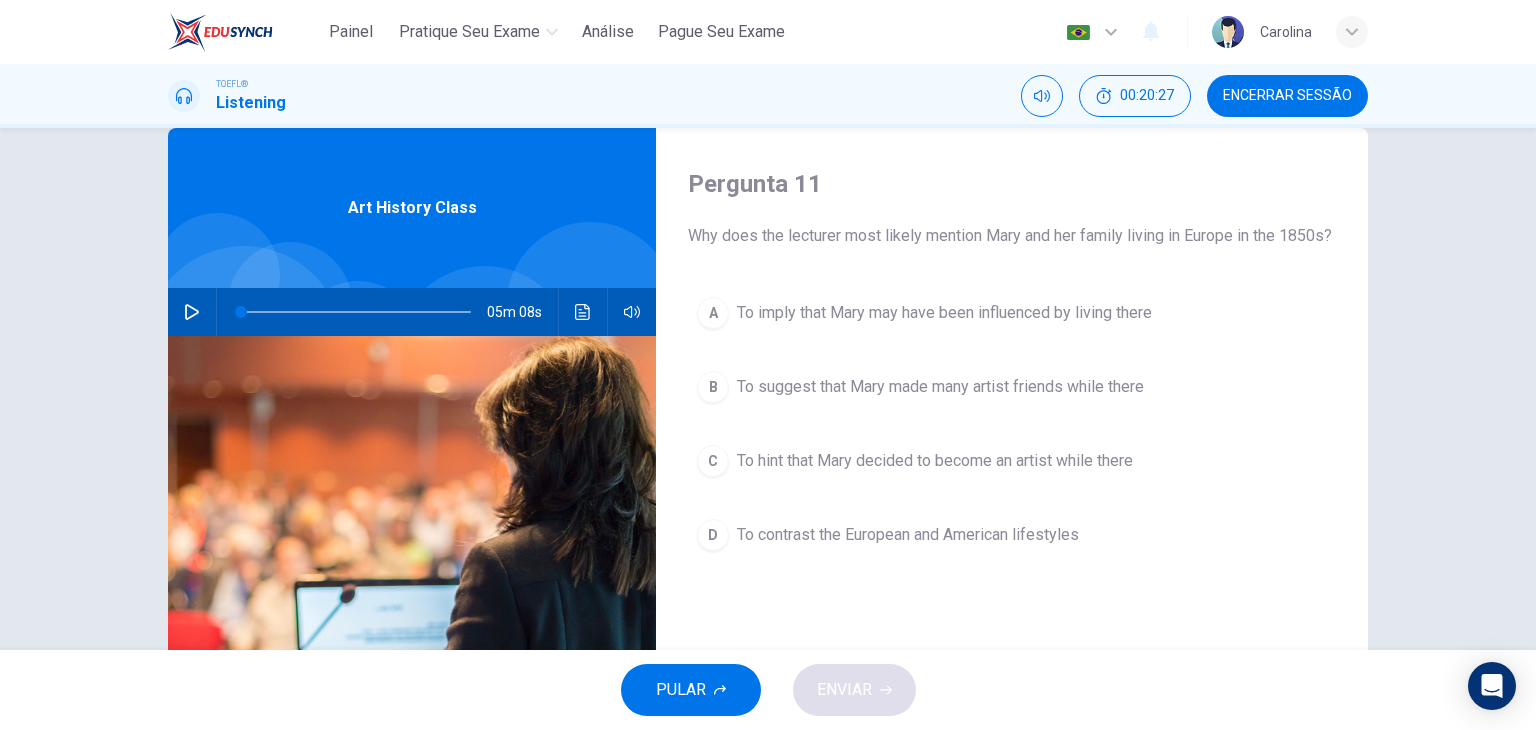 click on "To hint that Mary decided to become an artist while there" at bounding box center [935, 461] 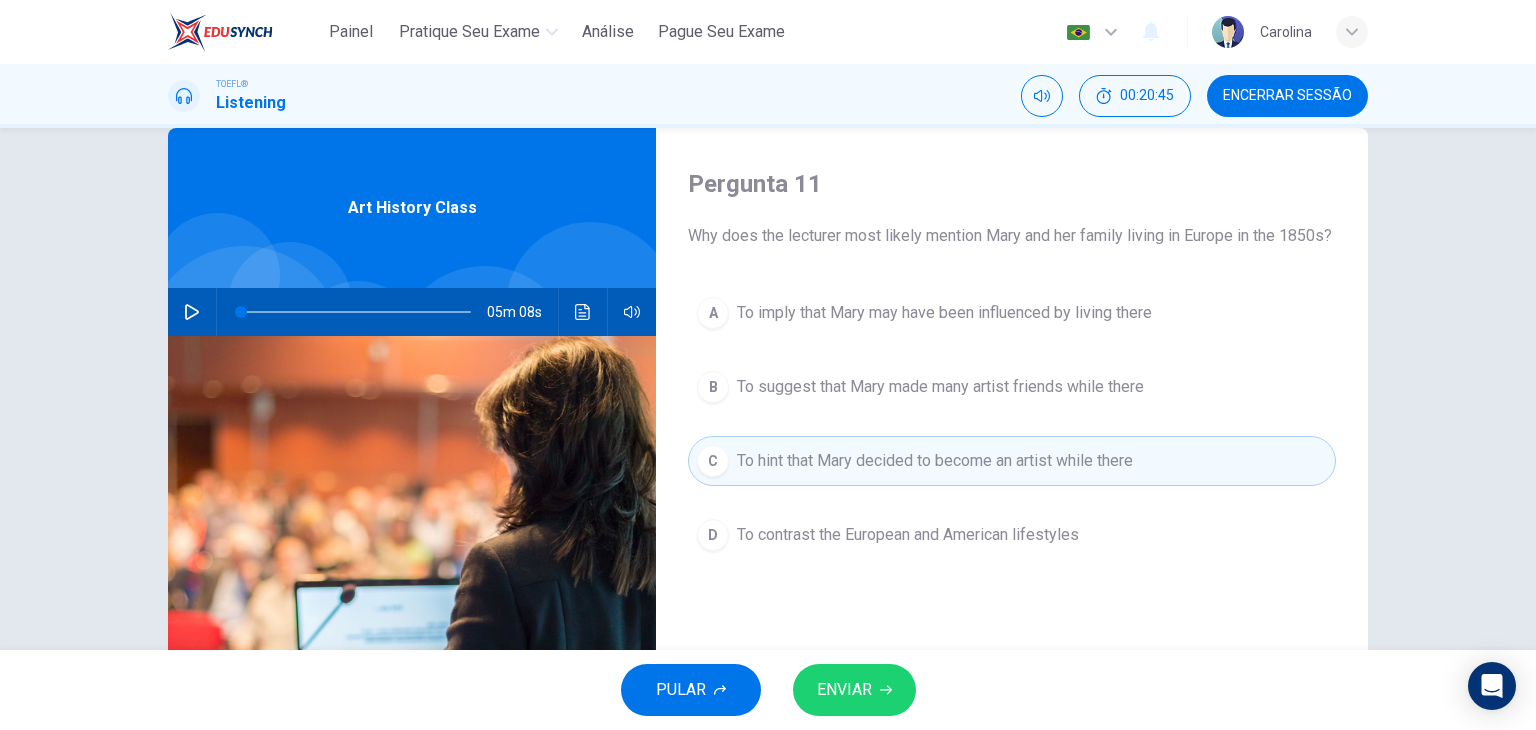 click on "A To imply that Mary may have been influenced by living there" at bounding box center [1012, 313] 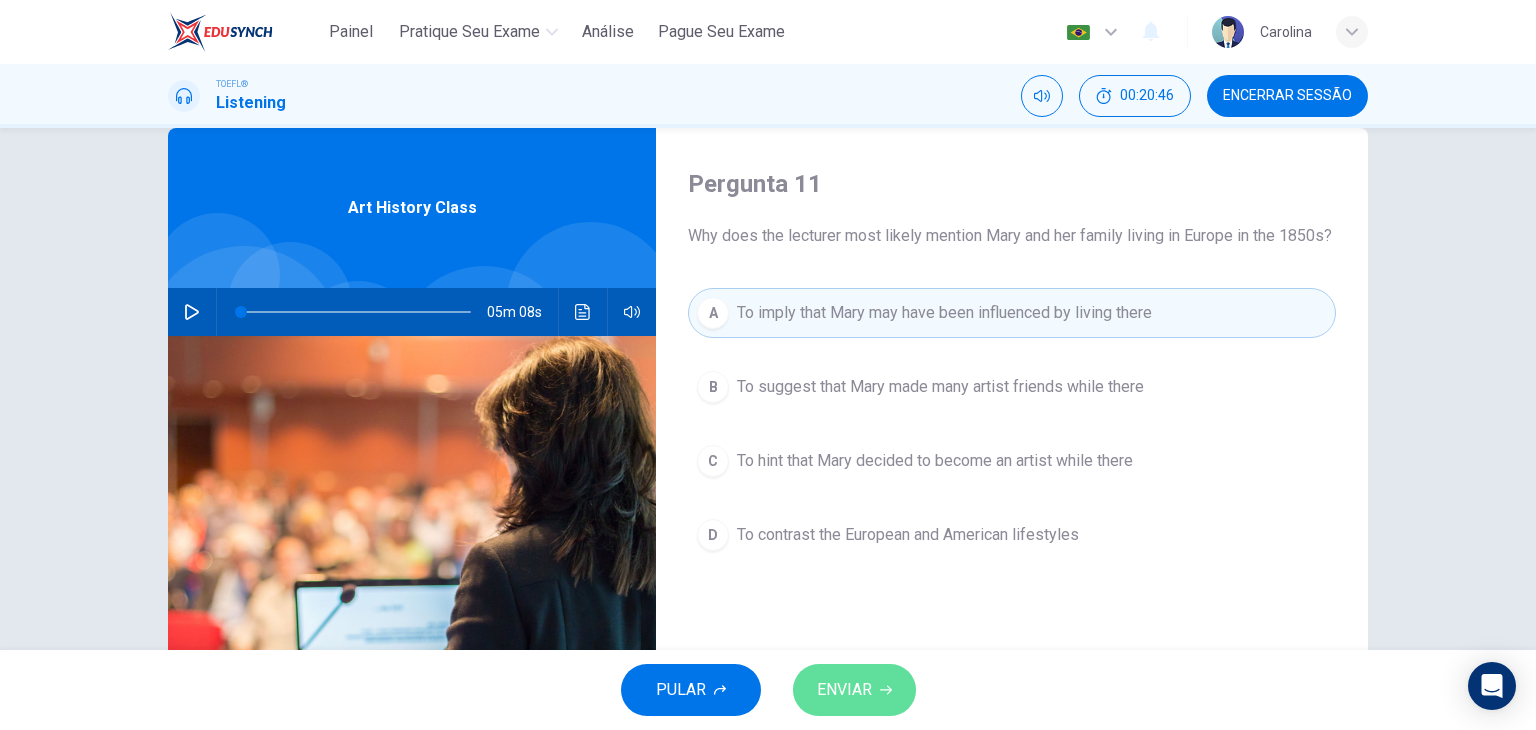 click on "ENVIAR" at bounding box center [844, 690] 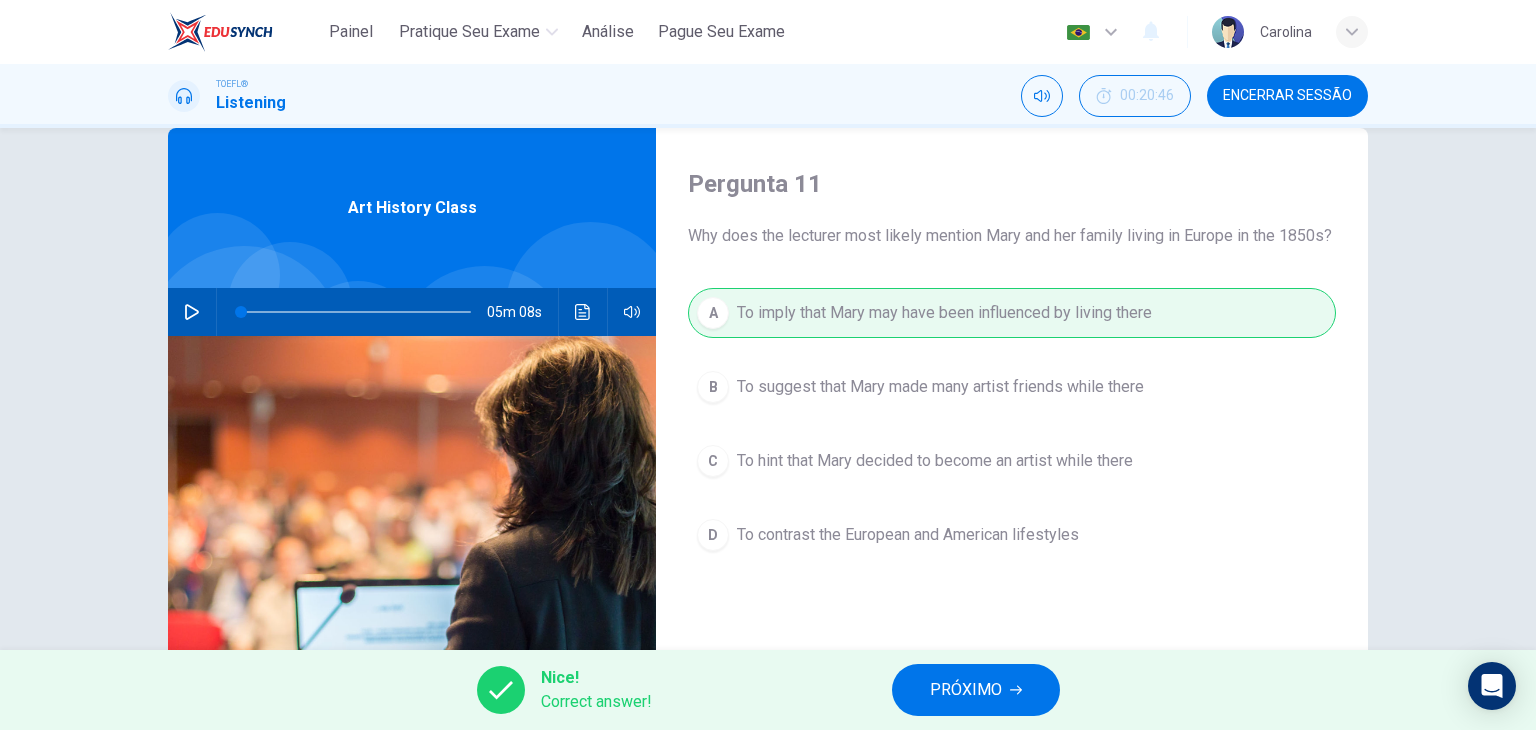 click on "PRÓXIMO" at bounding box center (966, 690) 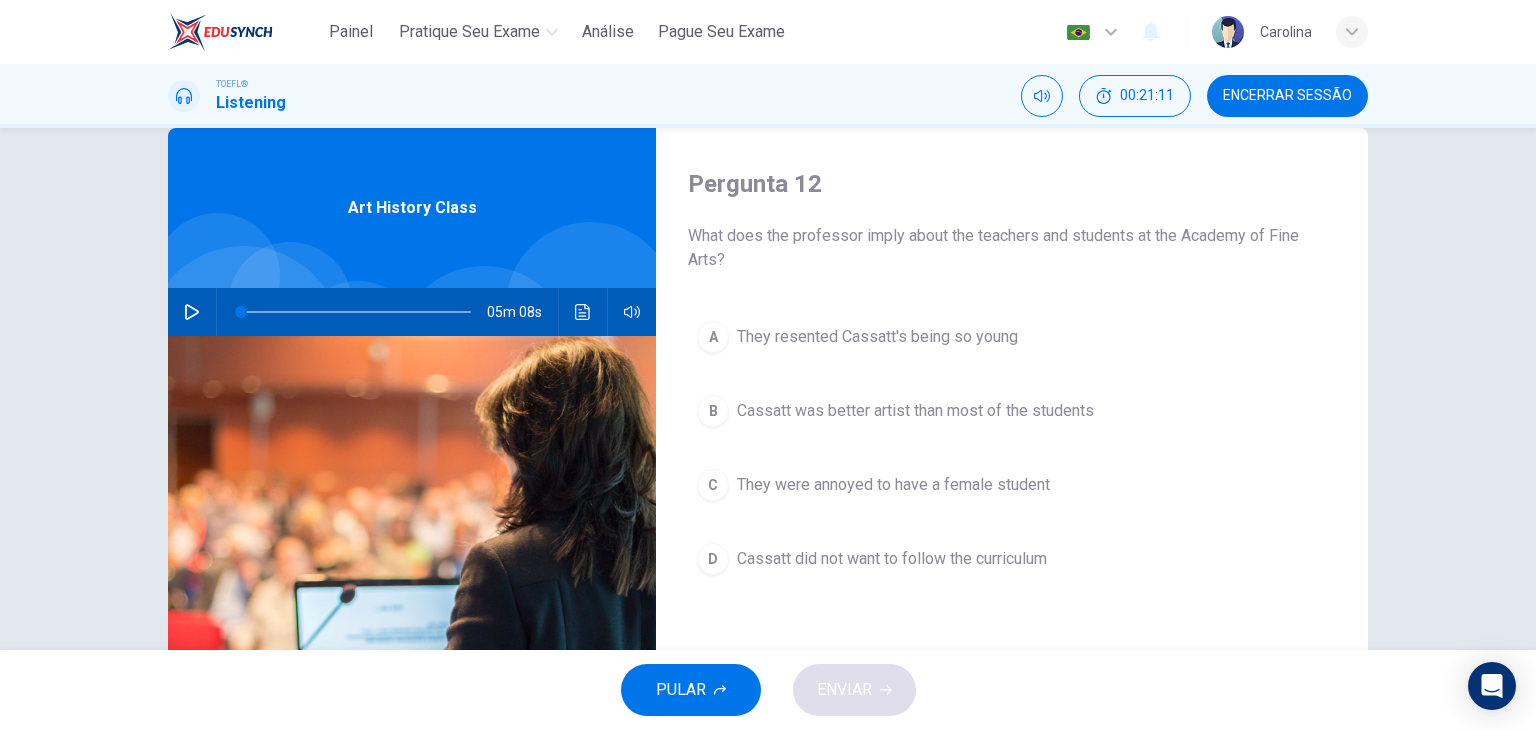 click 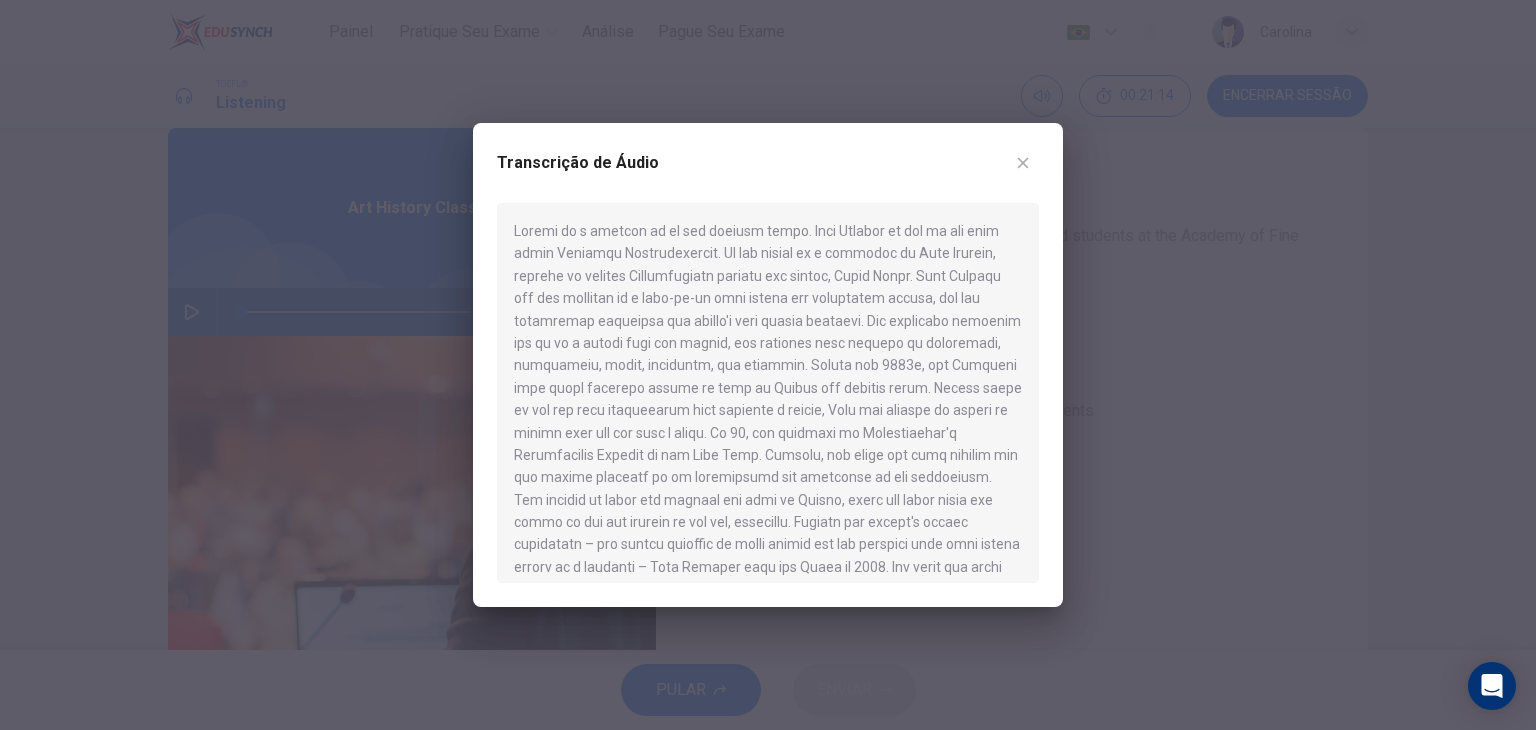 scroll, scrollTop: 100, scrollLeft: 0, axis: vertical 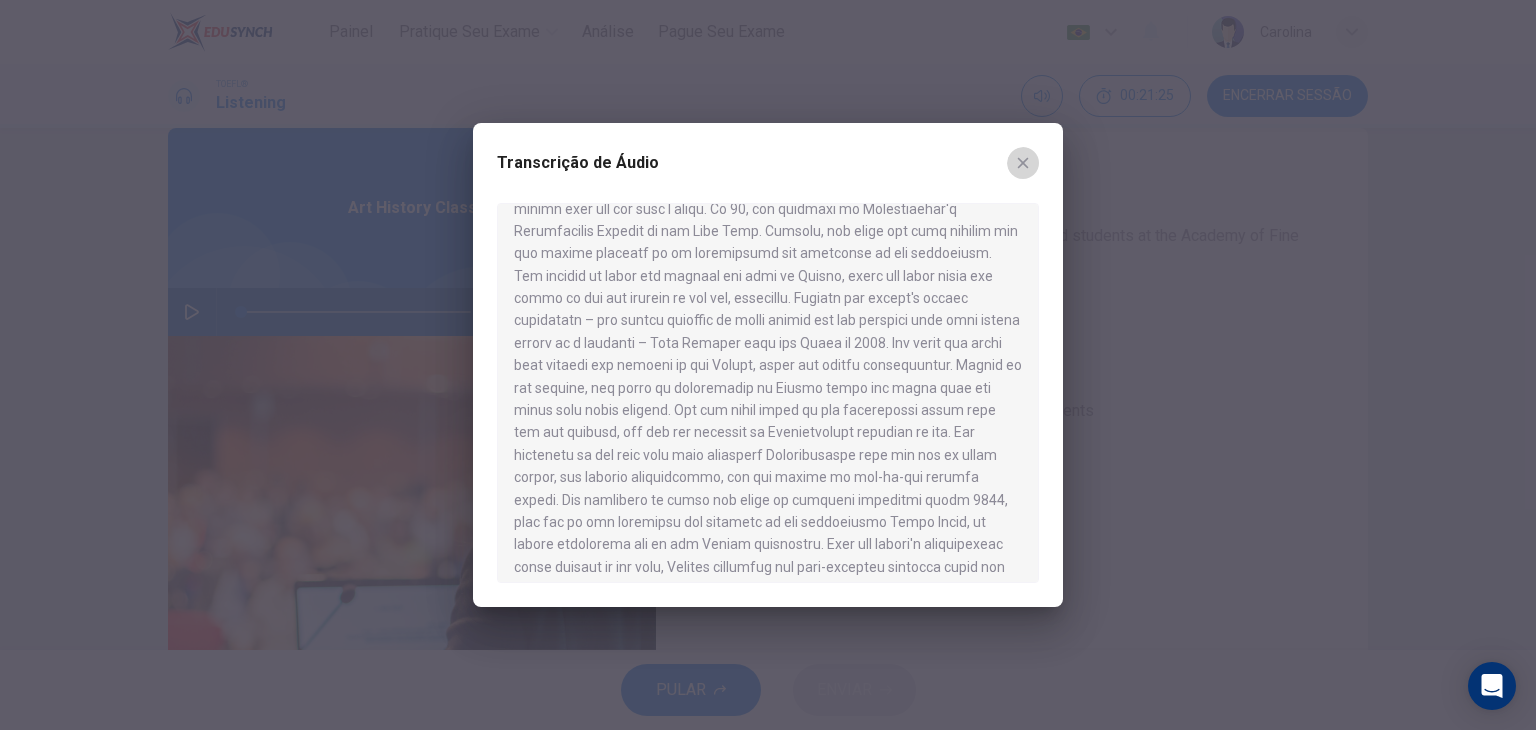 click 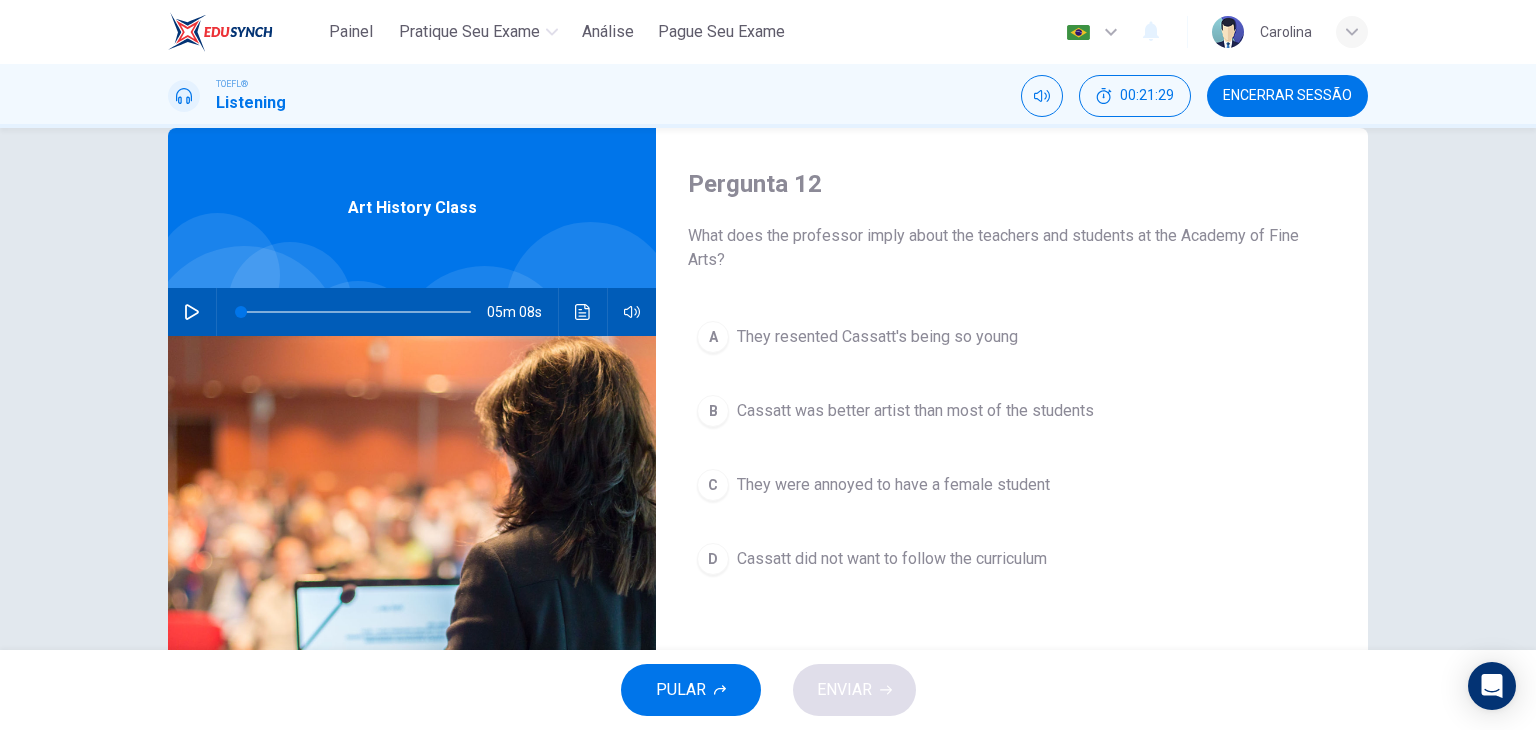 click on "They were annoyed to have a female student" at bounding box center (893, 485) 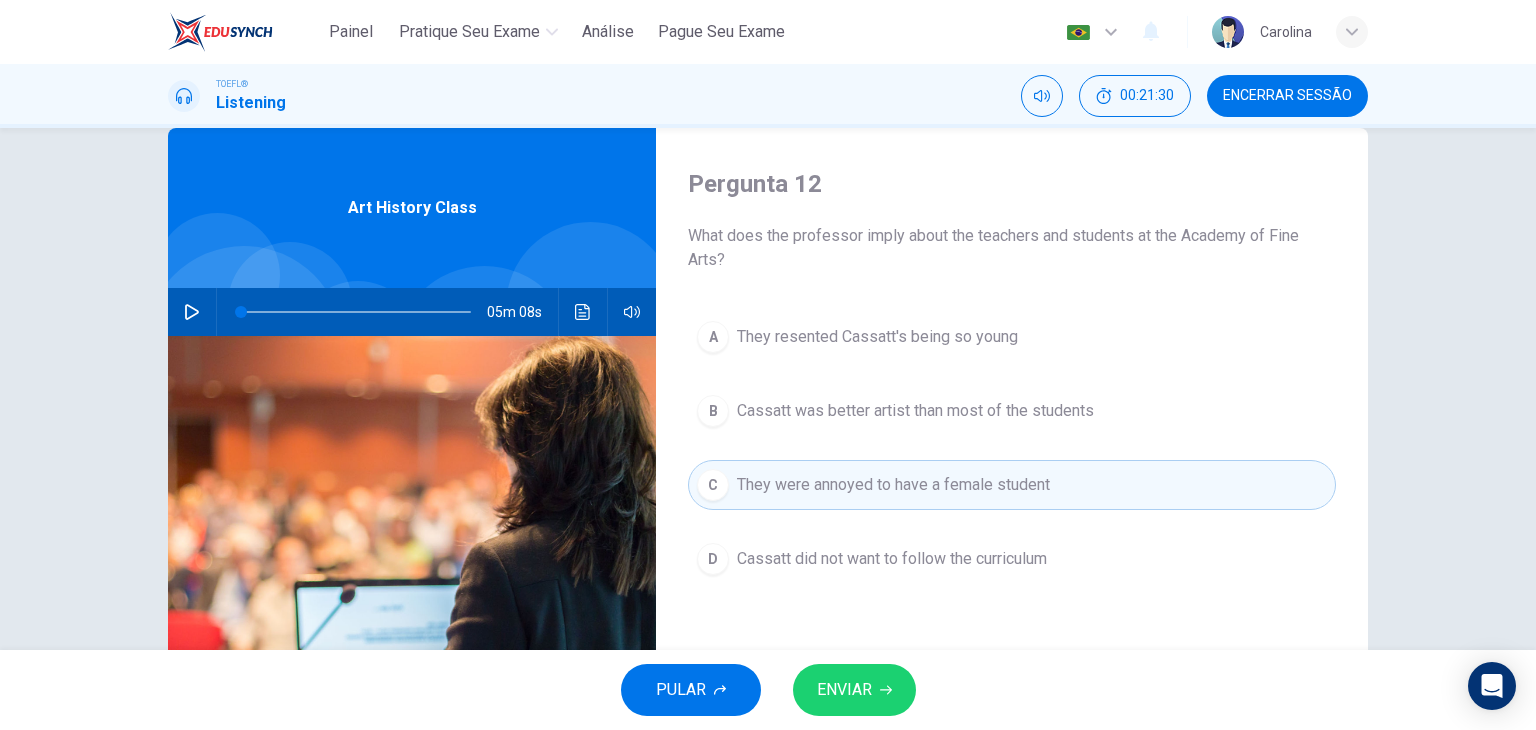click on "ENVIAR" at bounding box center [854, 690] 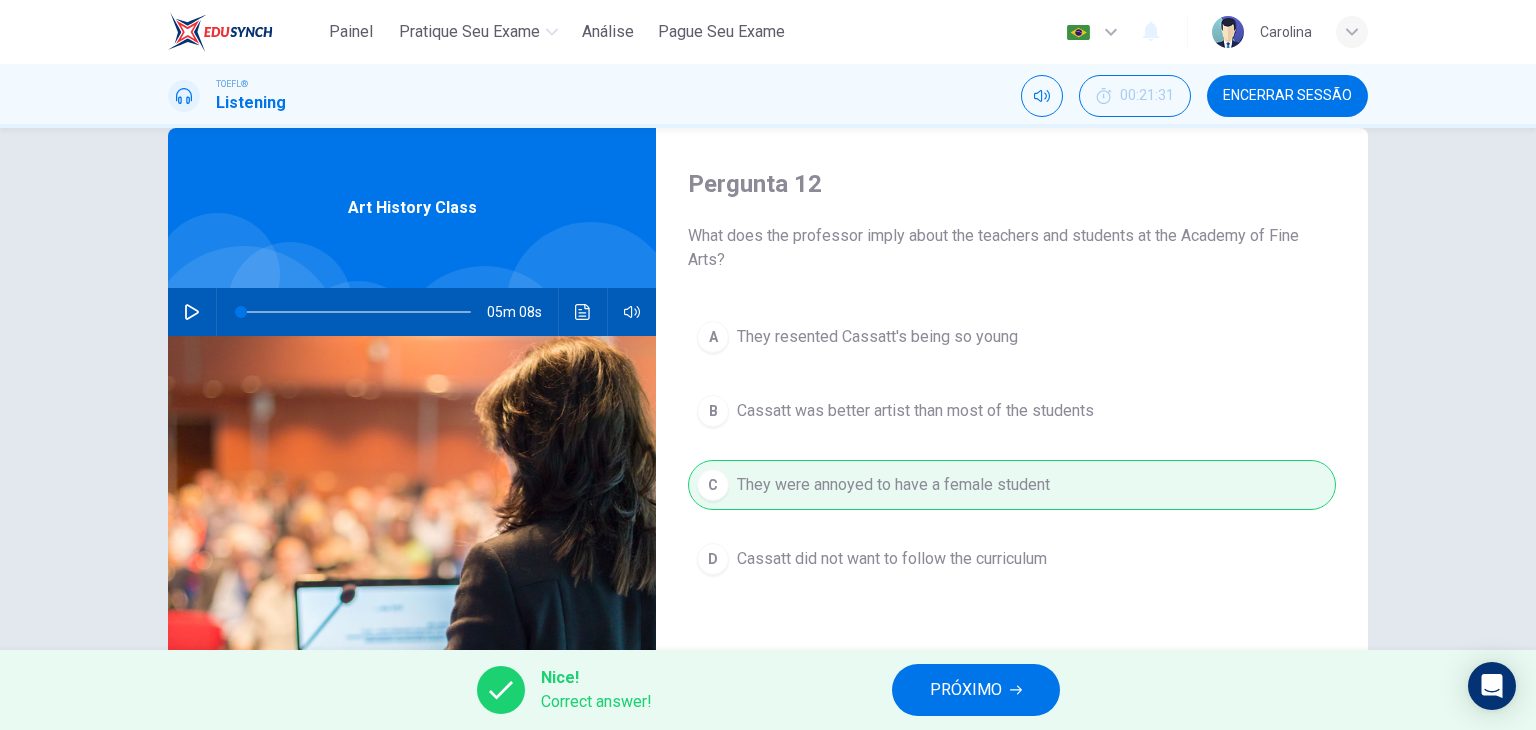 click on "PRÓXIMO" at bounding box center [966, 690] 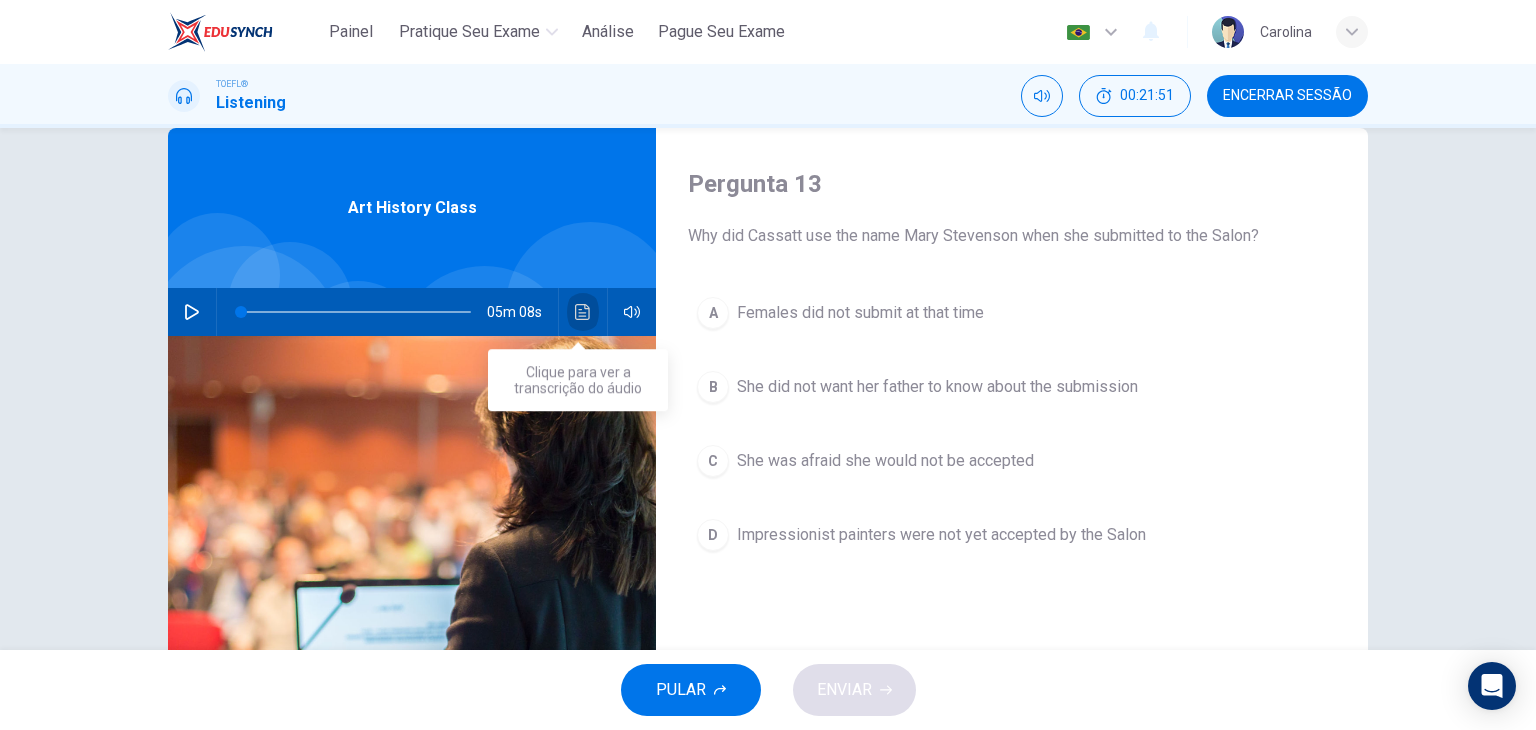 click 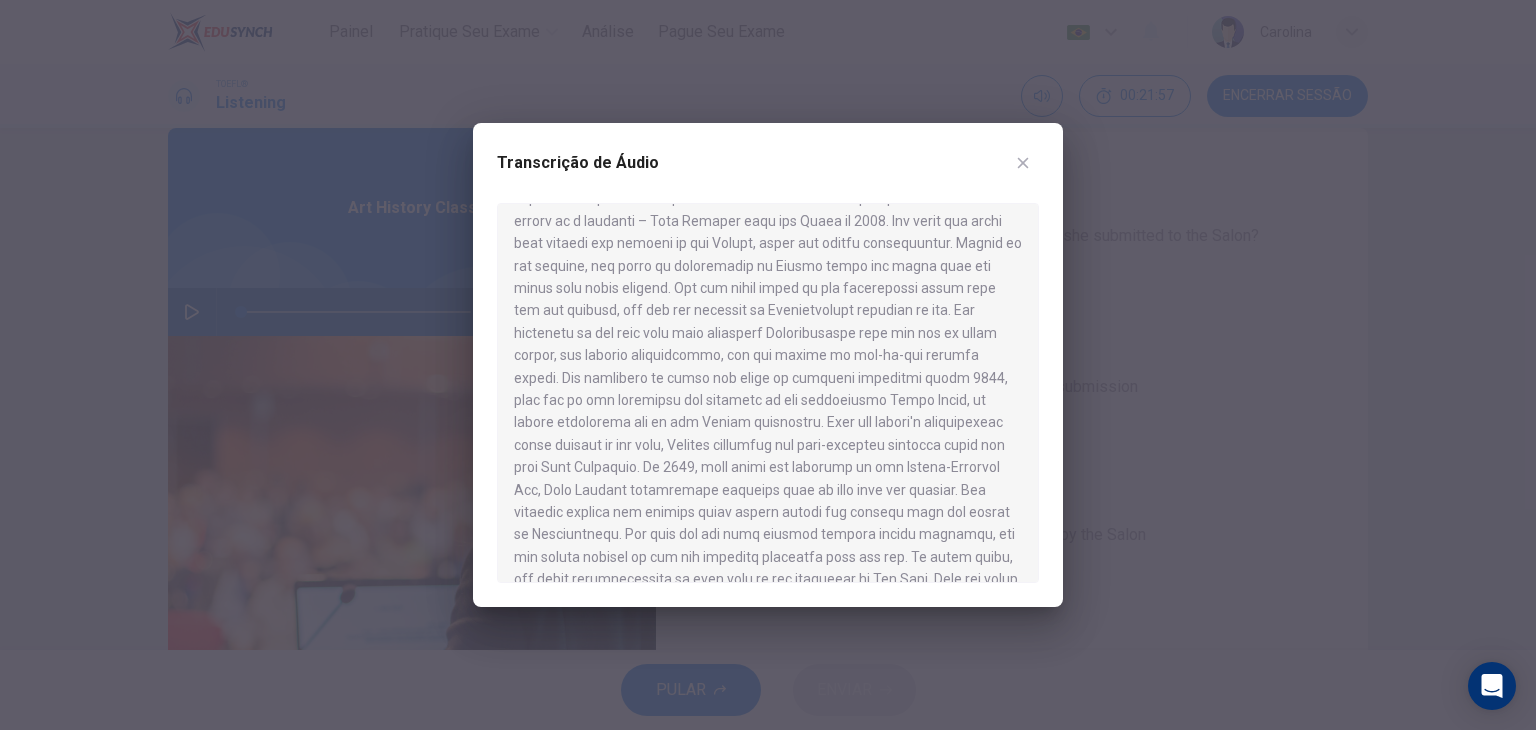 scroll, scrollTop: 366, scrollLeft: 0, axis: vertical 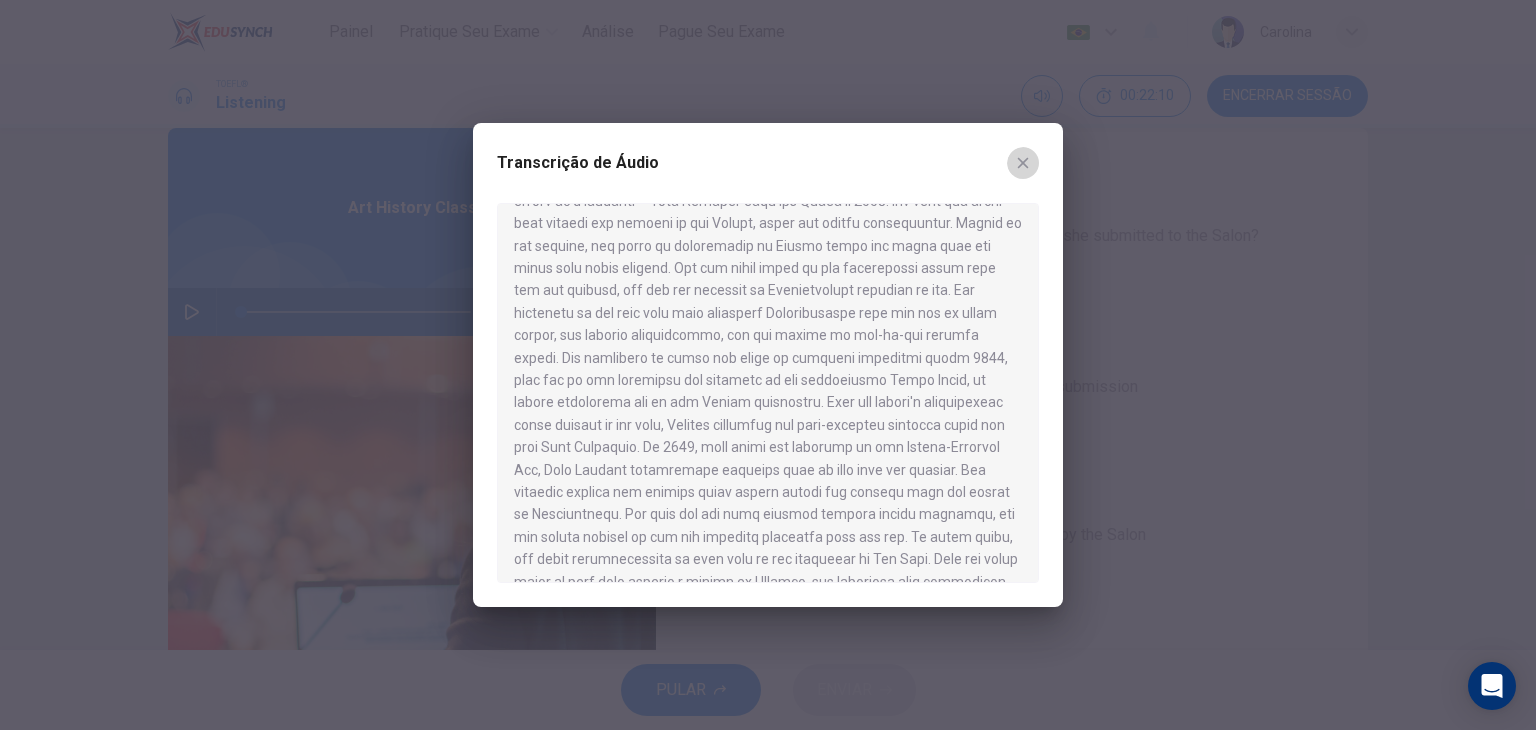 click 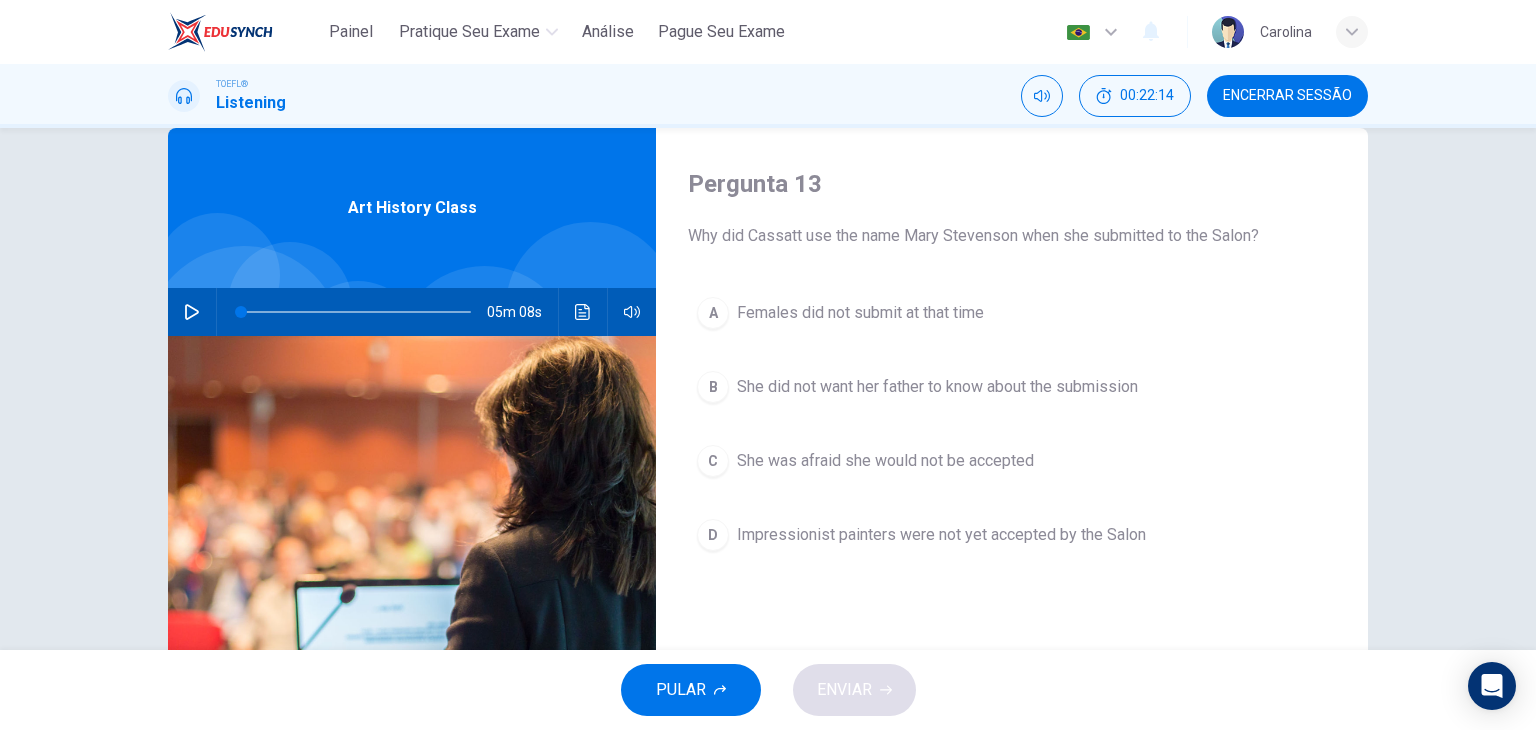 click on "She did not want her father to know about the submission" at bounding box center [937, 387] 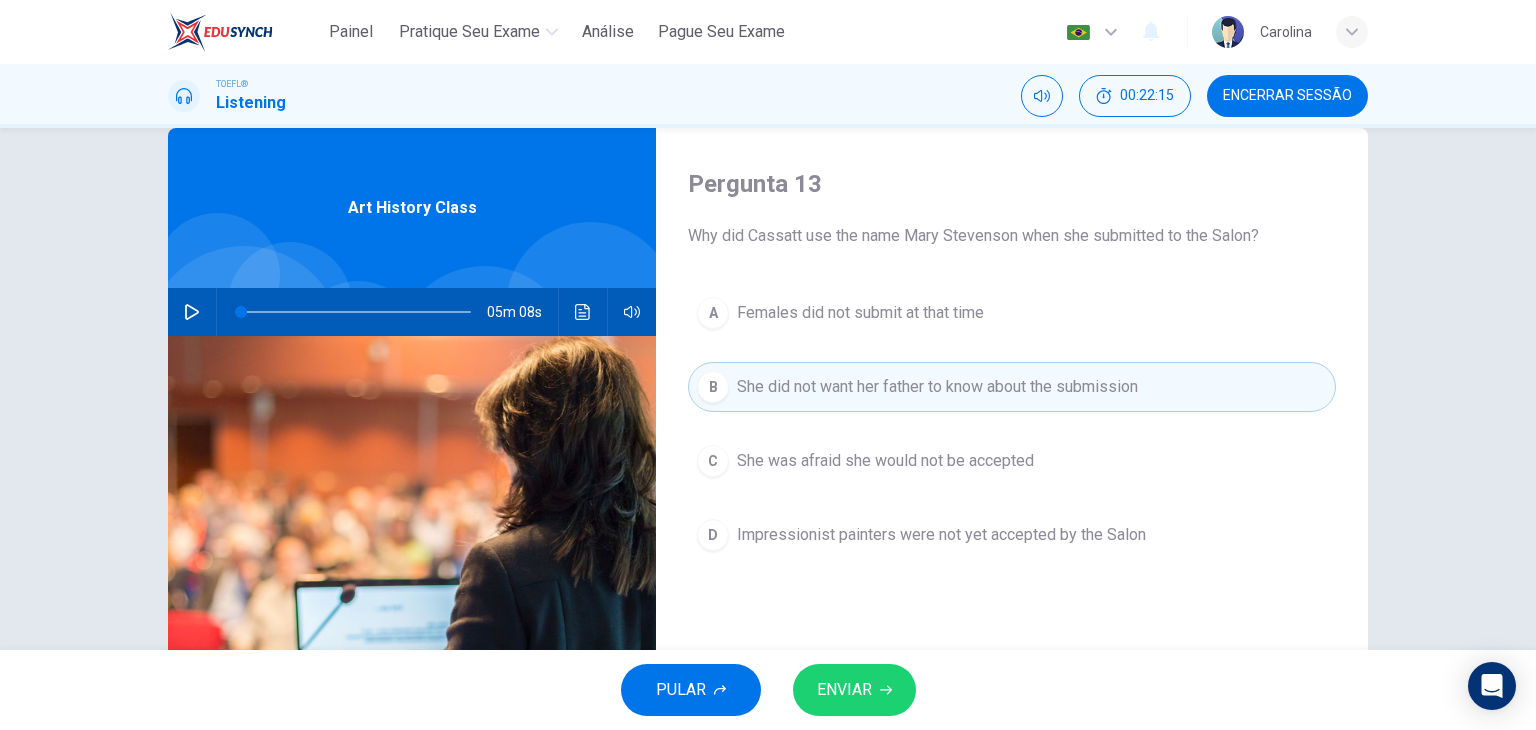 click on "ENVIAR" at bounding box center (844, 690) 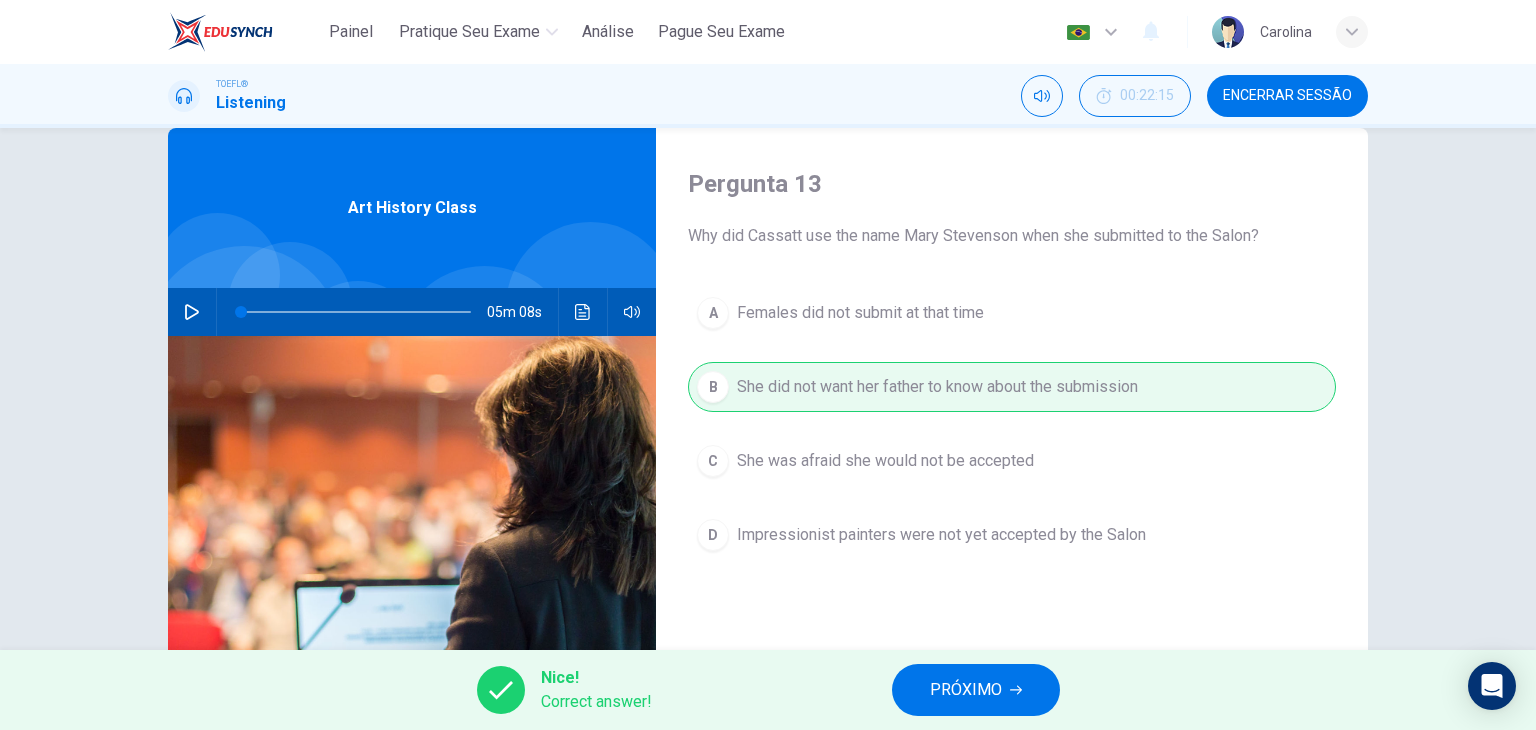 click on "PRÓXIMO" at bounding box center [966, 690] 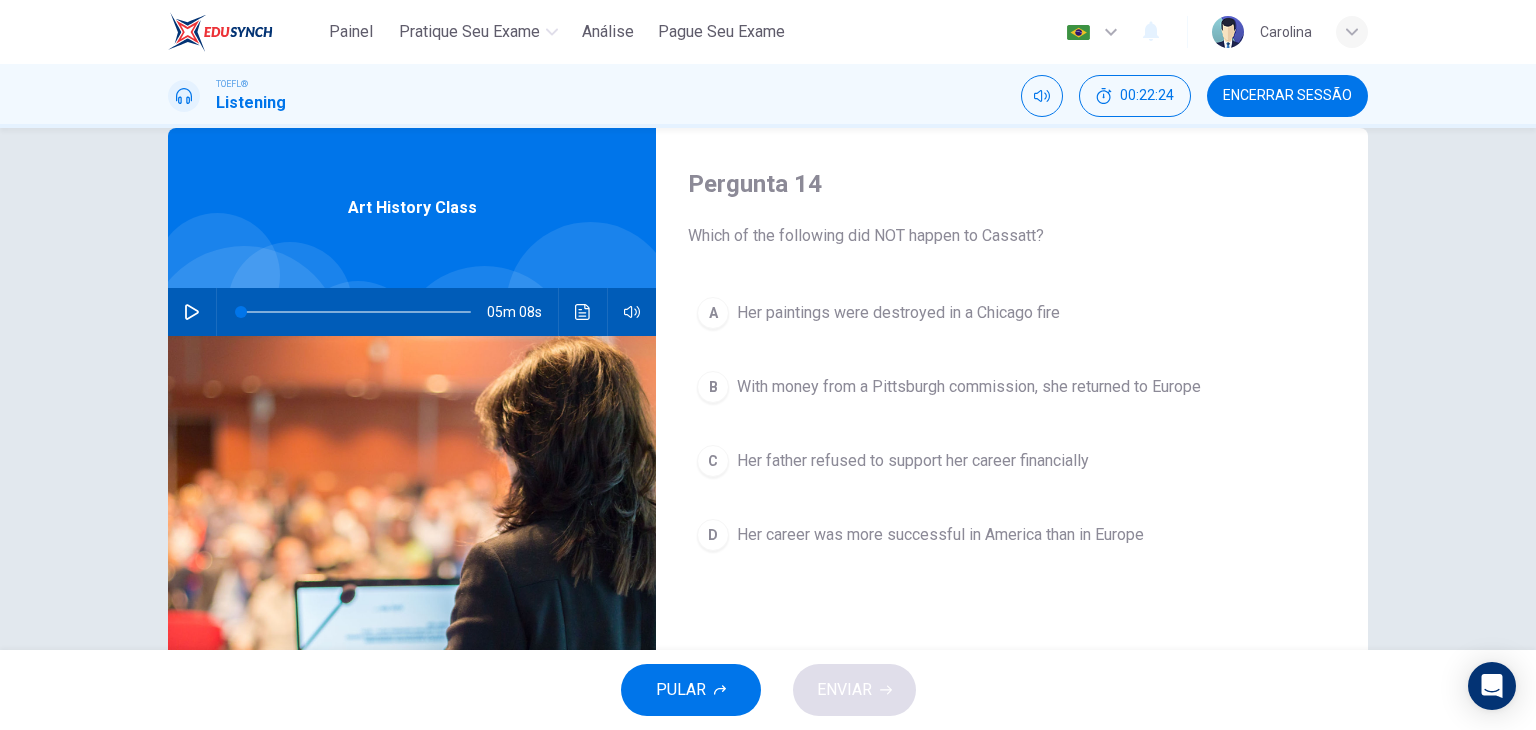 click on "With money from a Pittsburgh commission, she returned to Europe" at bounding box center [969, 387] 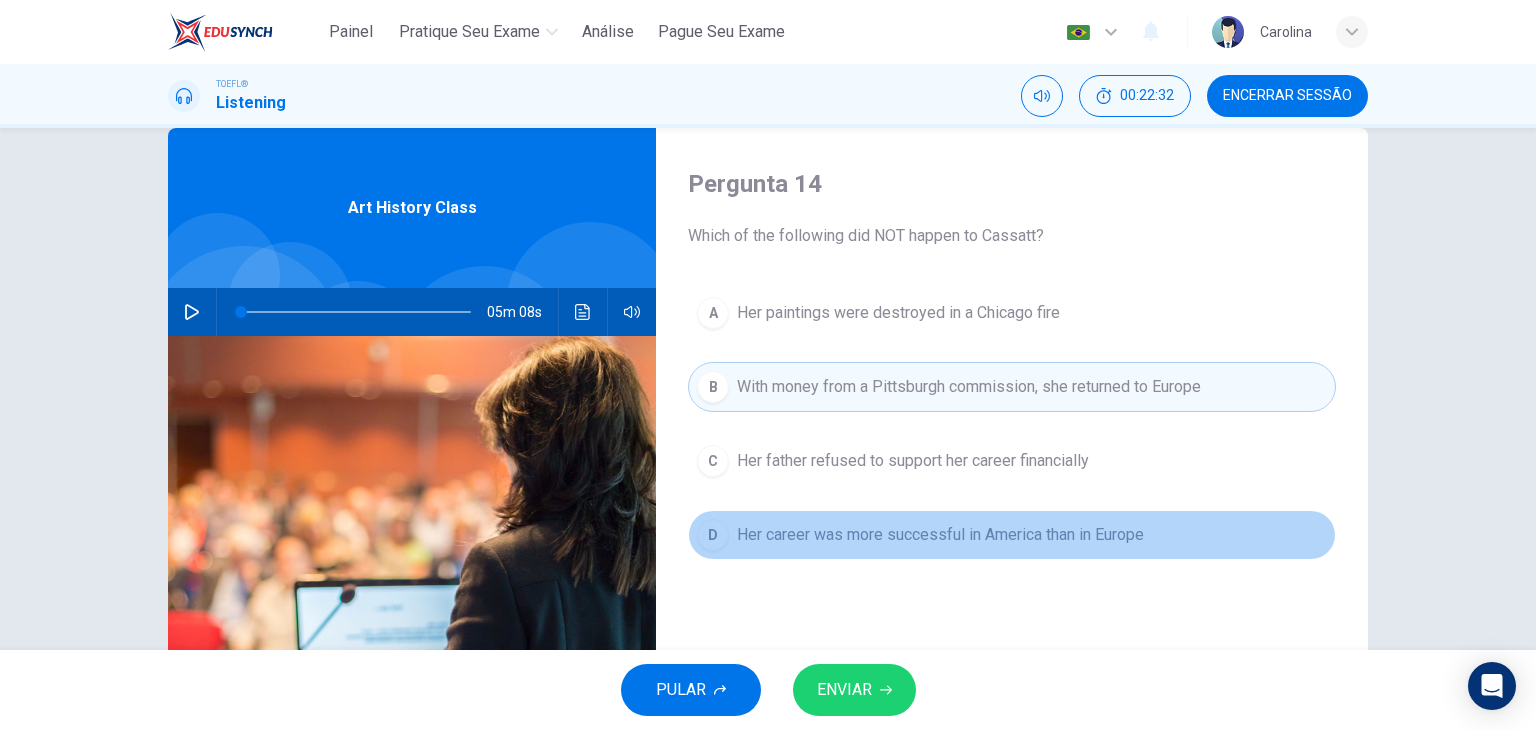 click on "Her career was more successful in America than in Europe" at bounding box center [940, 535] 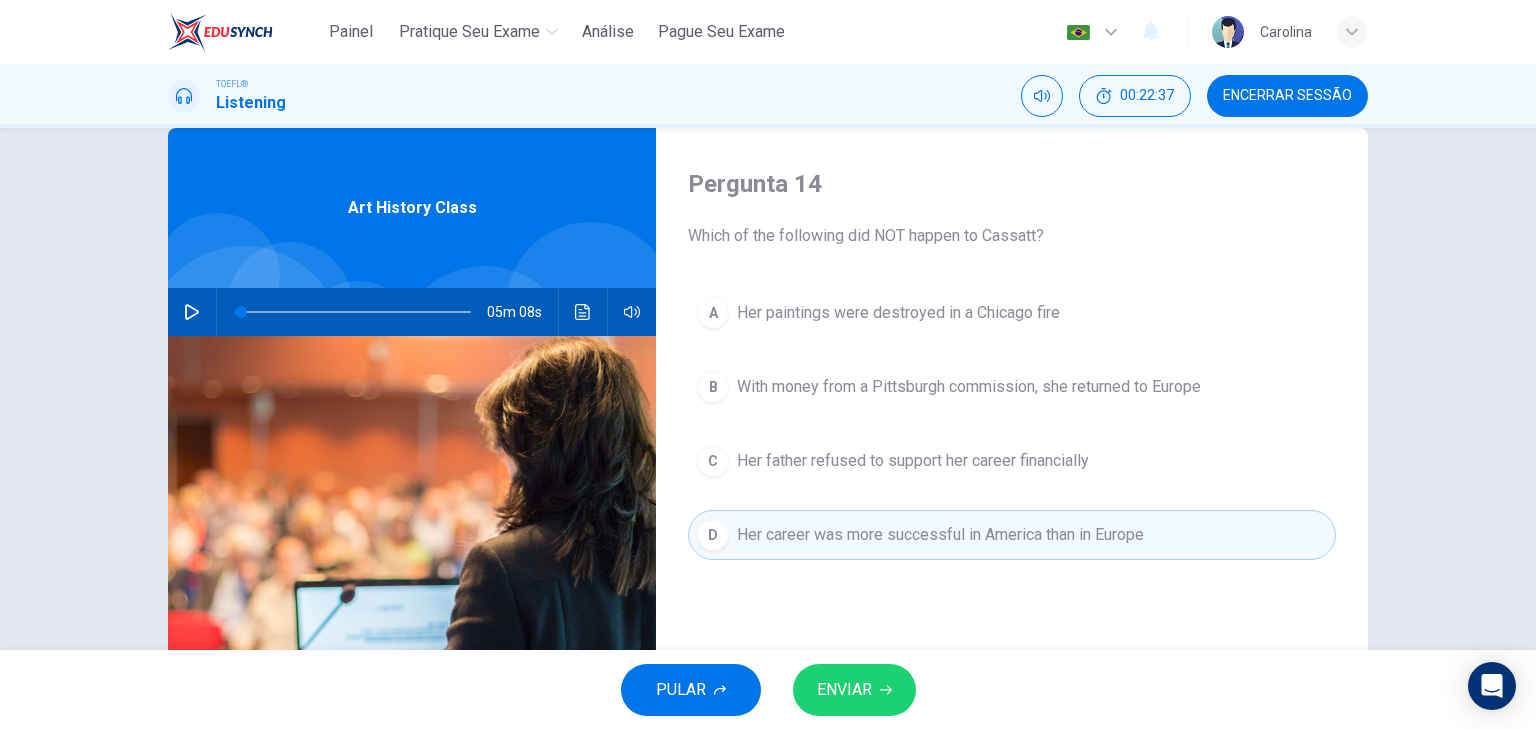 click on "ENVIAR" at bounding box center (844, 690) 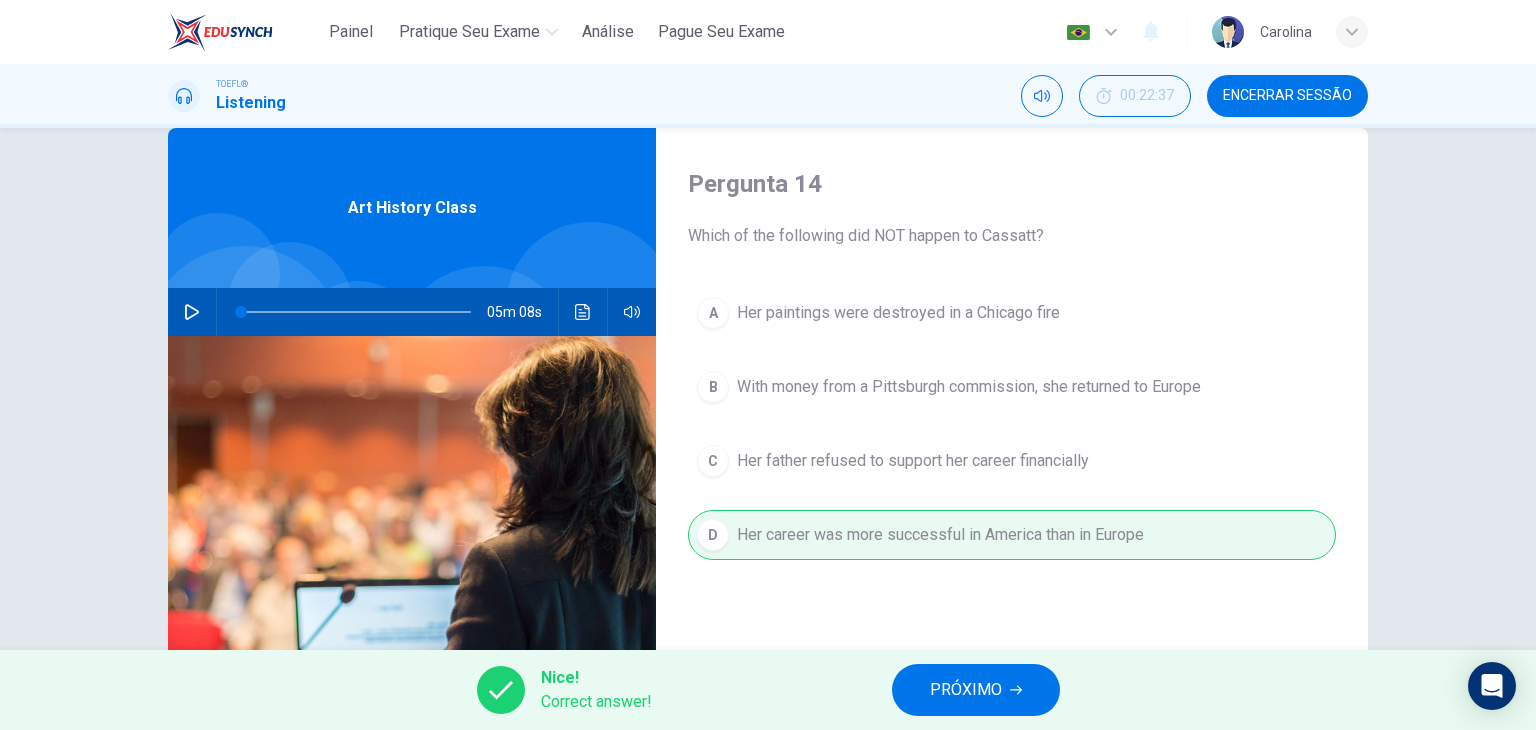 click on "PRÓXIMO" at bounding box center (976, 690) 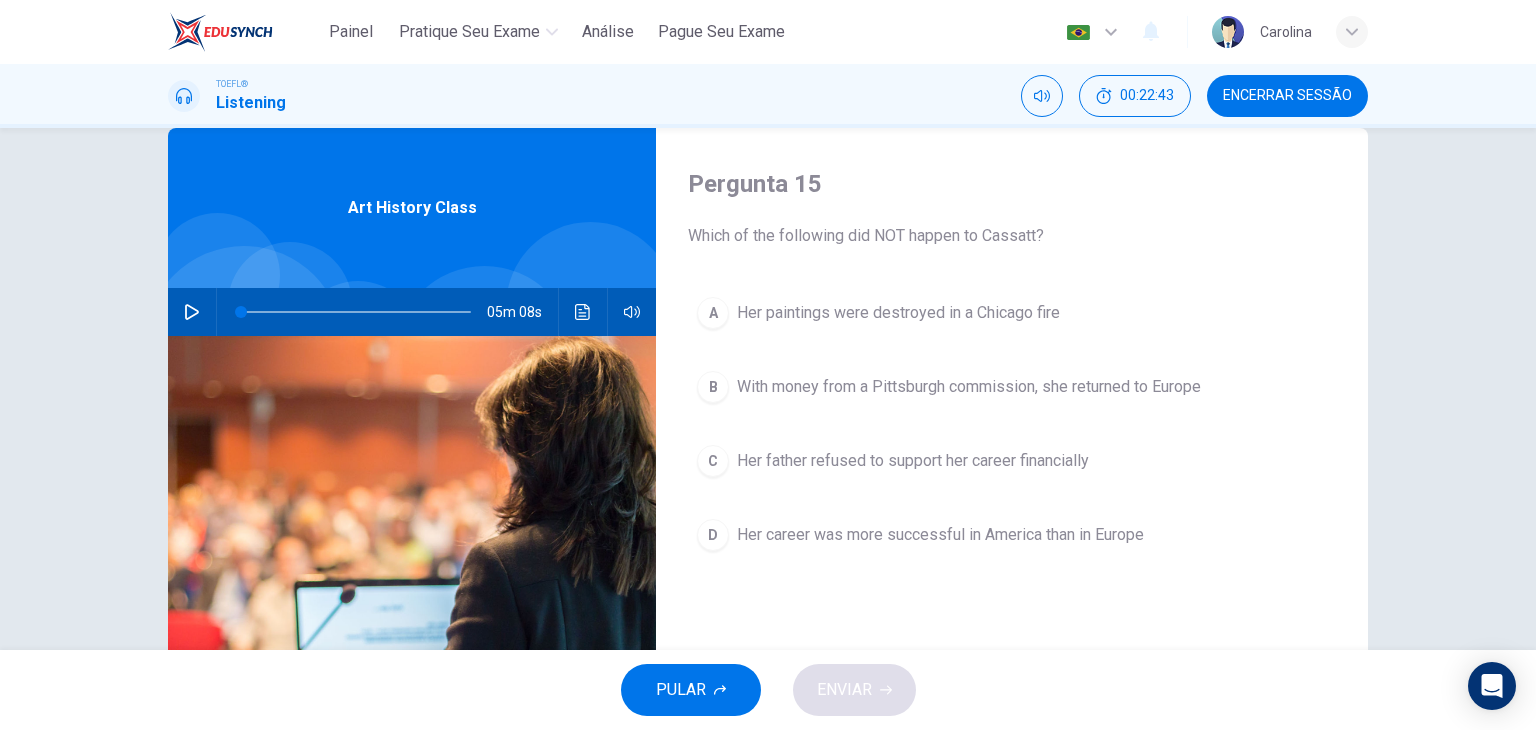 click on "D Her career was more successful in America than in Europe" at bounding box center (1012, 535) 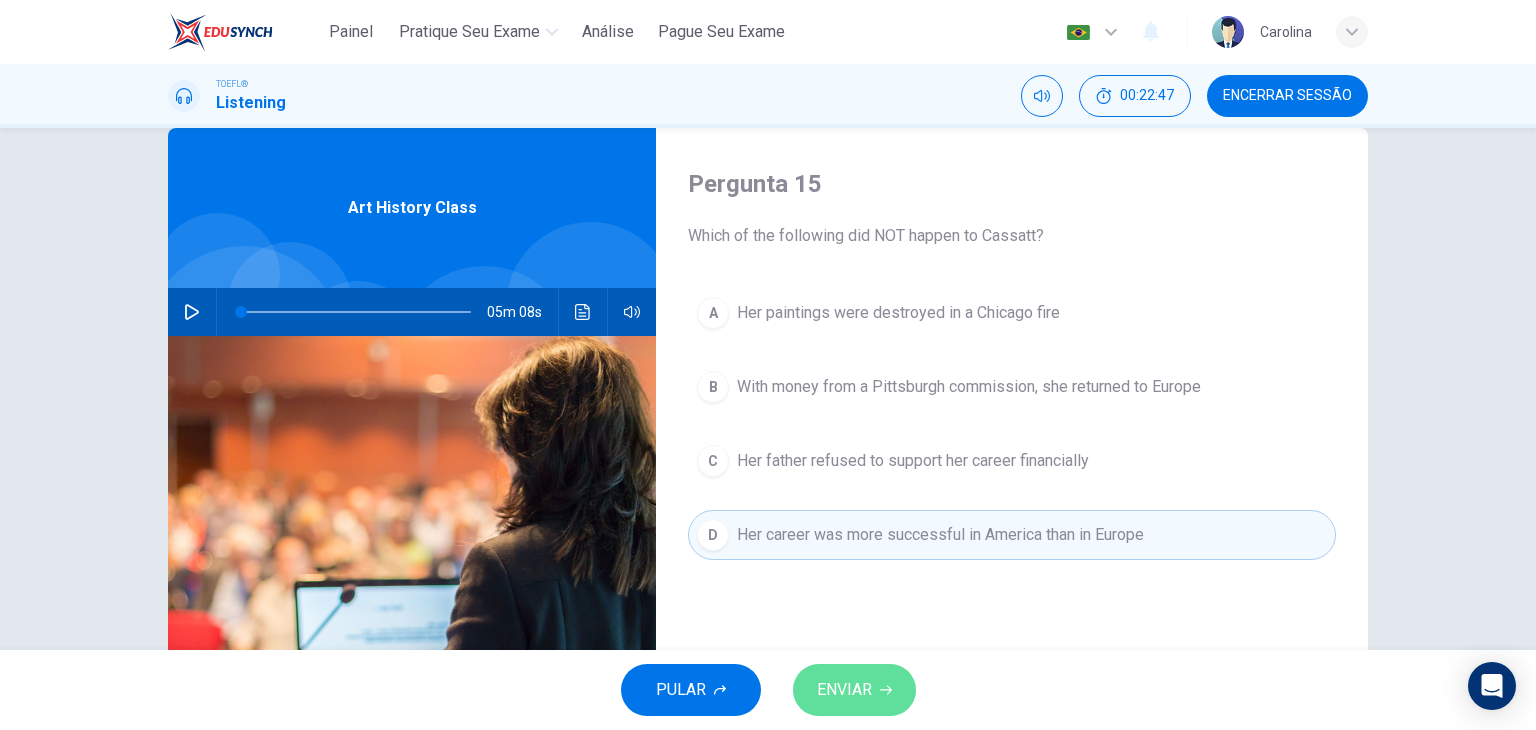 click on "ENVIAR" at bounding box center [854, 690] 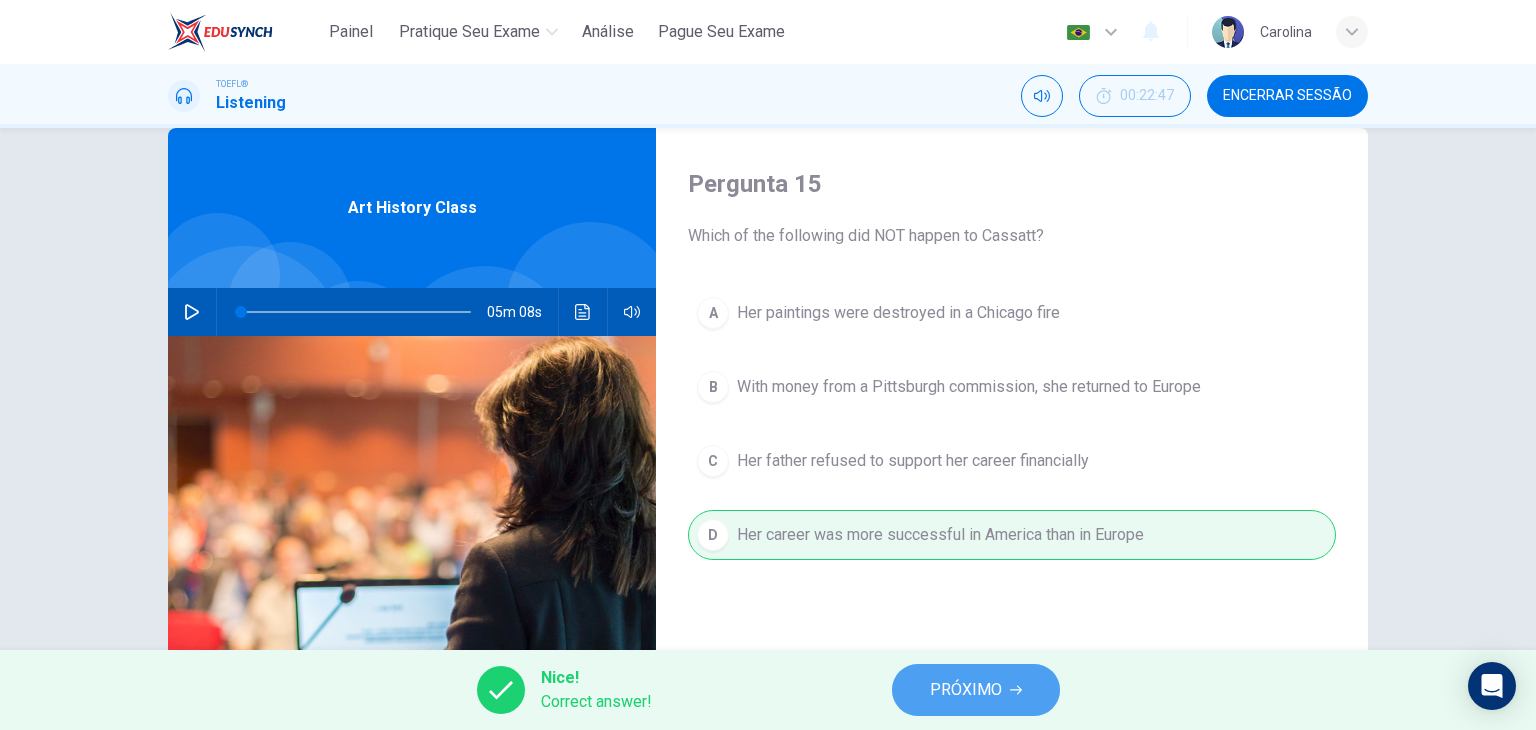 click on "PRÓXIMO" at bounding box center [966, 690] 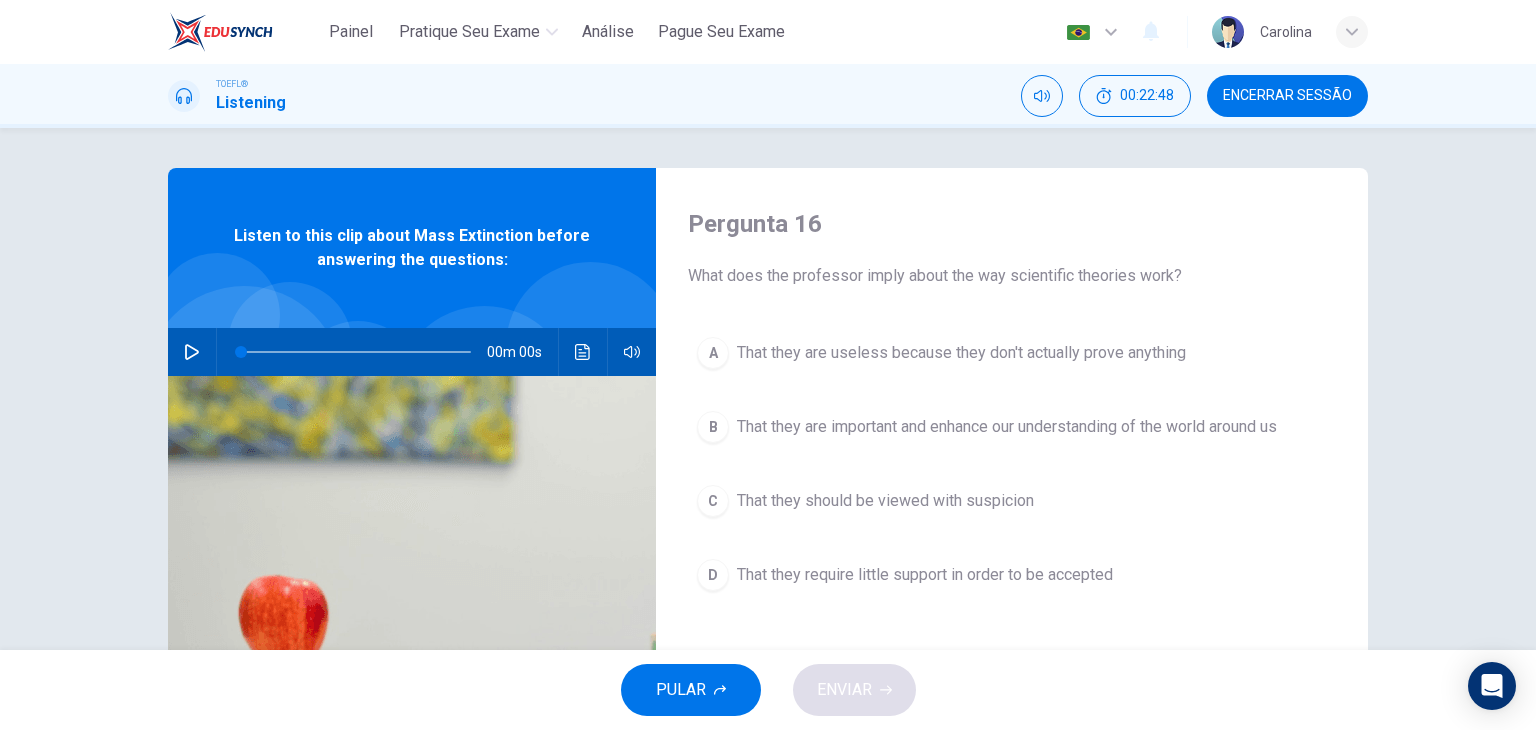 click 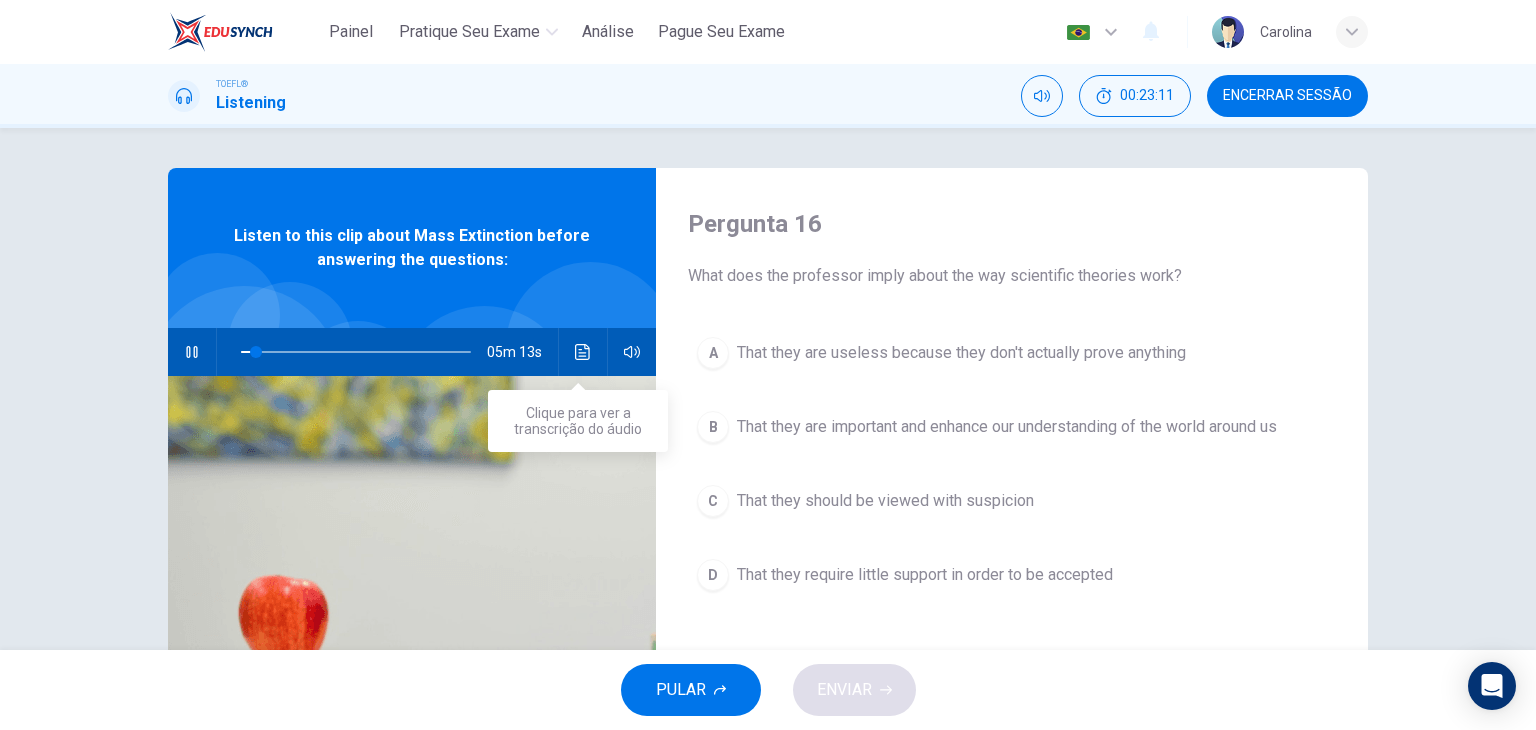 click at bounding box center [583, 352] 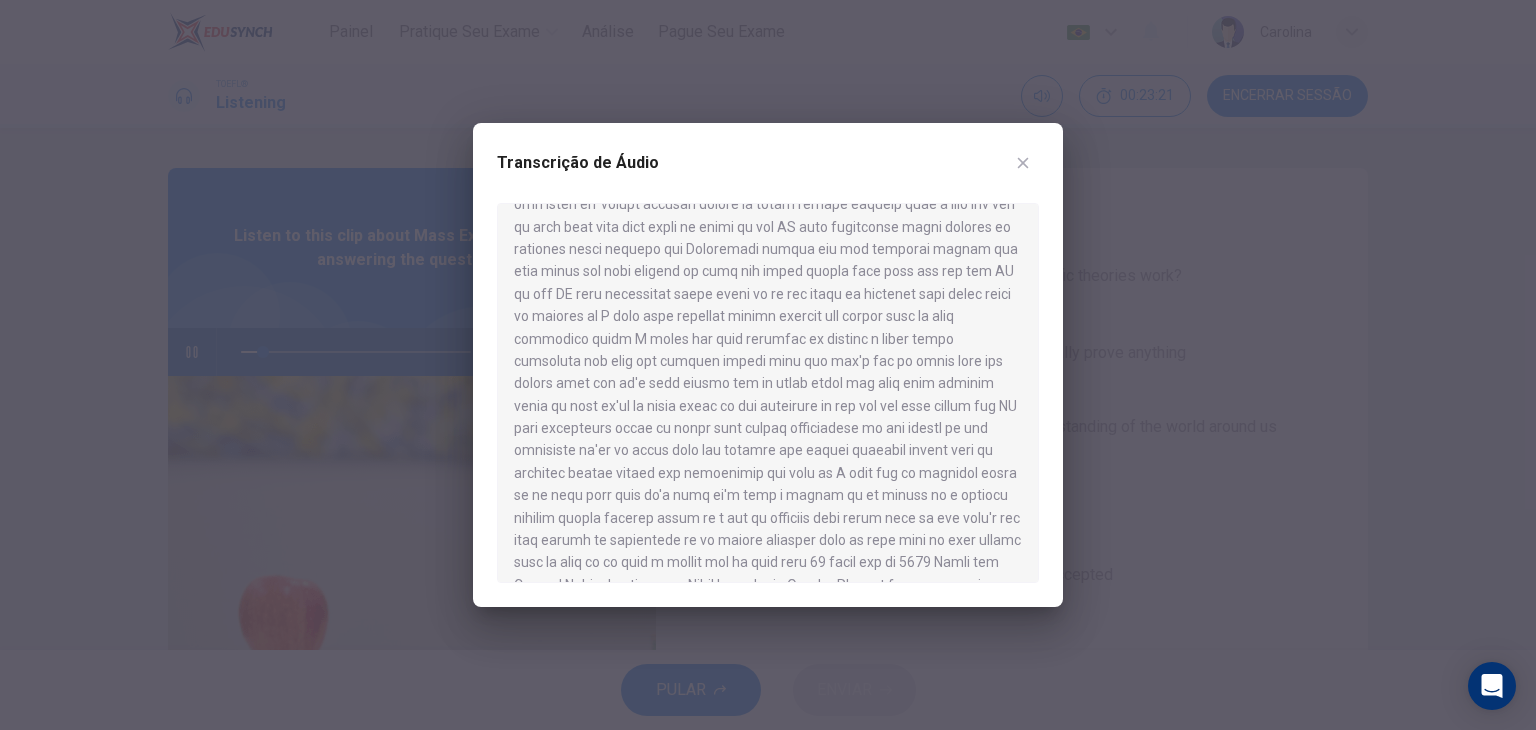 scroll, scrollTop: 78, scrollLeft: 0, axis: vertical 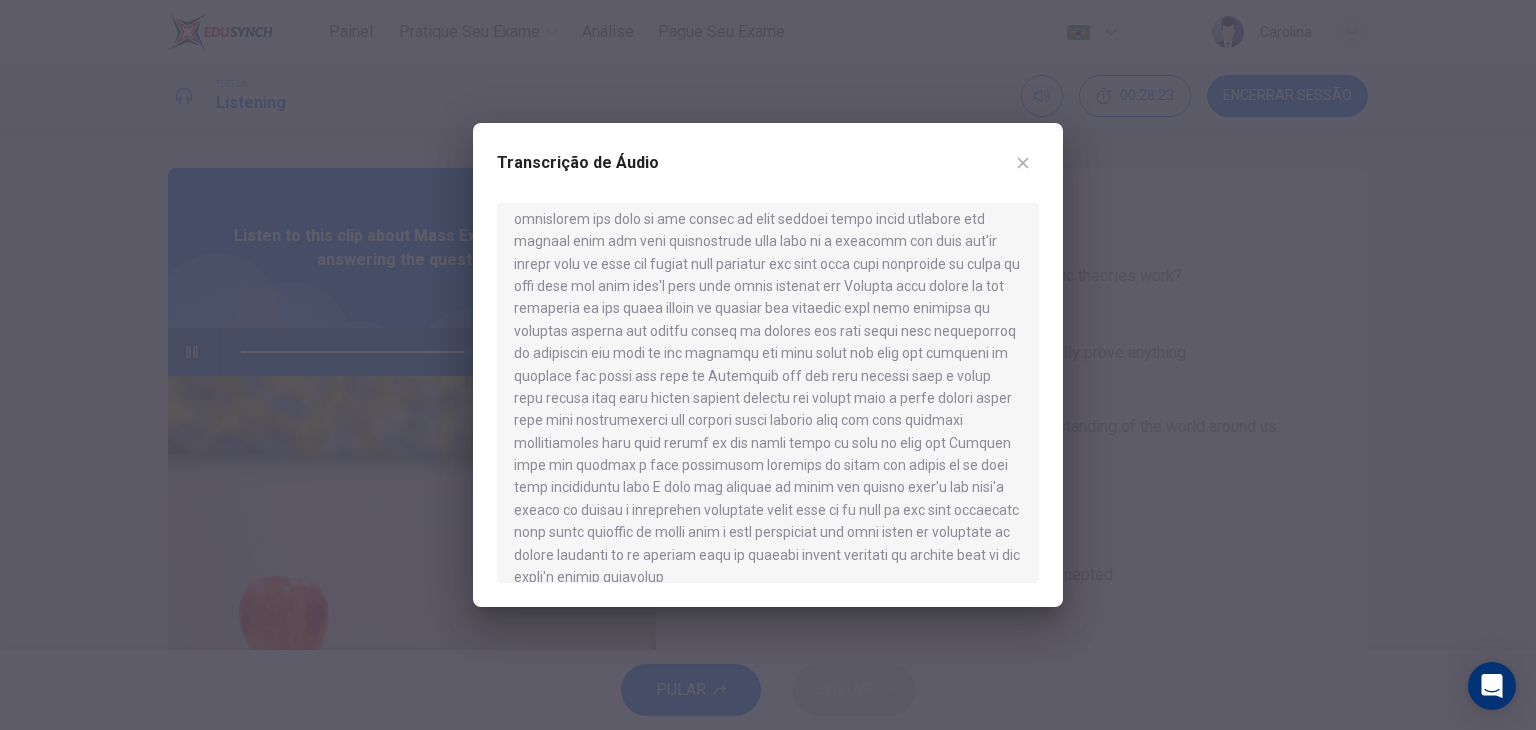 click 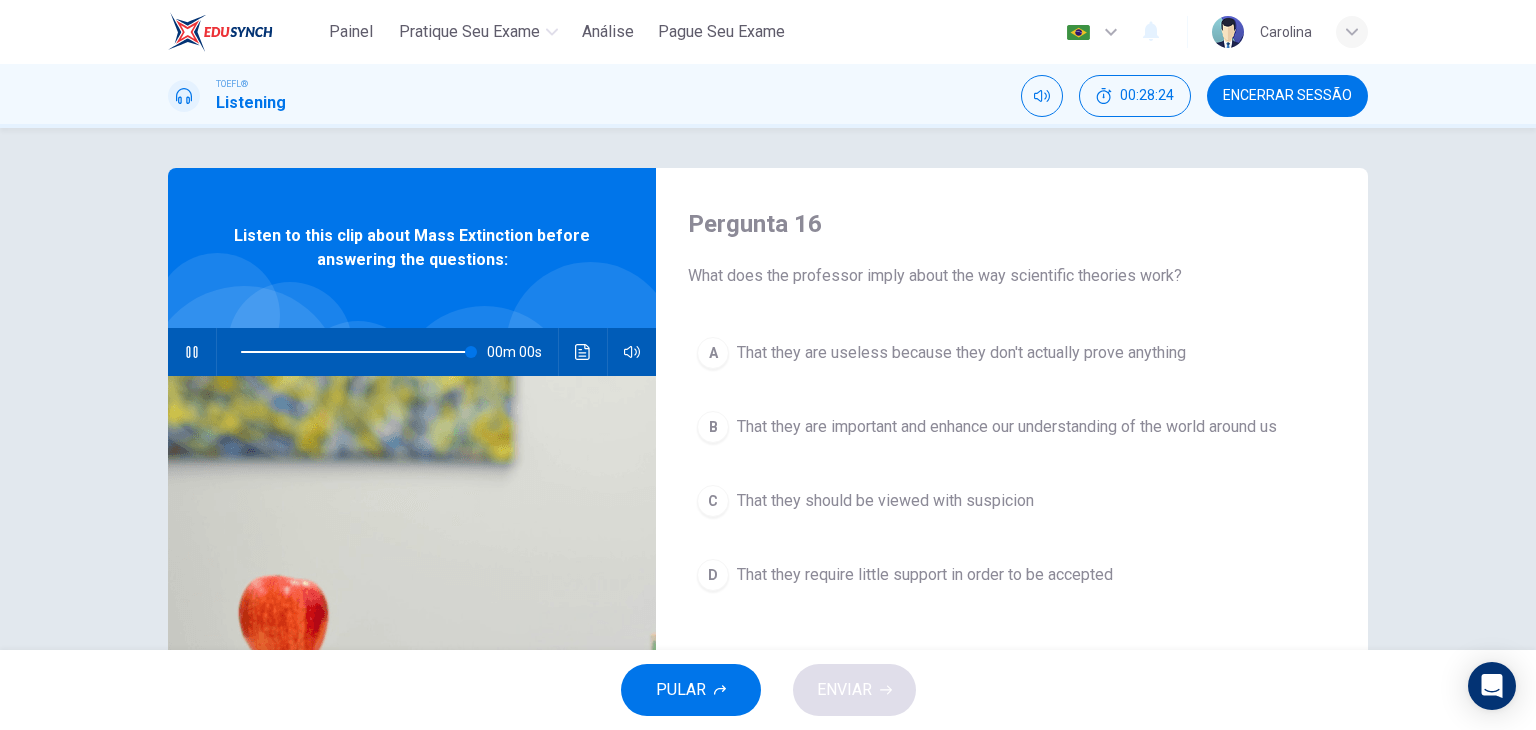 type on "0" 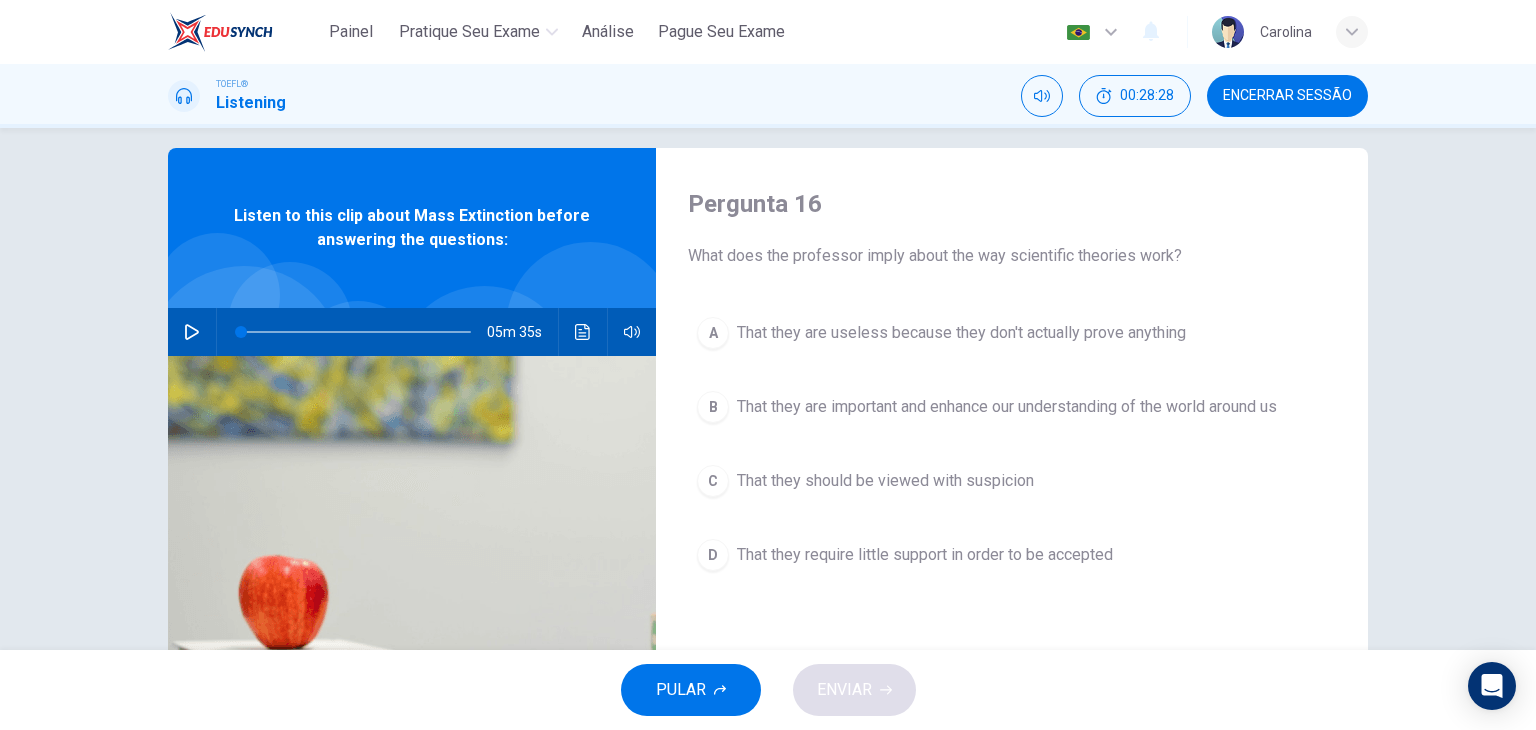 scroll, scrollTop: 25, scrollLeft: 0, axis: vertical 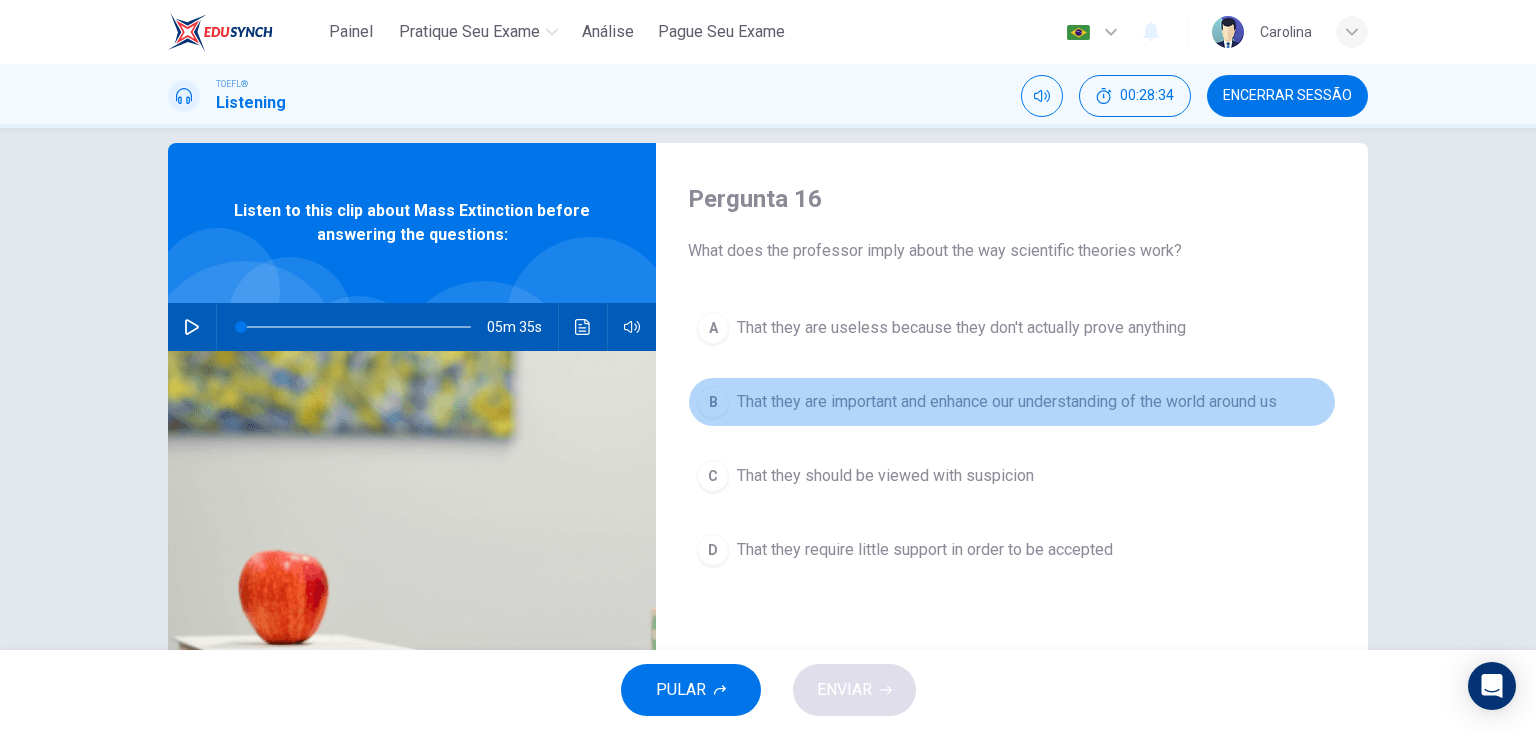 click on "That they are important and enhance our understanding of the world around us" at bounding box center [1007, 402] 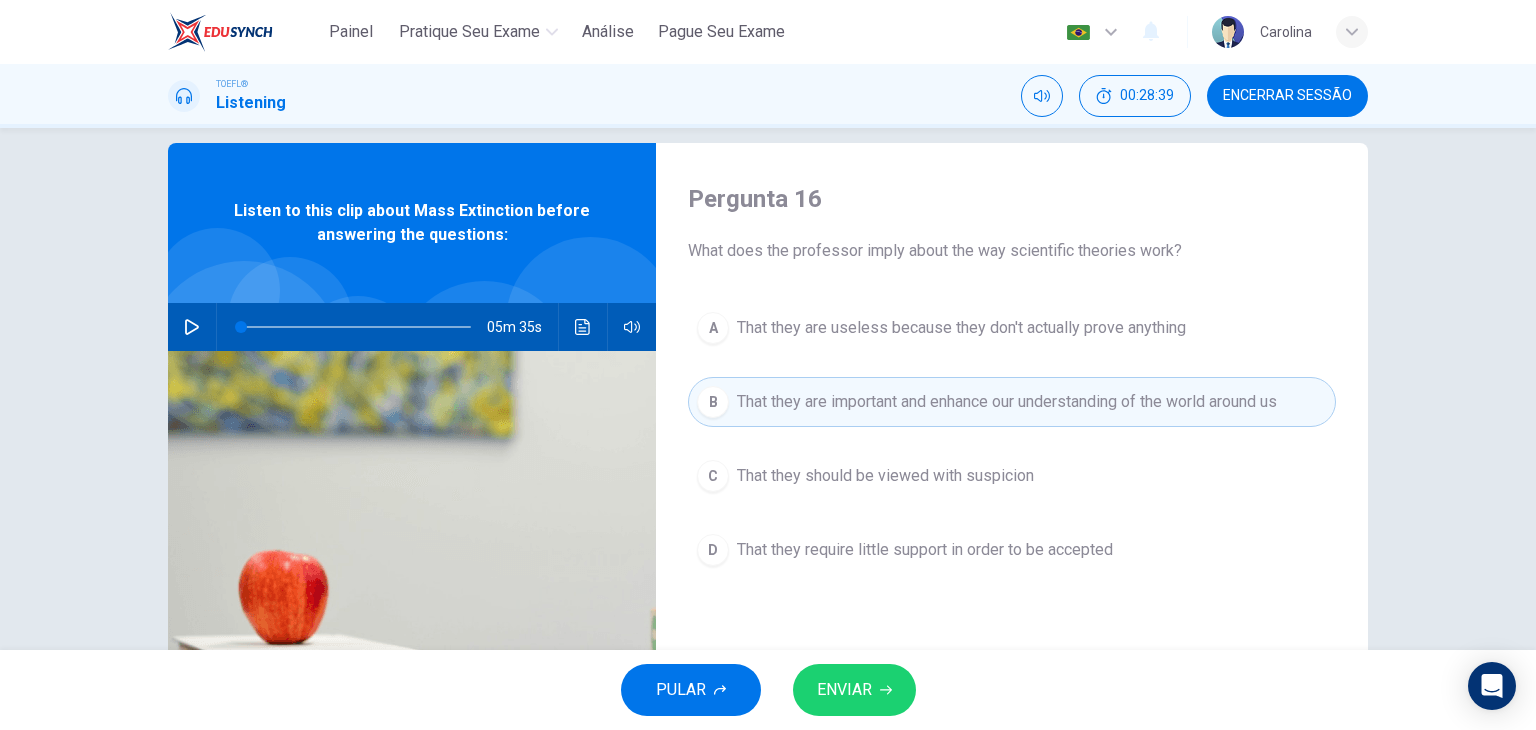 click on "ENVIAR" at bounding box center [854, 690] 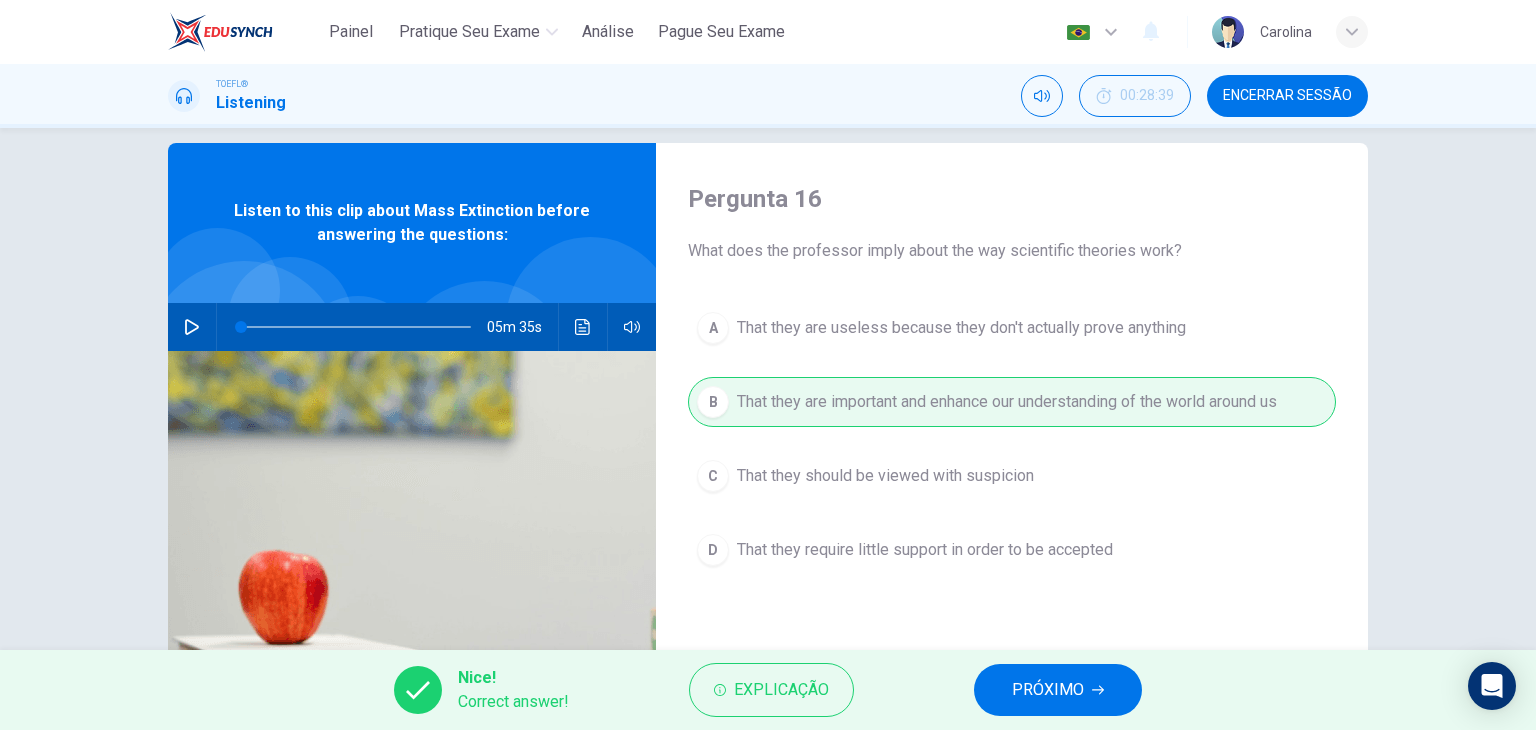 click on "PRÓXIMO" at bounding box center (1058, 690) 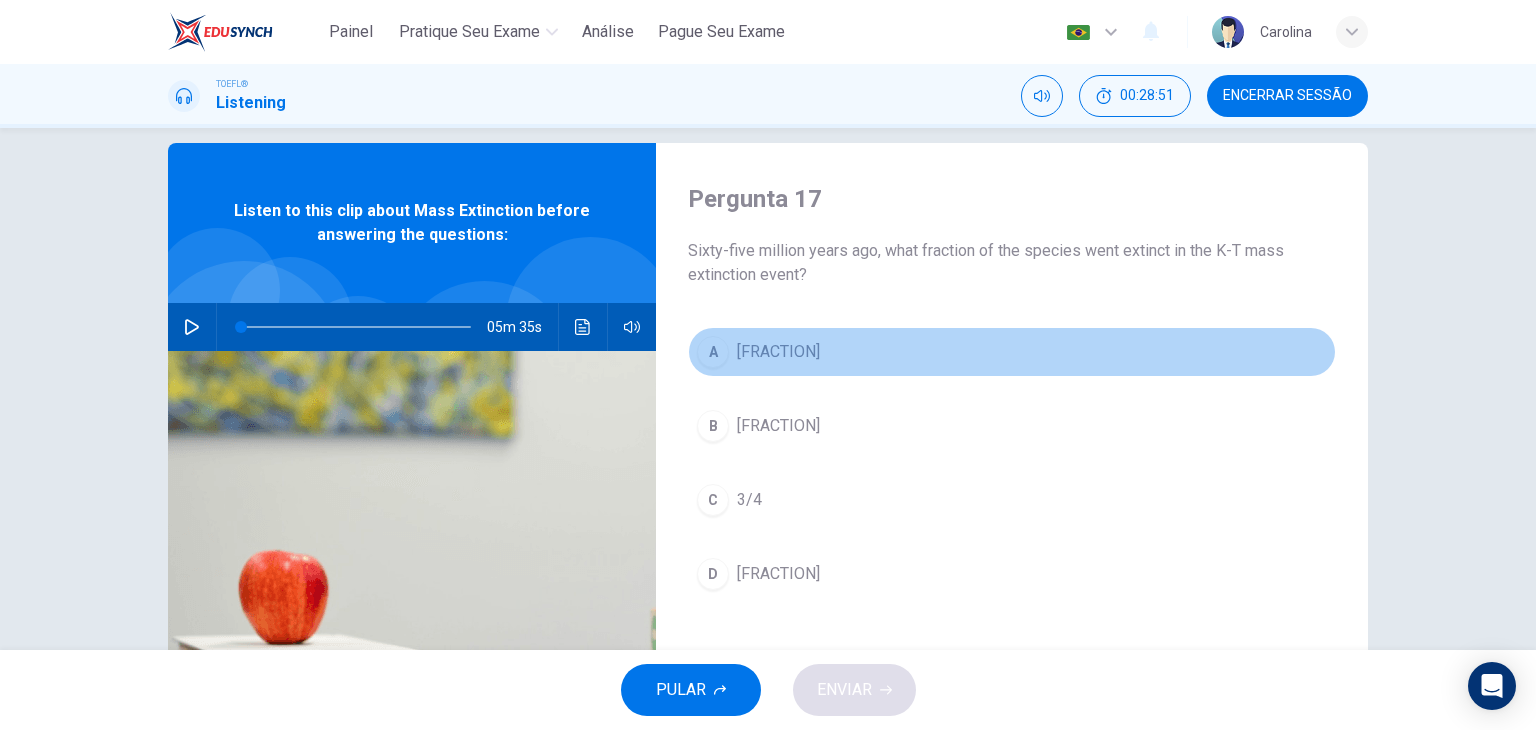 click on "A" at bounding box center (713, 352) 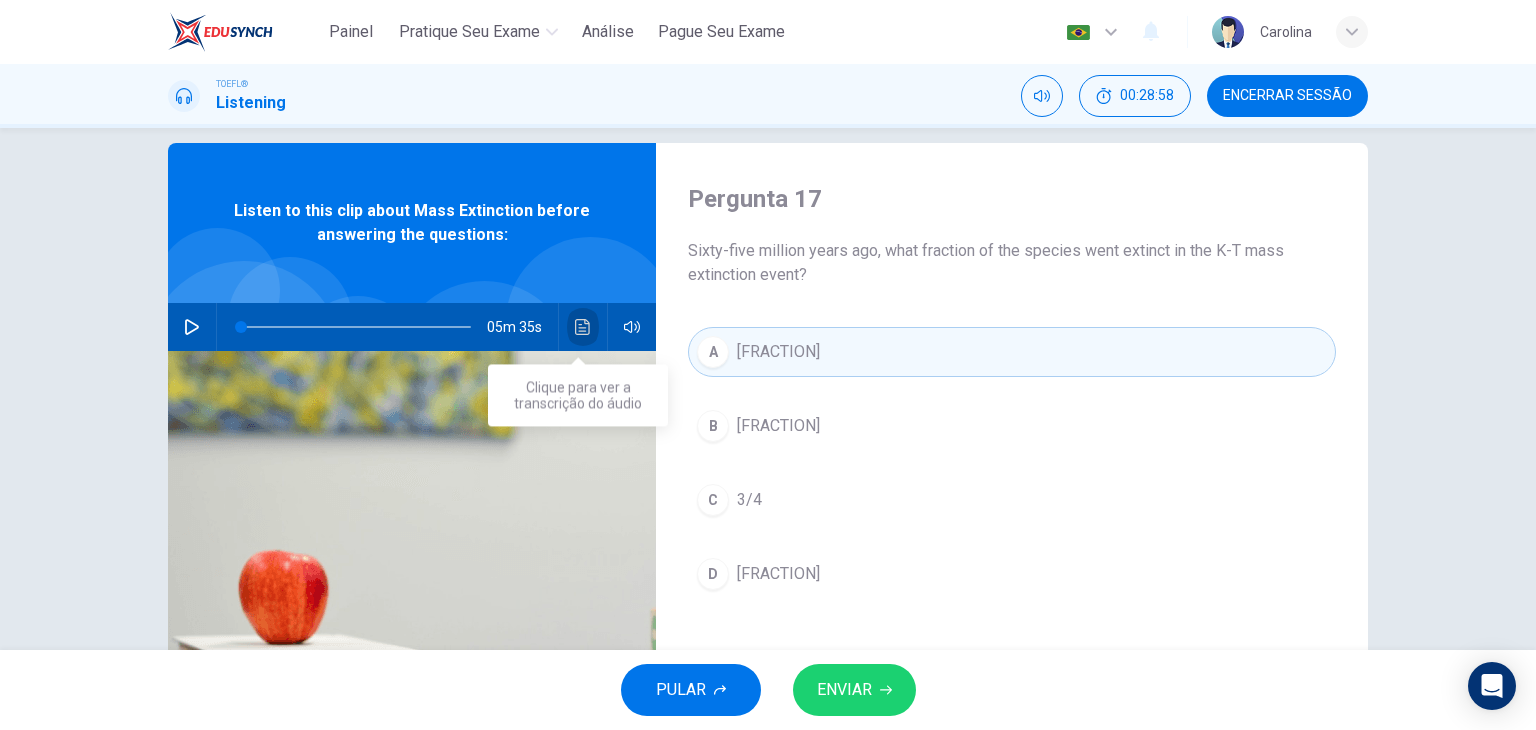 click at bounding box center [583, 327] 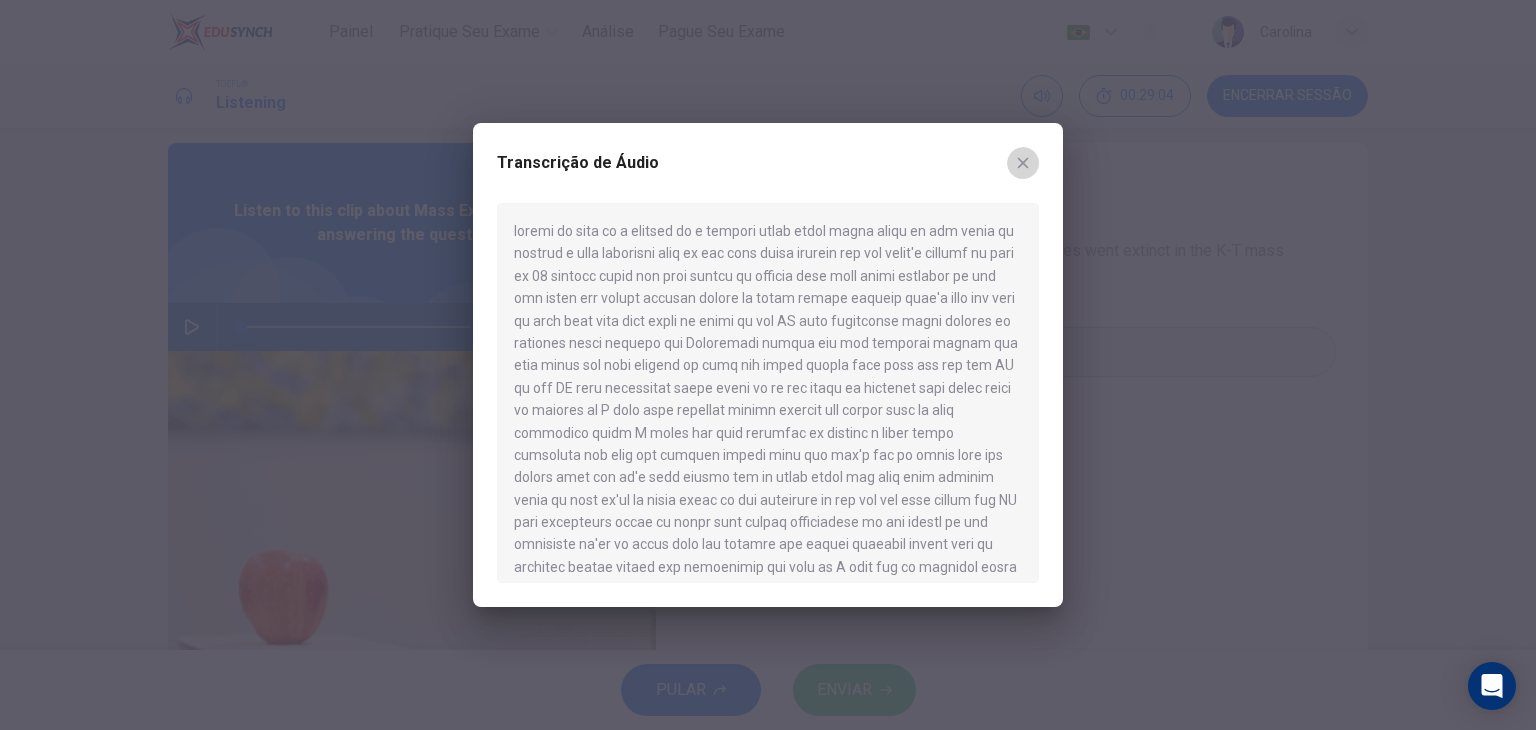 click 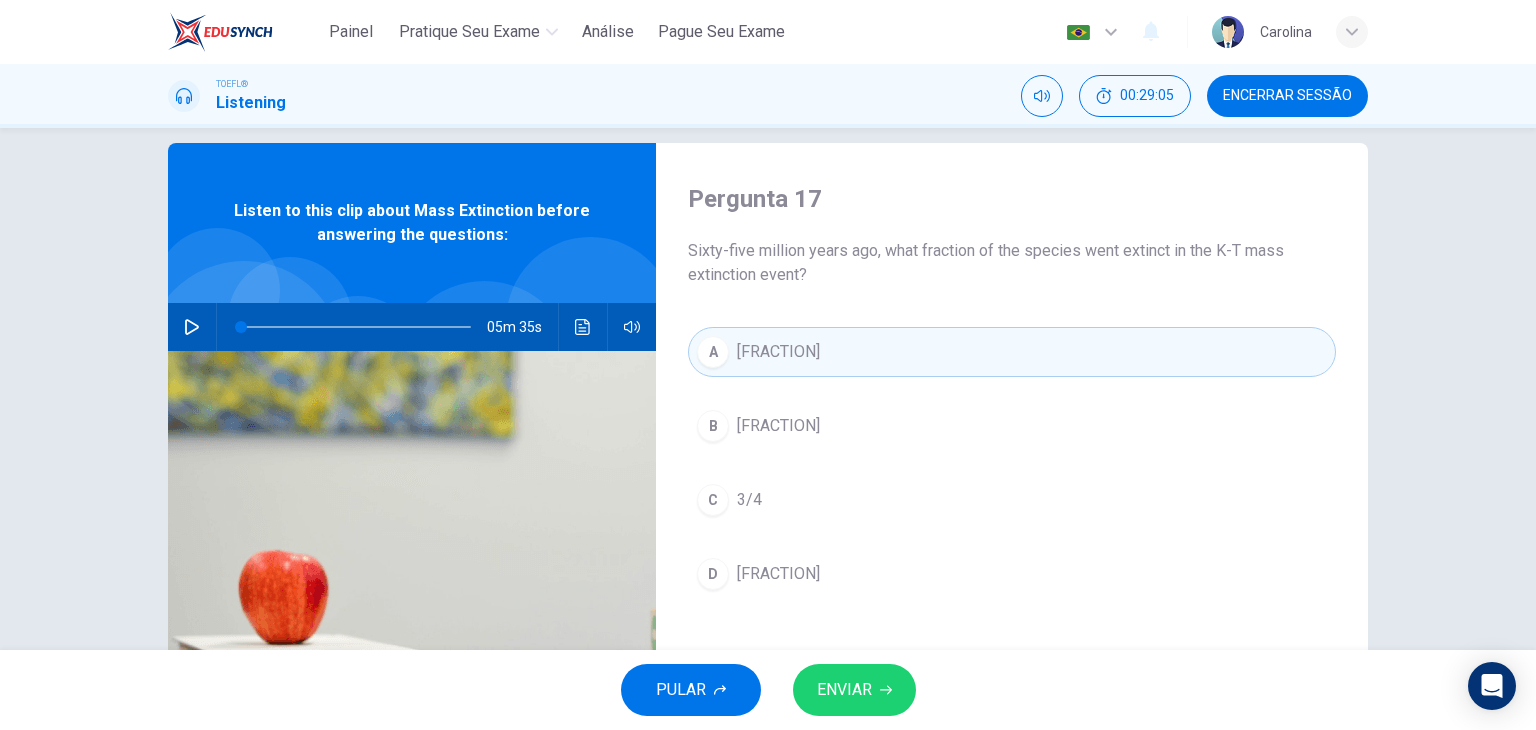 click on "3/4" at bounding box center [749, 500] 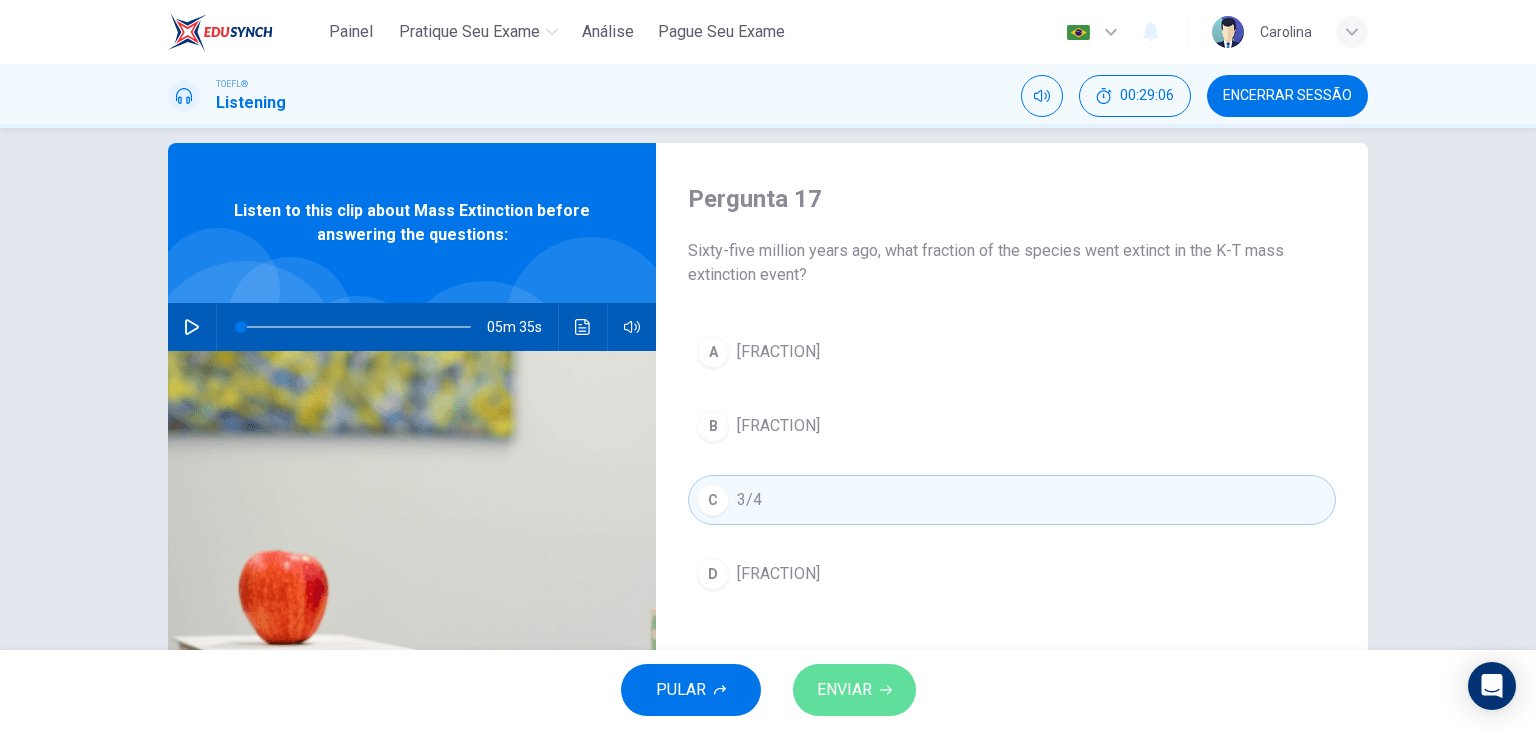 click on "ENVIAR" at bounding box center [854, 690] 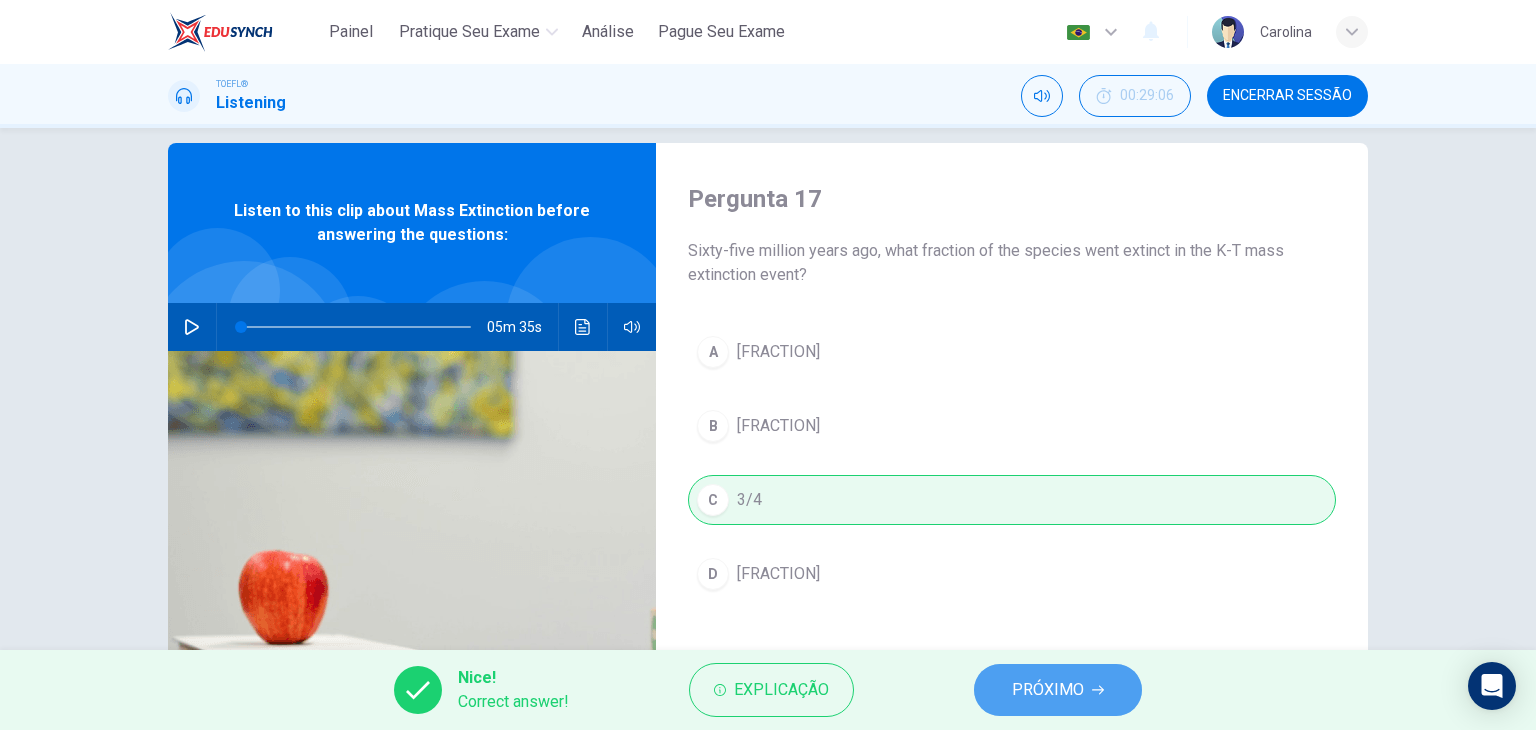 click on "PRÓXIMO" at bounding box center (1048, 690) 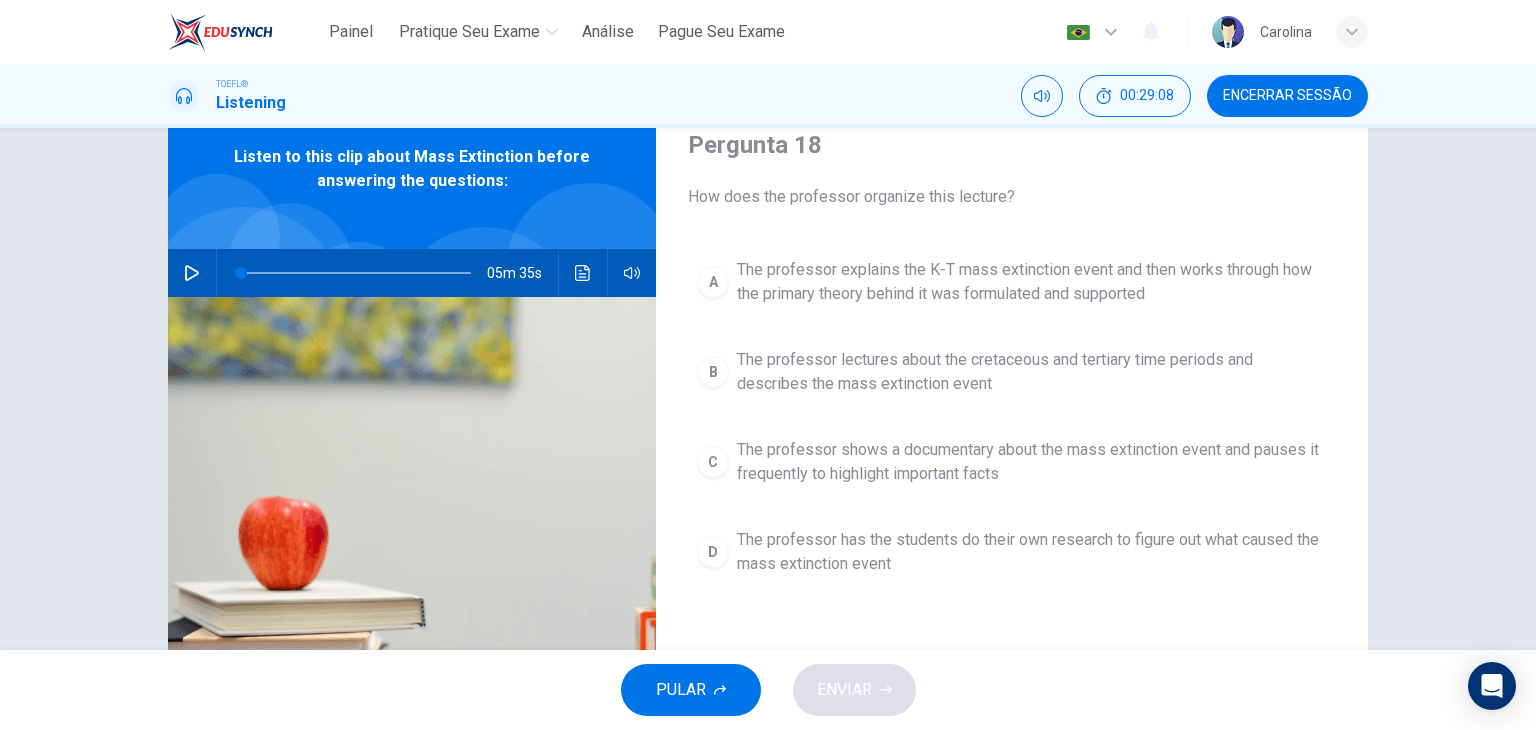 scroll, scrollTop: 125, scrollLeft: 0, axis: vertical 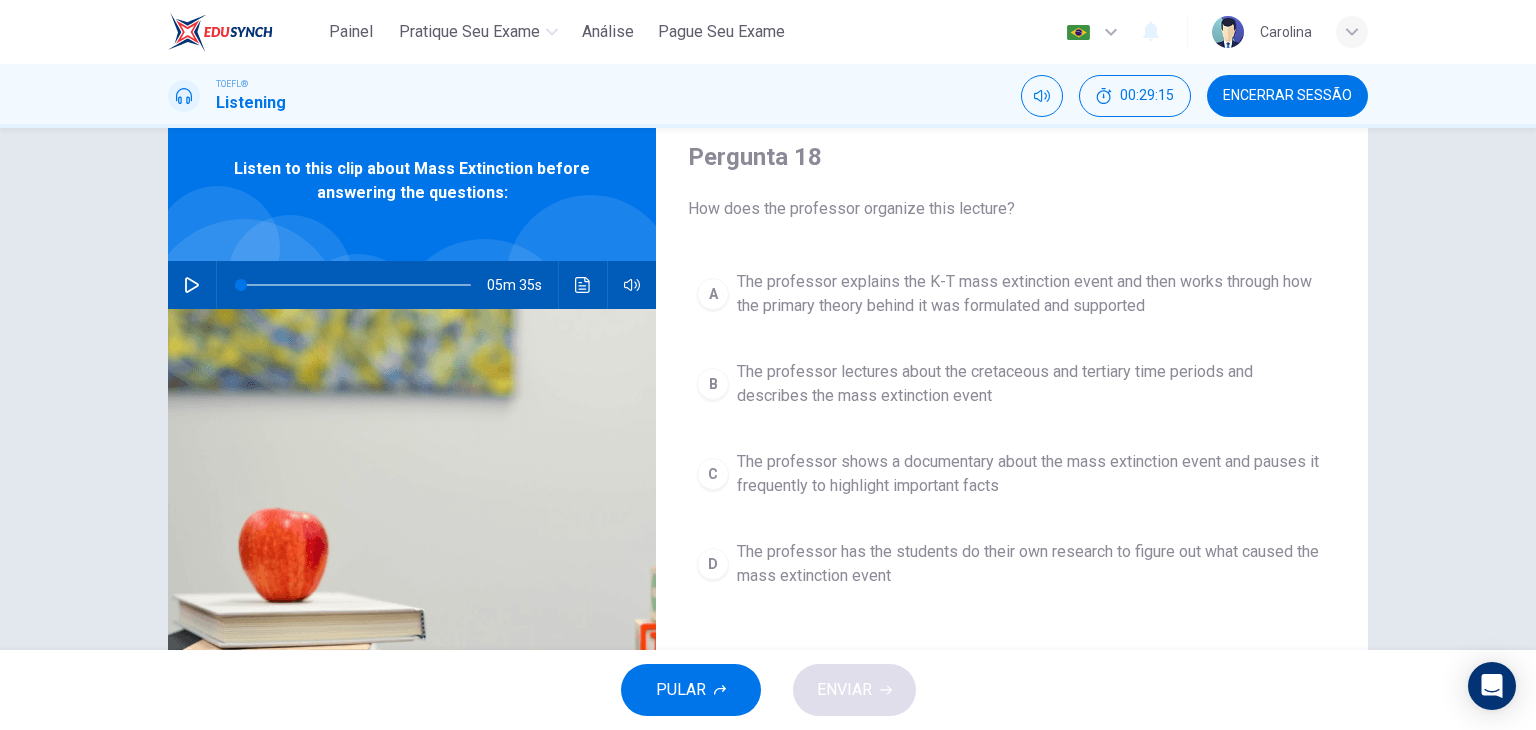 click on "The professor explains the K-T mass extinction event and then works through how the primary theory behind it was formulated and supported" at bounding box center (1032, 294) 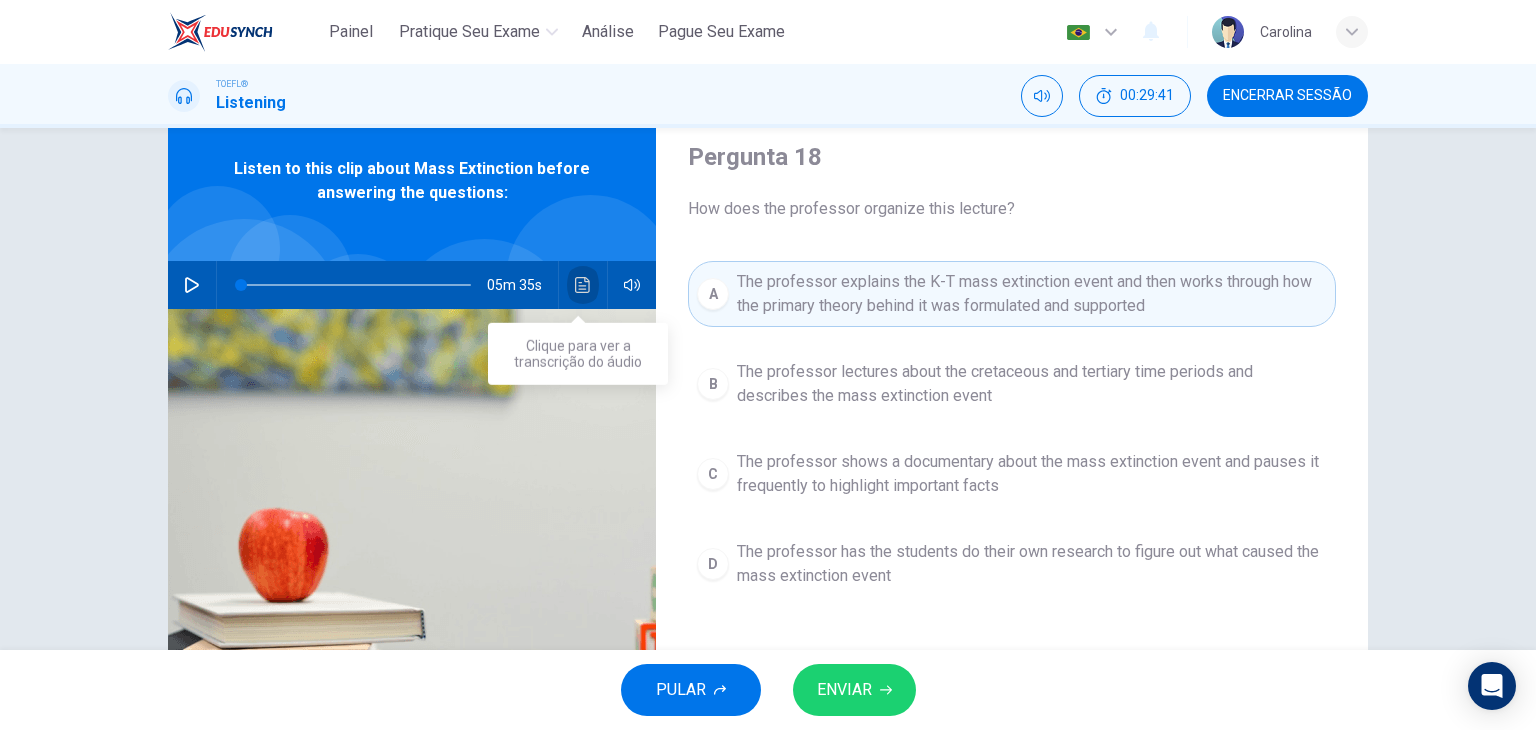 click 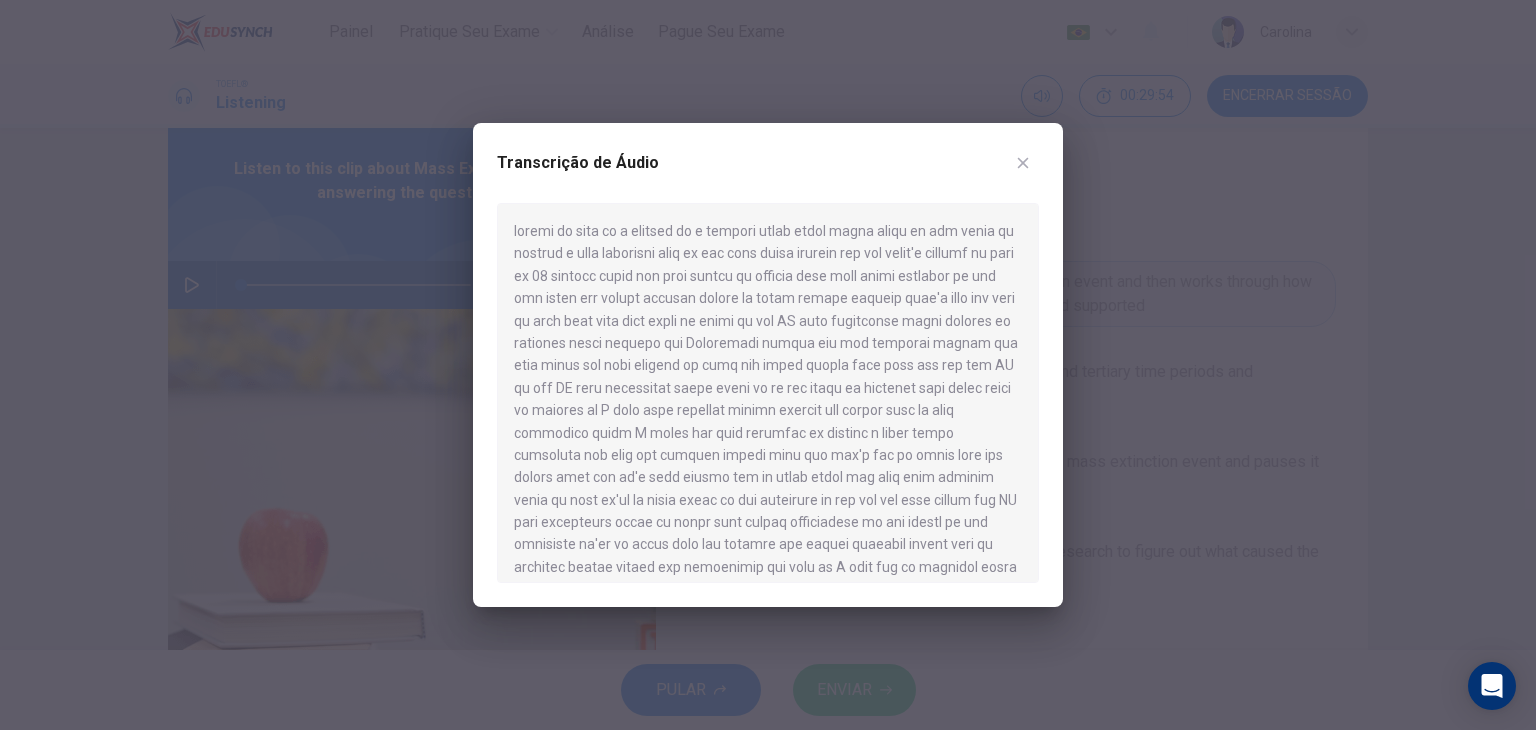 click at bounding box center [768, 365] 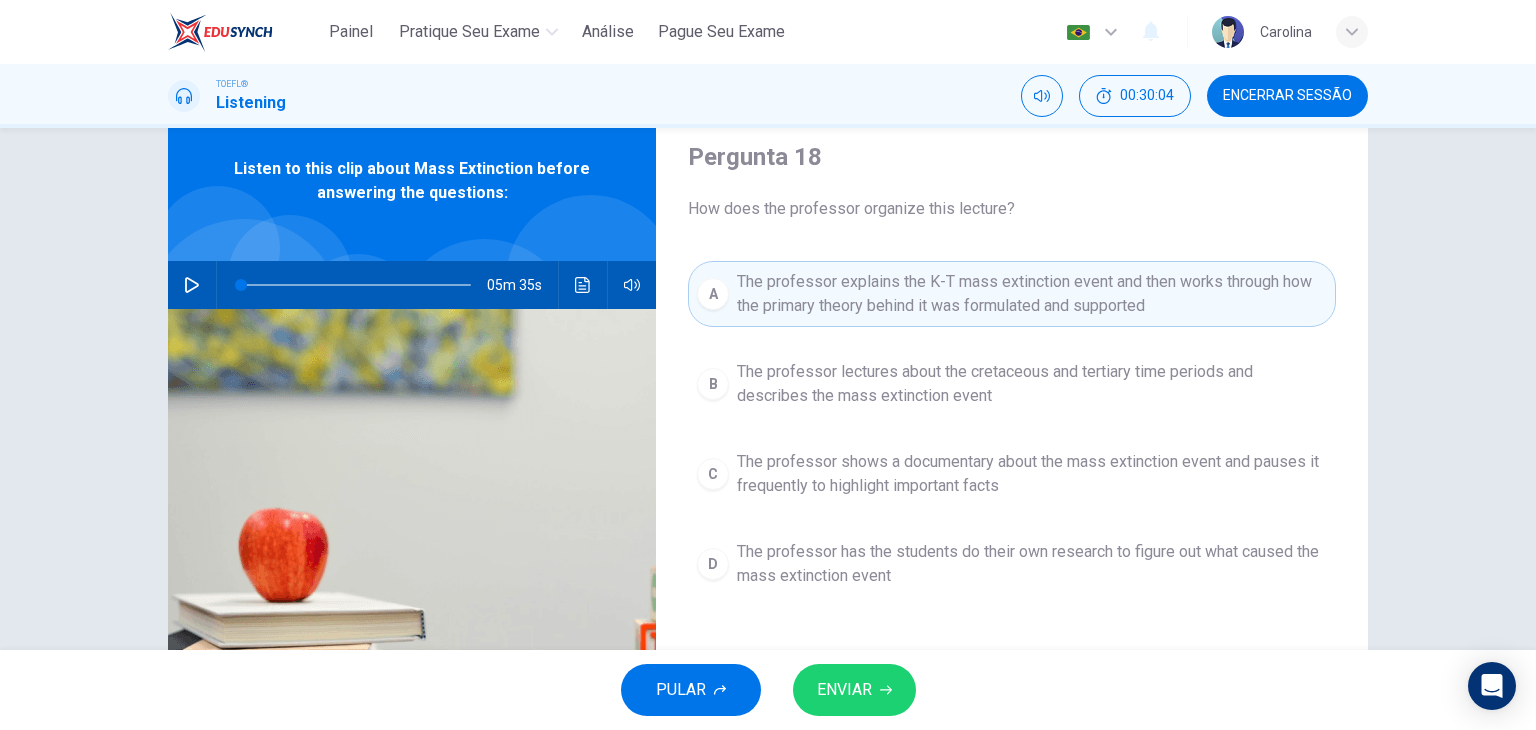 click on "The professor lectures about the cretaceous and tertiary time periods and describes the mass extinction event" at bounding box center (1032, 384) 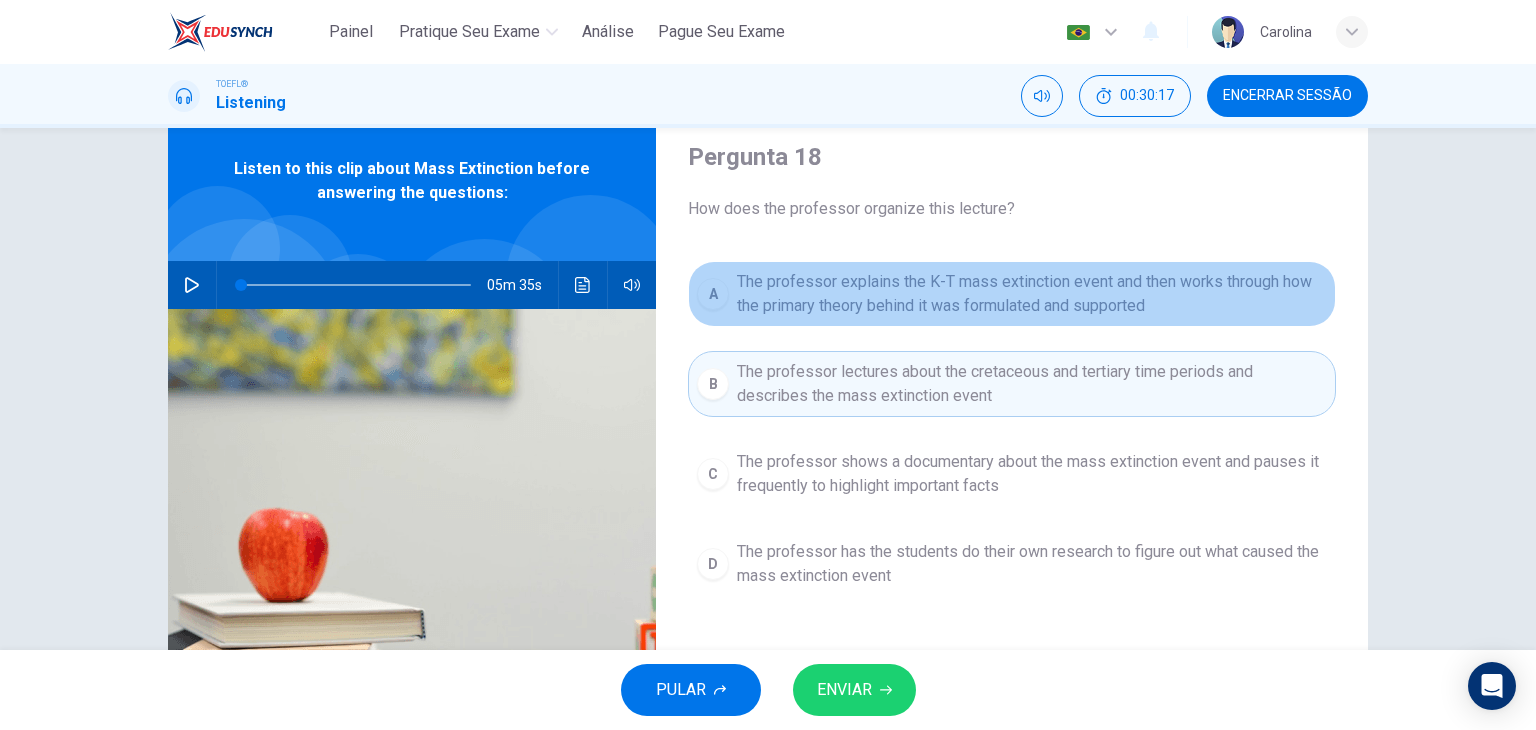 click on "The professor explains the K-T mass extinction event and then works through how the primary theory behind it was formulated and supported" at bounding box center (1032, 294) 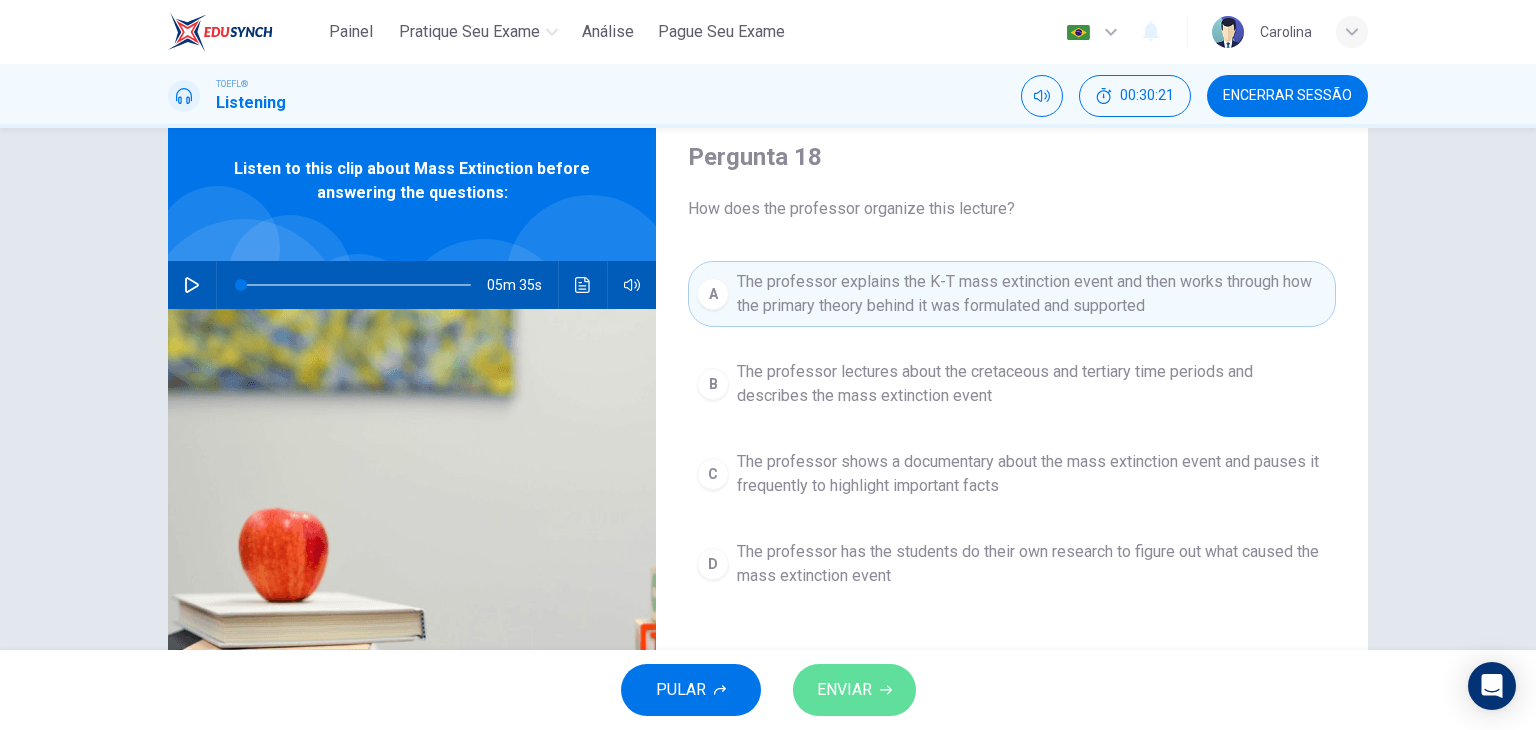 click on "ENVIAR" at bounding box center [844, 690] 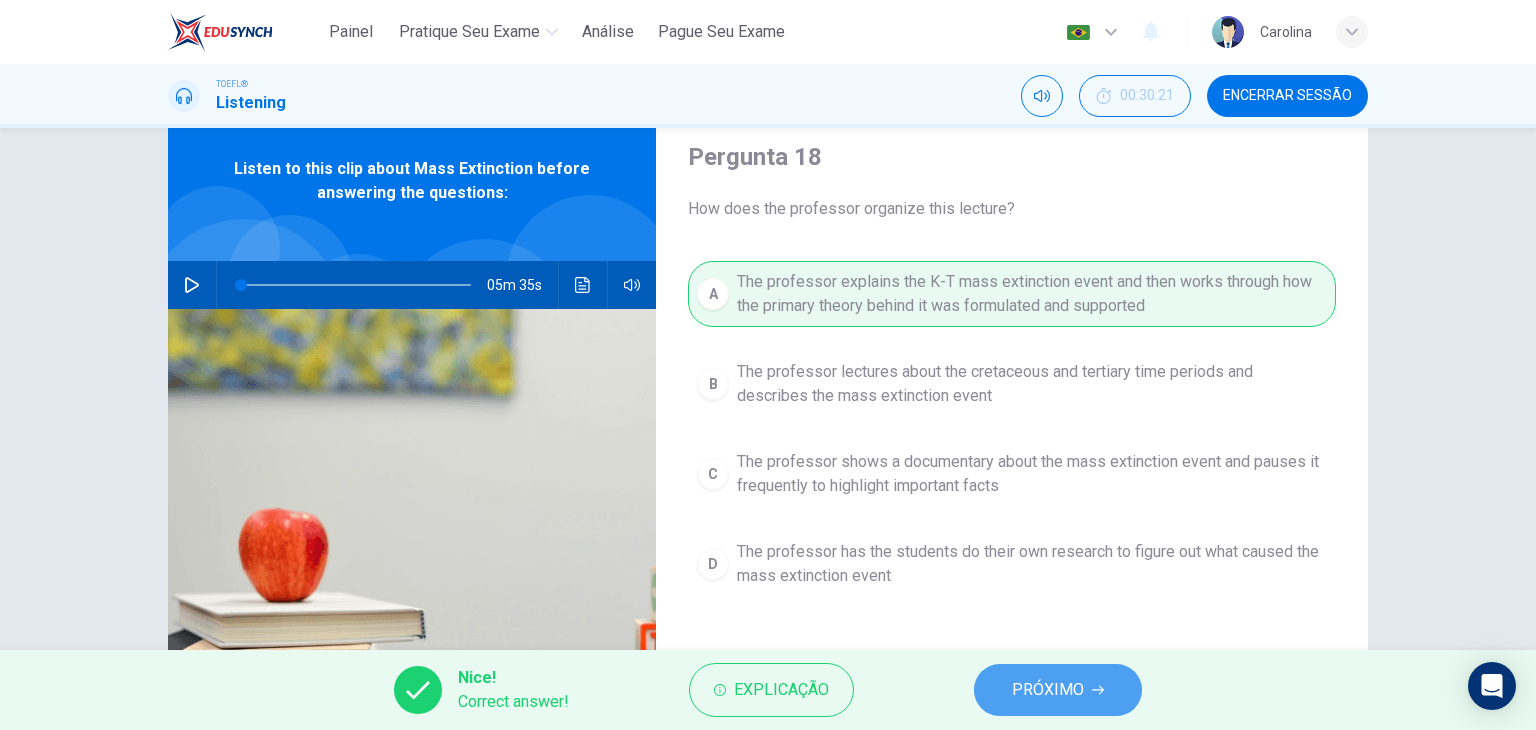 click on "PRÓXIMO" at bounding box center (1048, 690) 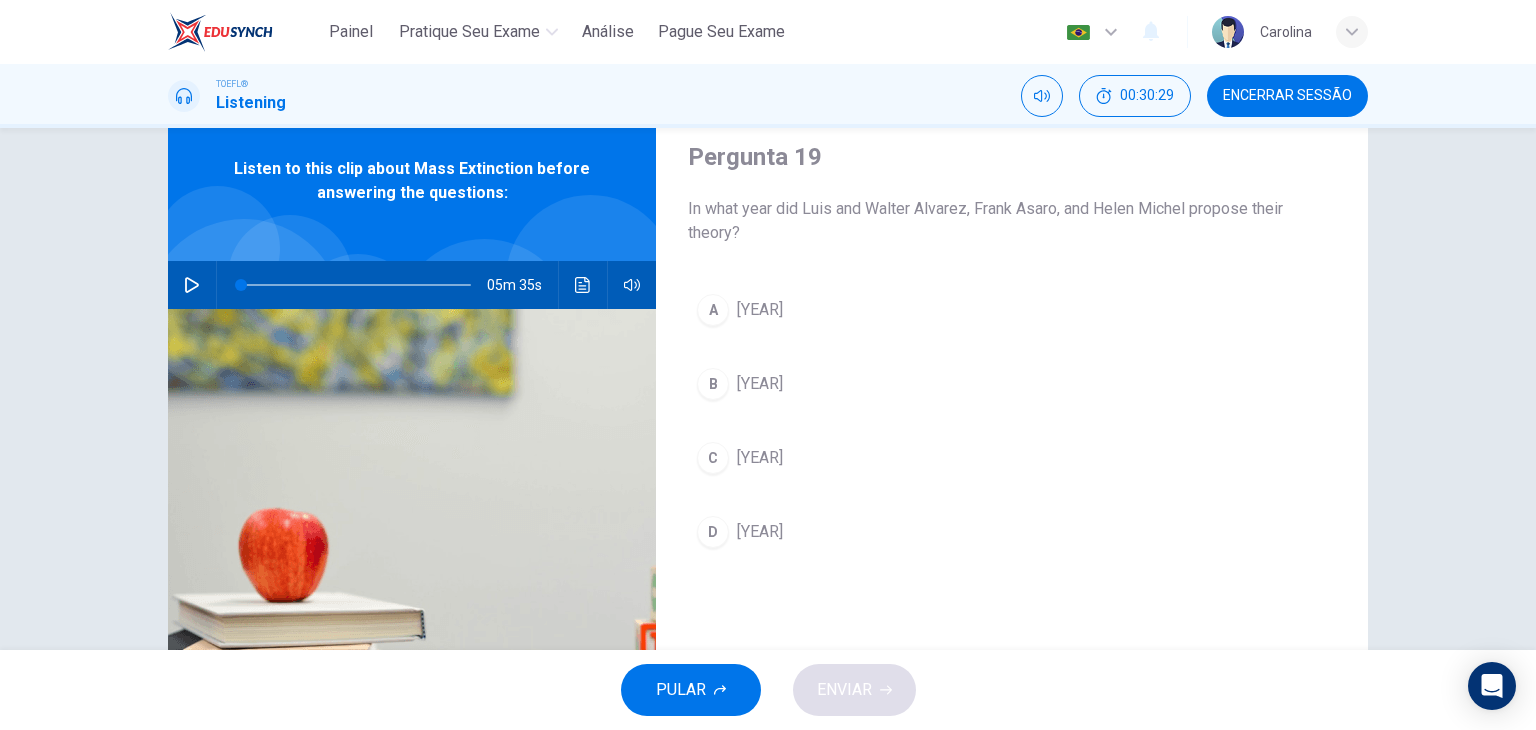 click on "C 1980" at bounding box center (1012, 458) 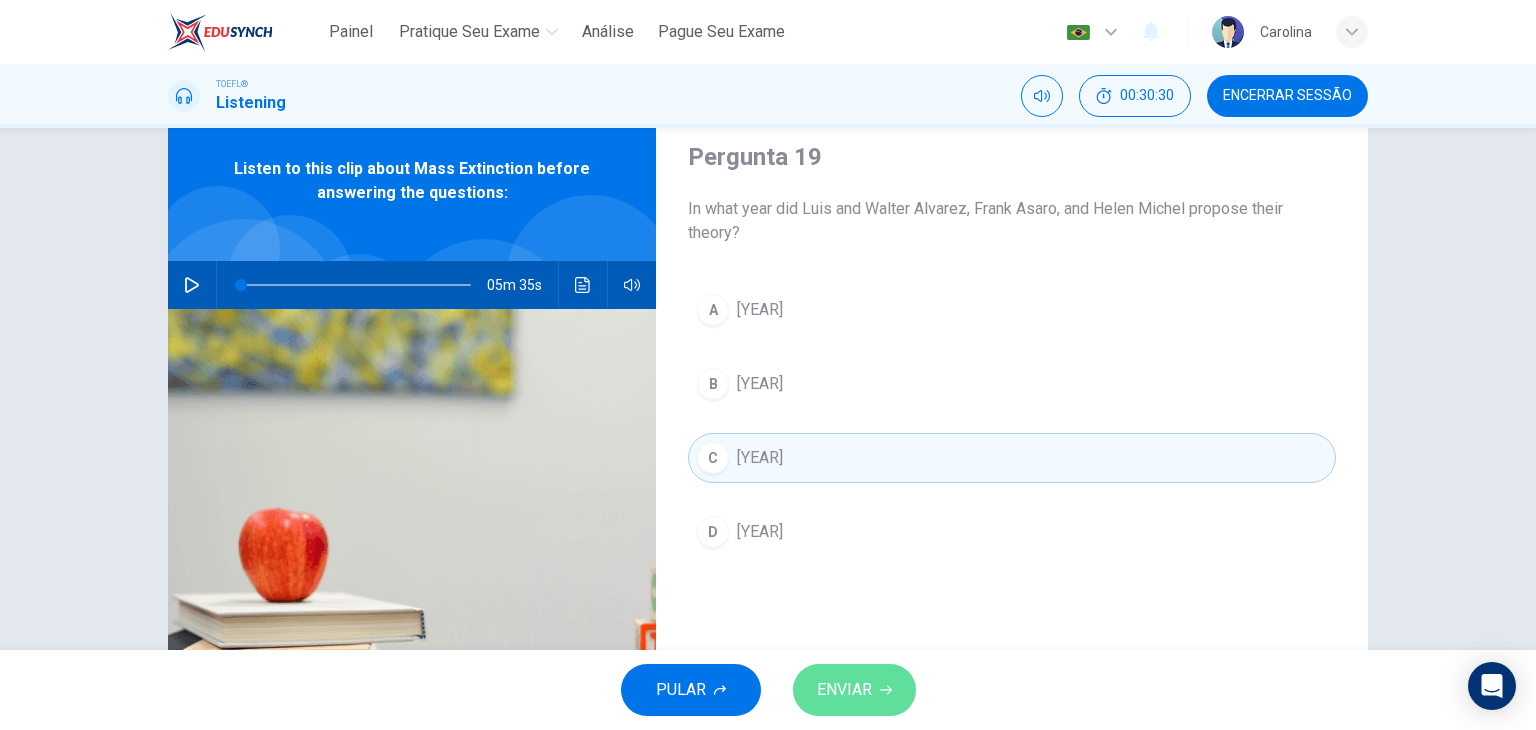 click on "ENVIAR" at bounding box center (854, 690) 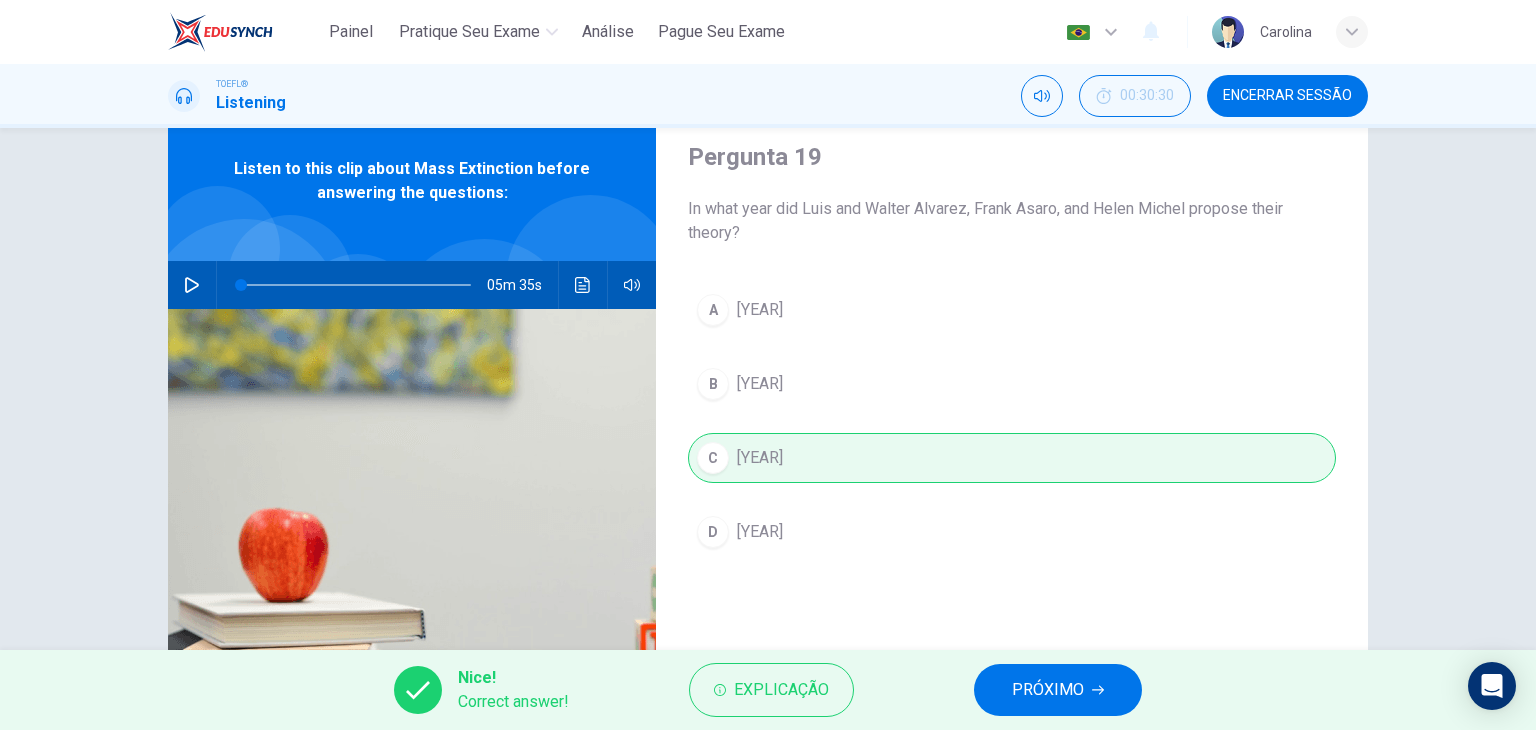 click on "PRÓXIMO" at bounding box center [1058, 690] 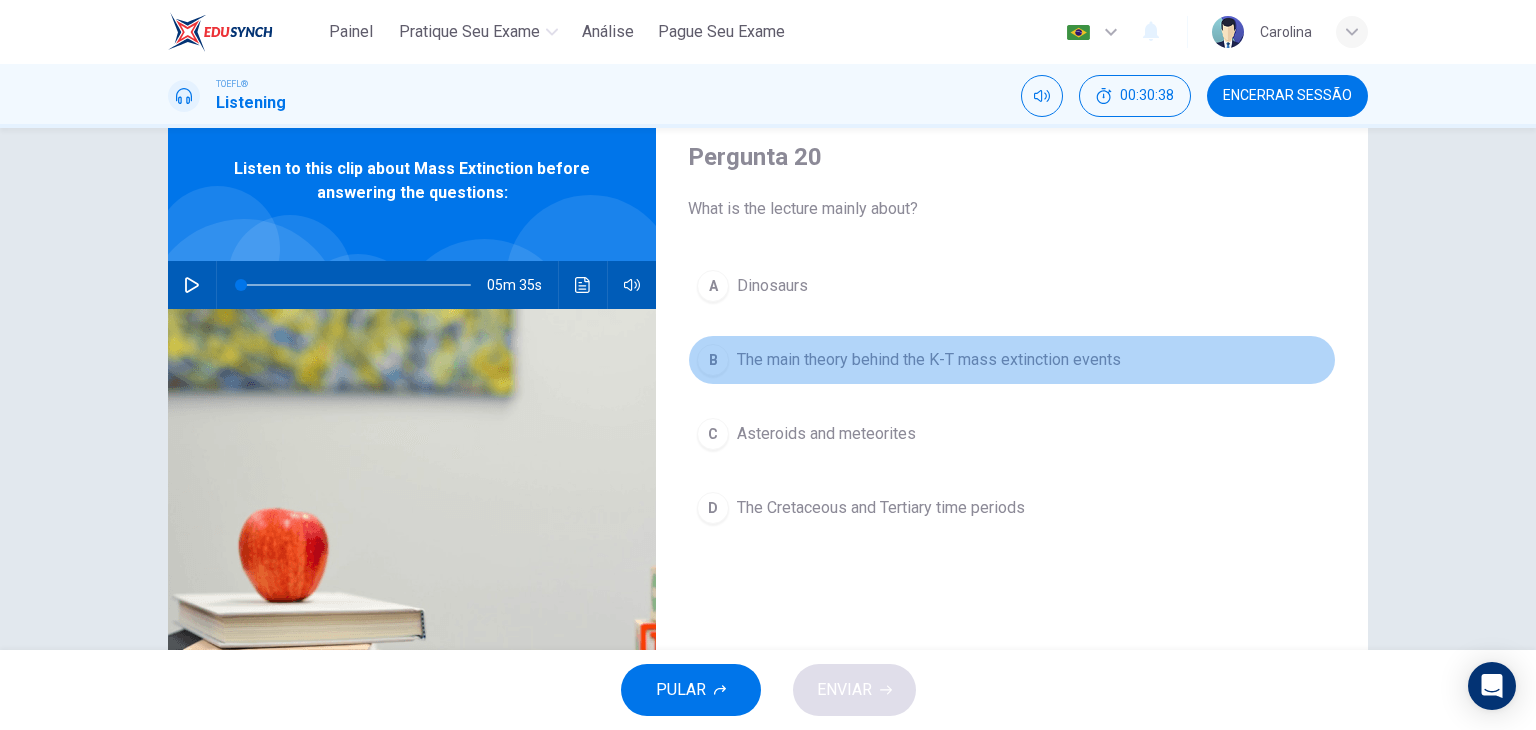 click on "The main theory behind the K-T mass extinction events" at bounding box center (929, 360) 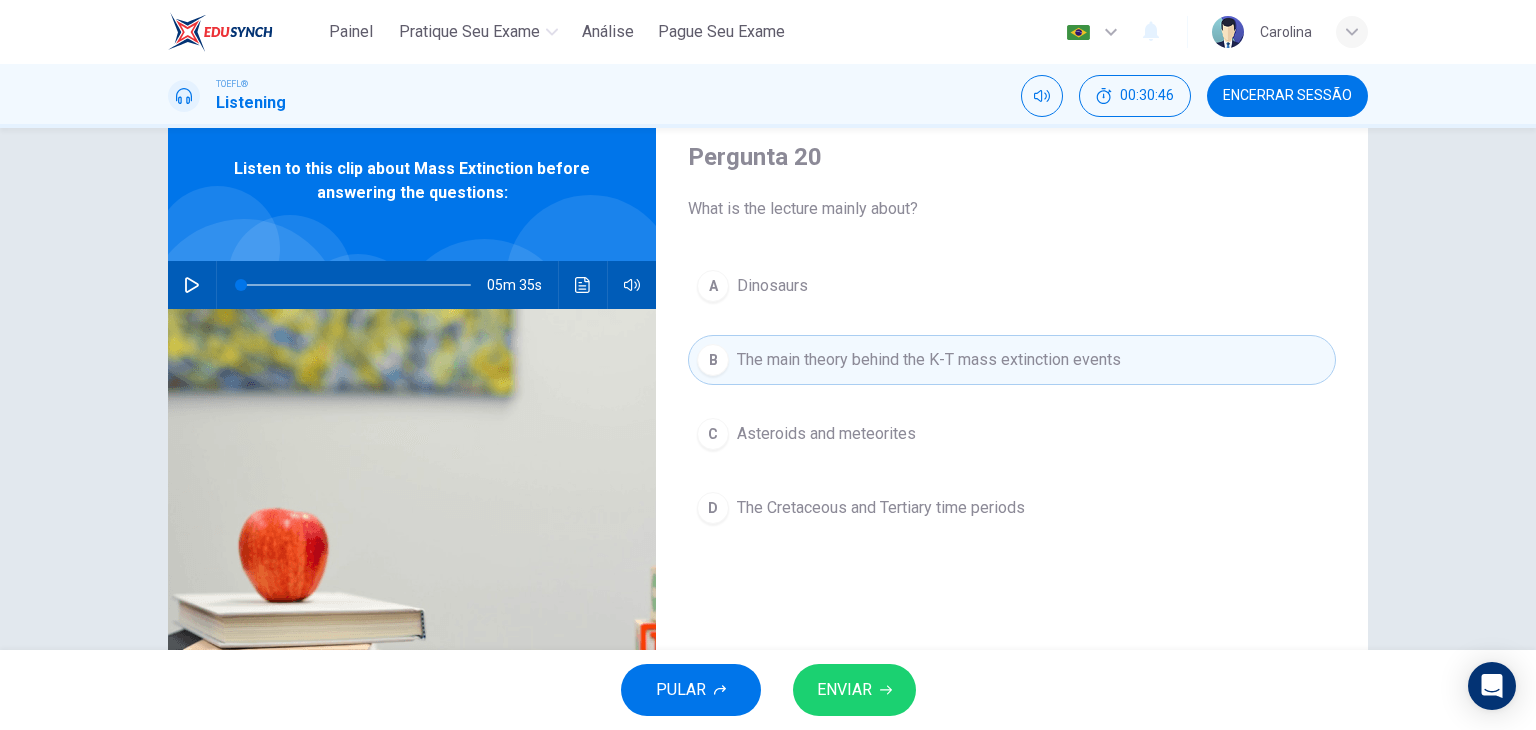 click 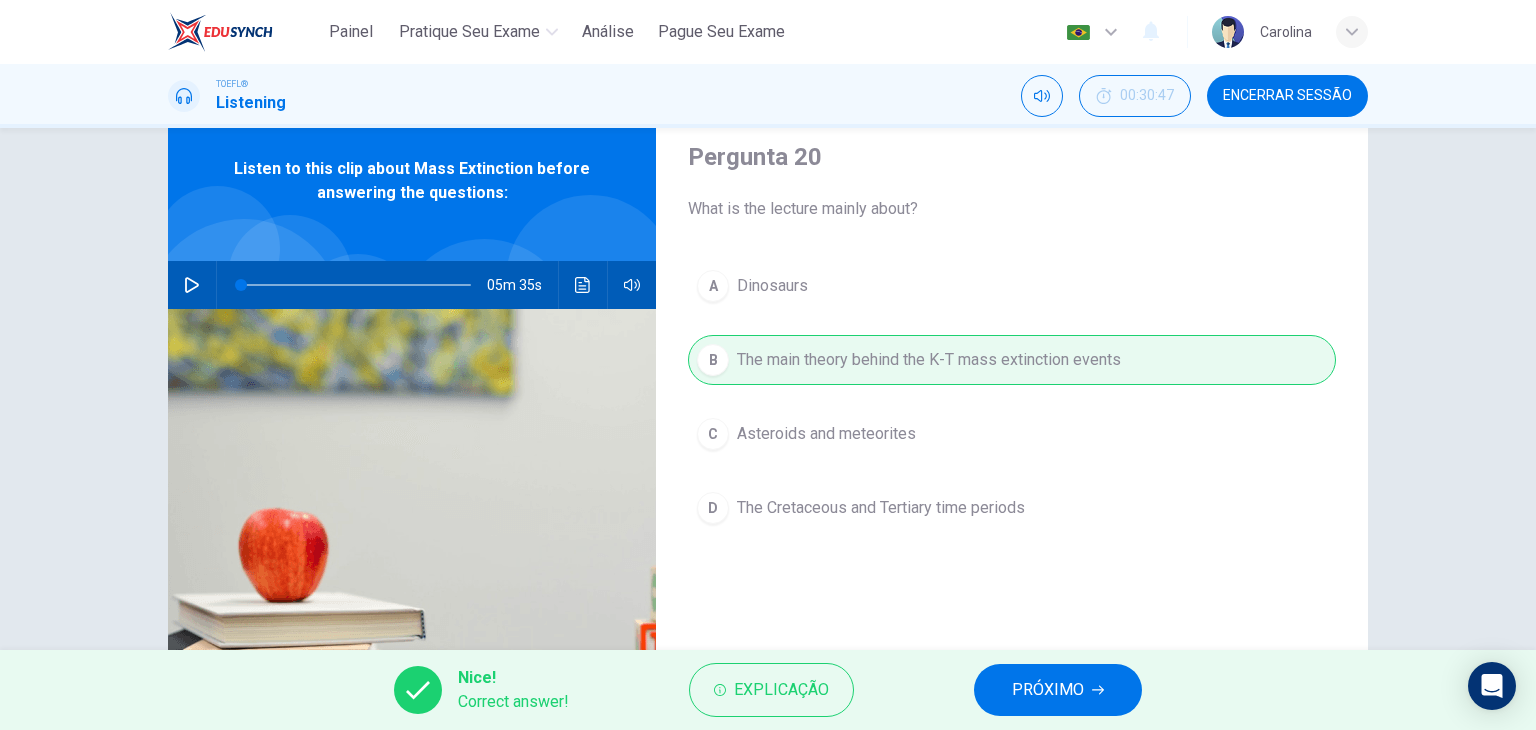 click on "PRÓXIMO" at bounding box center (1048, 690) 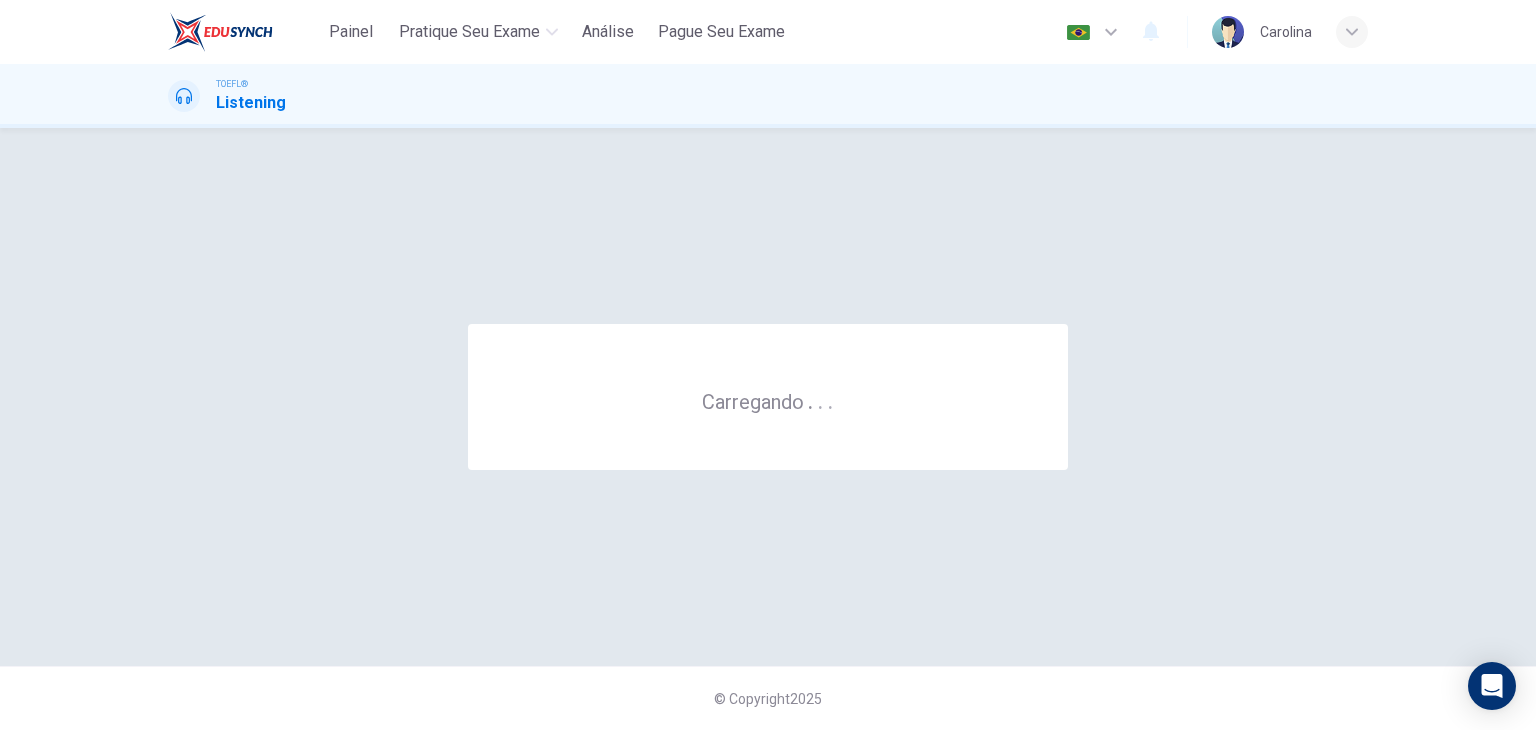 scroll, scrollTop: 0, scrollLeft: 0, axis: both 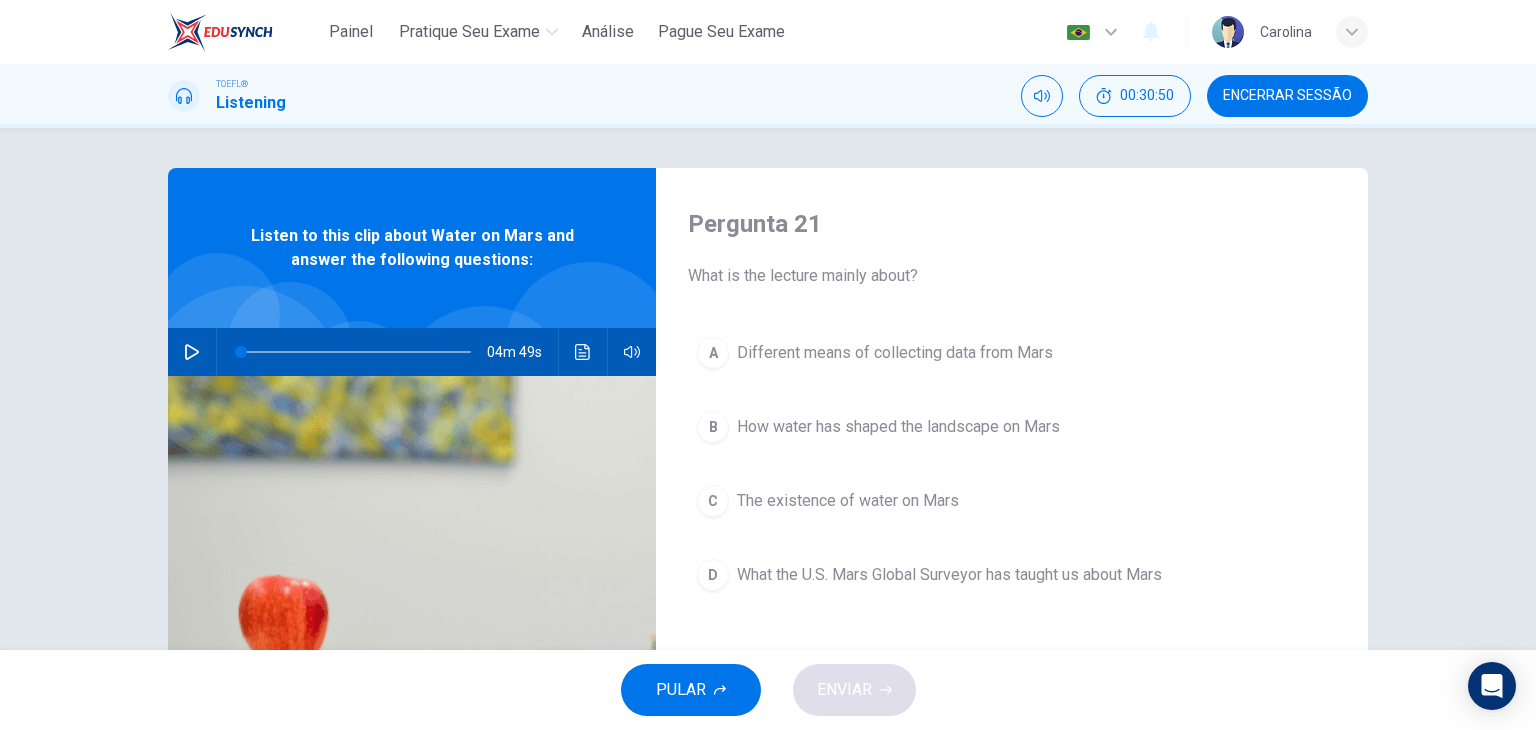 click at bounding box center [192, 352] 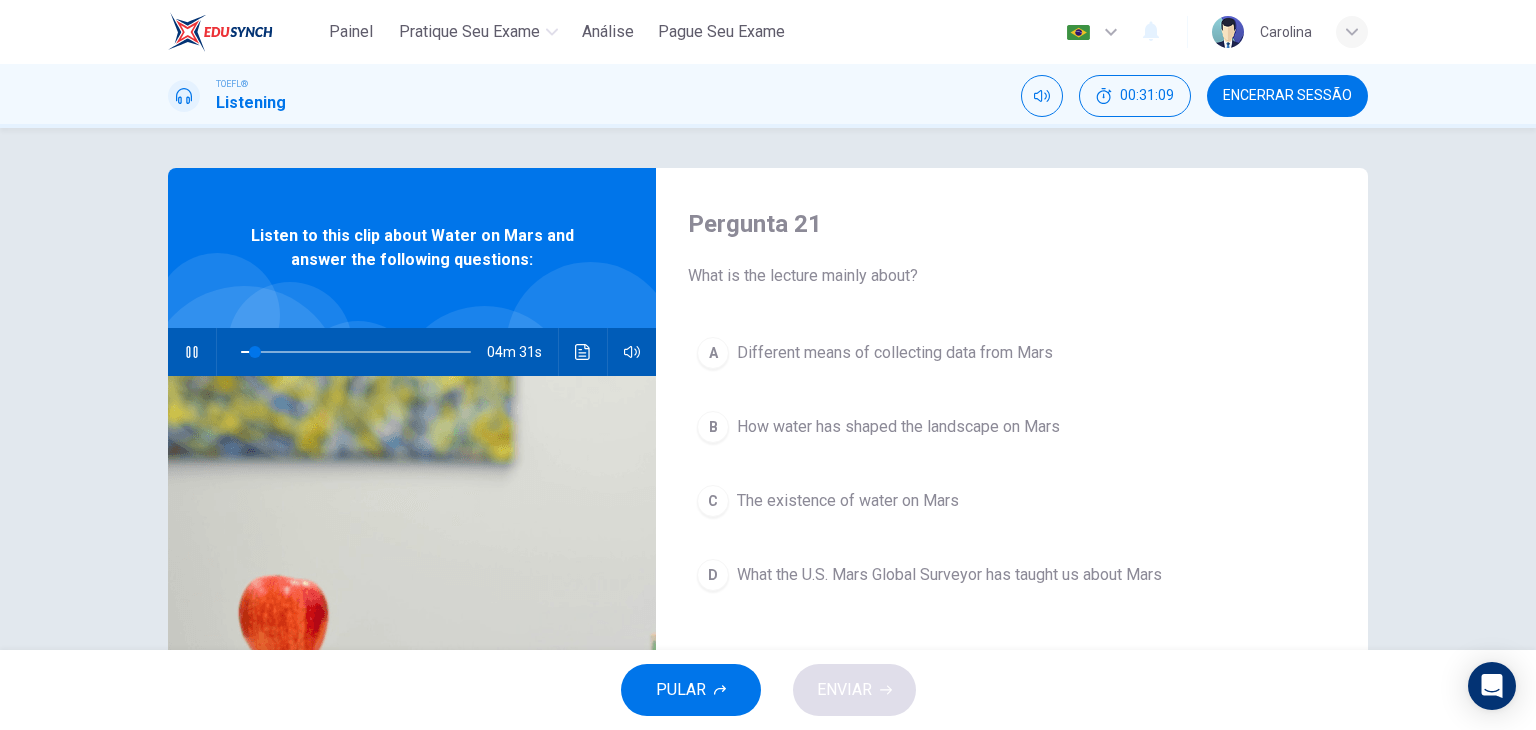 click at bounding box center (583, 352) 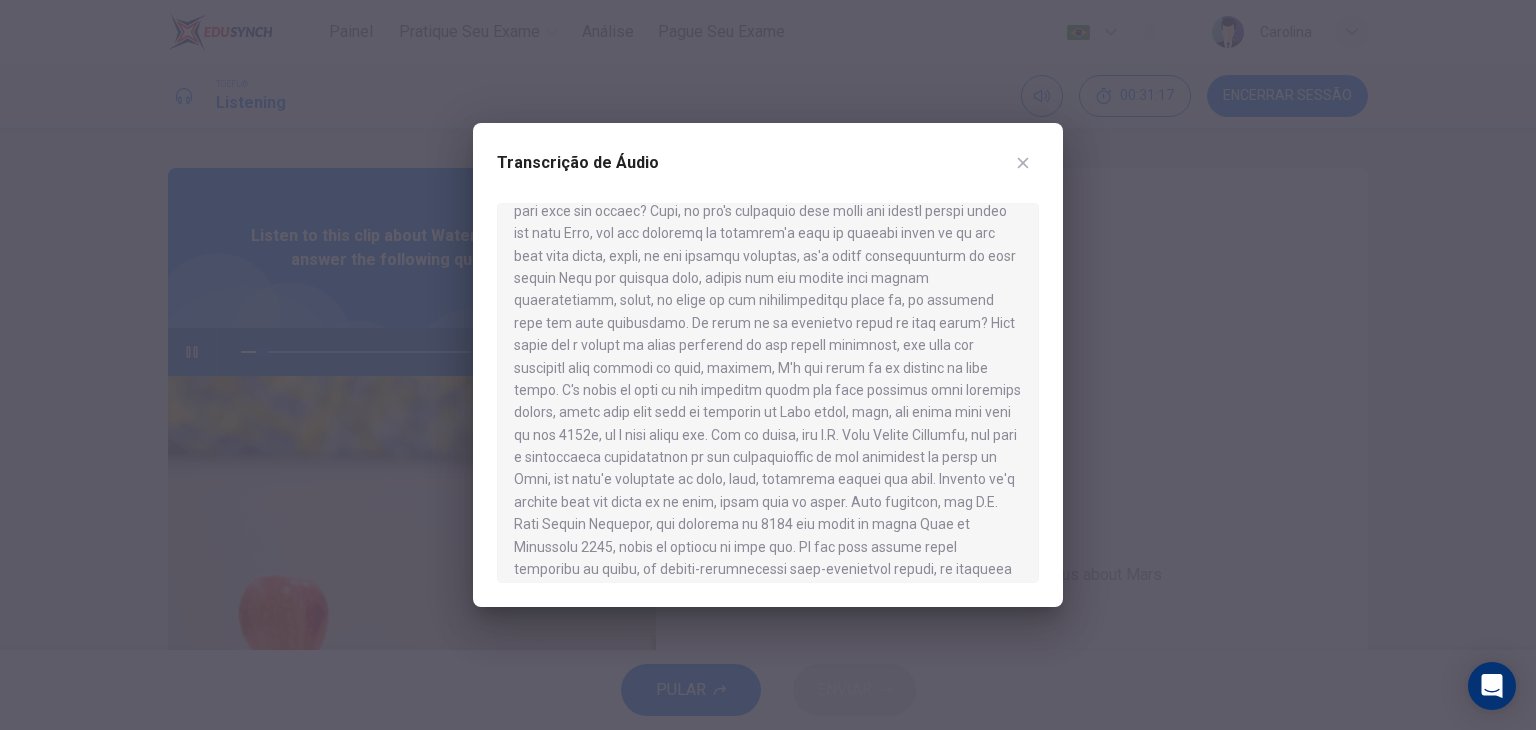 scroll, scrollTop: 100, scrollLeft: 0, axis: vertical 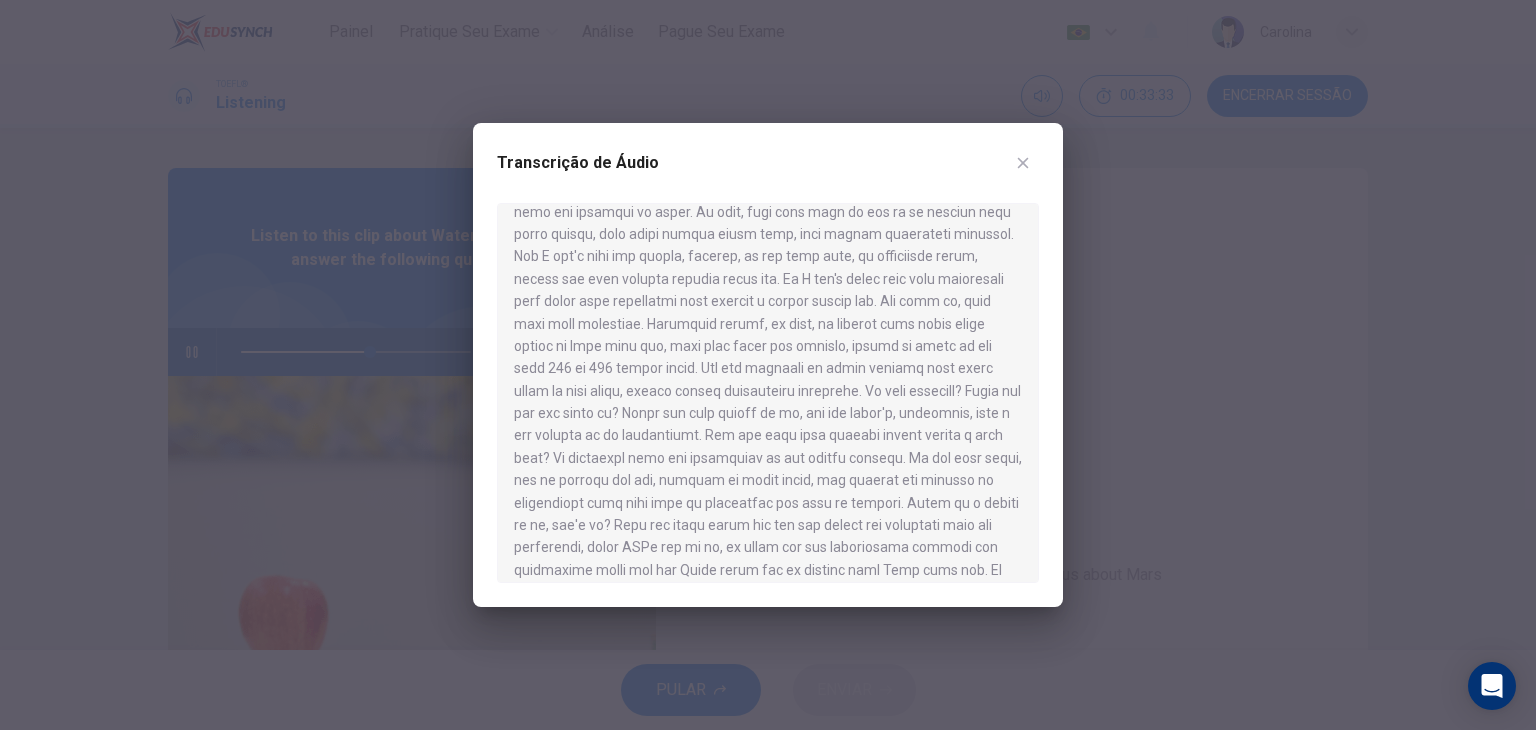 click at bounding box center [768, 393] 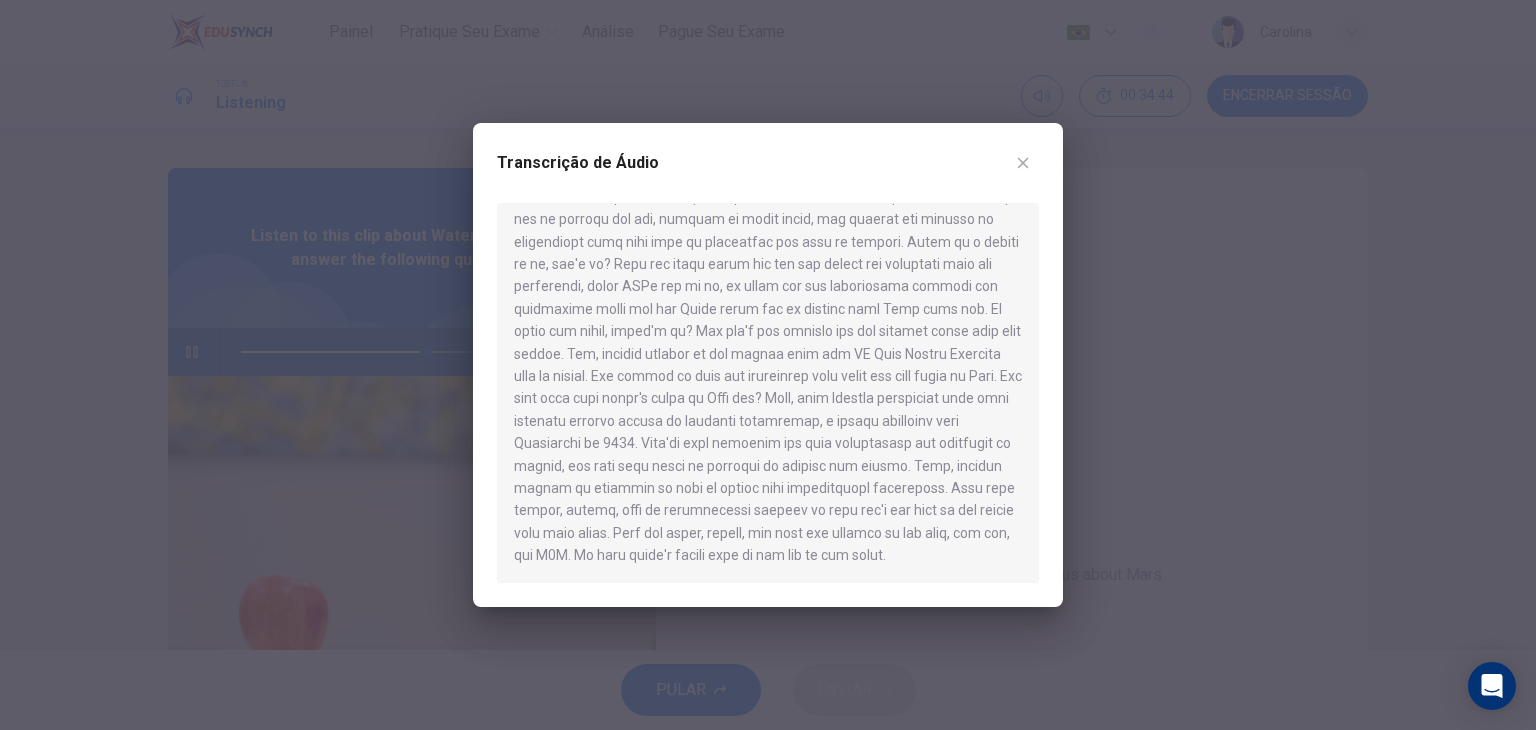 scroll, scrollTop: 908, scrollLeft: 0, axis: vertical 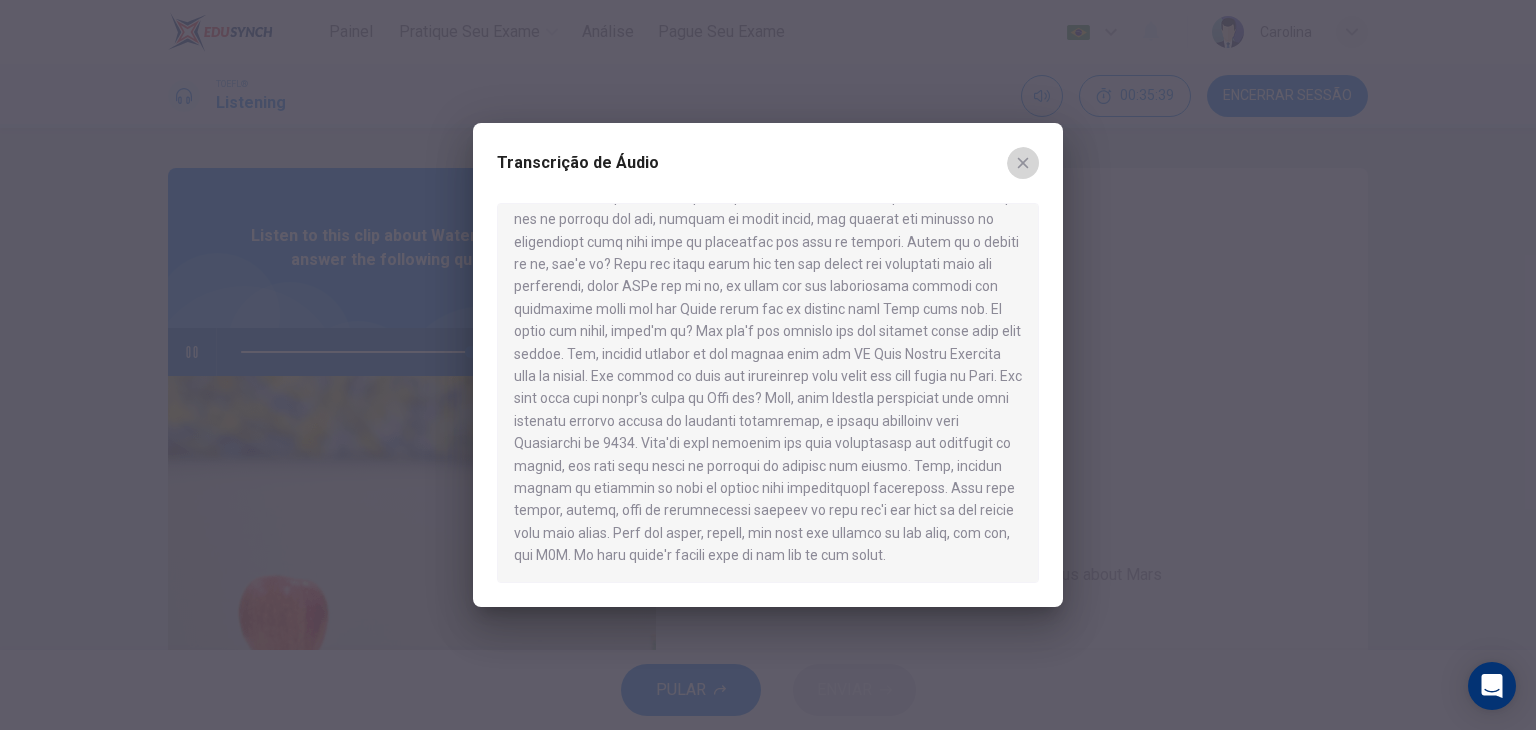click 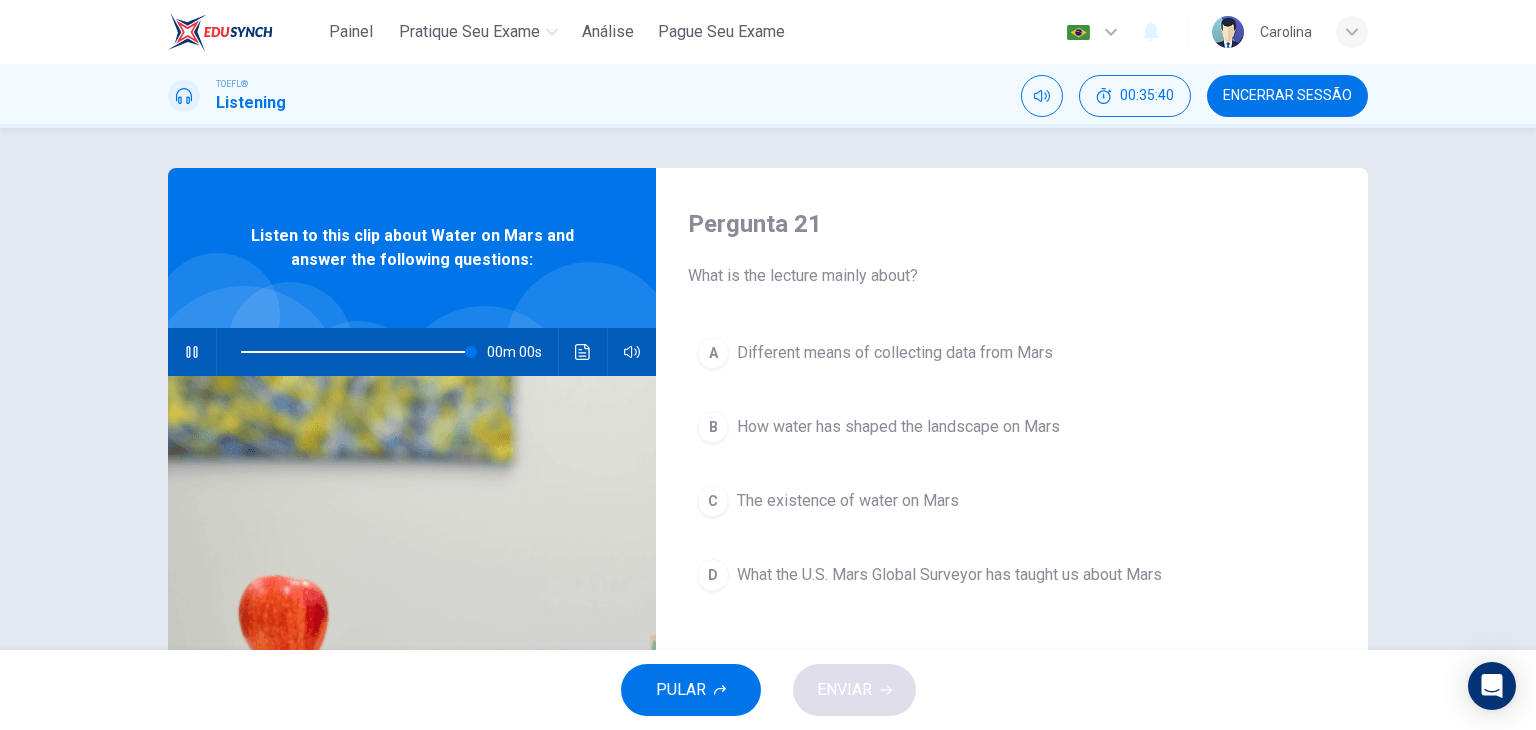 type on "0" 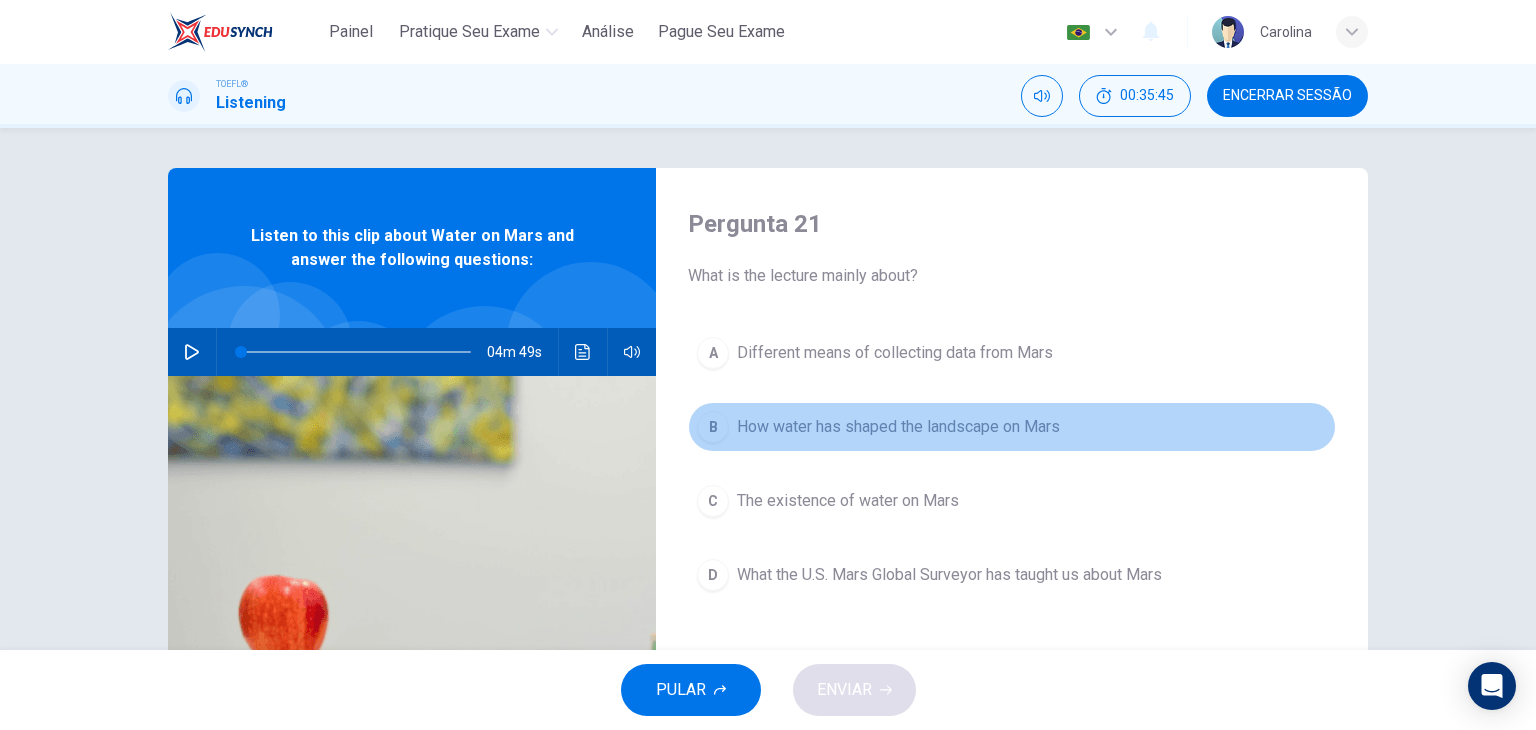 click on "B How water has shaped the landscape on Mars" at bounding box center [1012, 427] 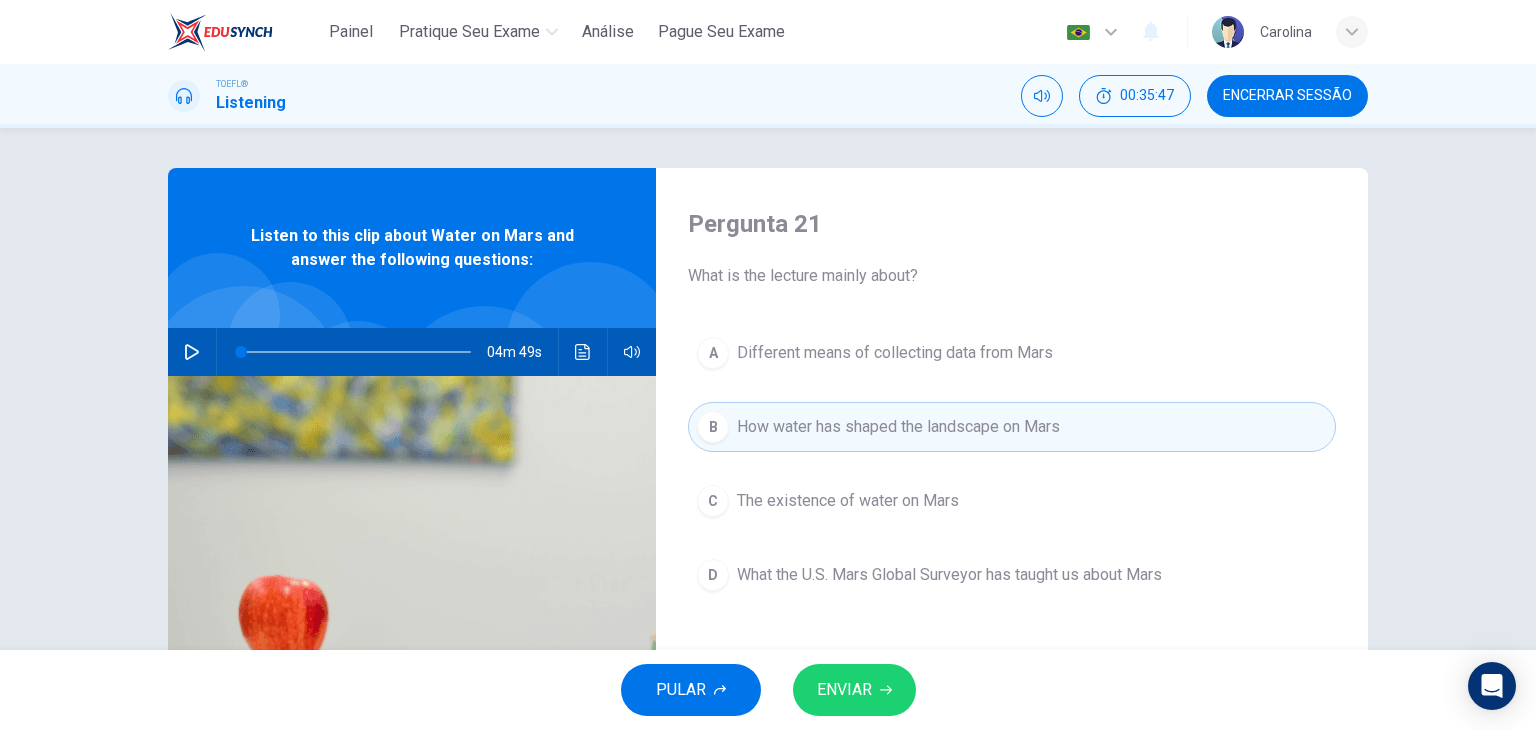 click on "The existence of water on Mars" at bounding box center [848, 501] 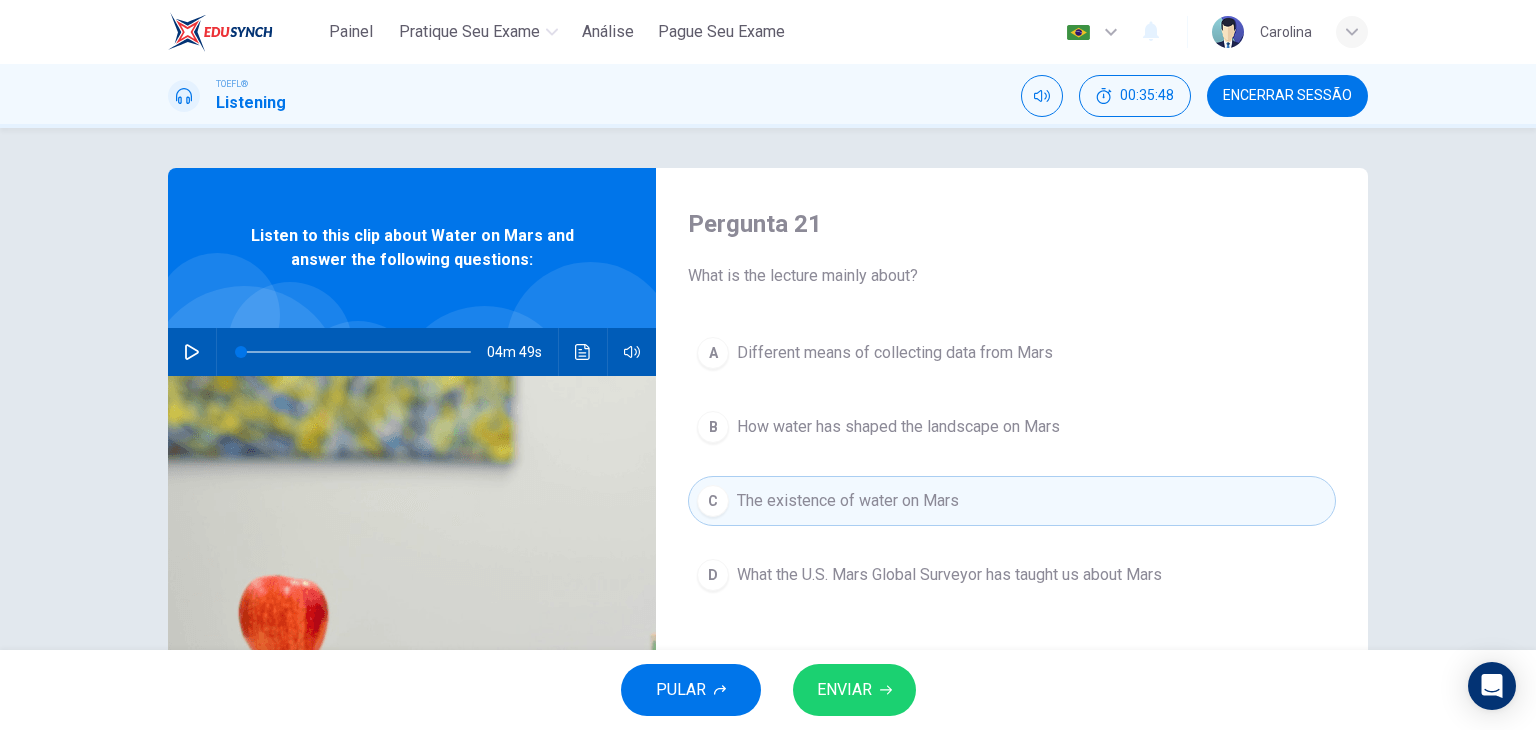click on "ENVIAR" at bounding box center (854, 690) 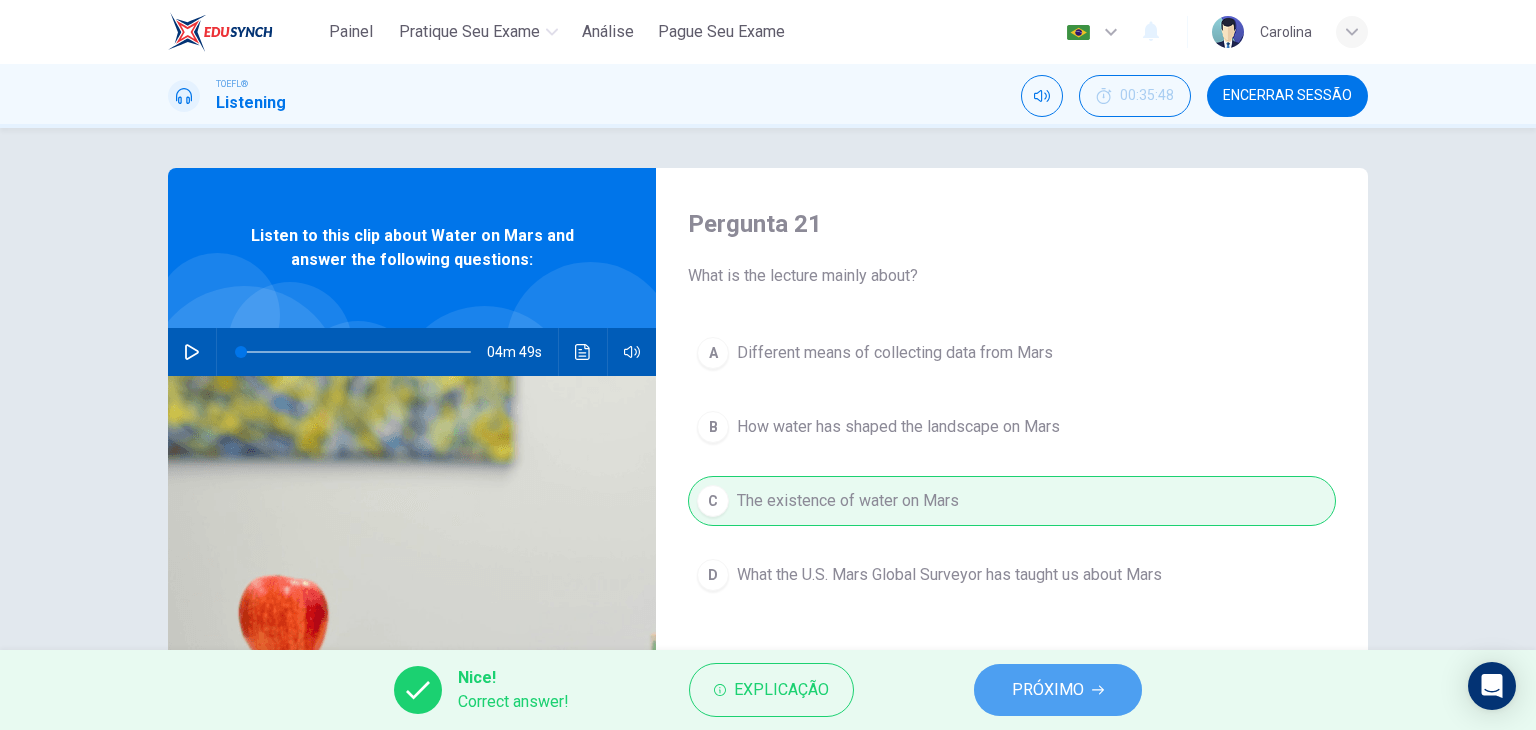 click on "PRÓXIMO" at bounding box center (1058, 690) 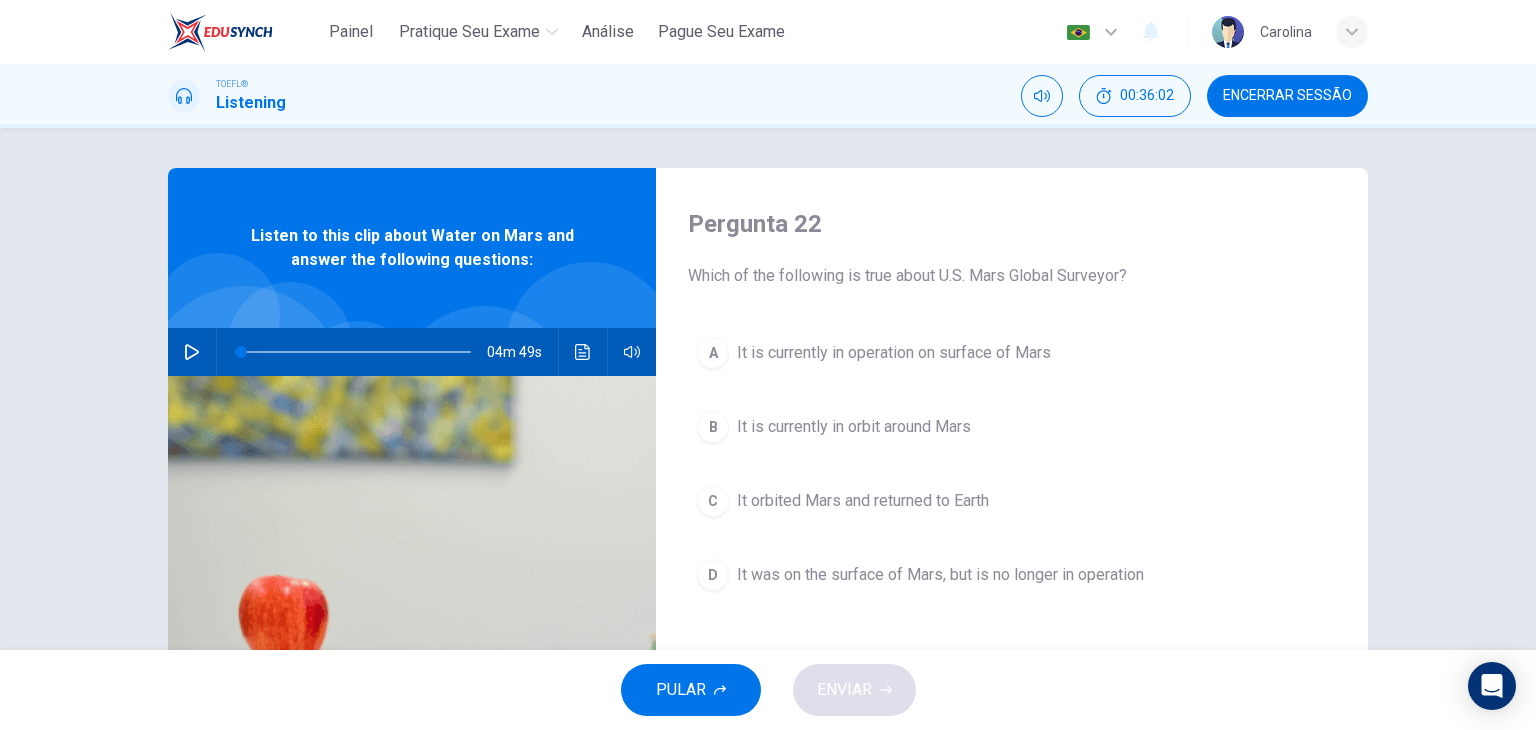 click on "It was on the surface of Mars, but is no longer in operation" at bounding box center [940, 575] 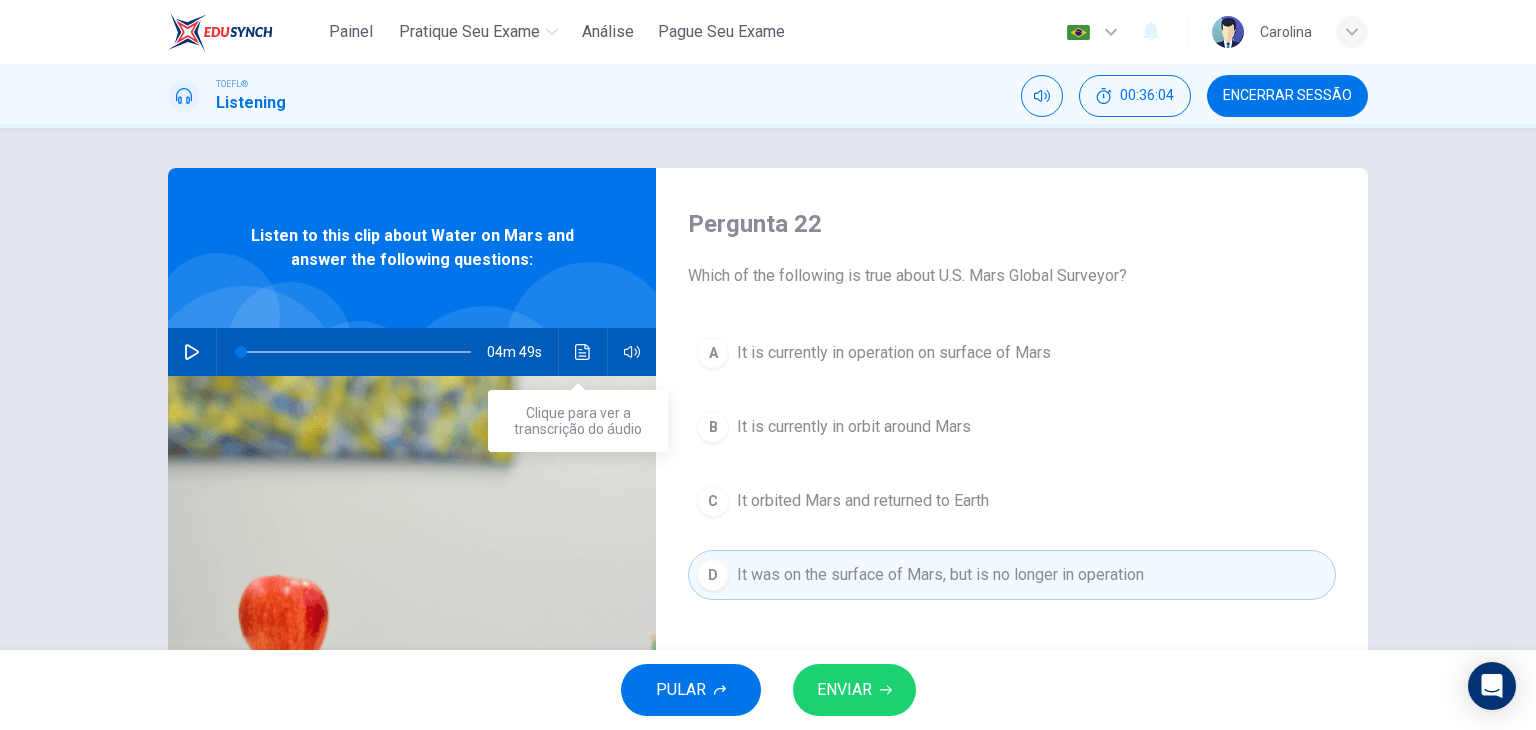 click 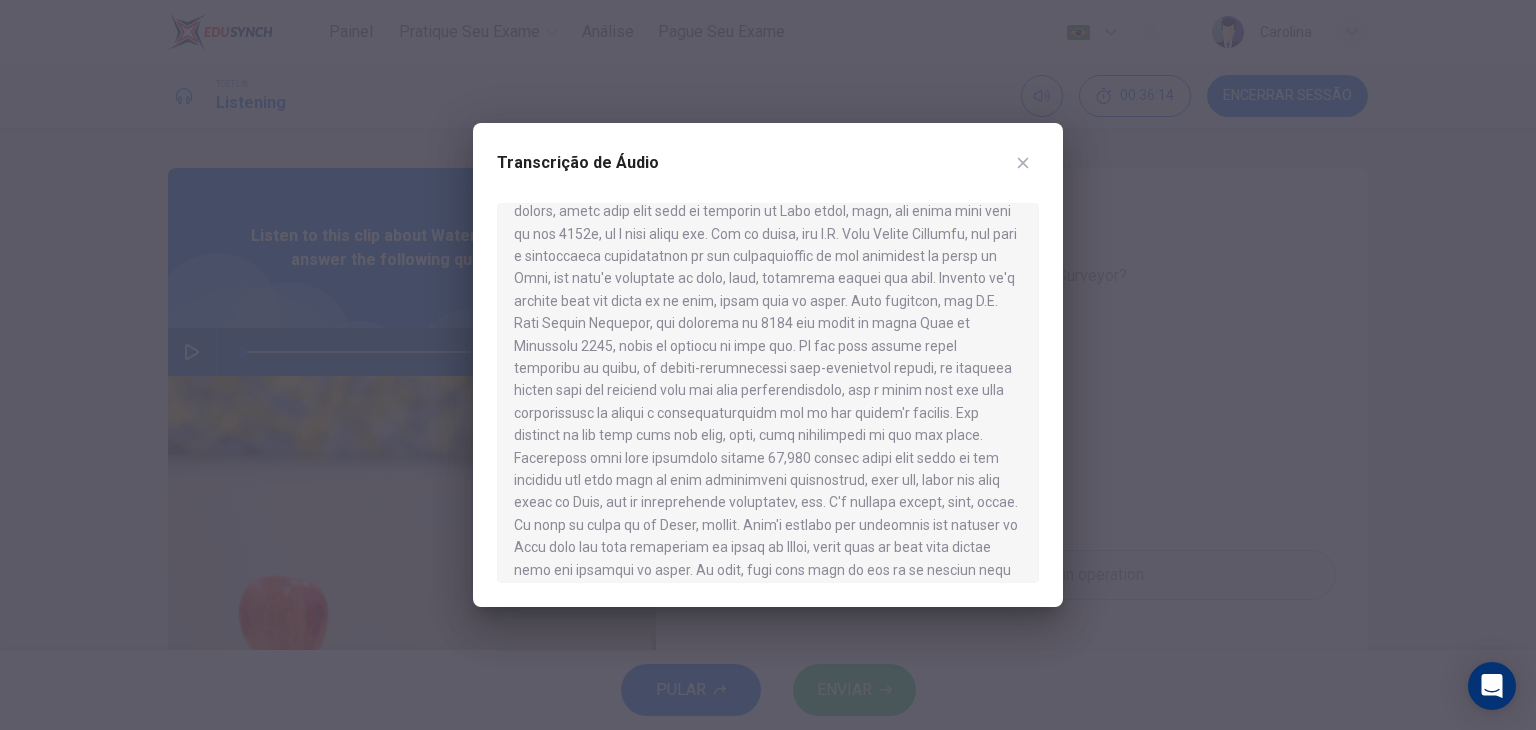 scroll, scrollTop: 275, scrollLeft: 0, axis: vertical 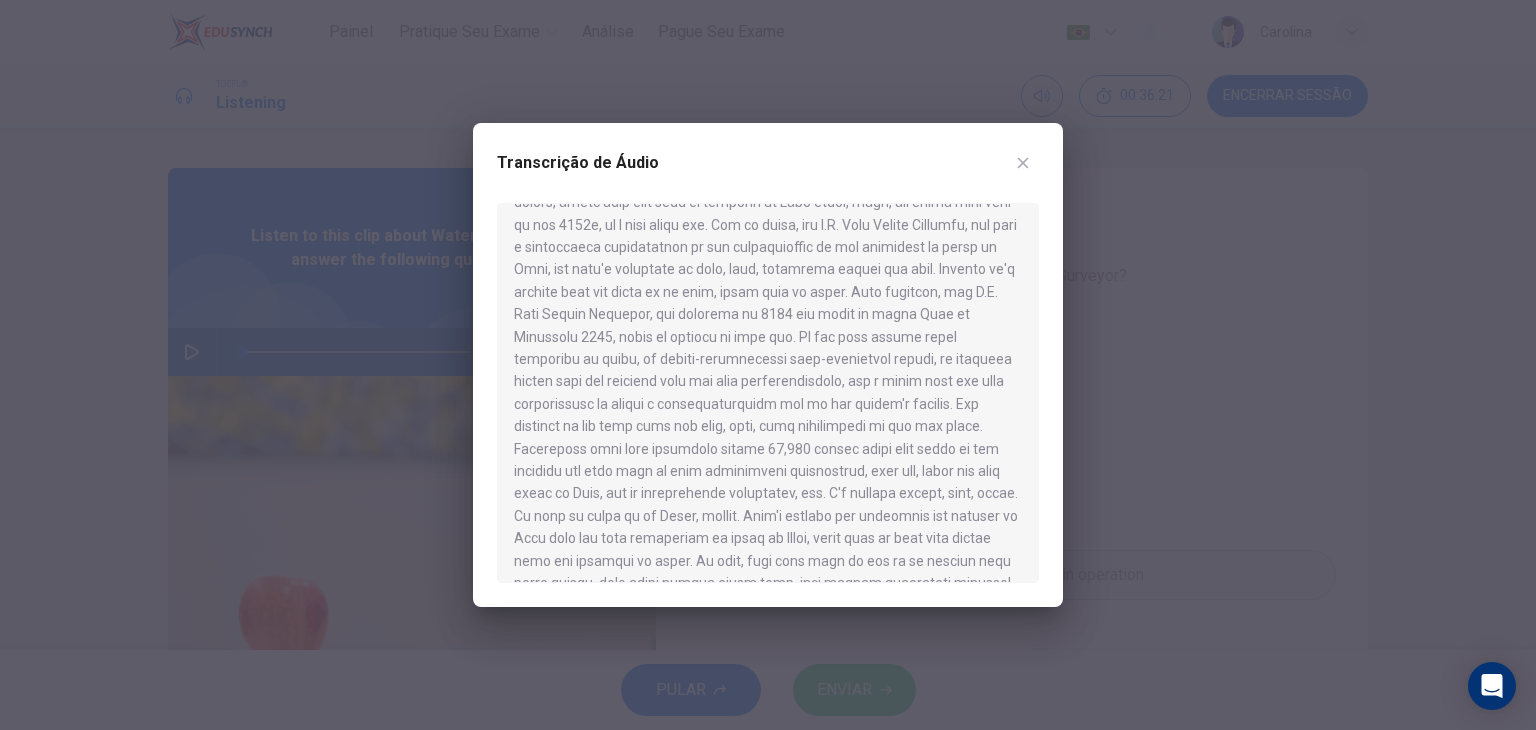 click at bounding box center (1023, 163) 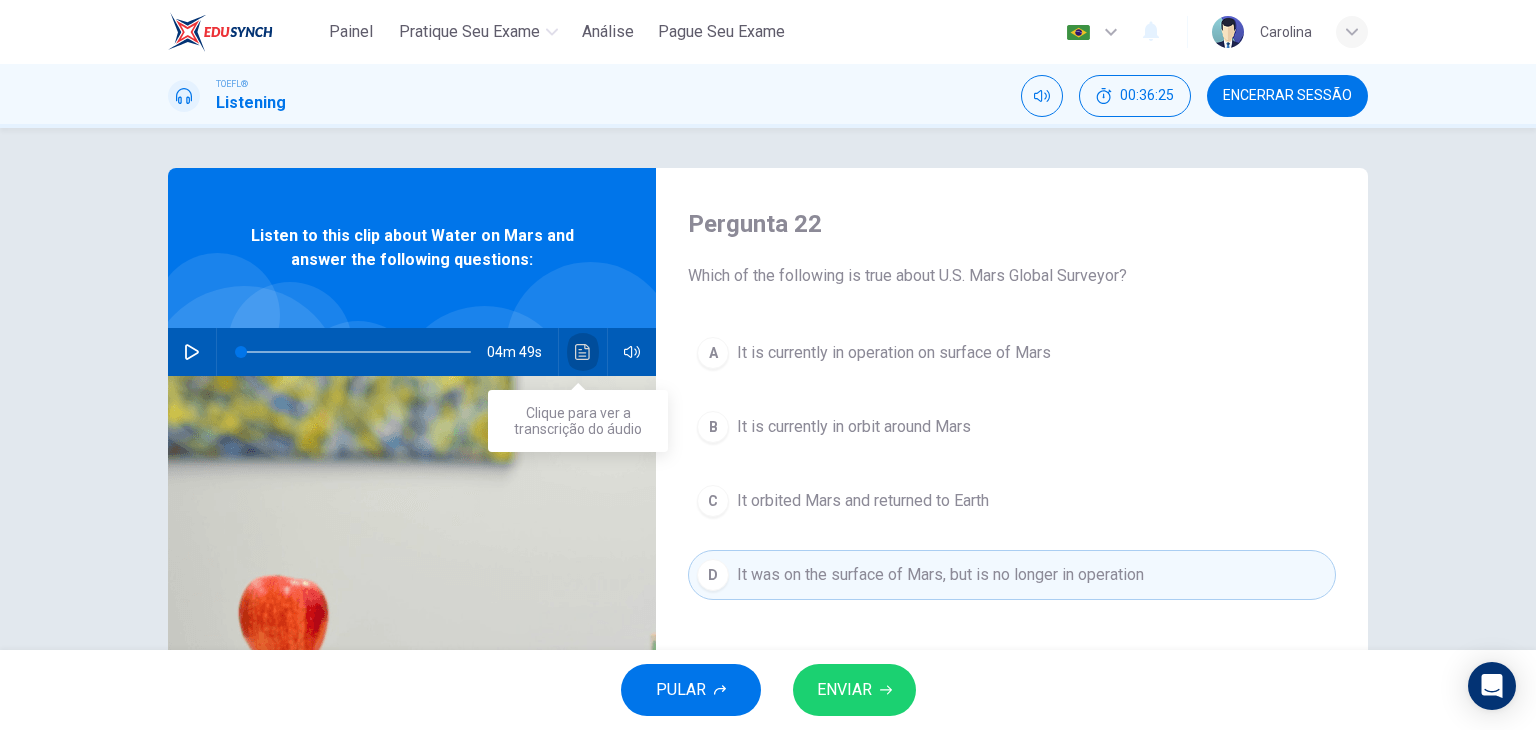 click at bounding box center [583, 352] 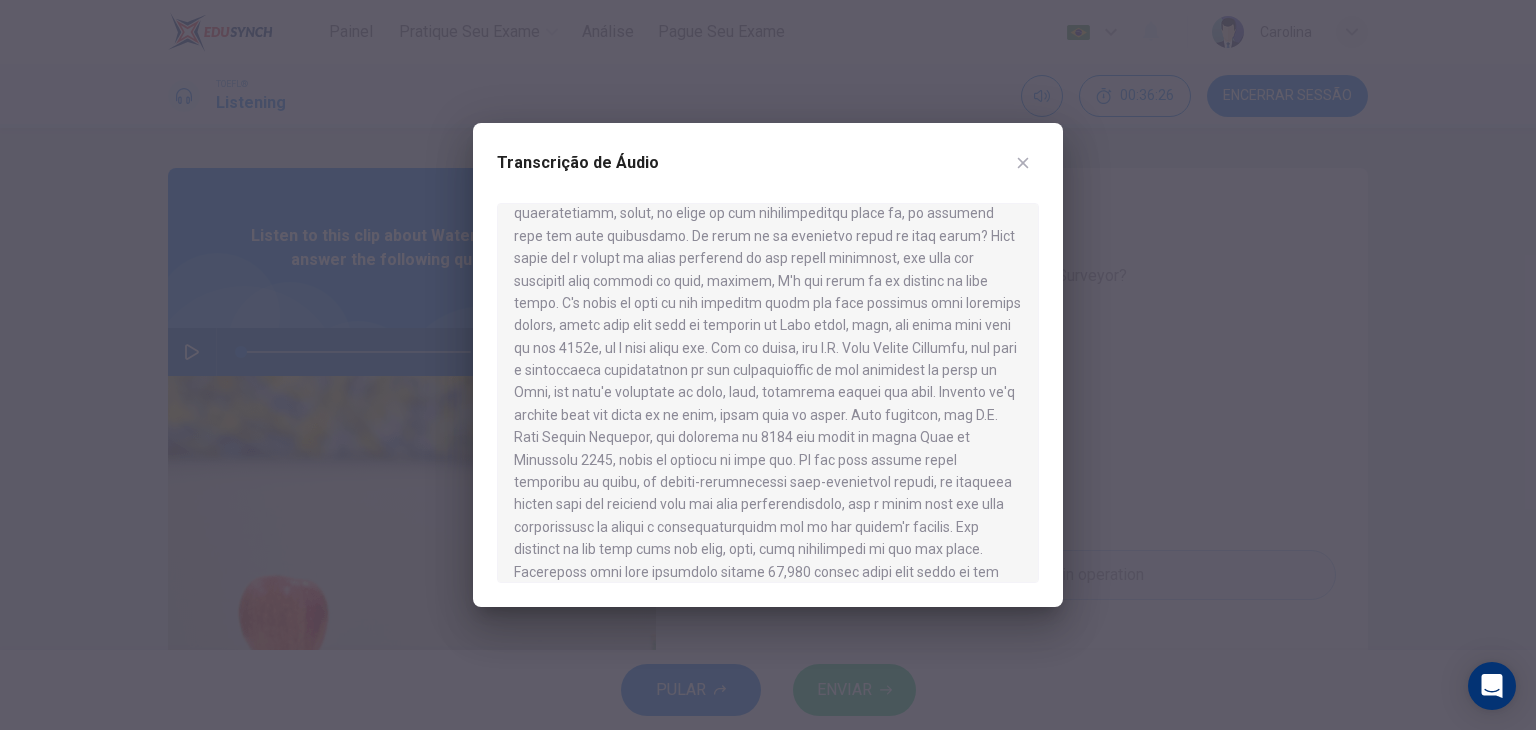 scroll, scrollTop: 200, scrollLeft: 0, axis: vertical 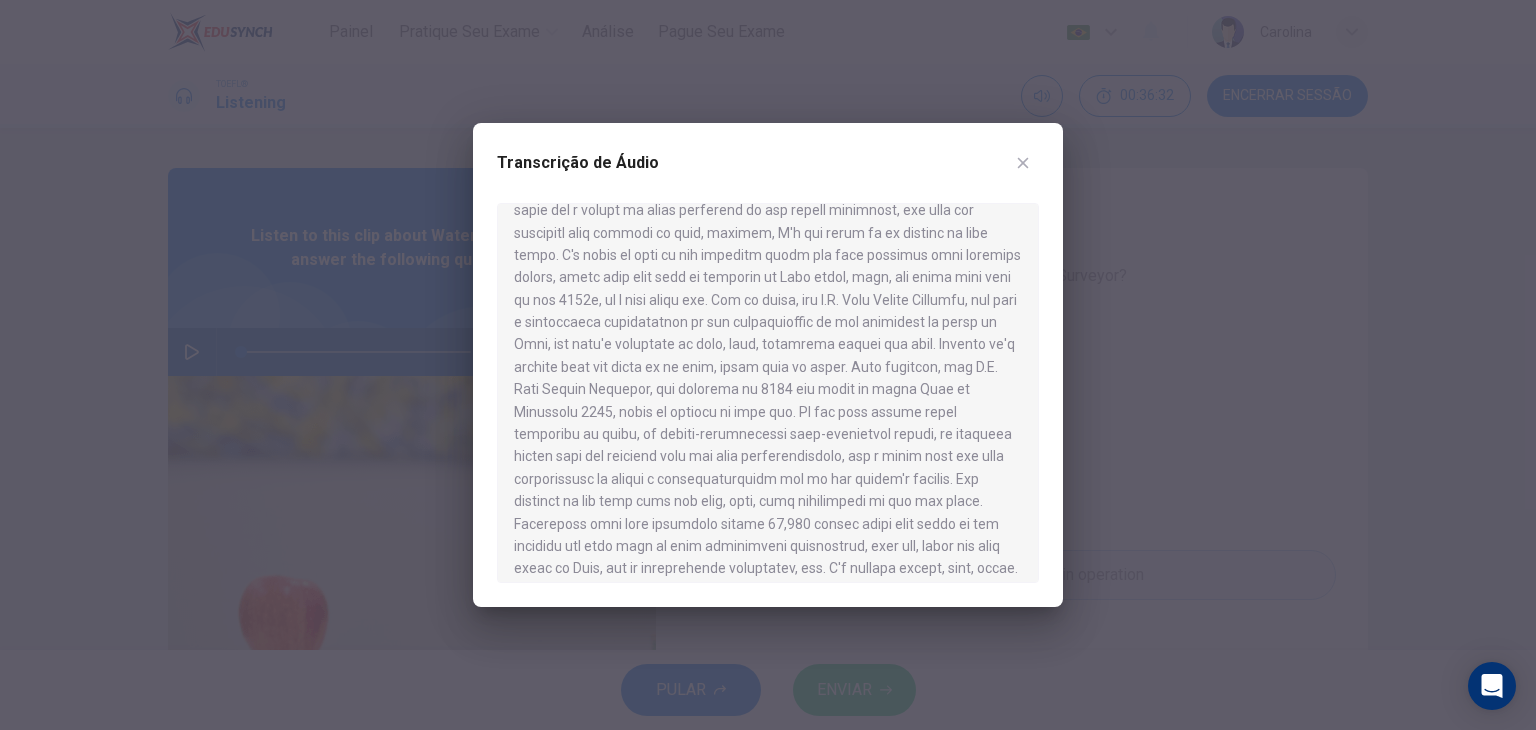 click at bounding box center (768, 365) 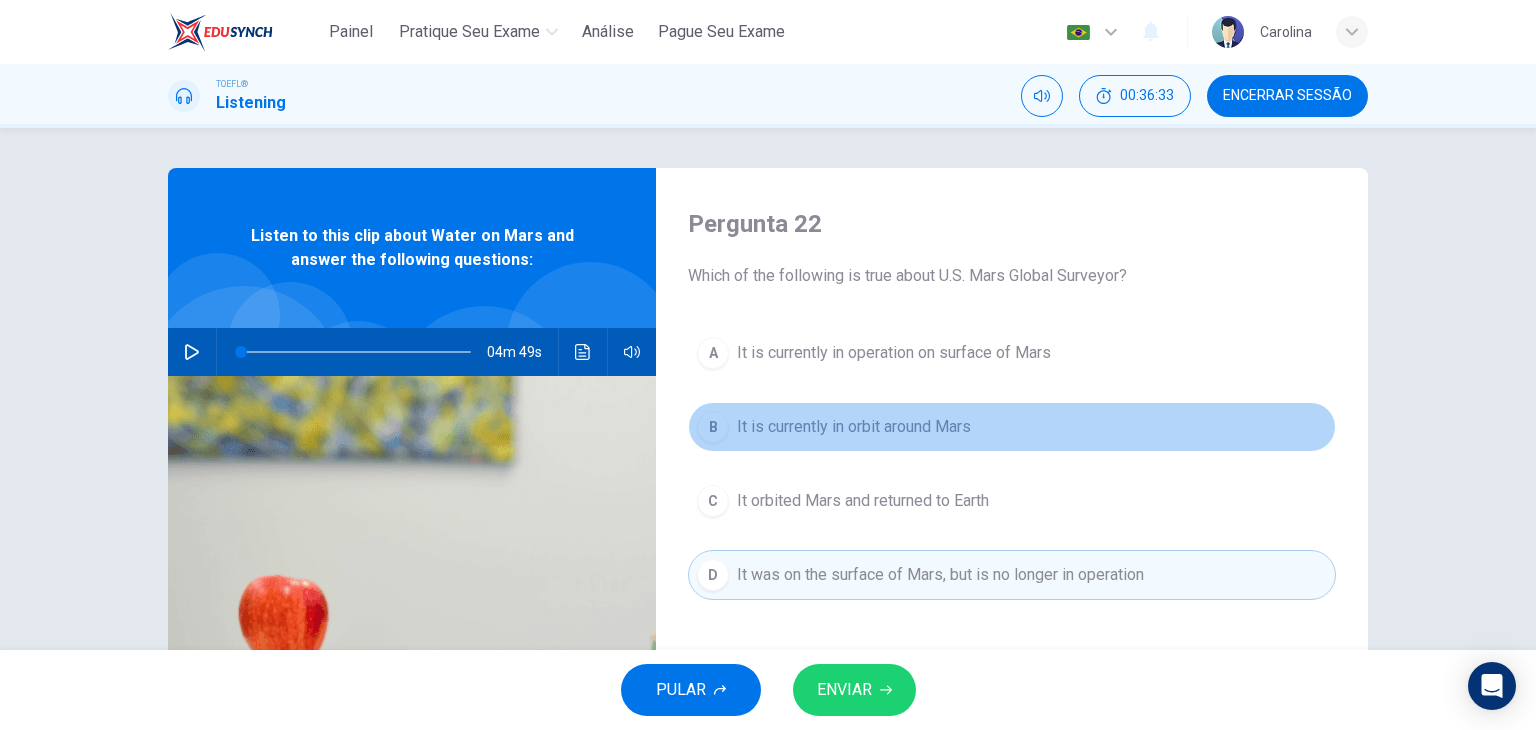 click on "B It is currently in orbit around Mars" at bounding box center [1012, 427] 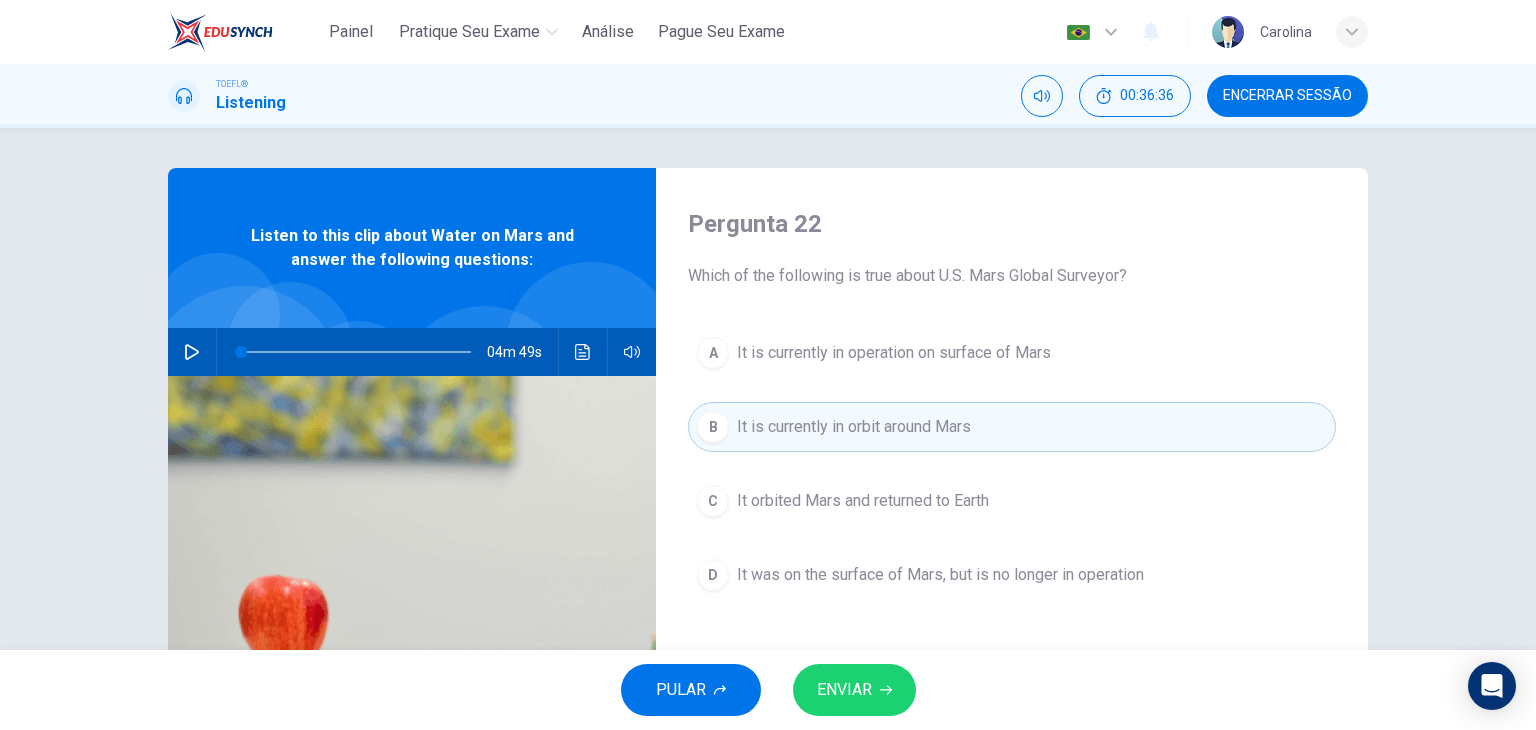 click on "ENVIAR" at bounding box center (844, 690) 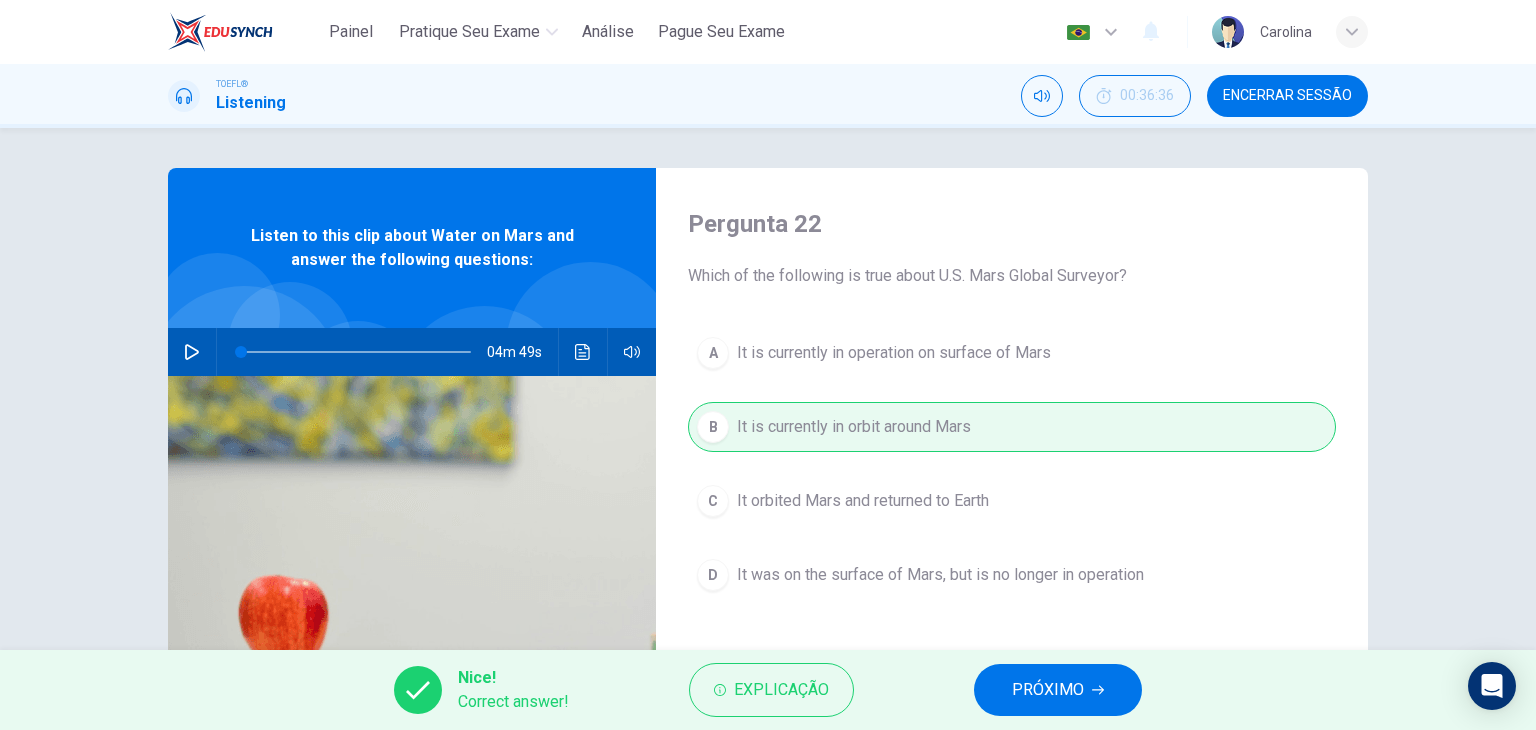 click on "PRÓXIMO" at bounding box center (1048, 690) 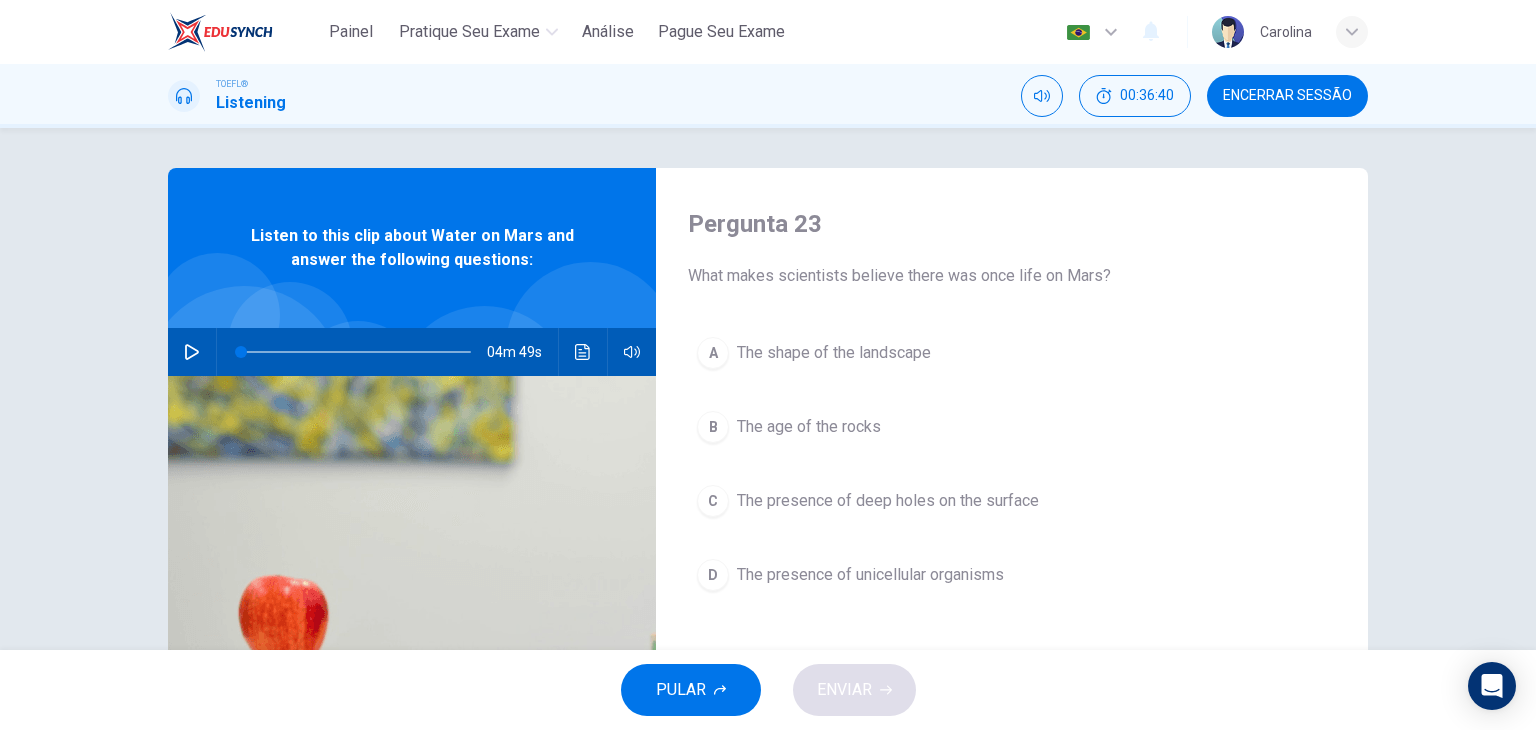 click on "The shape of the landscape" at bounding box center (834, 353) 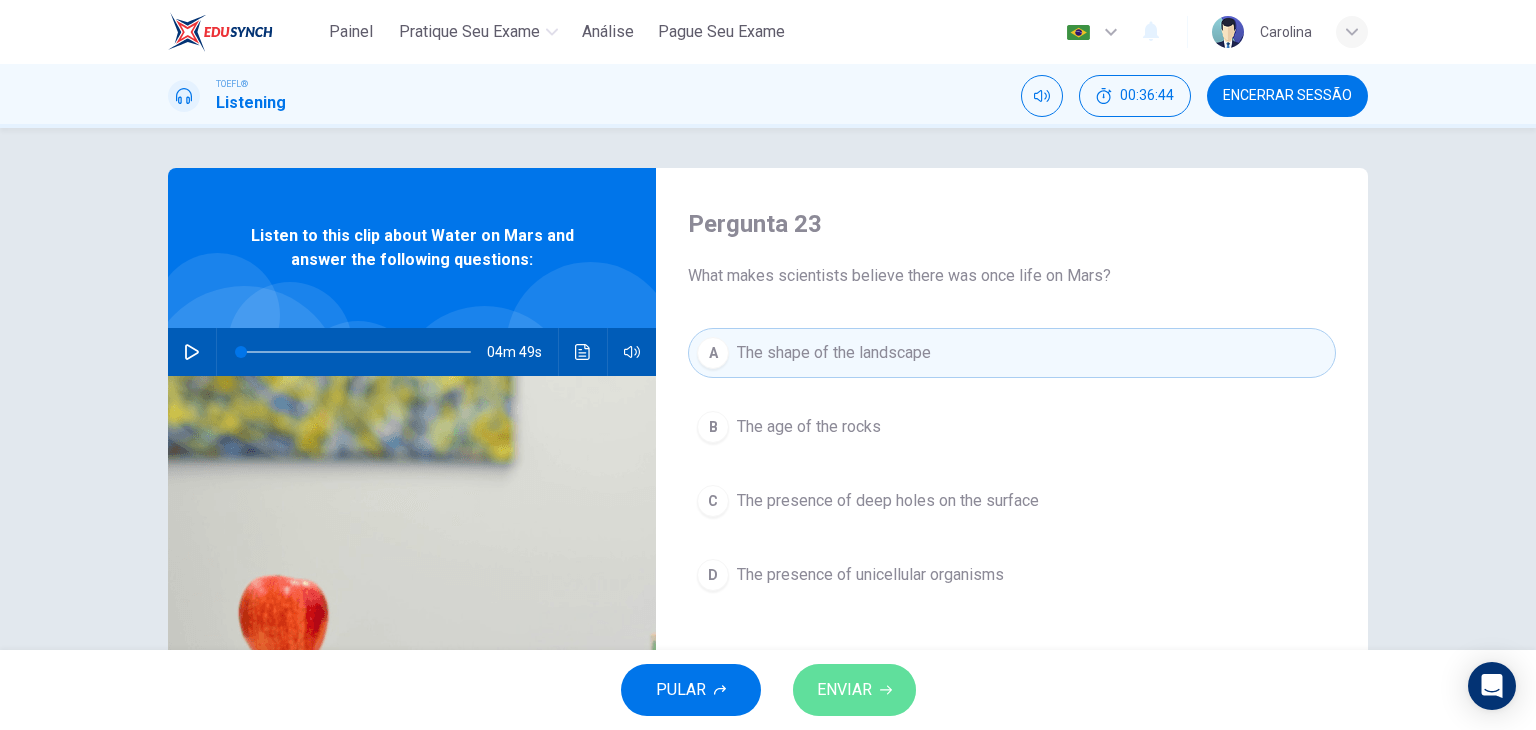 click on "ENVIAR" at bounding box center [854, 690] 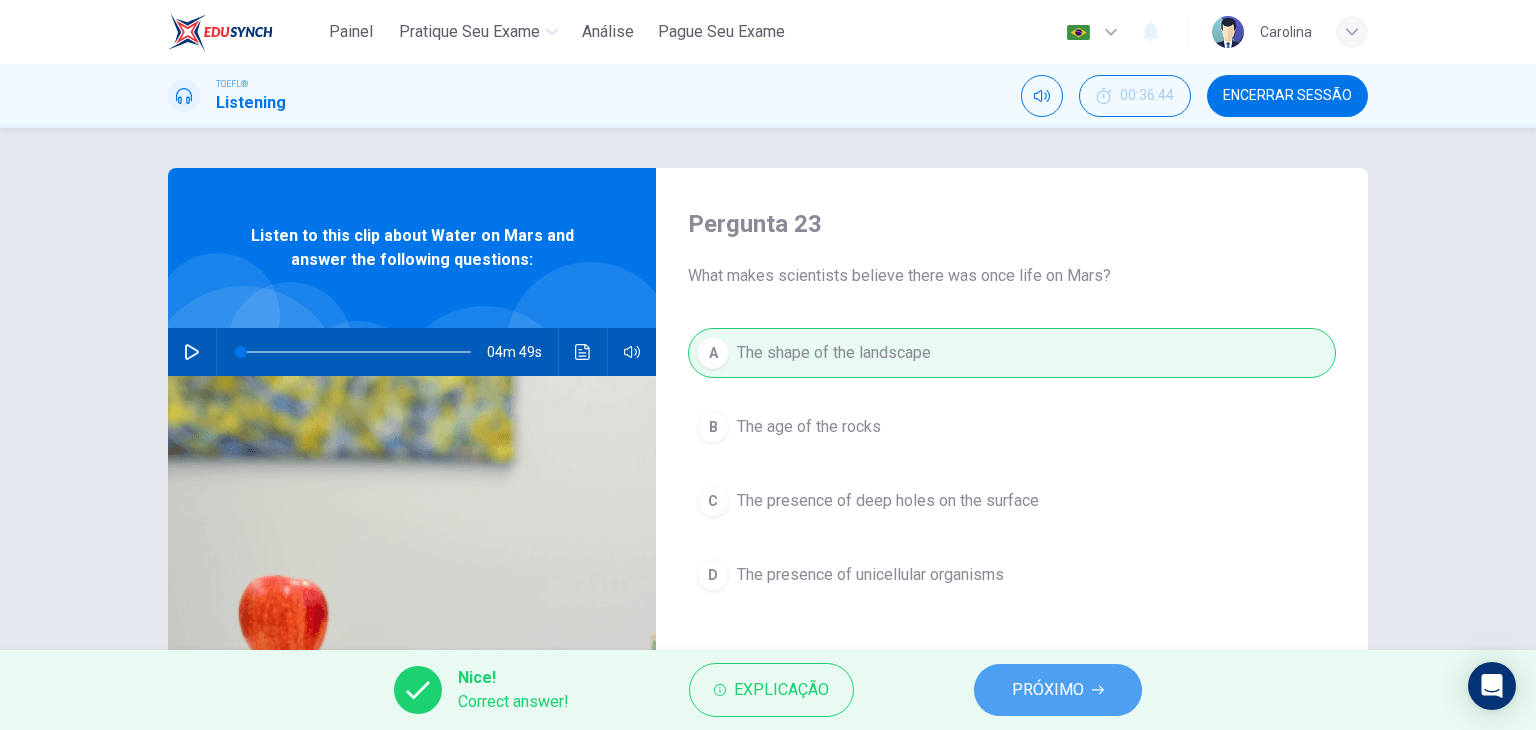 click 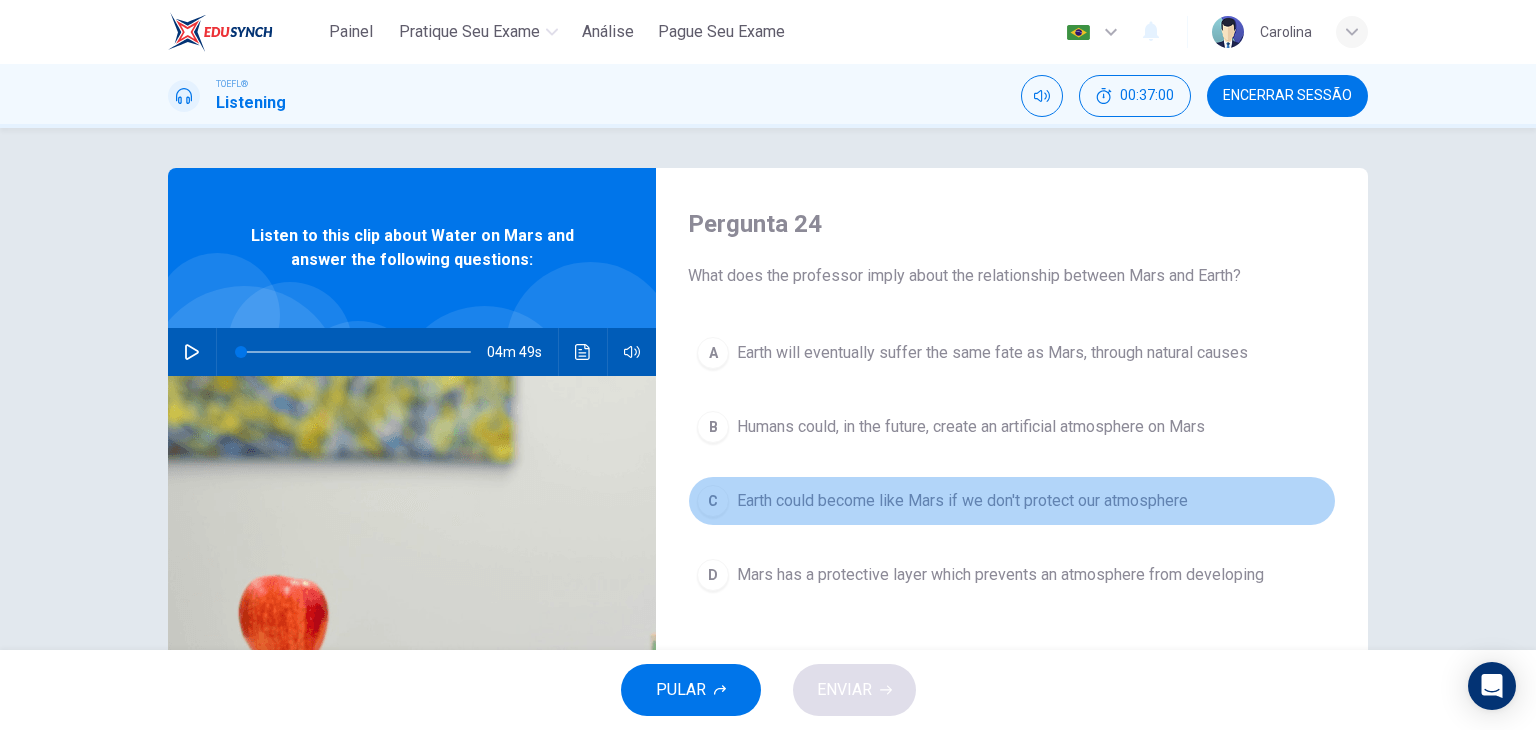 click on "C Earth could become like Mars if we don't protect our atmosphere" at bounding box center [1012, 501] 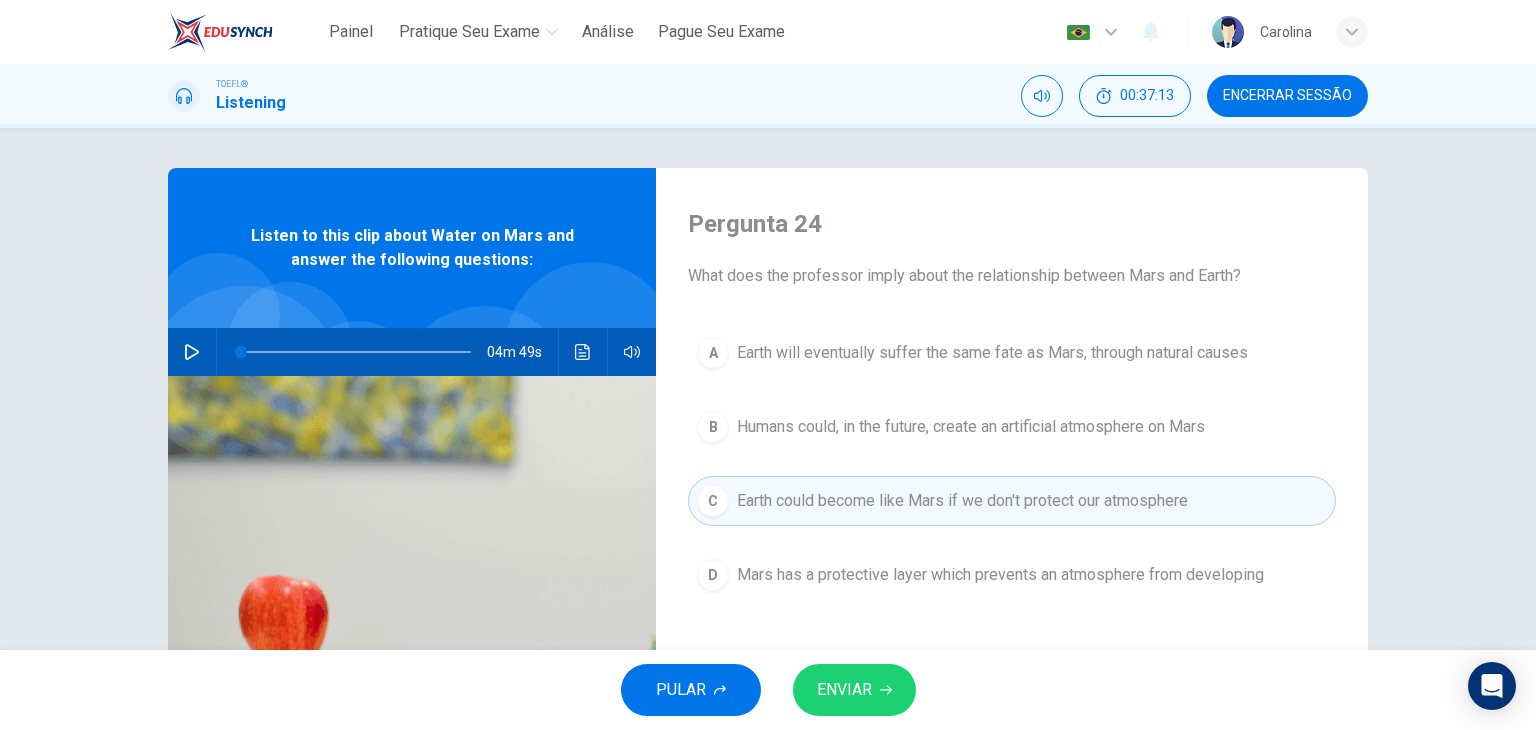 click on "ENVIAR" at bounding box center (844, 690) 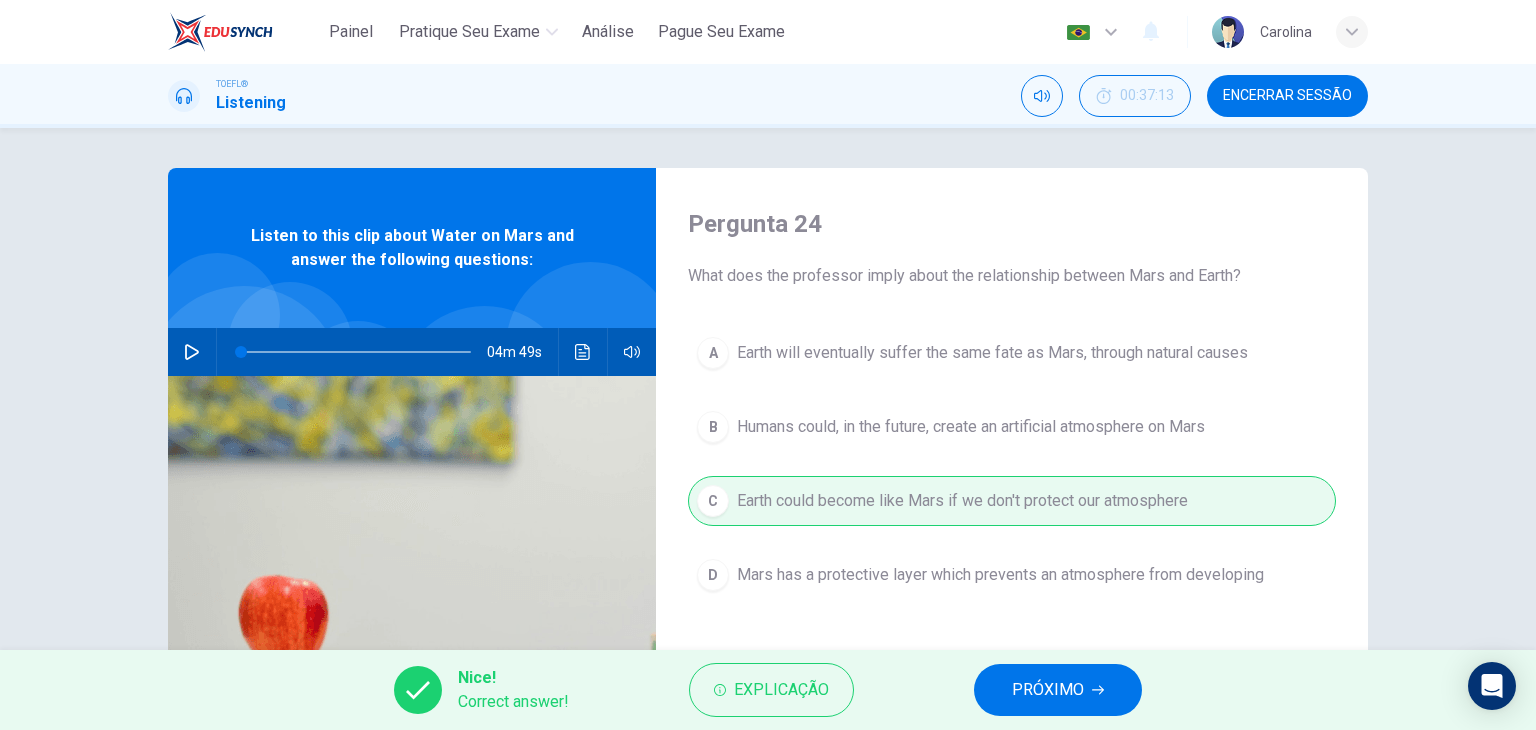 click on "PRÓXIMO" at bounding box center (1048, 690) 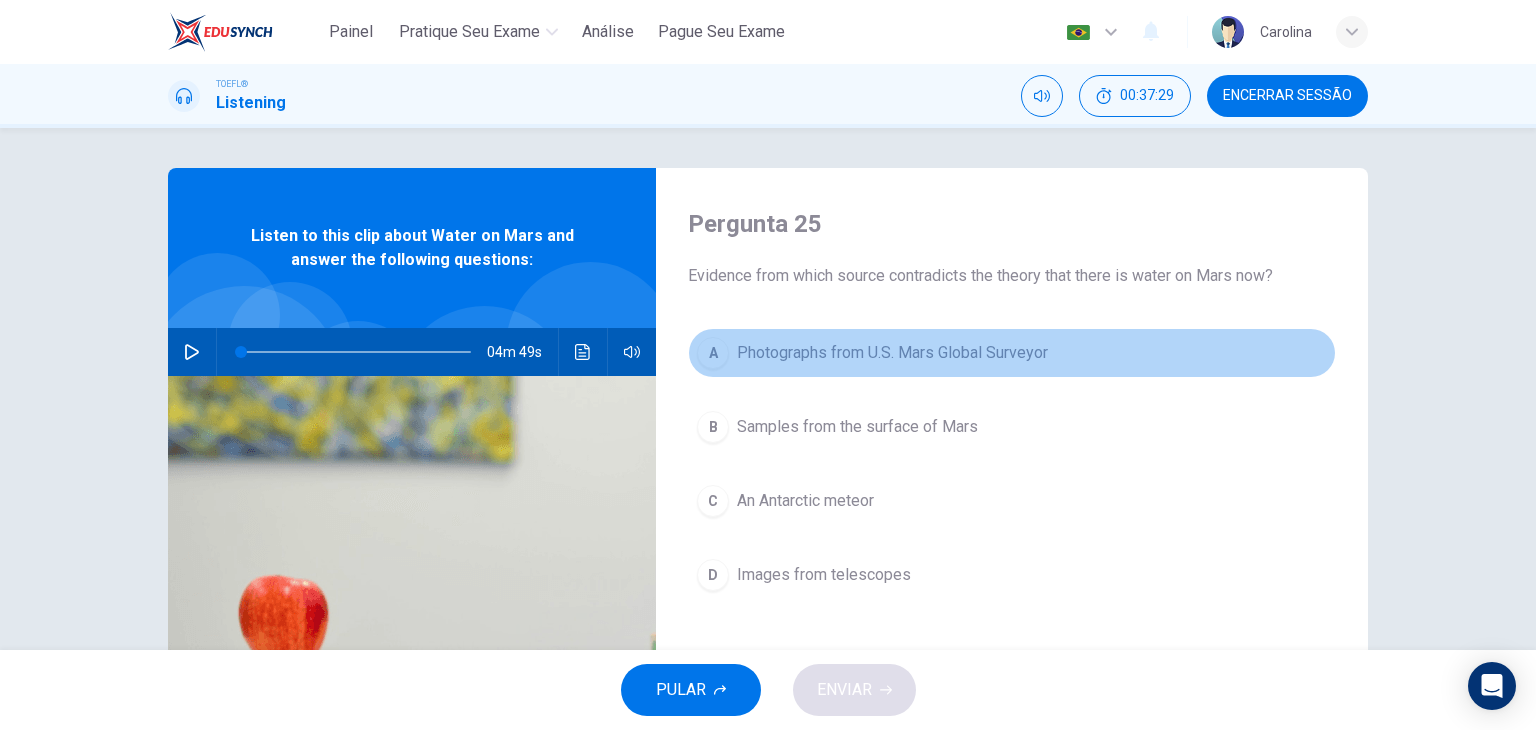 click on "Photographs from U.S. Mars Global Surveyor" at bounding box center [892, 353] 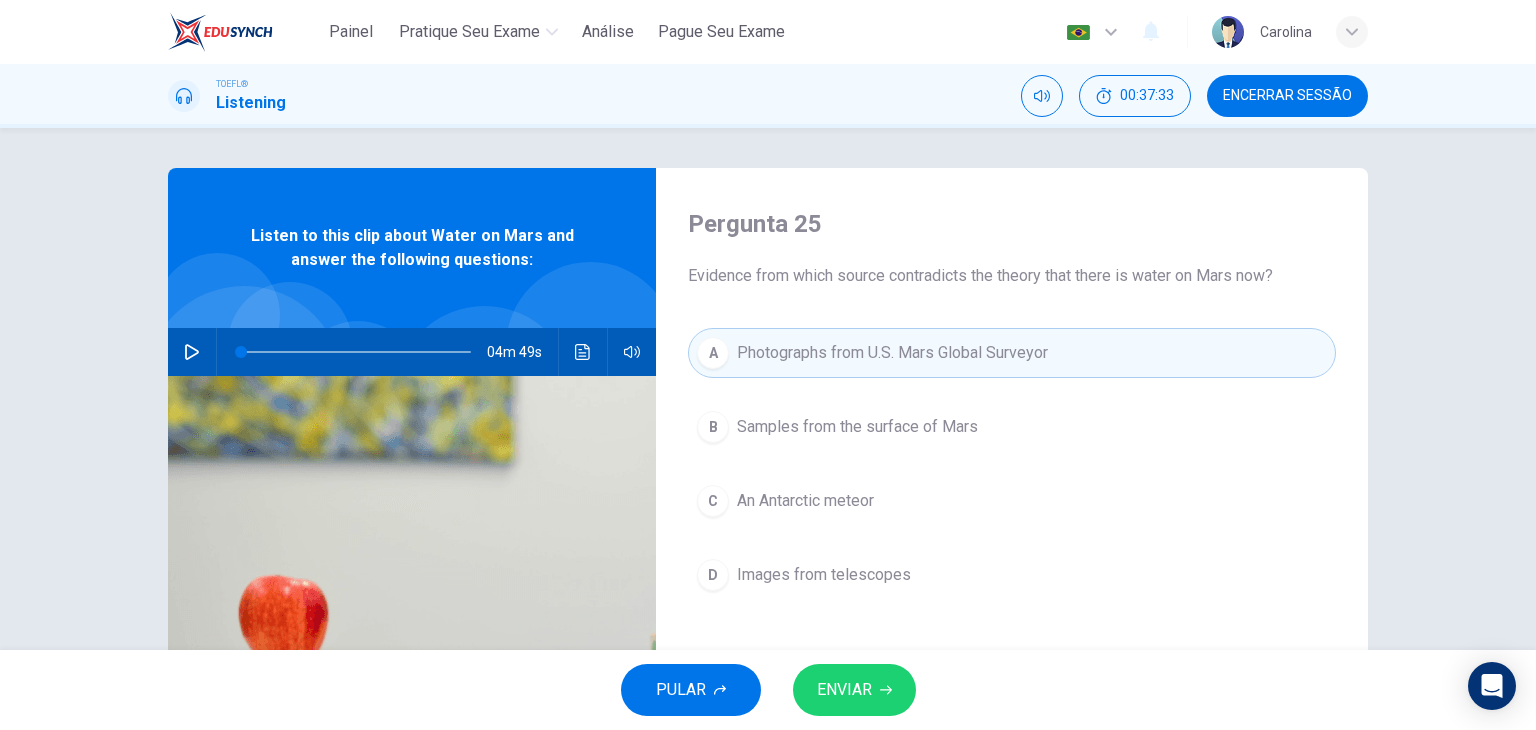 click on "Samples from the surface of Mars" at bounding box center (857, 427) 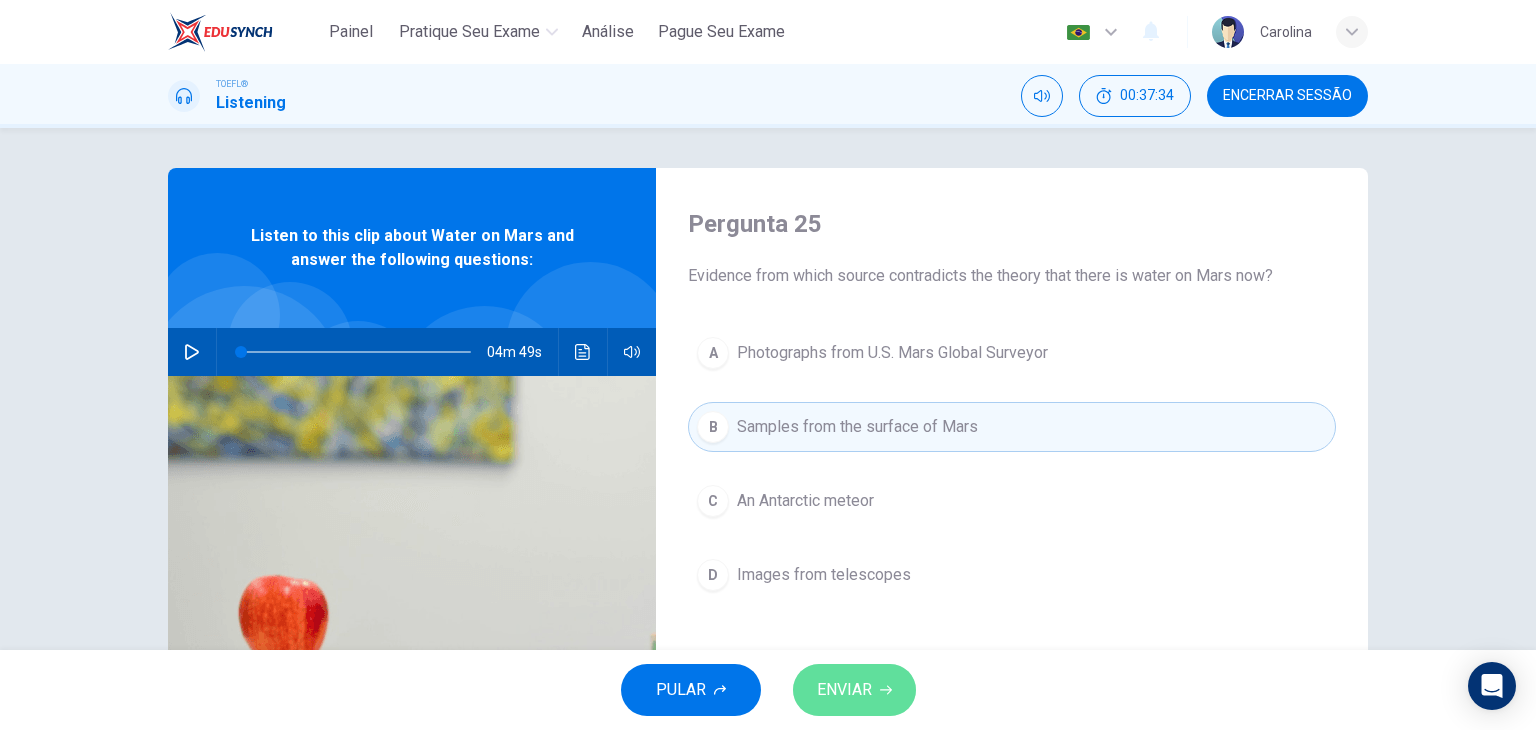 click on "ENVIAR" at bounding box center [844, 690] 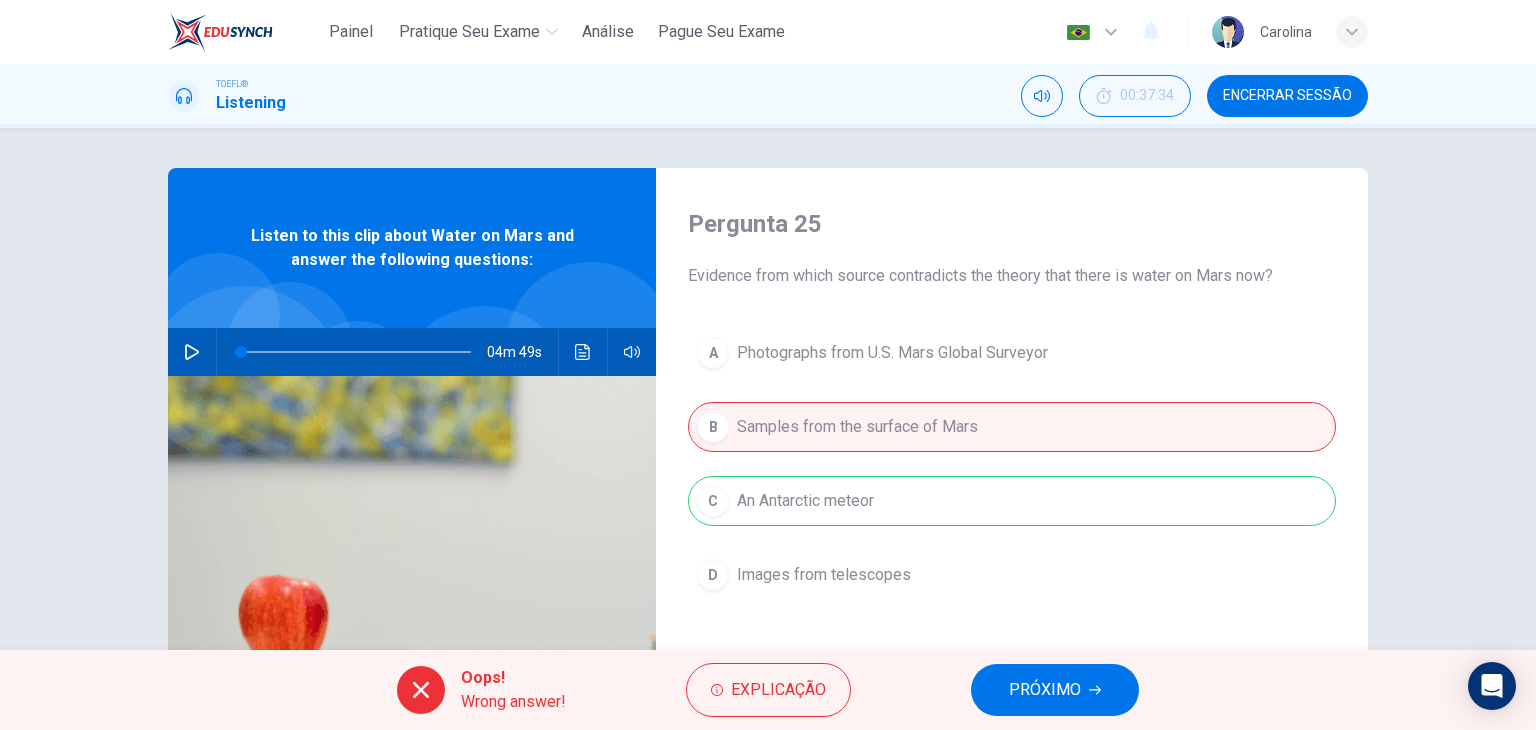 click on "PRÓXIMO" at bounding box center [1045, 690] 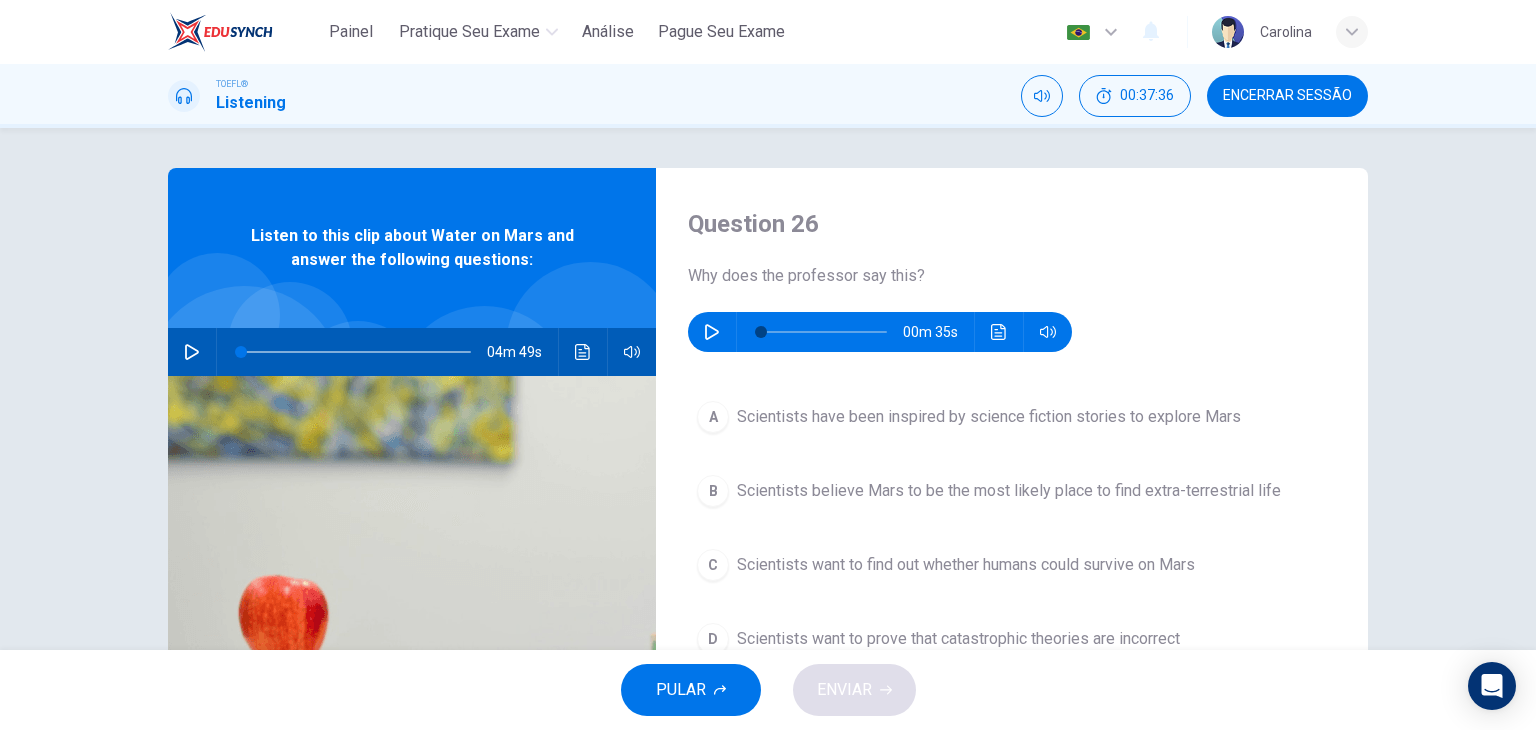 click 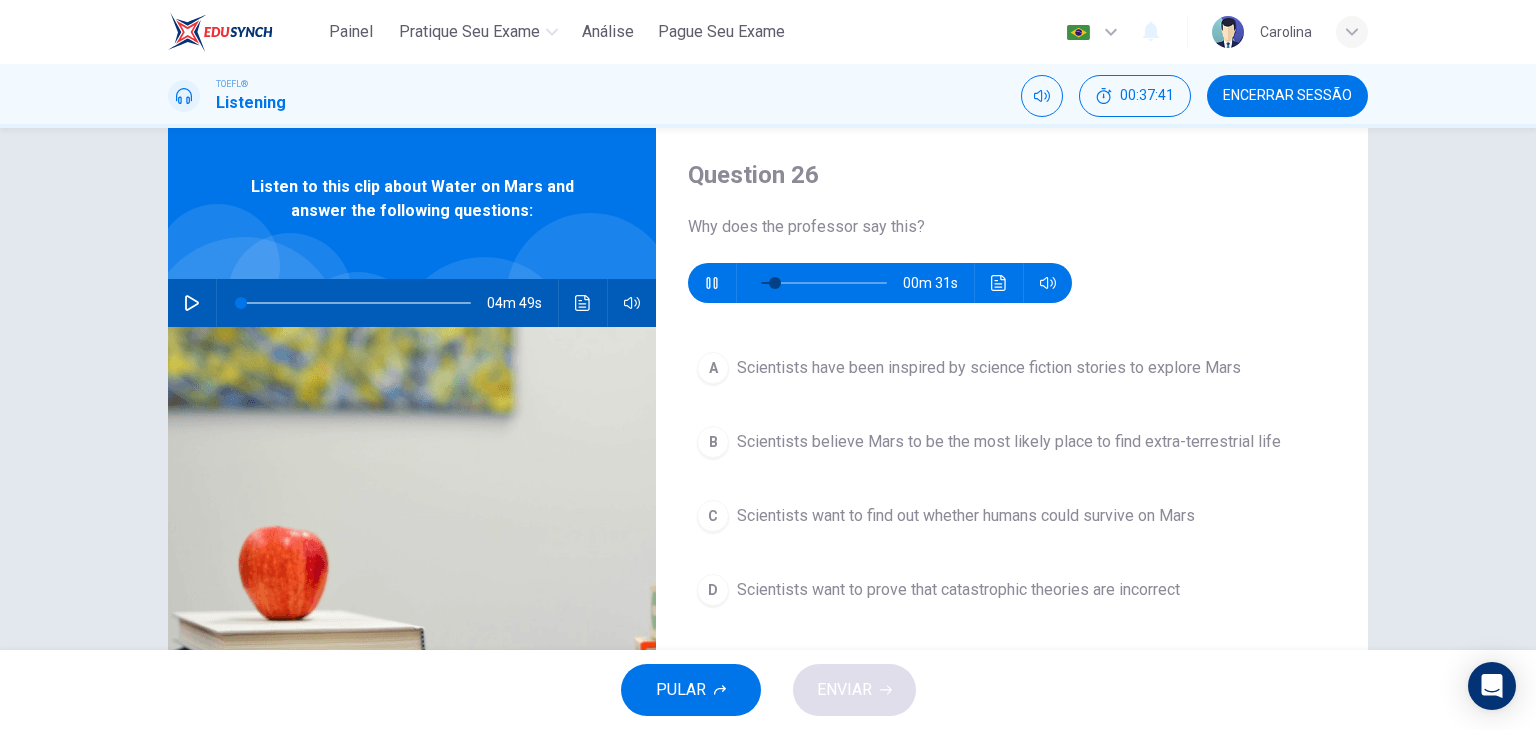 scroll, scrollTop: 62, scrollLeft: 0, axis: vertical 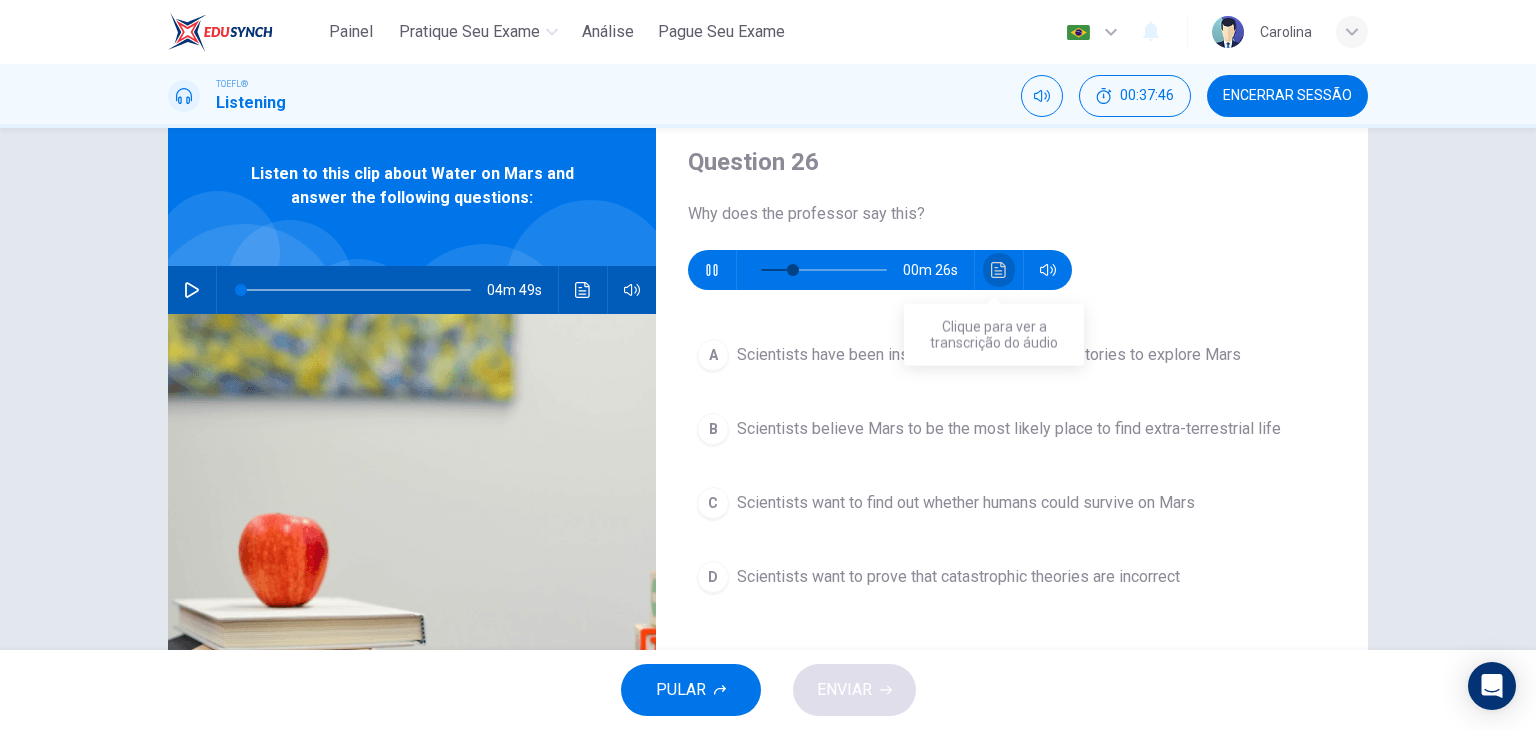 click 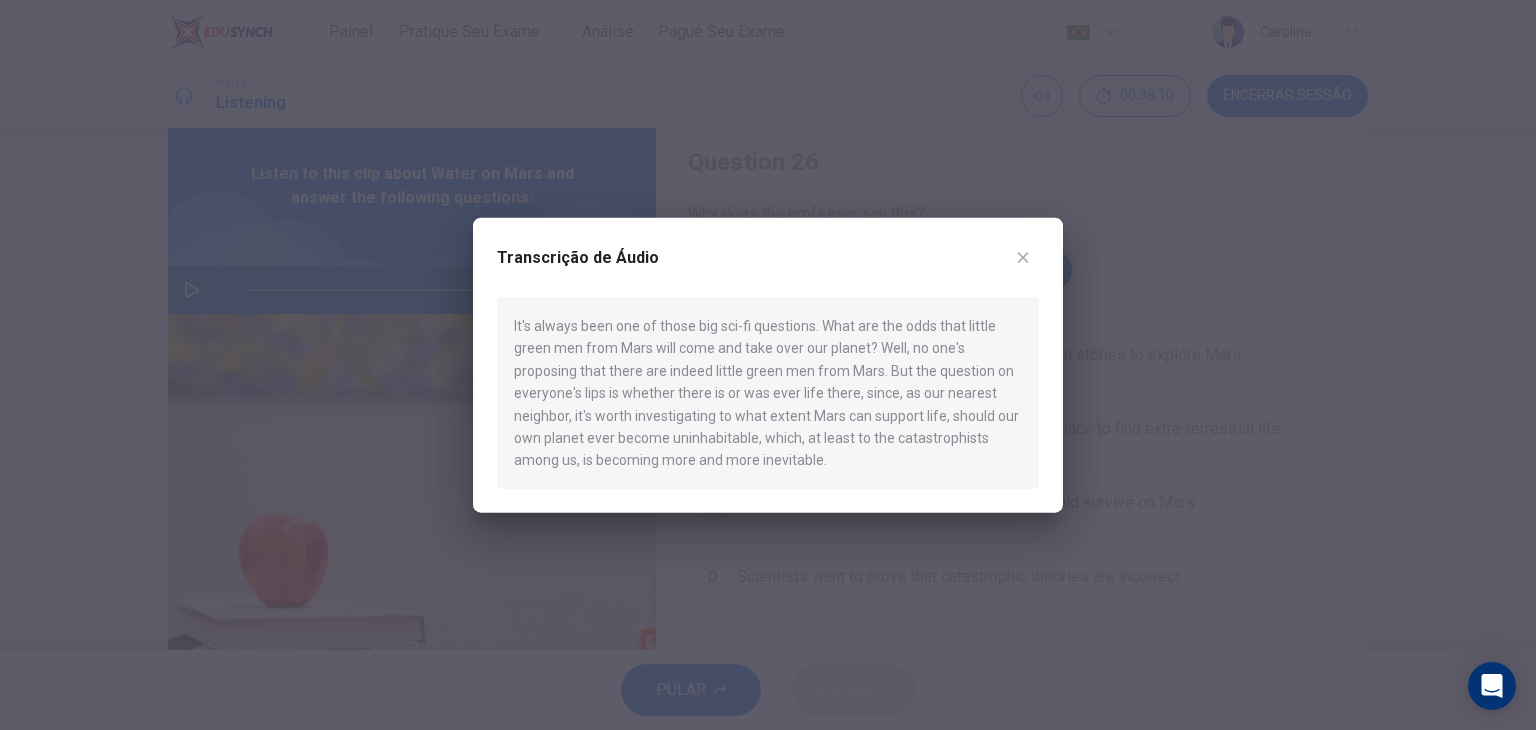 click at bounding box center (768, 365) 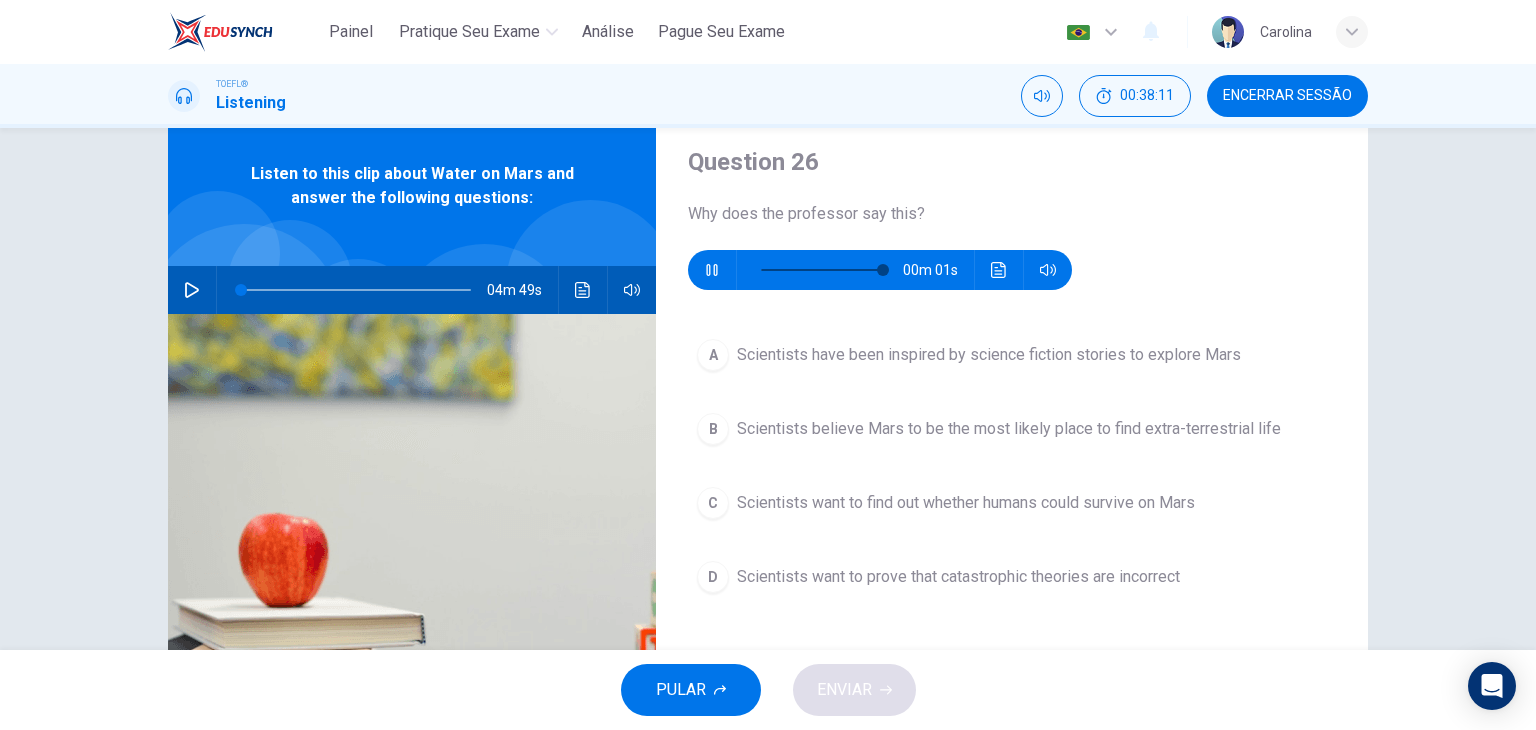 type on "0" 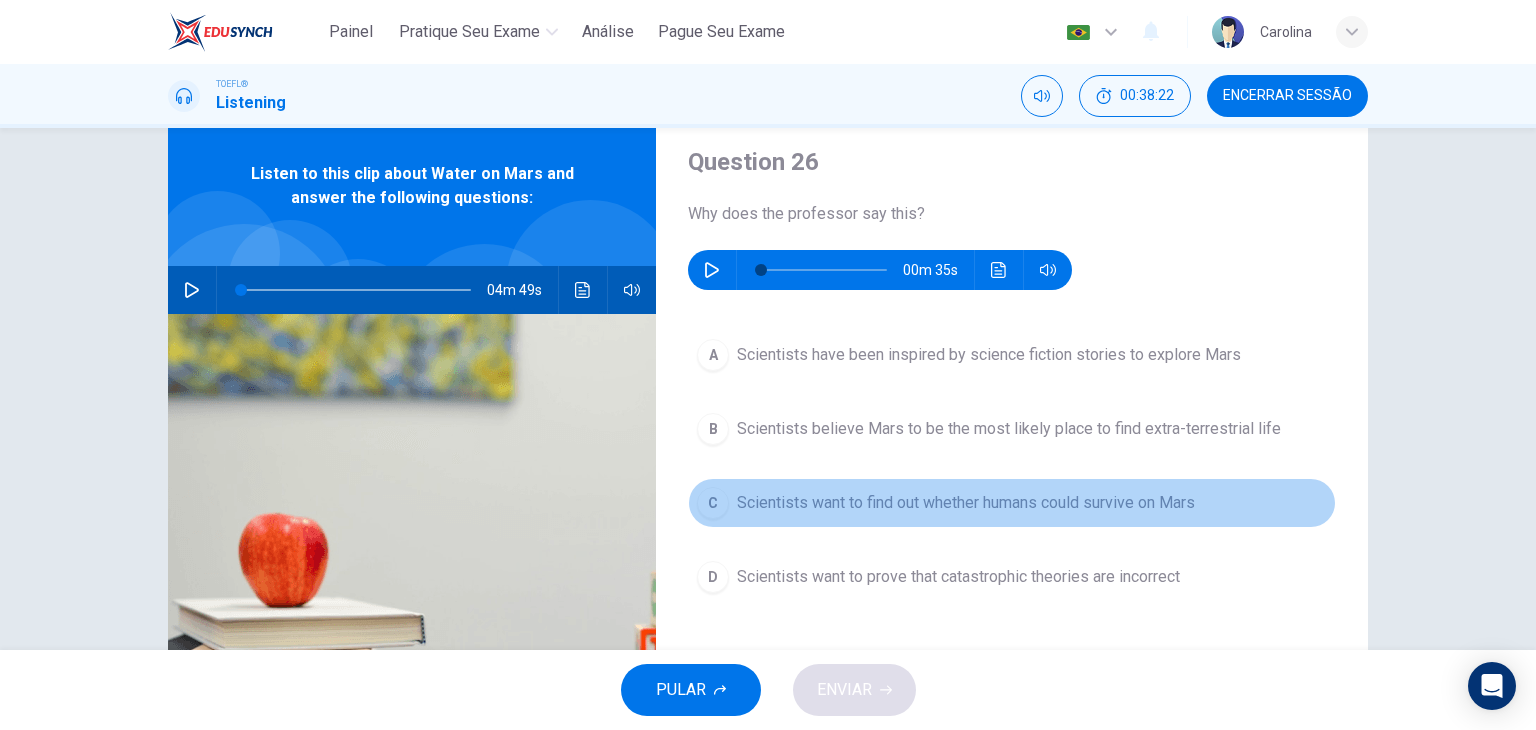 click on "Scientists want to find out whether humans could survive on Mars" at bounding box center [966, 503] 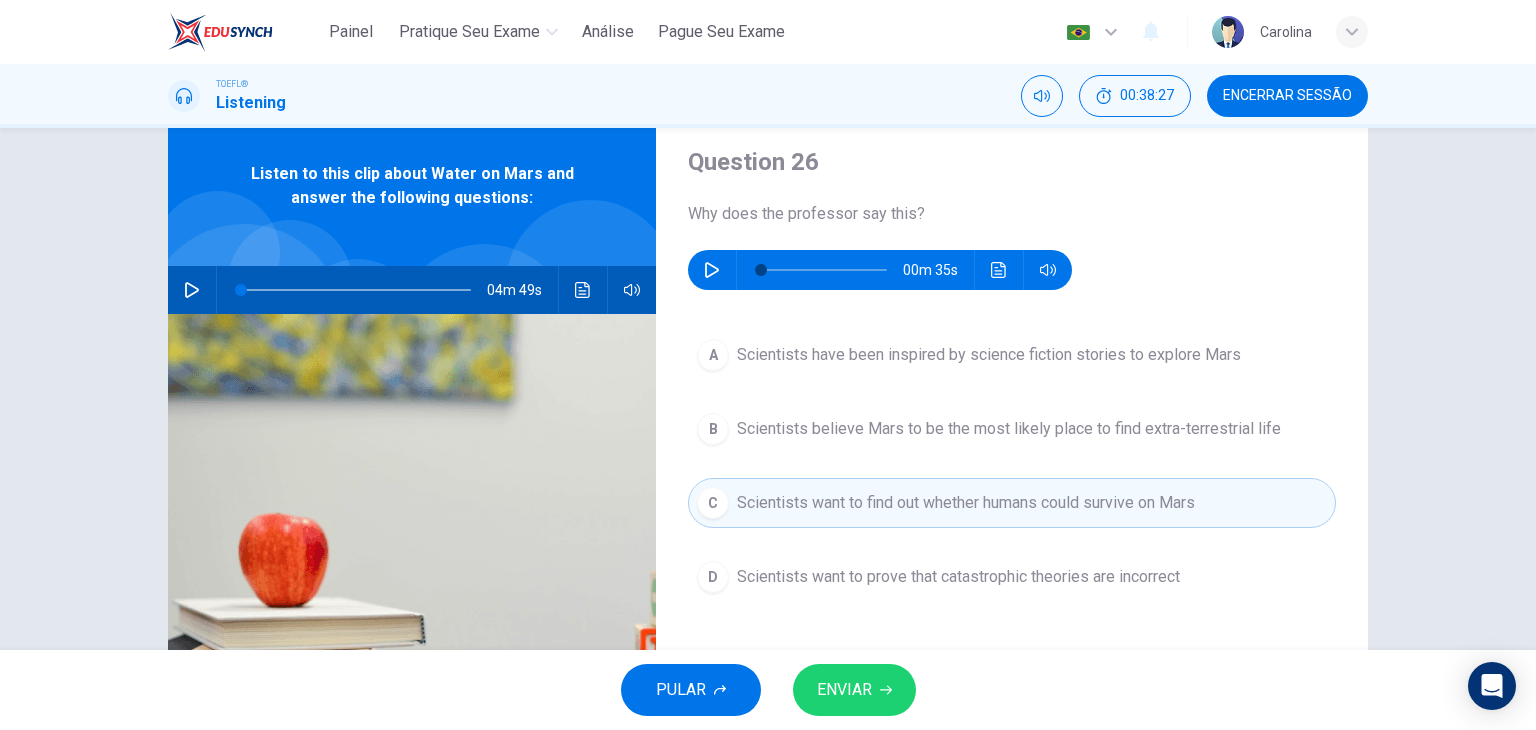 click on "ENVIAR" at bounding box center (854, 690) 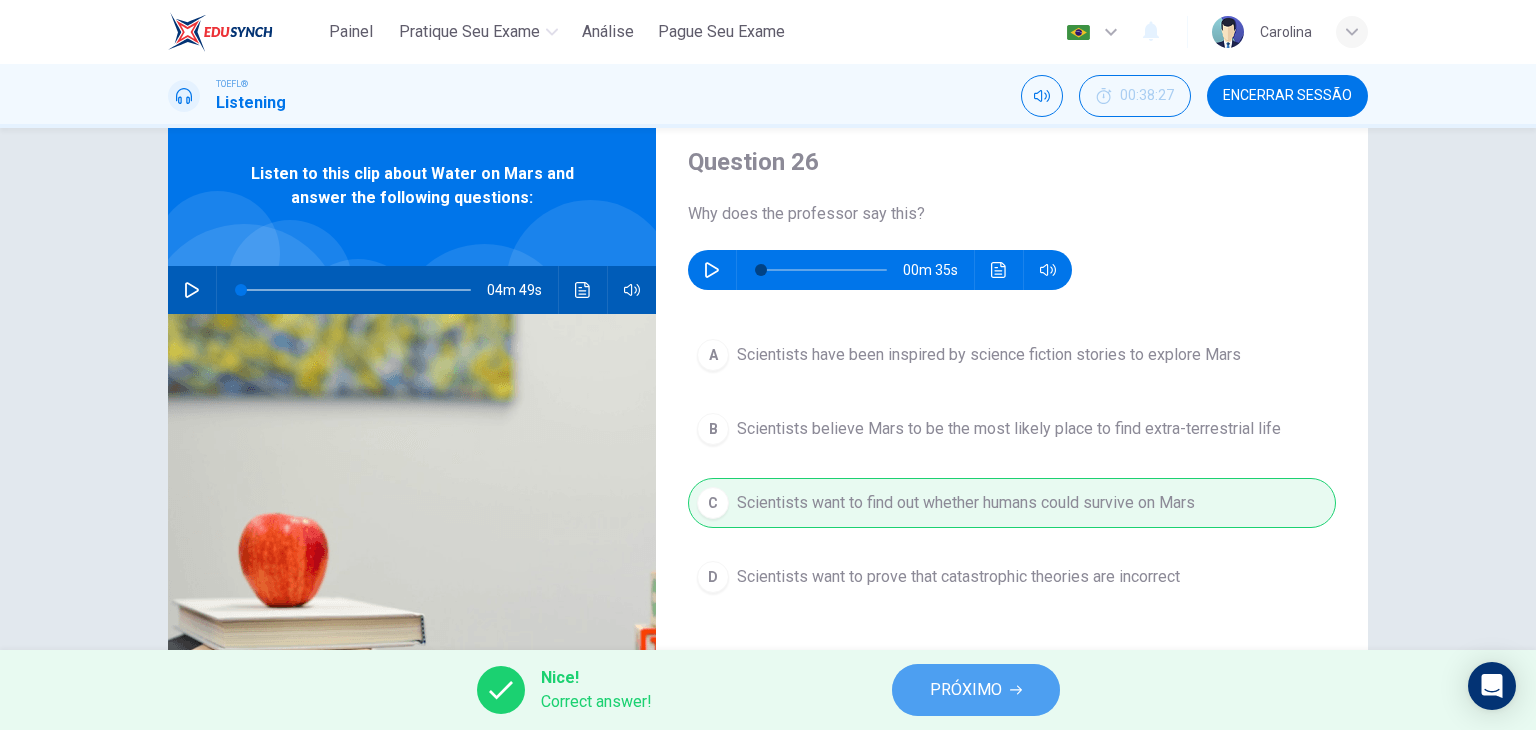 click on "PRÓXIMO" at bounding box center (966, 690) 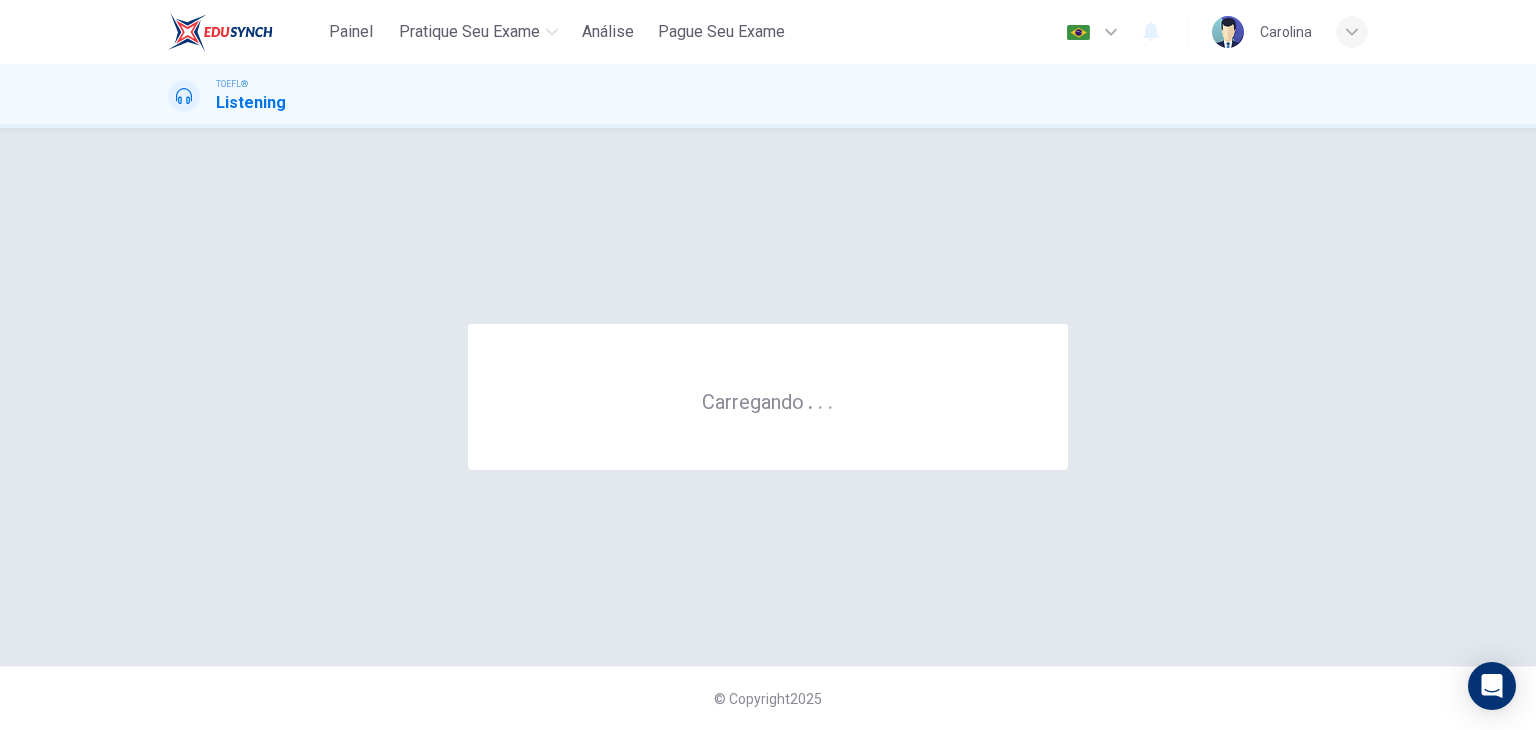 scroll, scrollTop: 0, scrollLeft: 0, axis: both 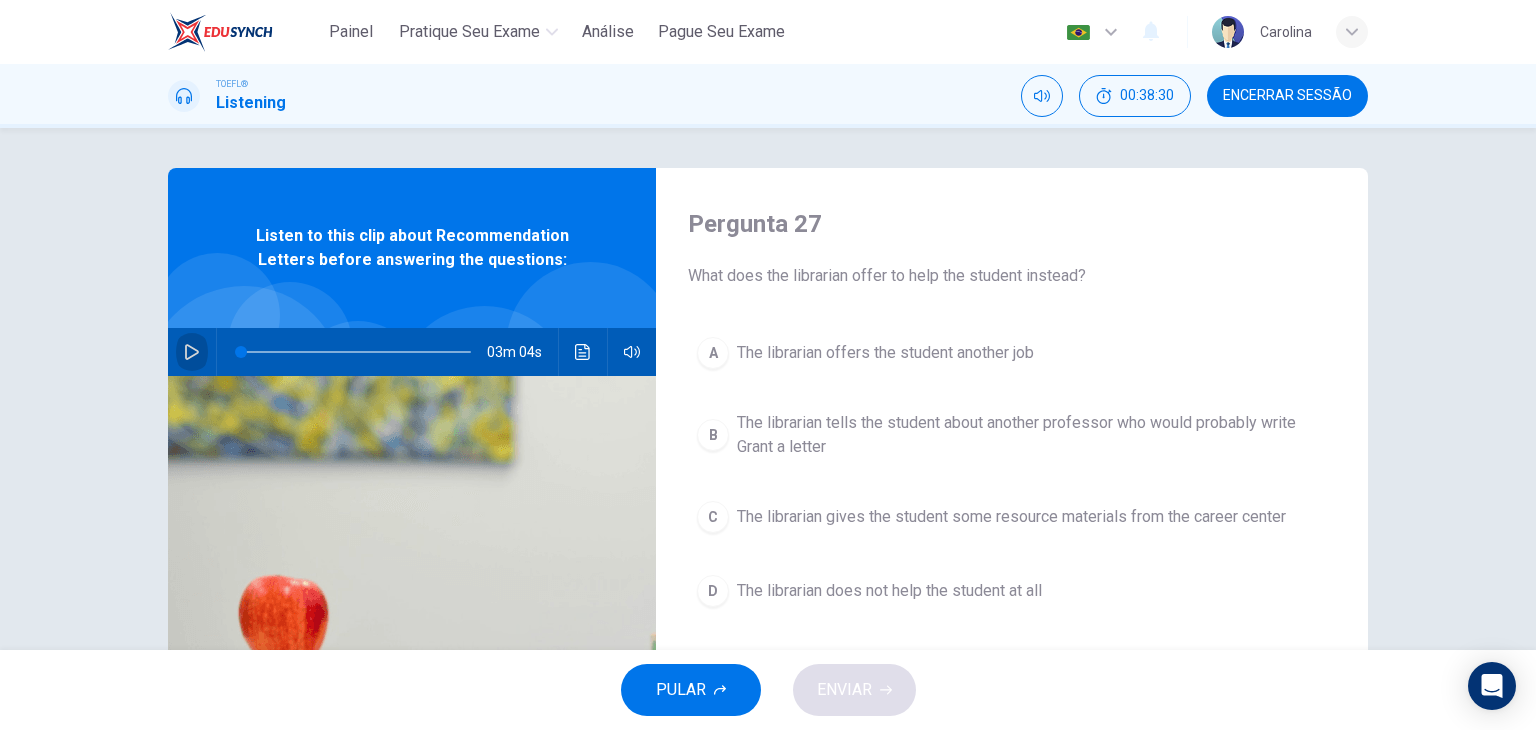 click at bounding box center [192, 352] 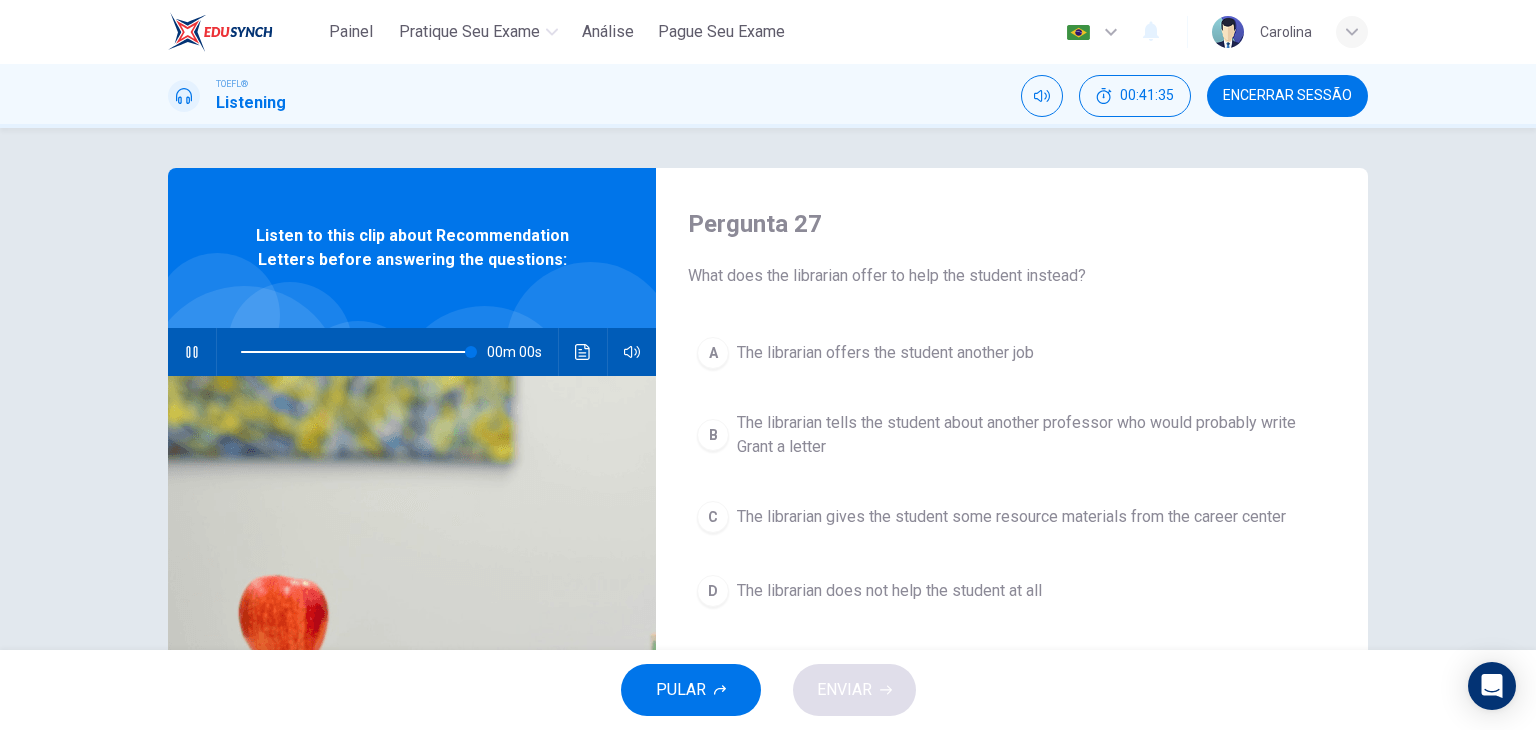 type on "0" 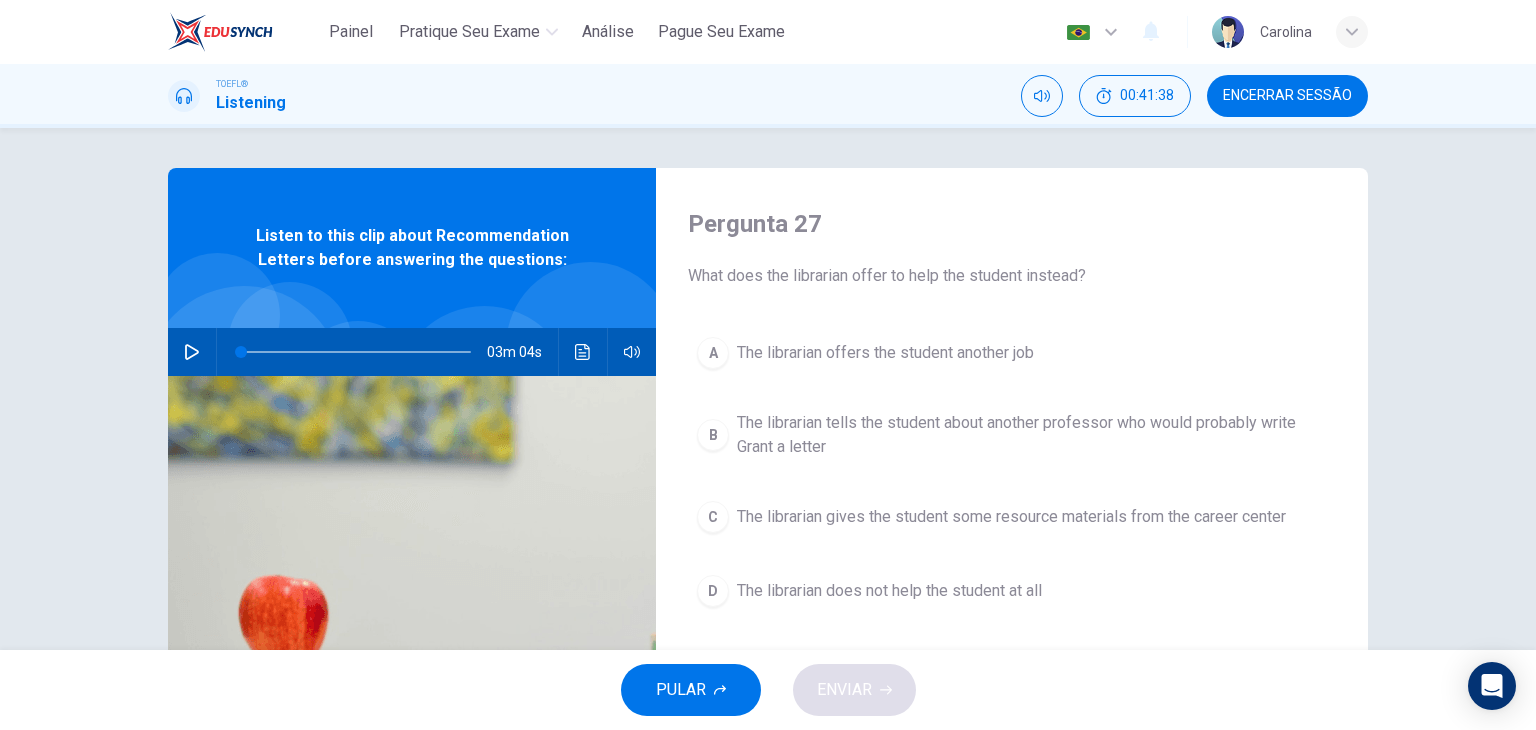 click on "Listen to this clip about Recommendation Letters before answering the questions:" at bounding box center [412, 248] 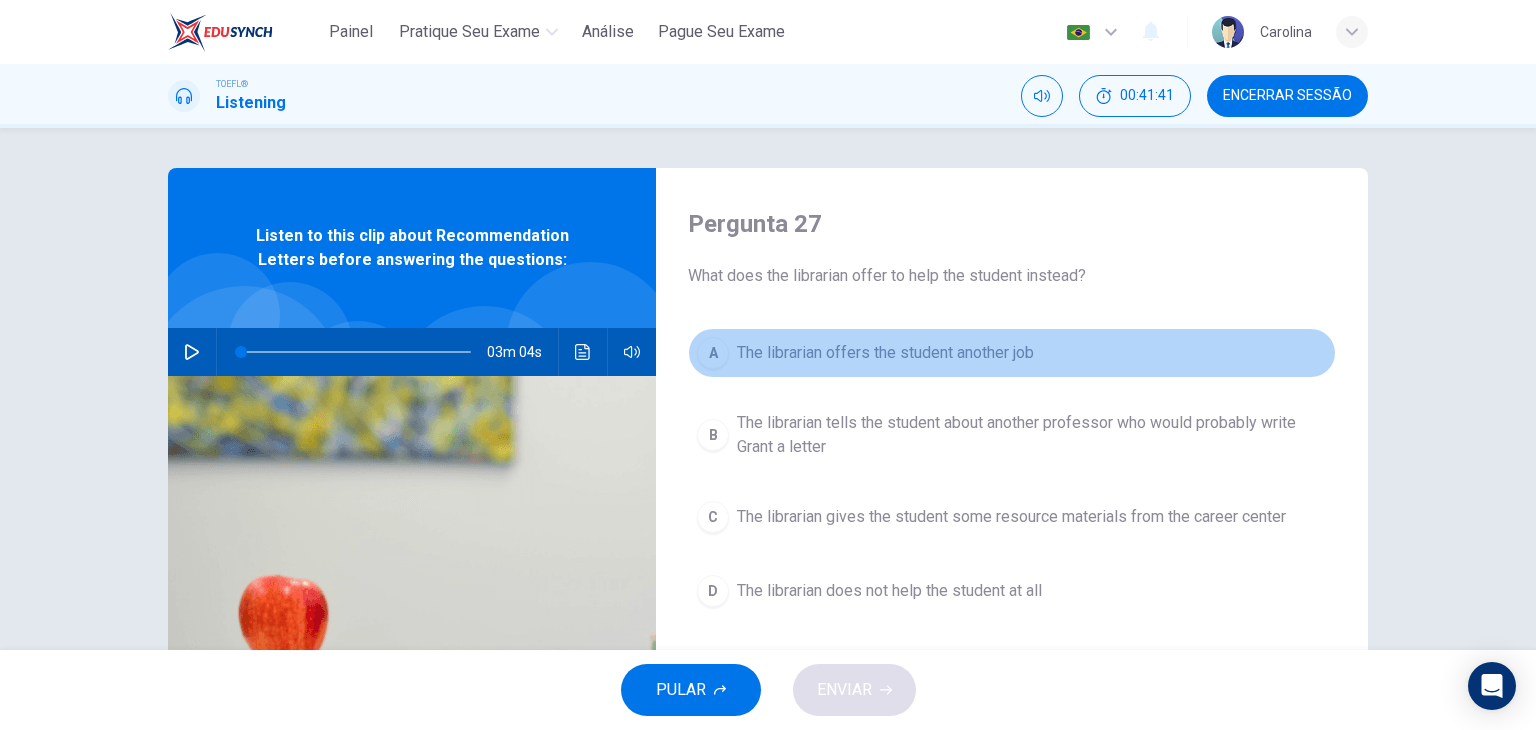 click on "A The librarian offers the student another job" at bounding box center [1012, 353] 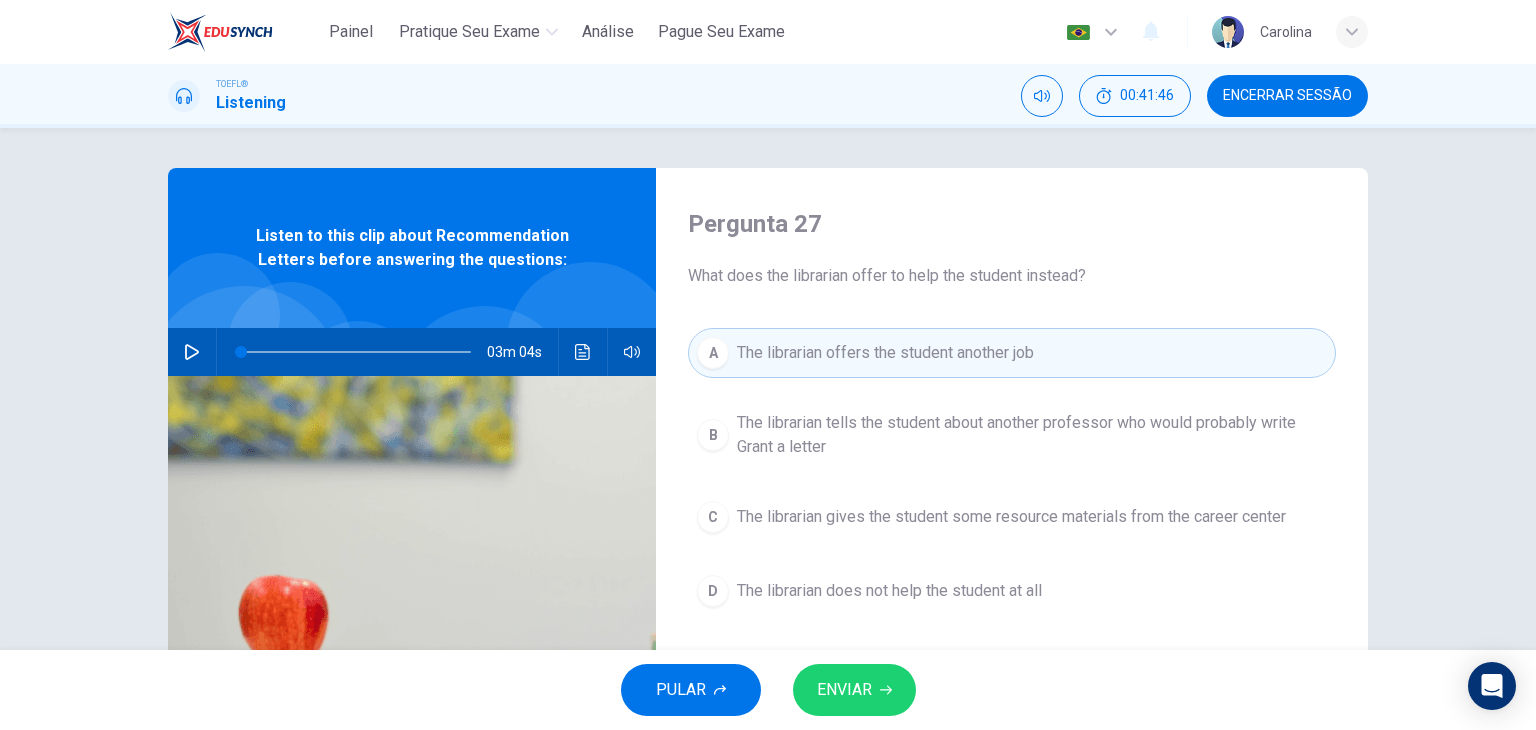click on "ENVIAR" at bounding box center [844, 690] 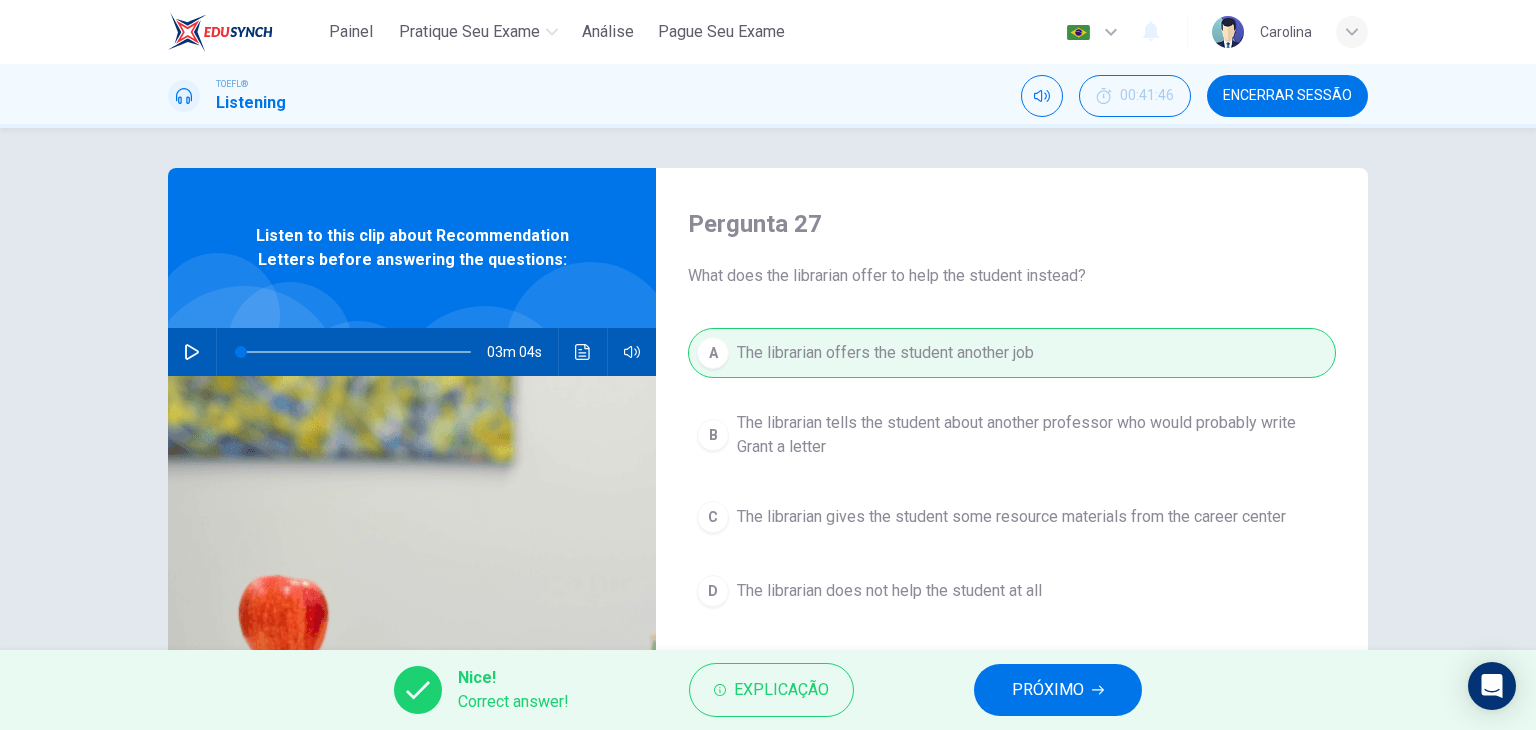 click on "PRÓXIMO" at bounding box center [1058, 690] 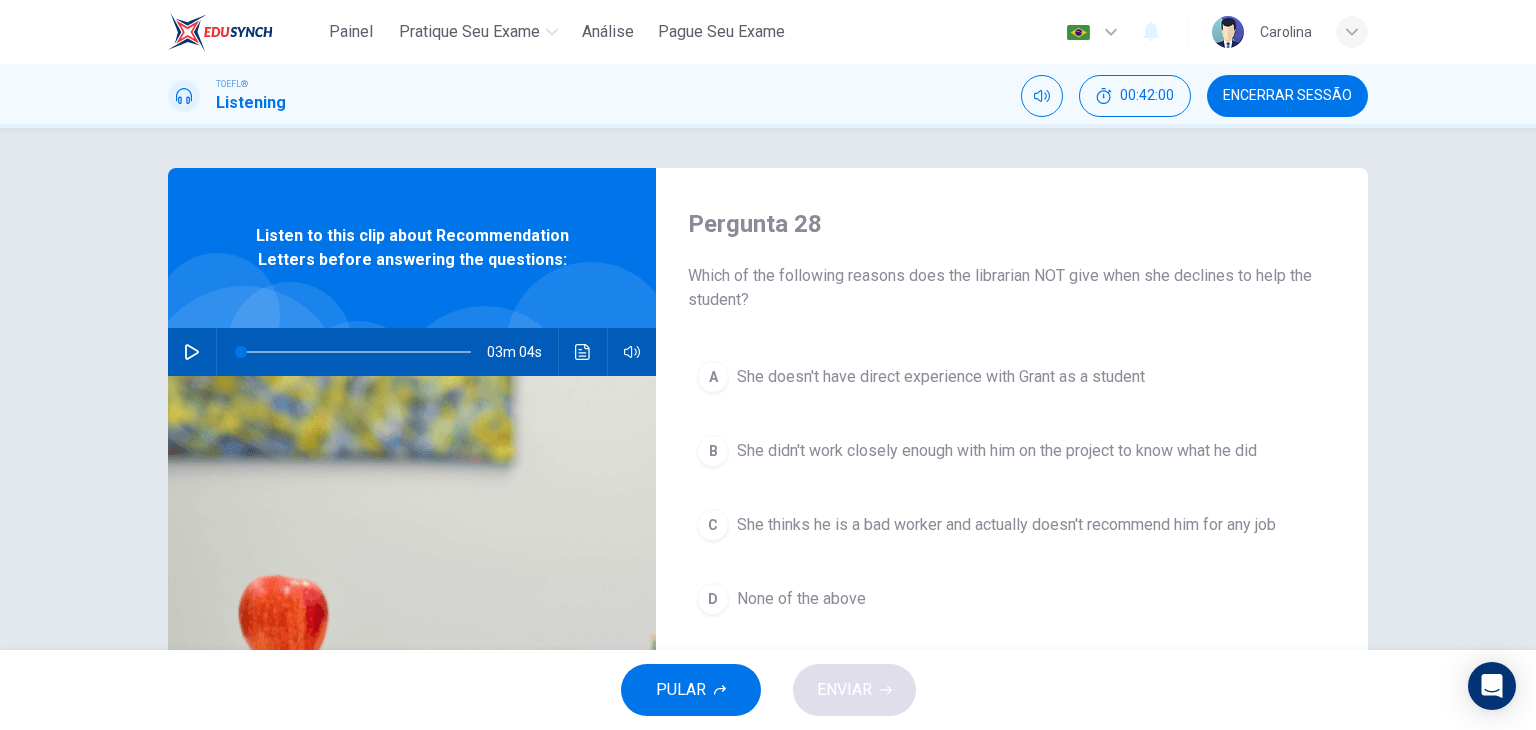 click on "She doesn't have direct experience with Grant as a student" at bounding box center [941, 377] 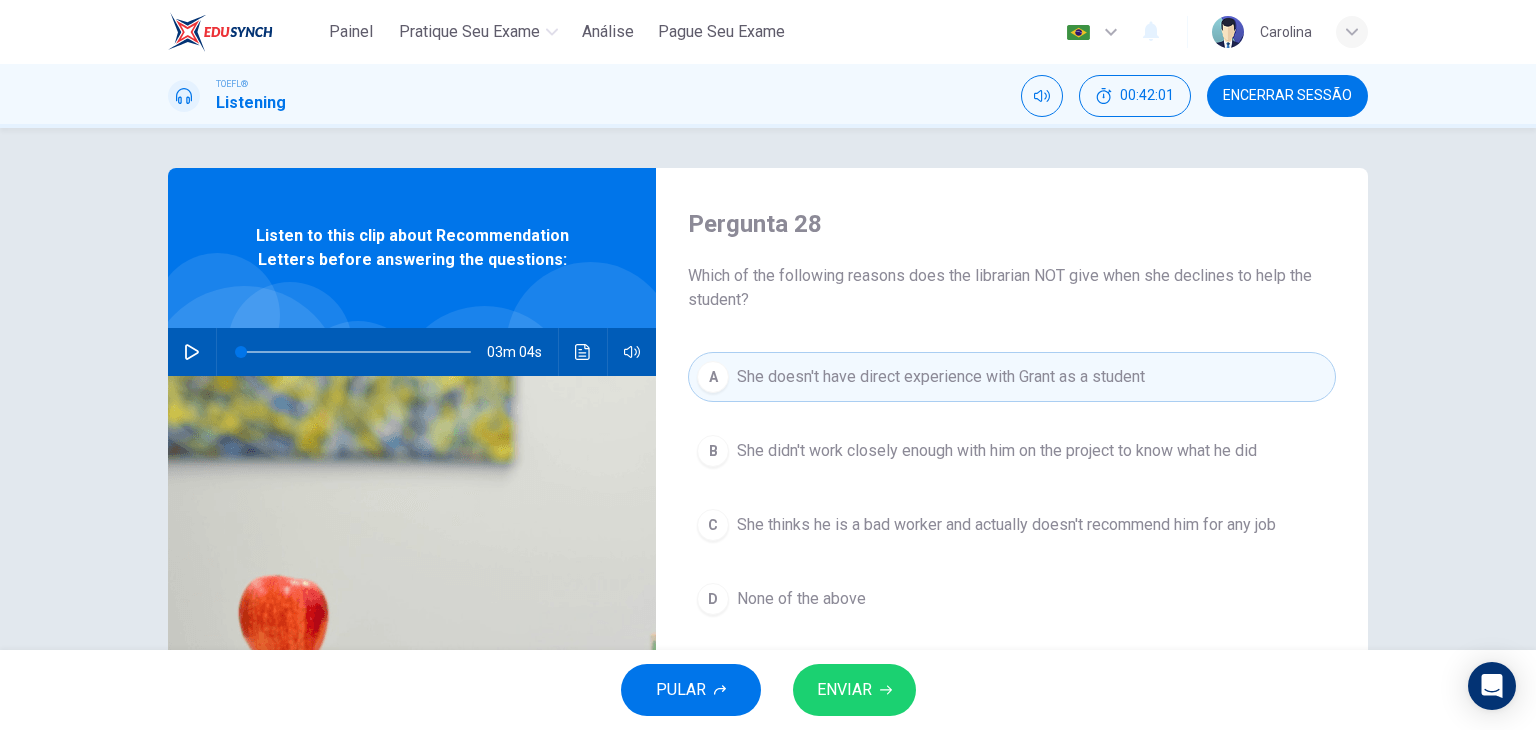 click on "ENVIAR" at bounding box center (854, 690) 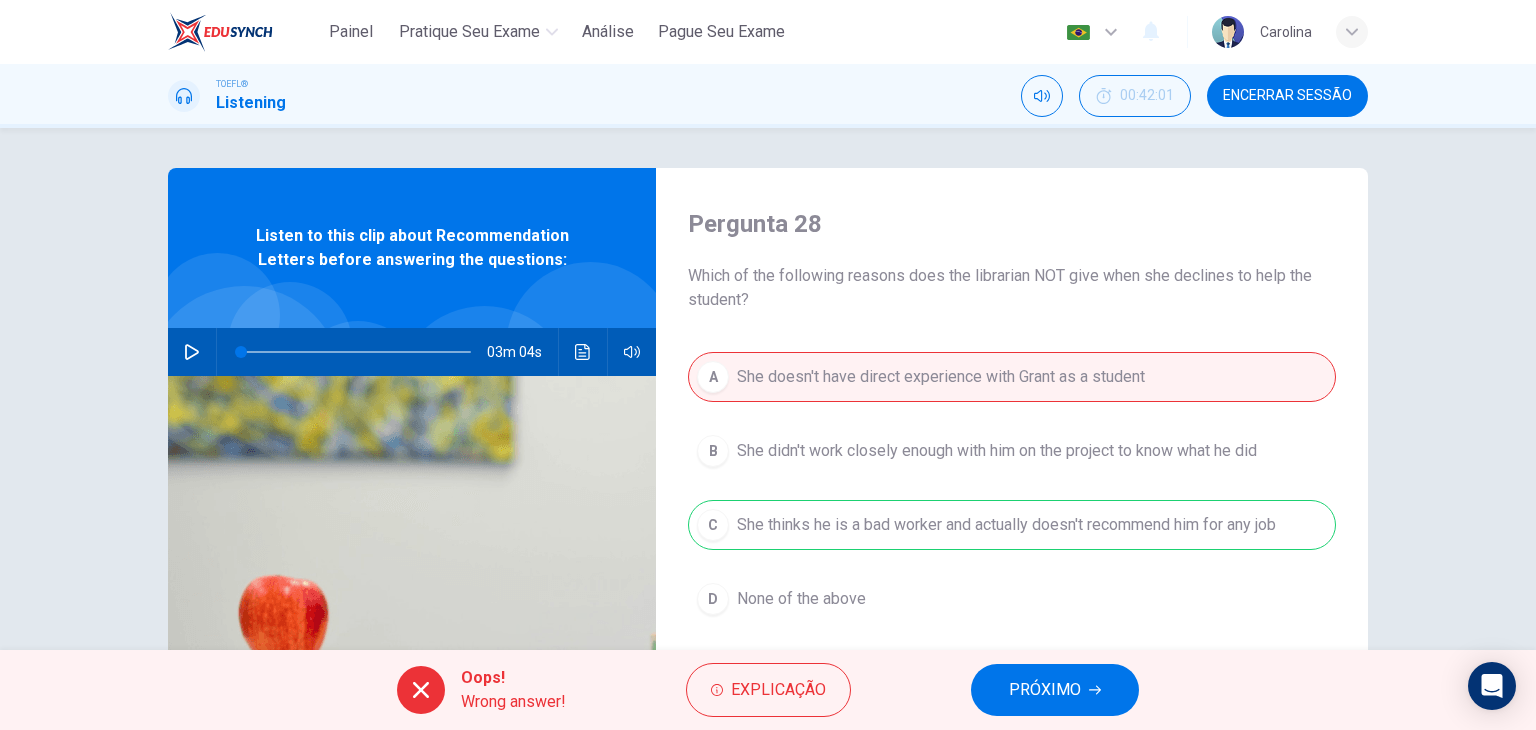 click on "PRÓXIMO" at bounding box center (1045, 690) 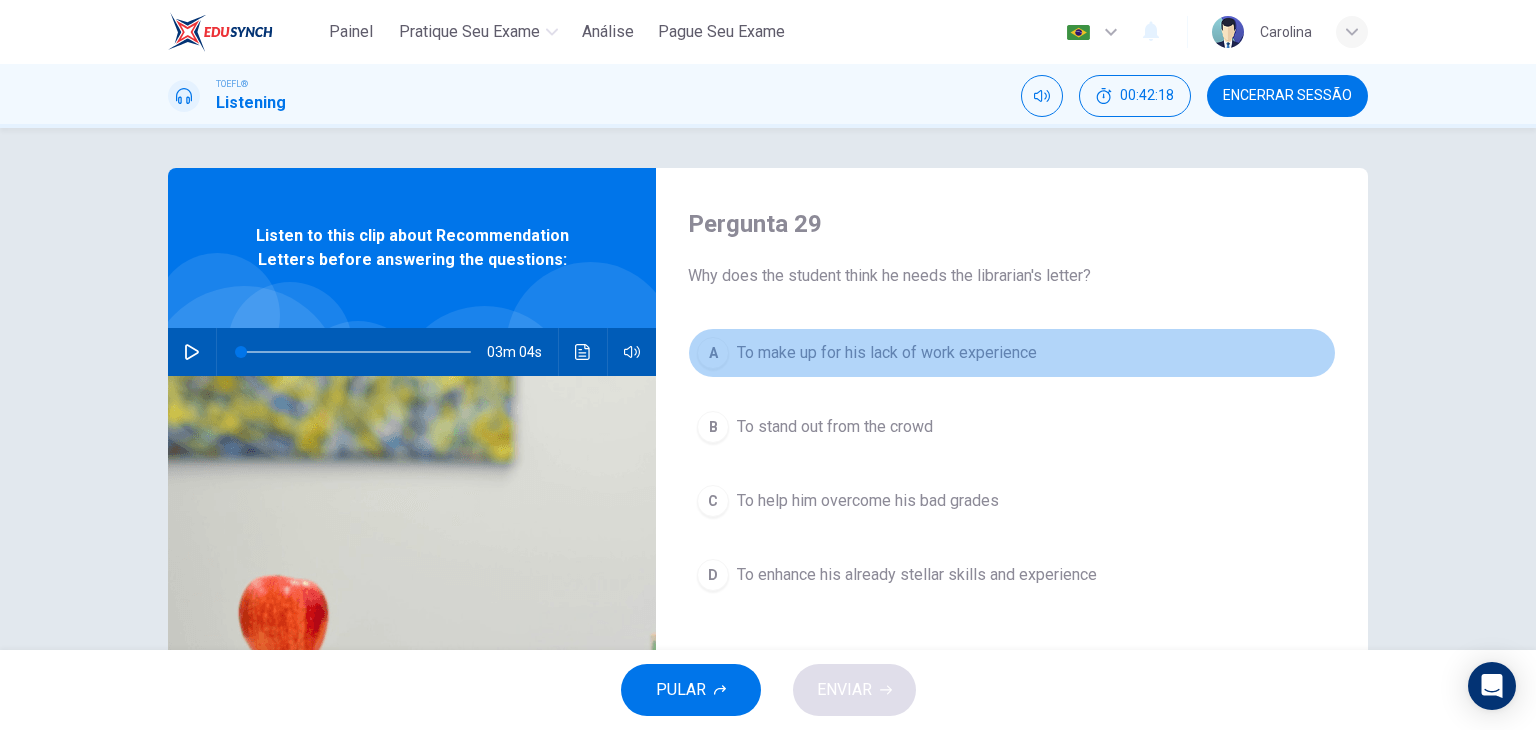 click on "To make up for his lack of work experience" at bounding box center (887, 353) 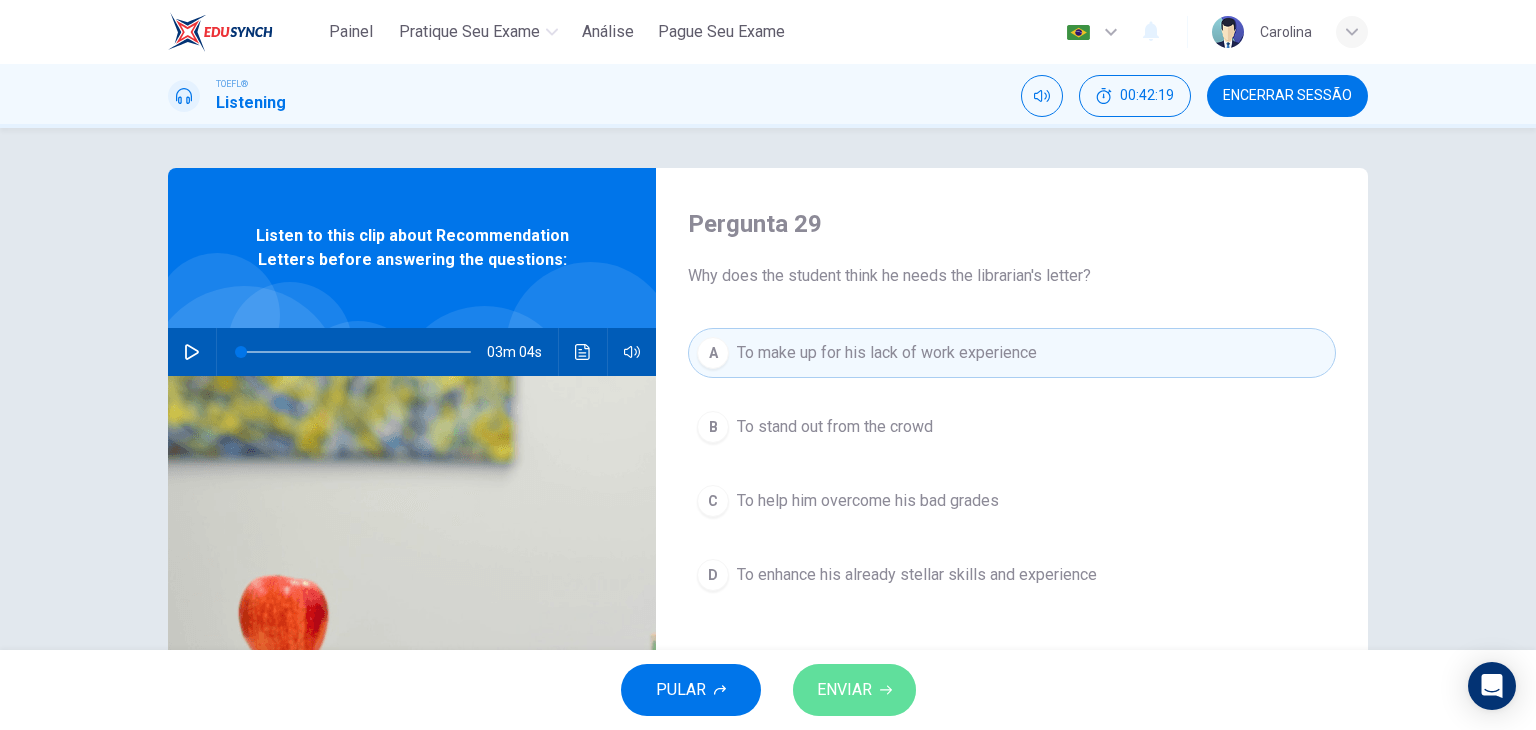 click on "ENVIAR" at bounding box center [854, 690] 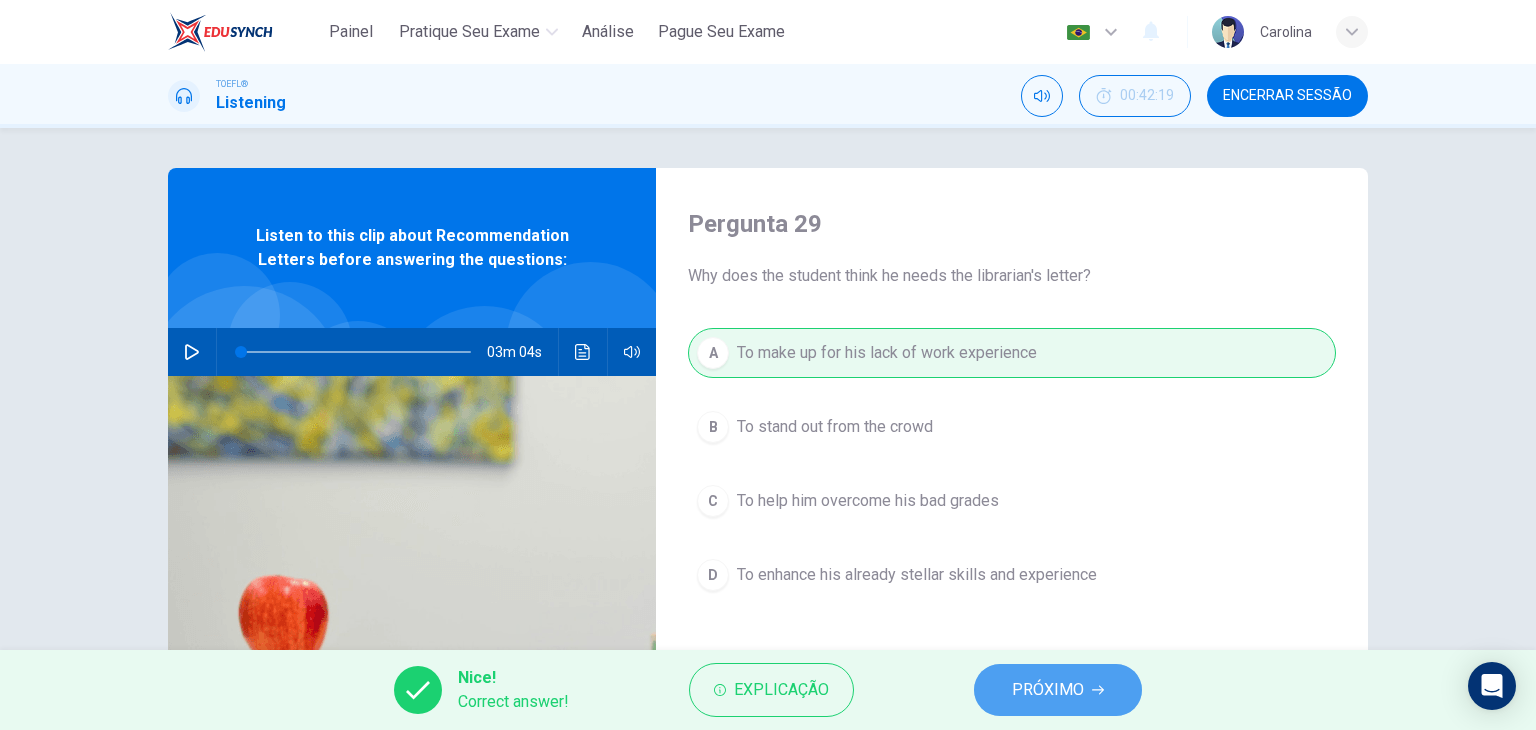 click on "PRÓXIMO" at bounding box center (1048, 690) 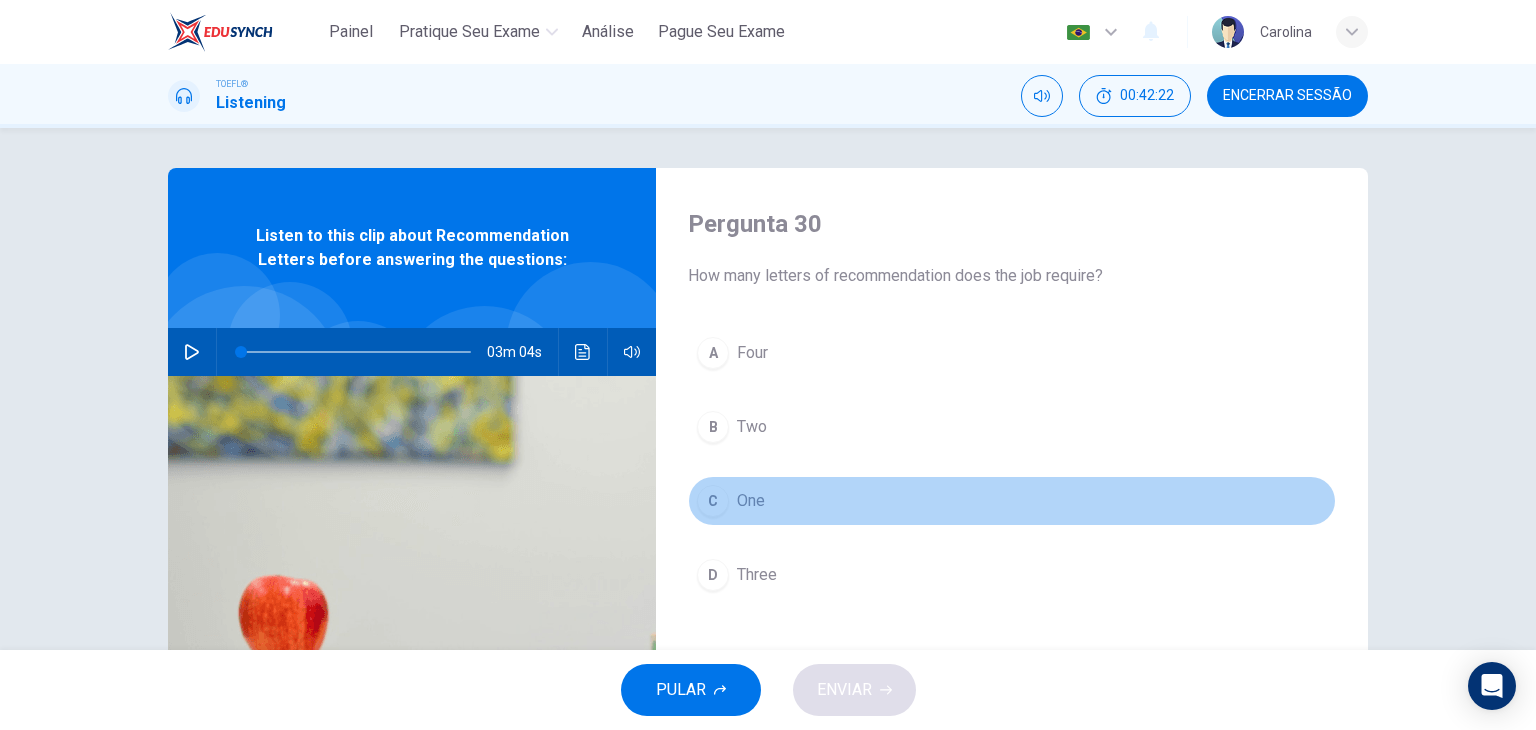click on "C" at bounding box center [713, 501] 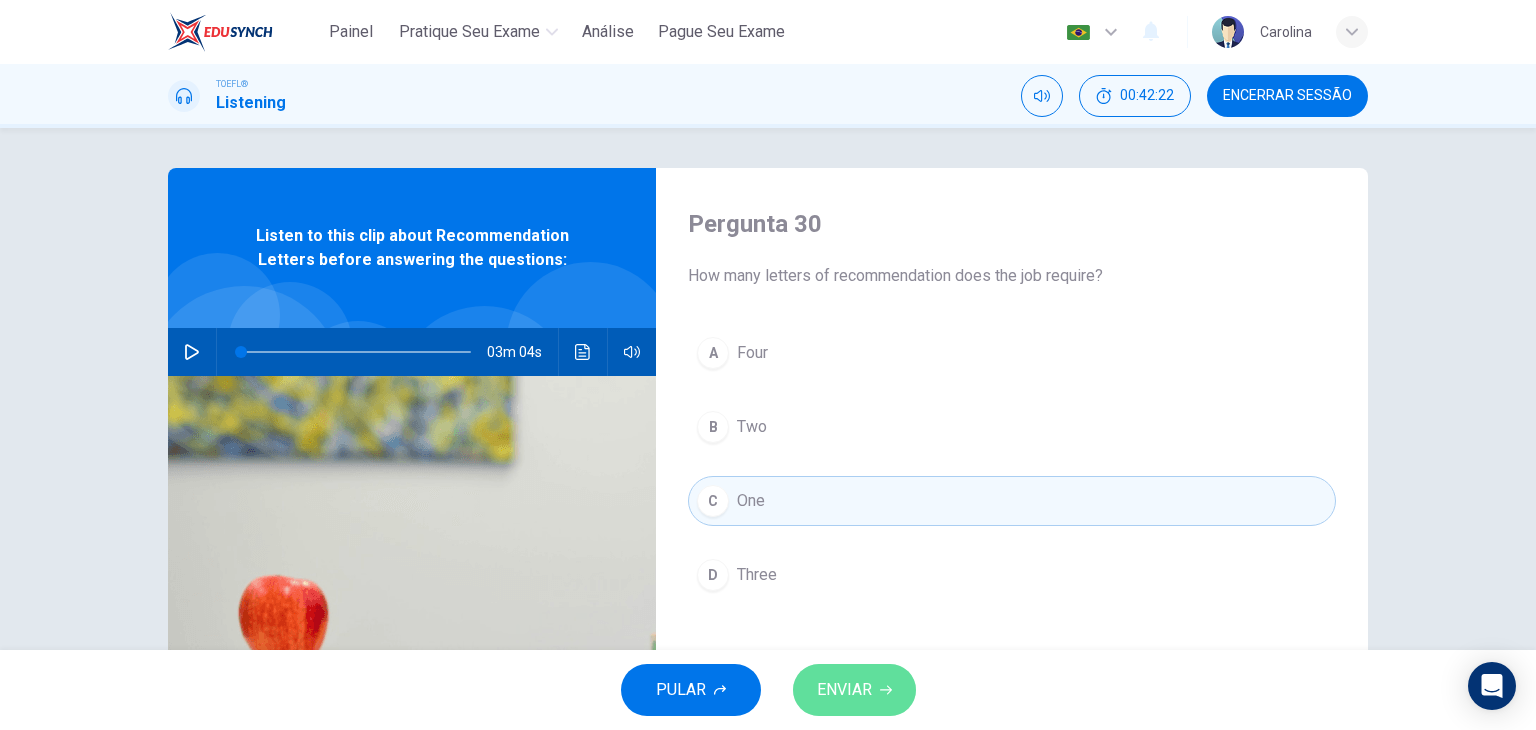 click on "ENVIAR" at bounding box center (844, 690) 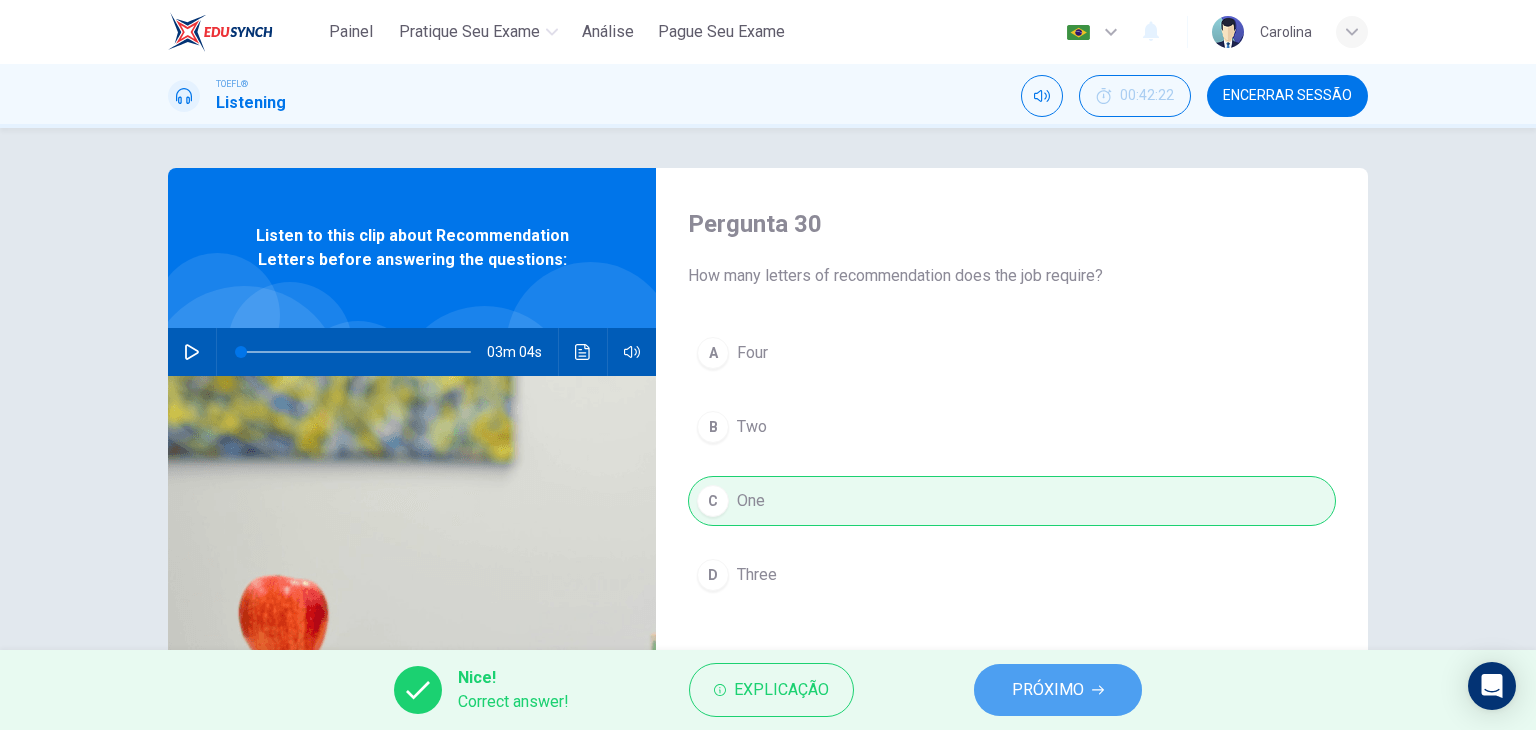 click 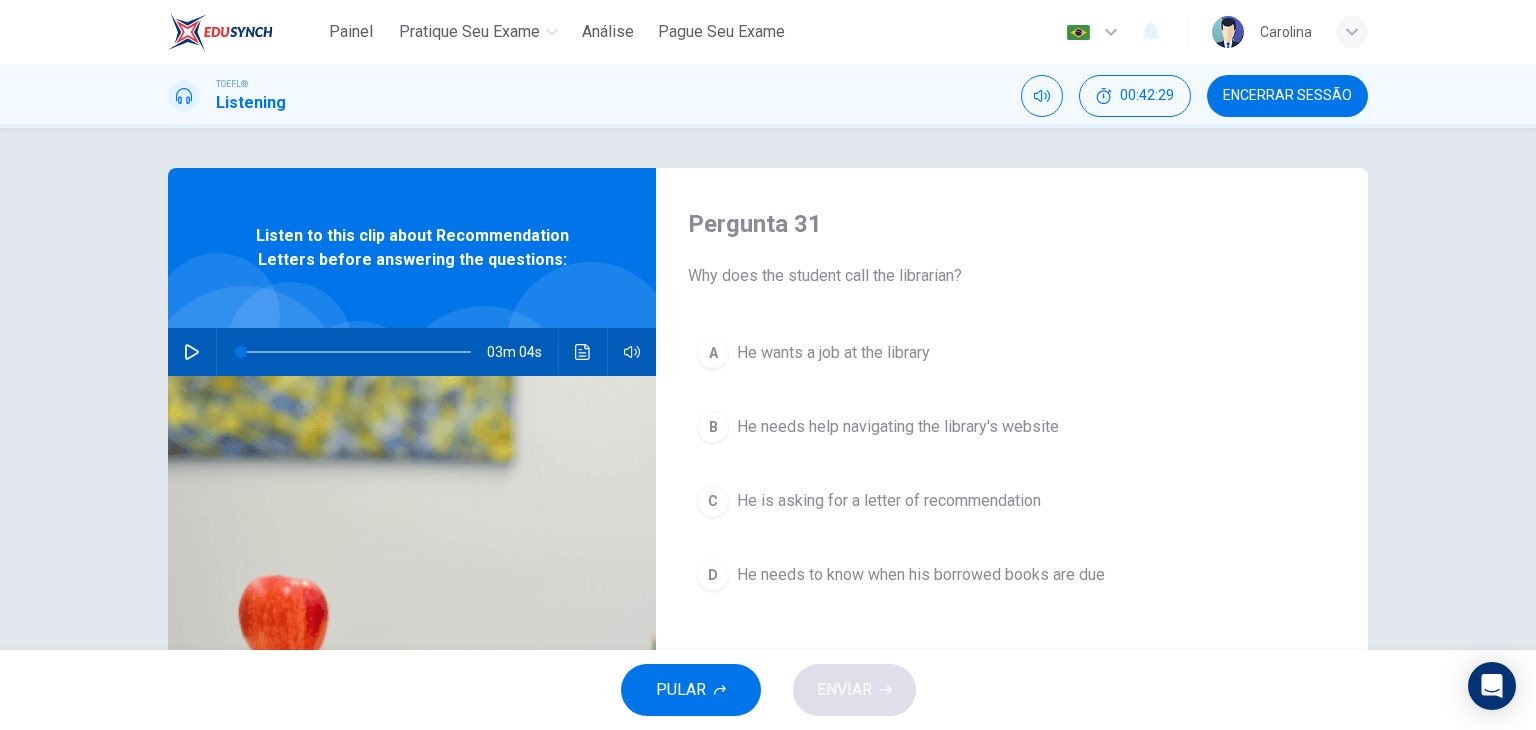 click on "He is asking for a letter of recommendation" at bounding box center (889, 501) 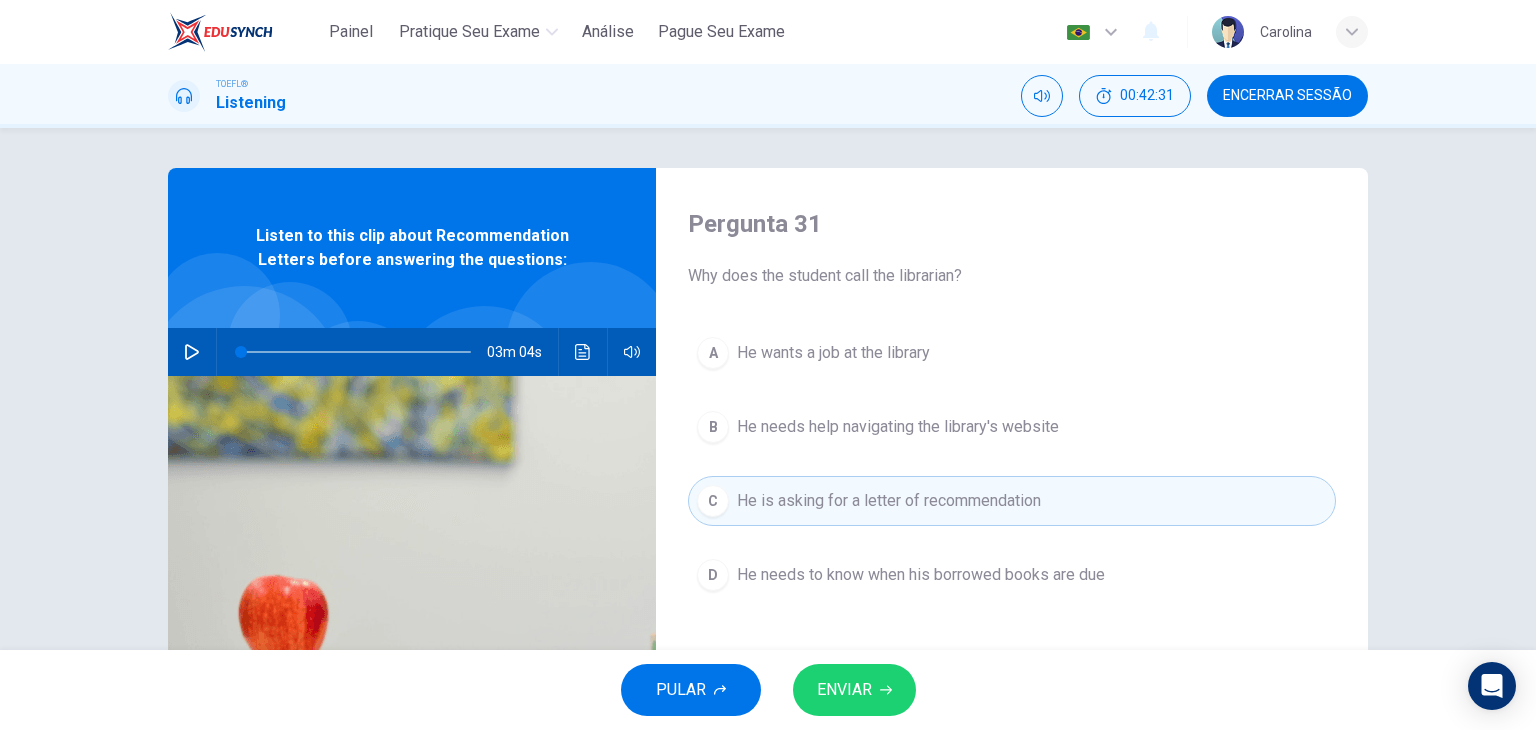 click on "ENVIAR" at bounding box center [844, 690] 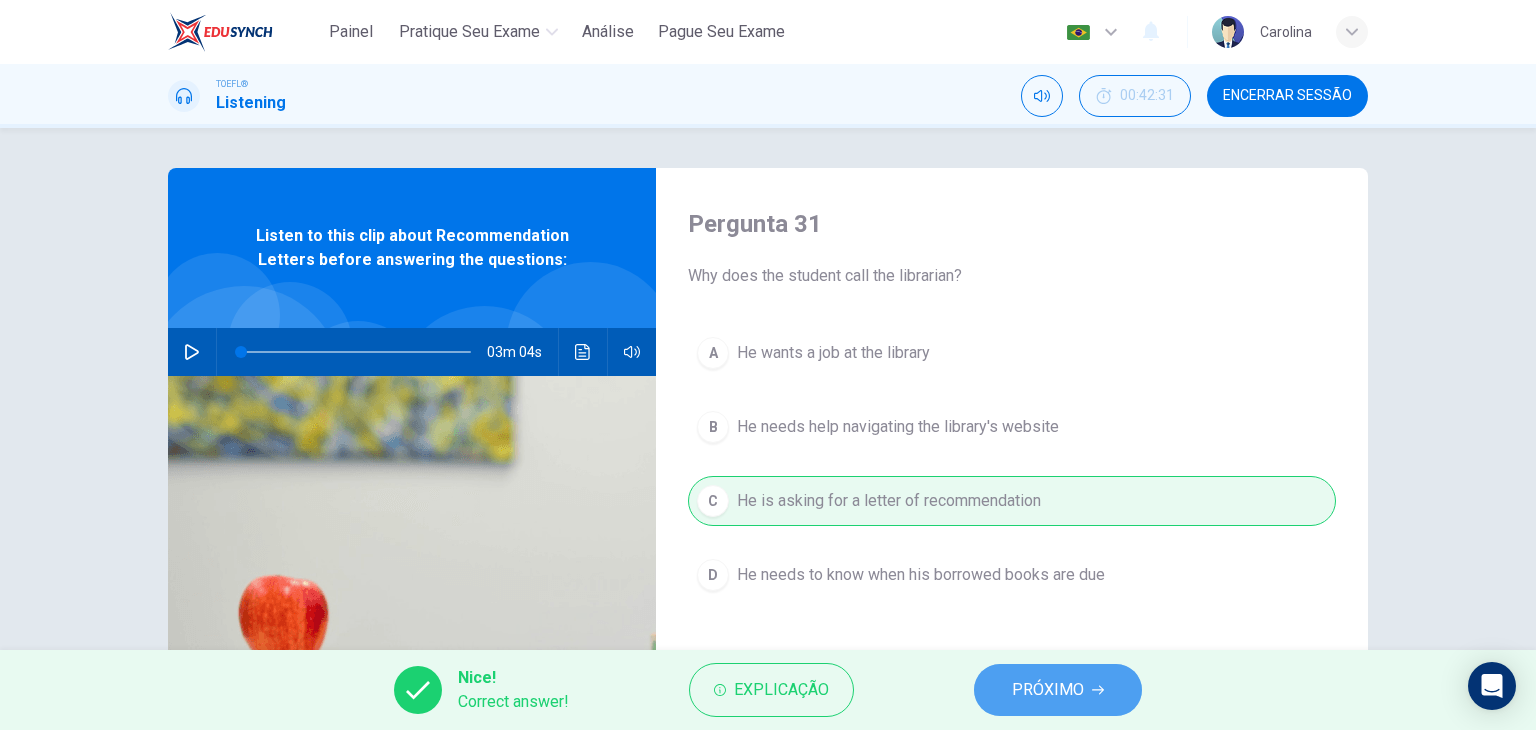 click on "PRÓXIMO" at bounding box center (1058, 690) 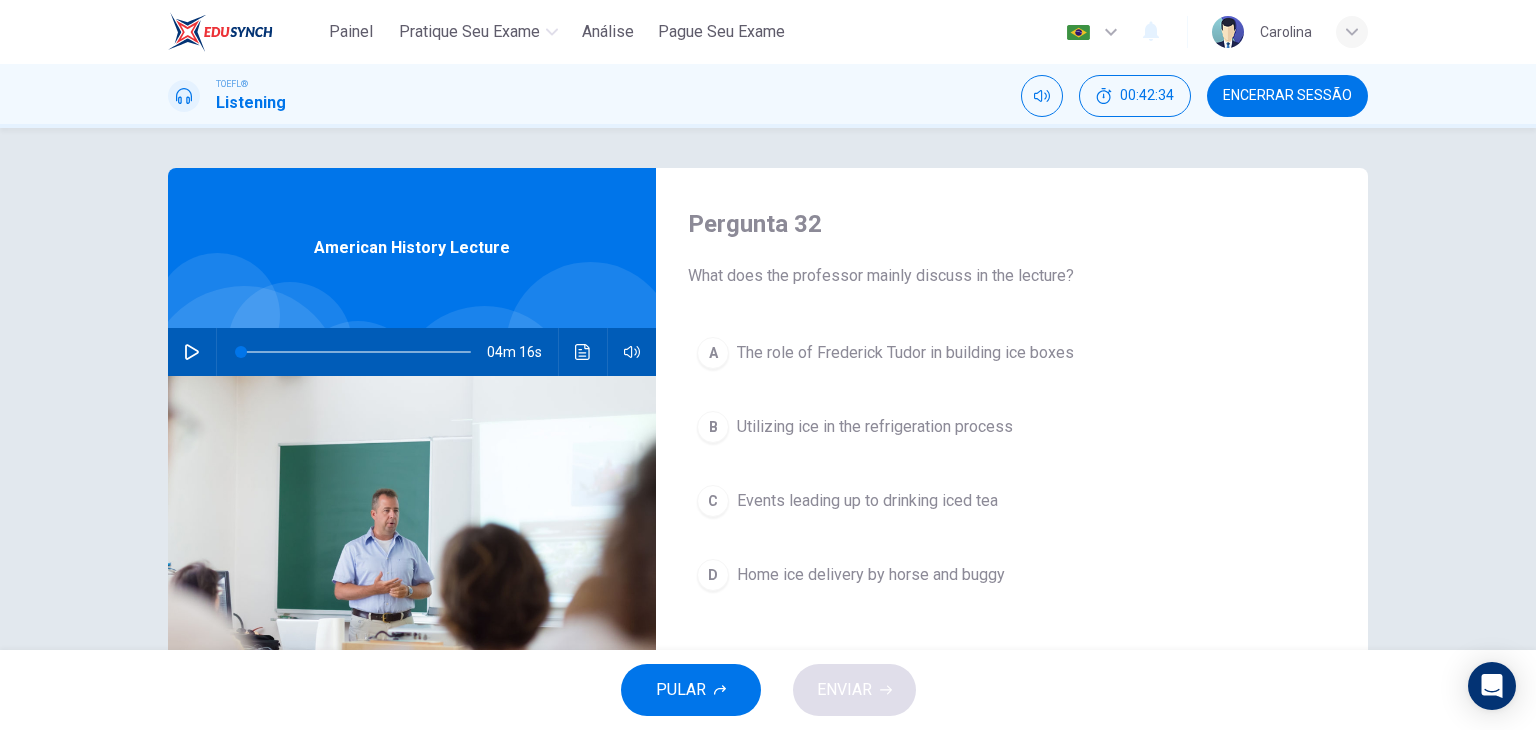 click on "04m 16s" at bounding box center (412, 352) 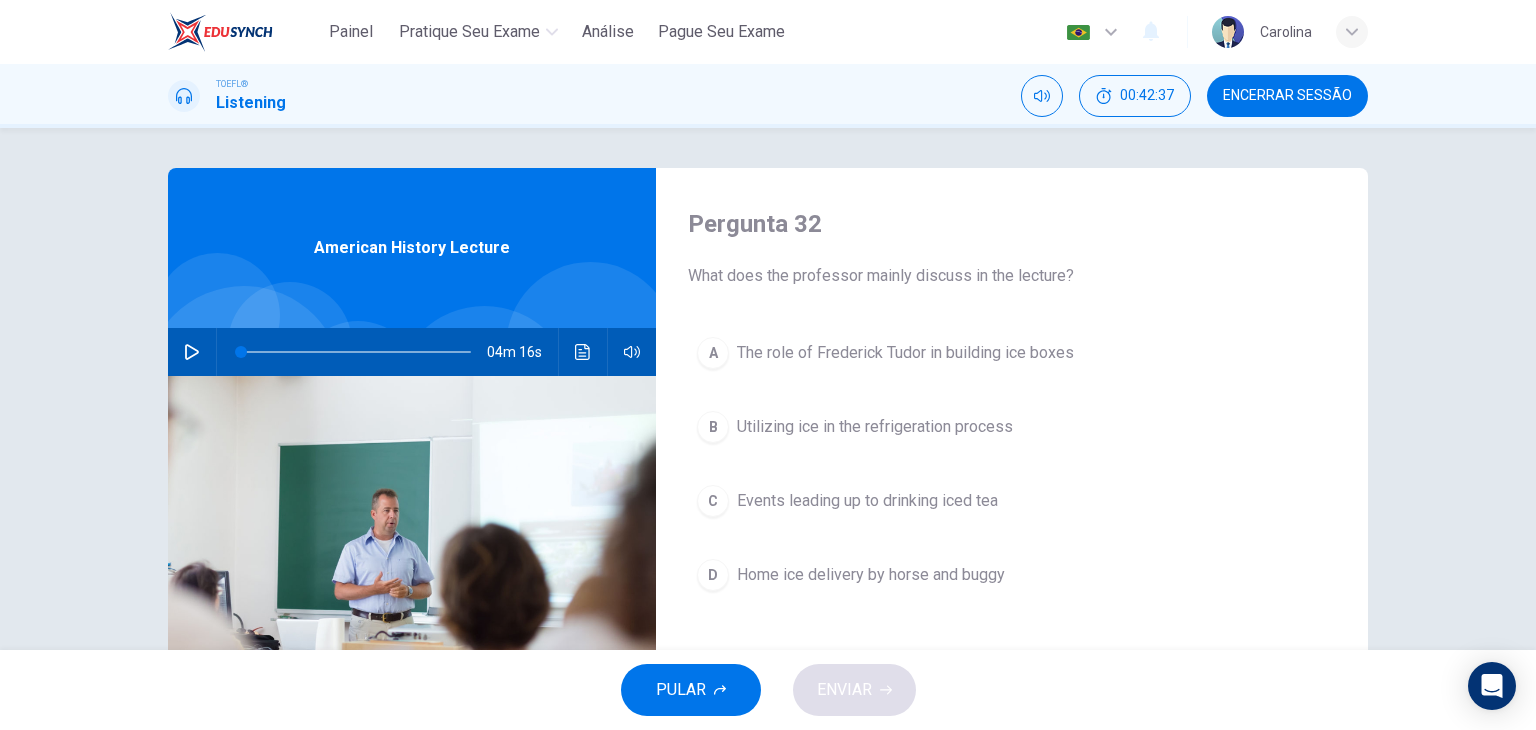 click 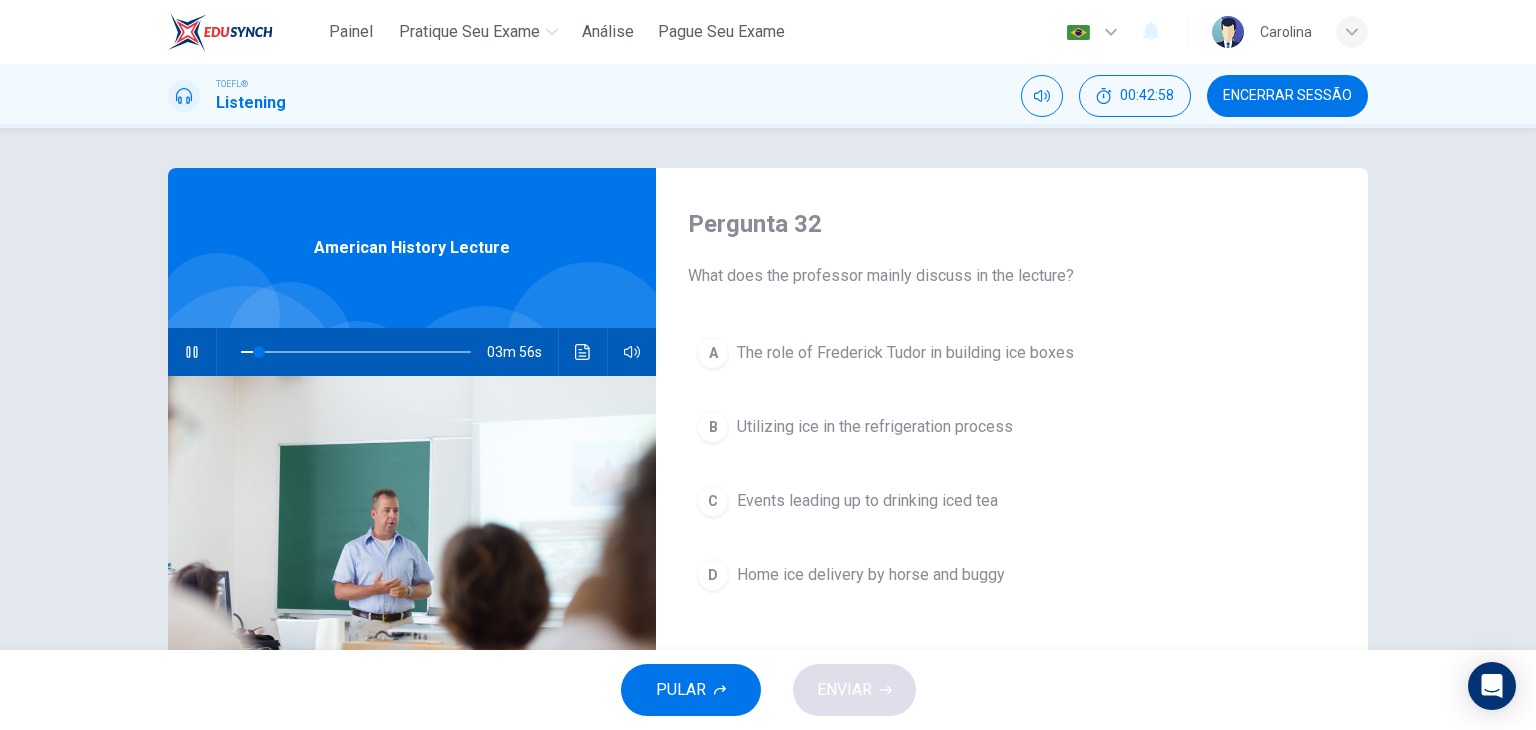 click 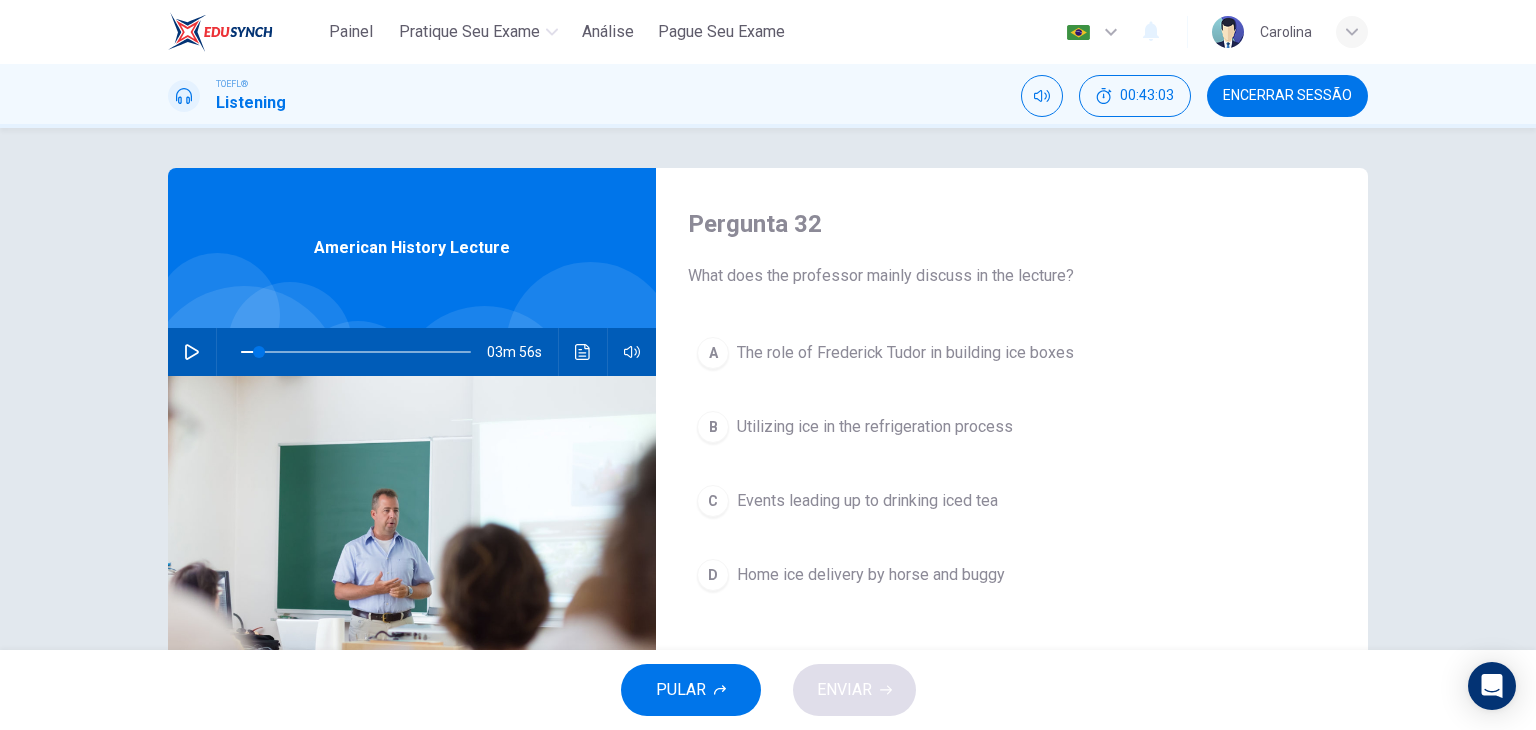click on "Encerrar Sessão" at bounding box center (1287, 96) 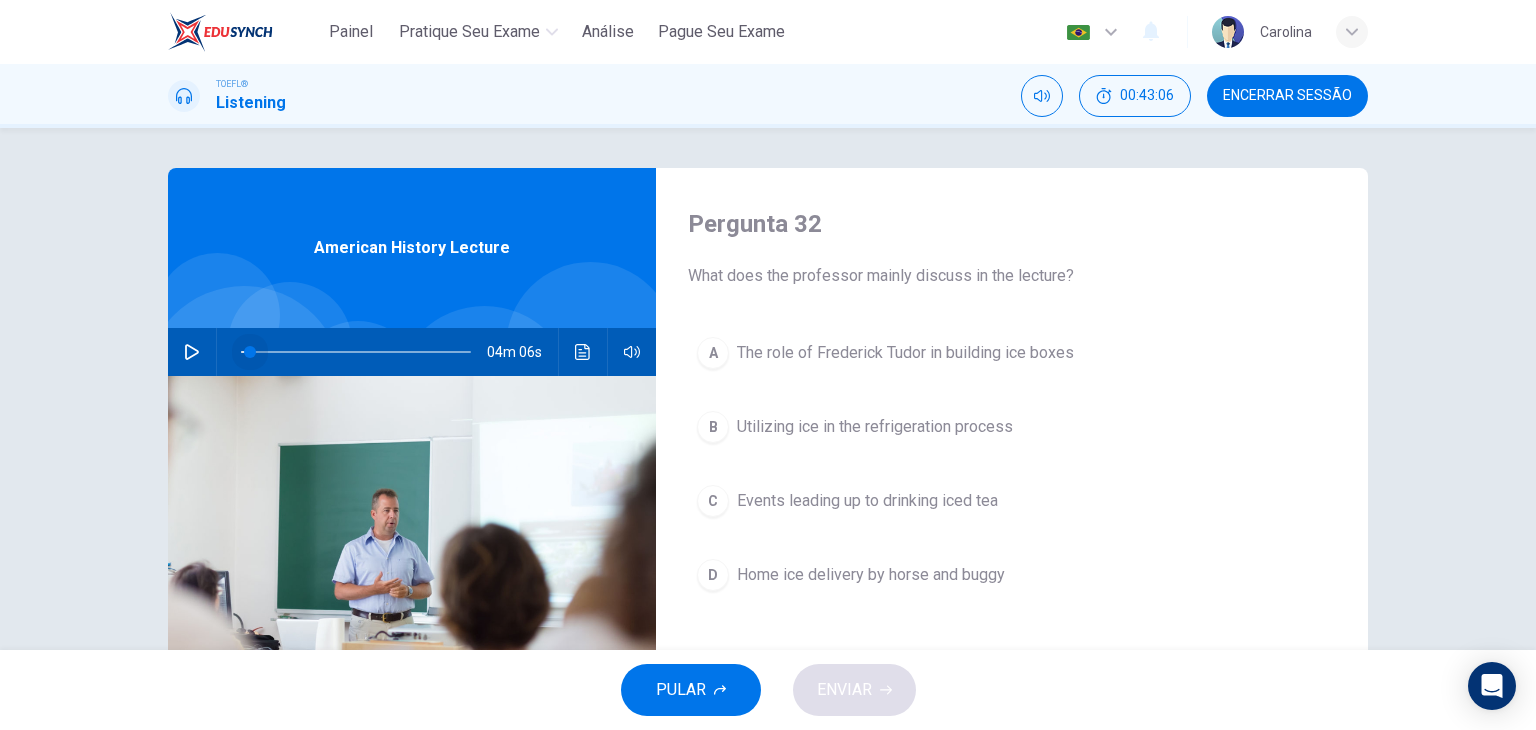 drag, startPoint x: 245, startPoint y: 344, endPoint x: 155, endPoint y: 352, distance: 90.35486 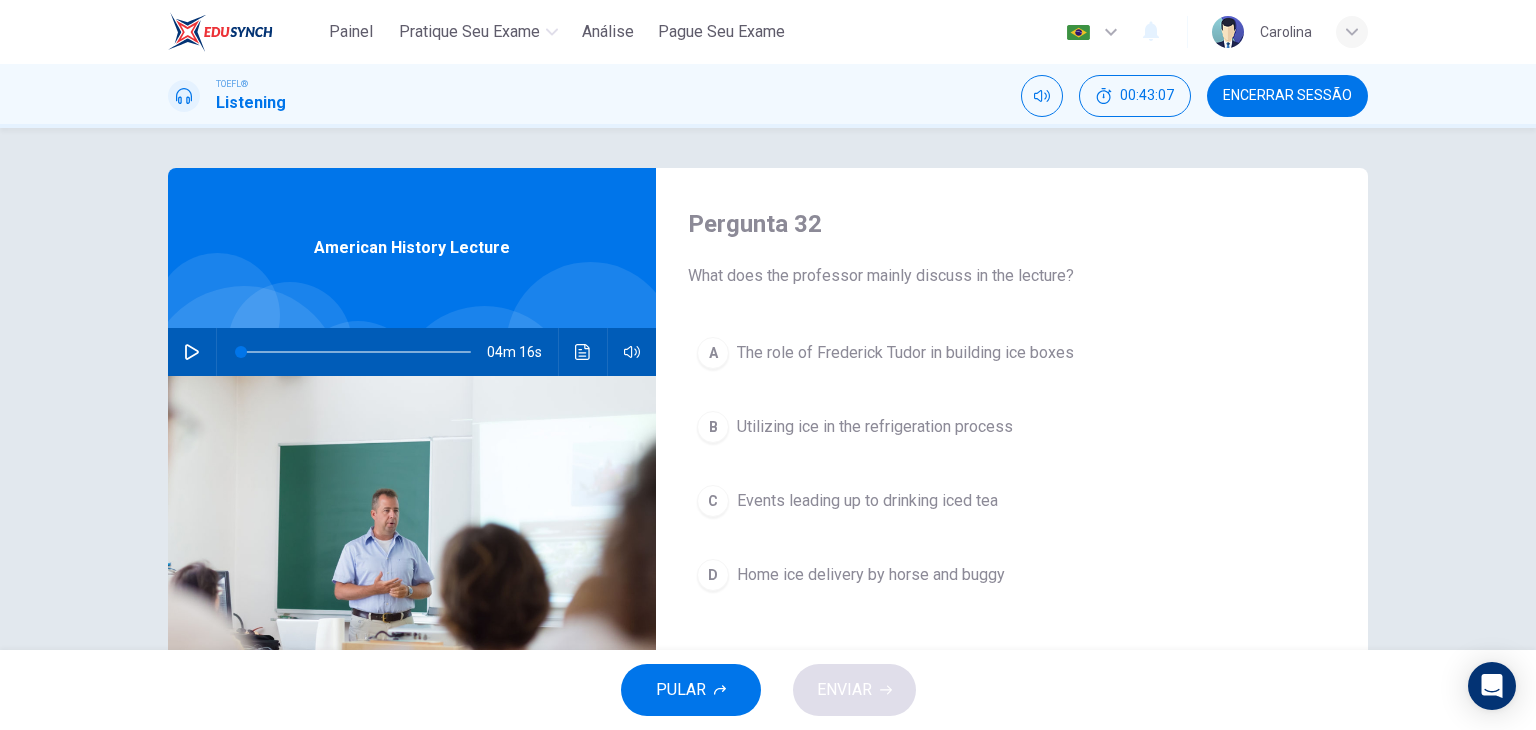 click on "Pergunta 32 What does the professor mainly discuss in the lecture? A The role of Frederick Tudor in building ice boxes B Utilizing ice in the refrigeration process C Events leading up to drinking iced tea D Home ice delivery by horse and buggy American History Lecture 04m 16s" at bounding box center [768, 515] 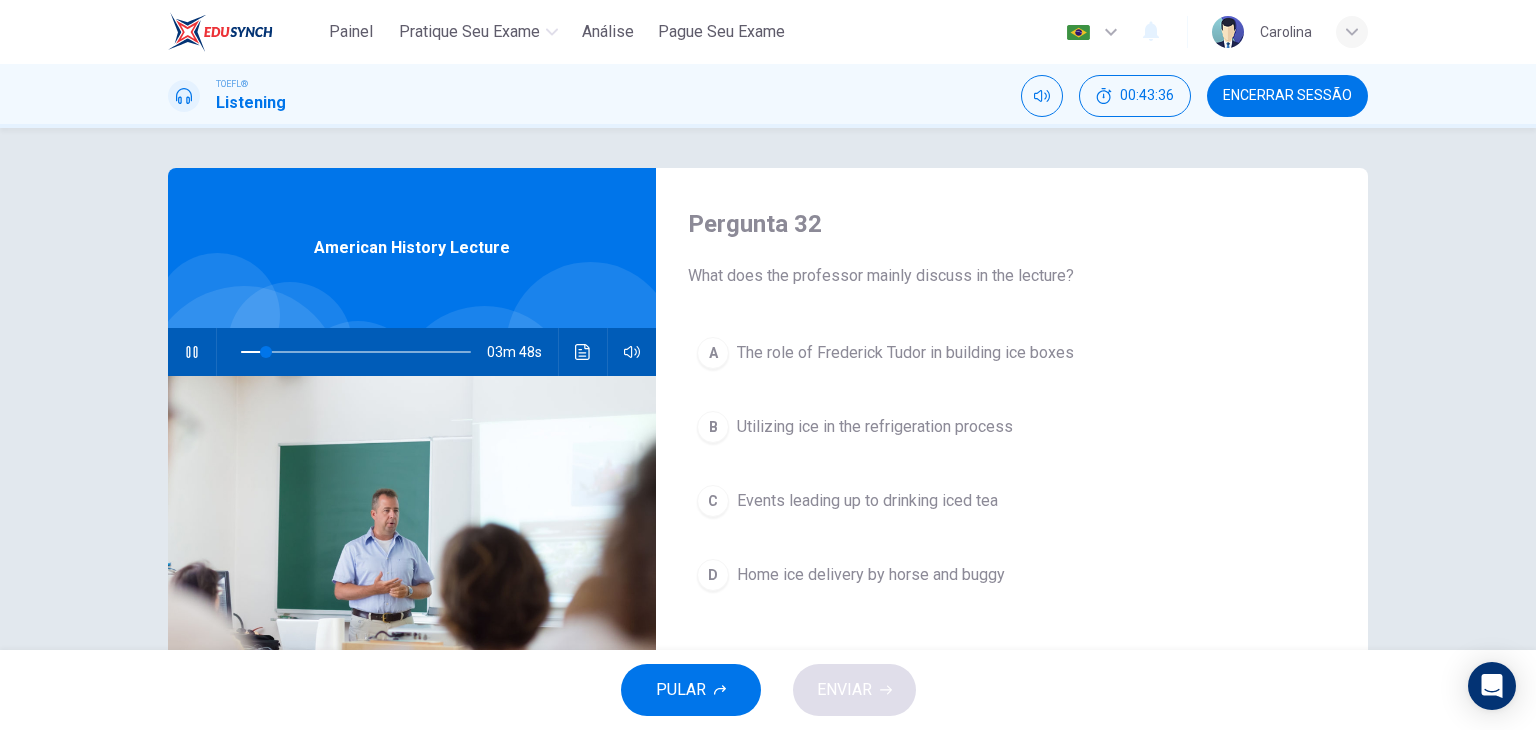click on "03m 48s" at bounding box center (412, 352) 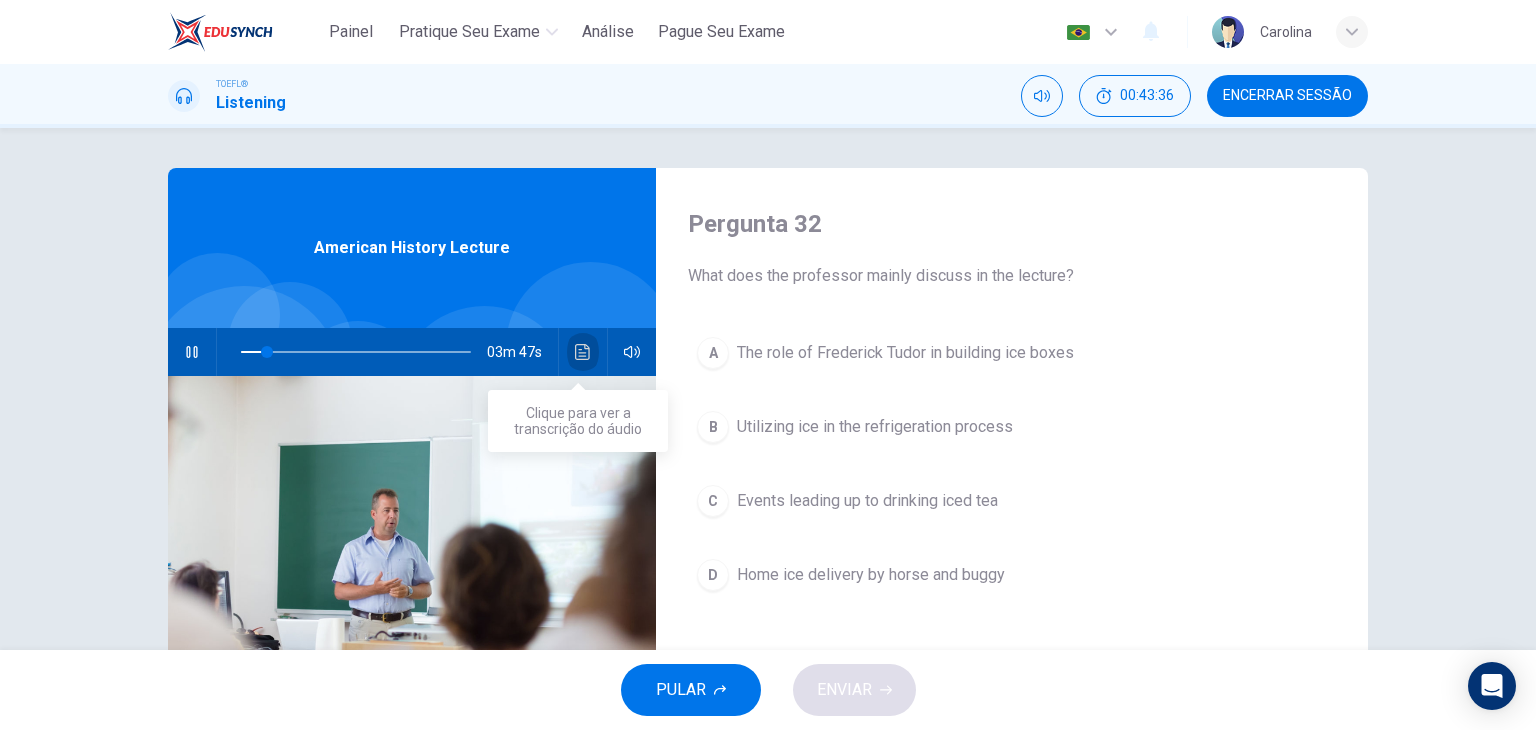 click 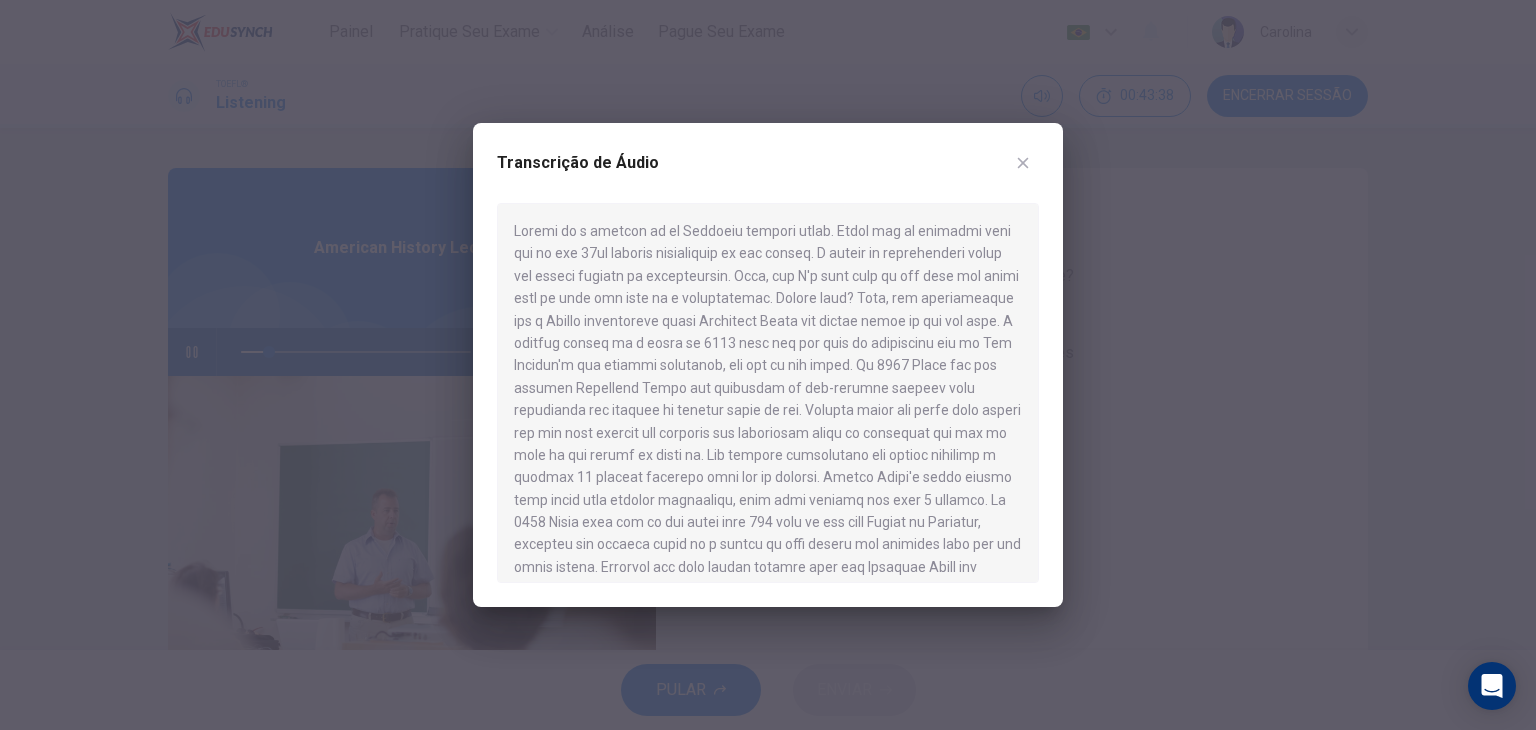 click at bounding box center [768, 365] 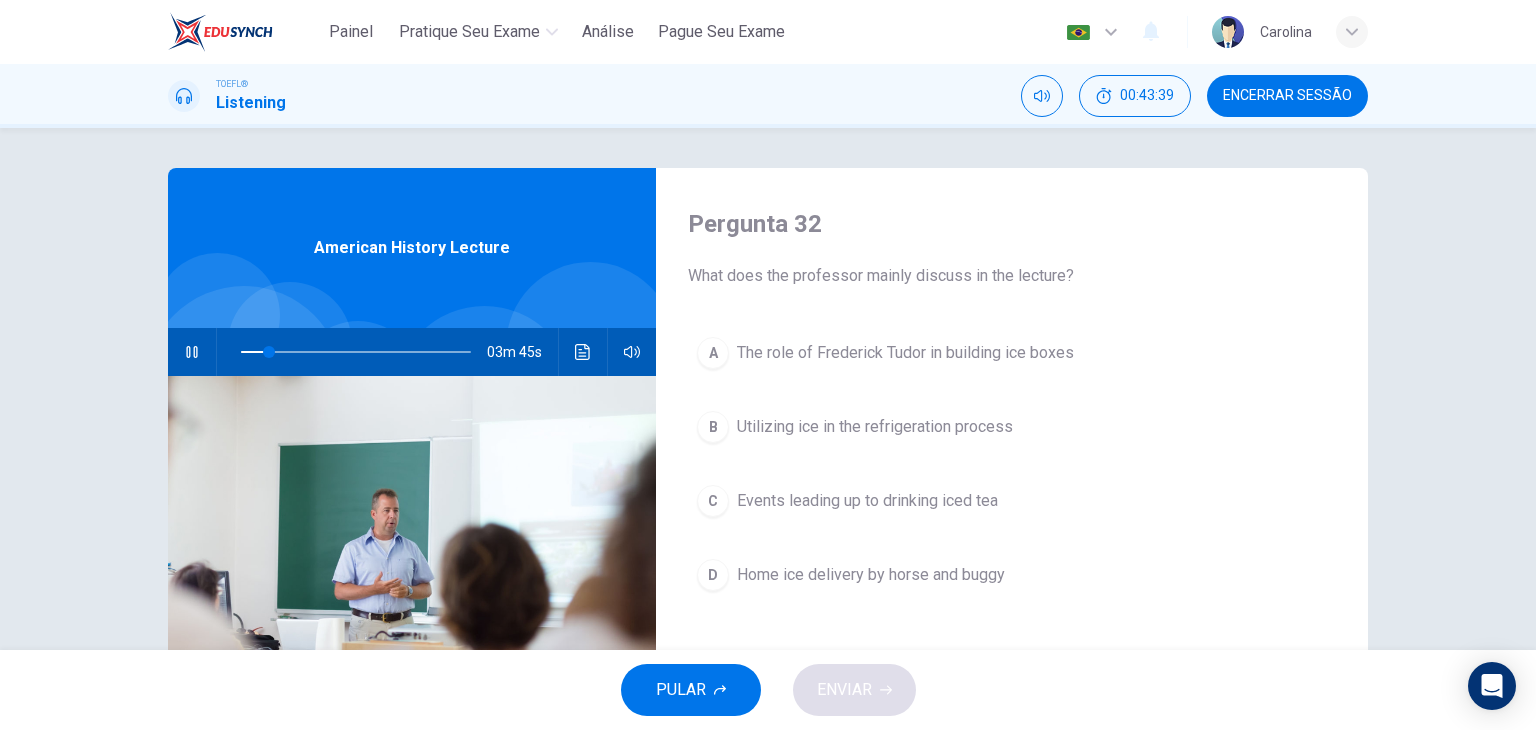 click 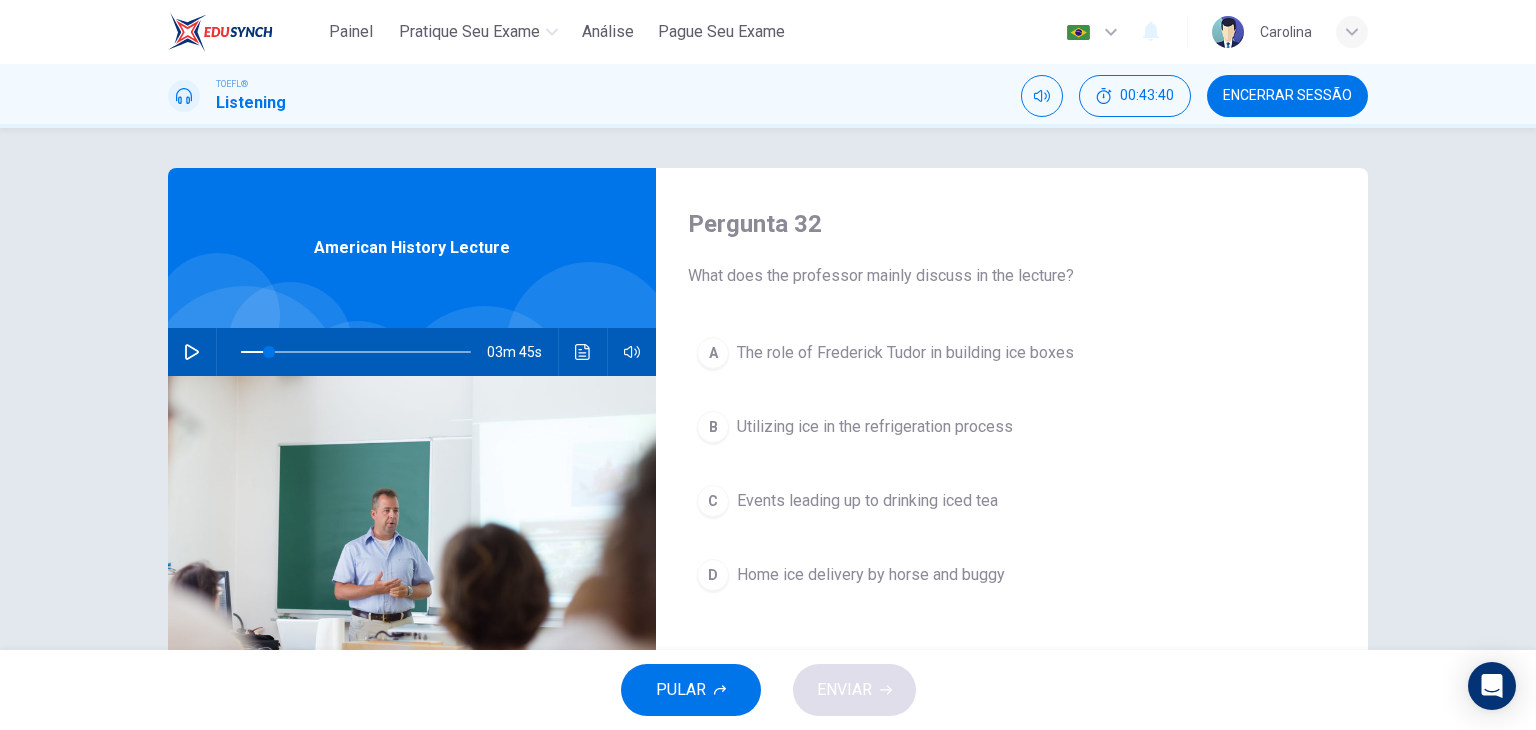 click at bounding box center (583, 352) 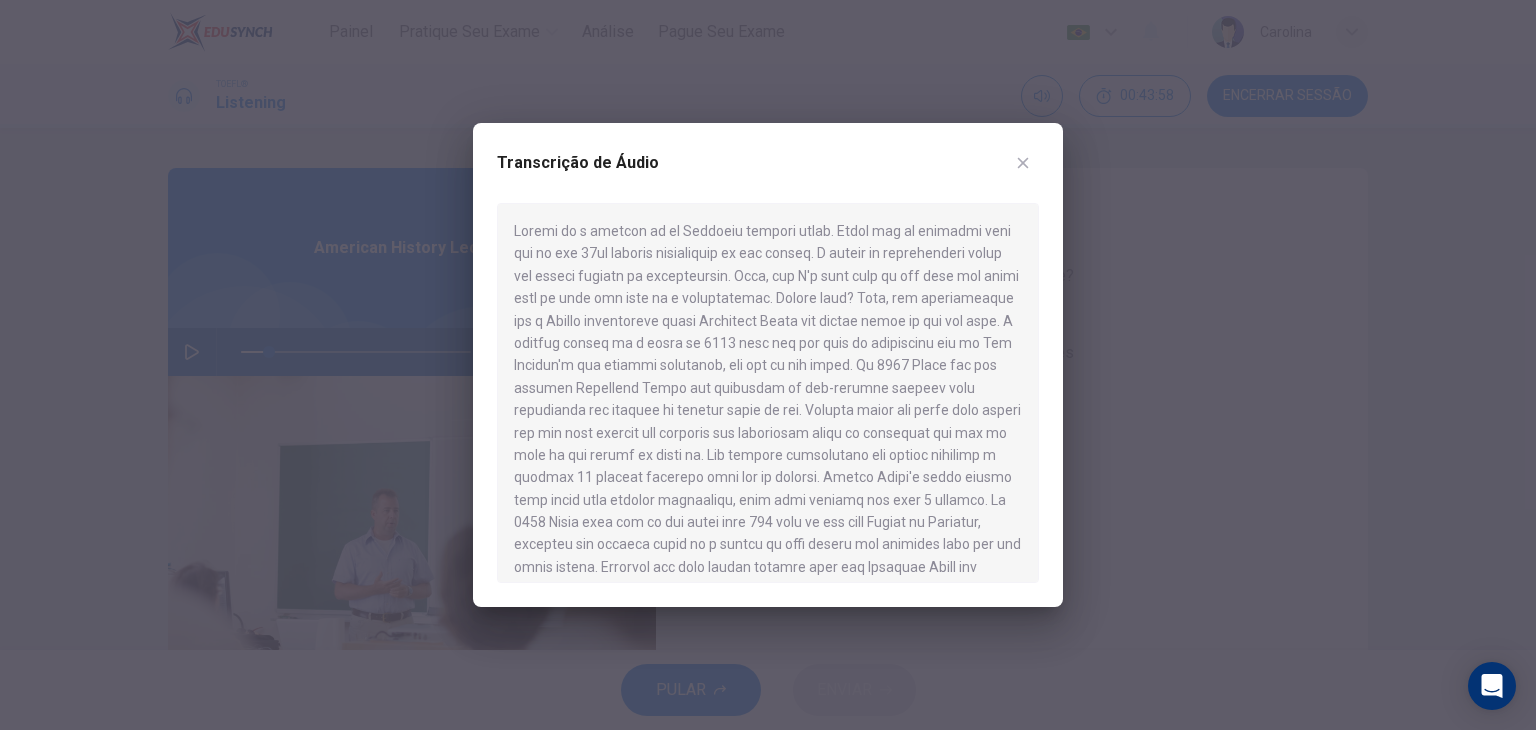 click at bounding box center [768, 365] 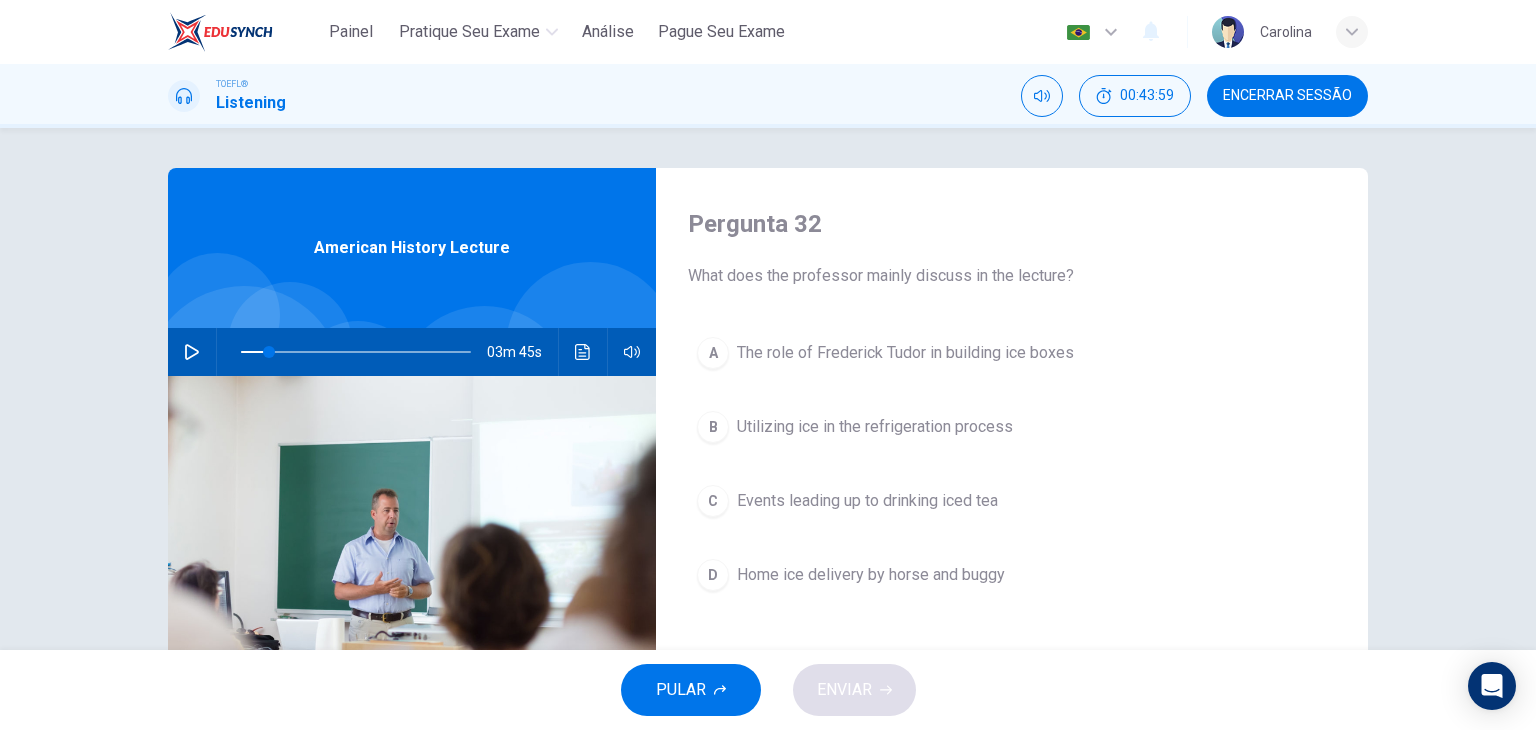click 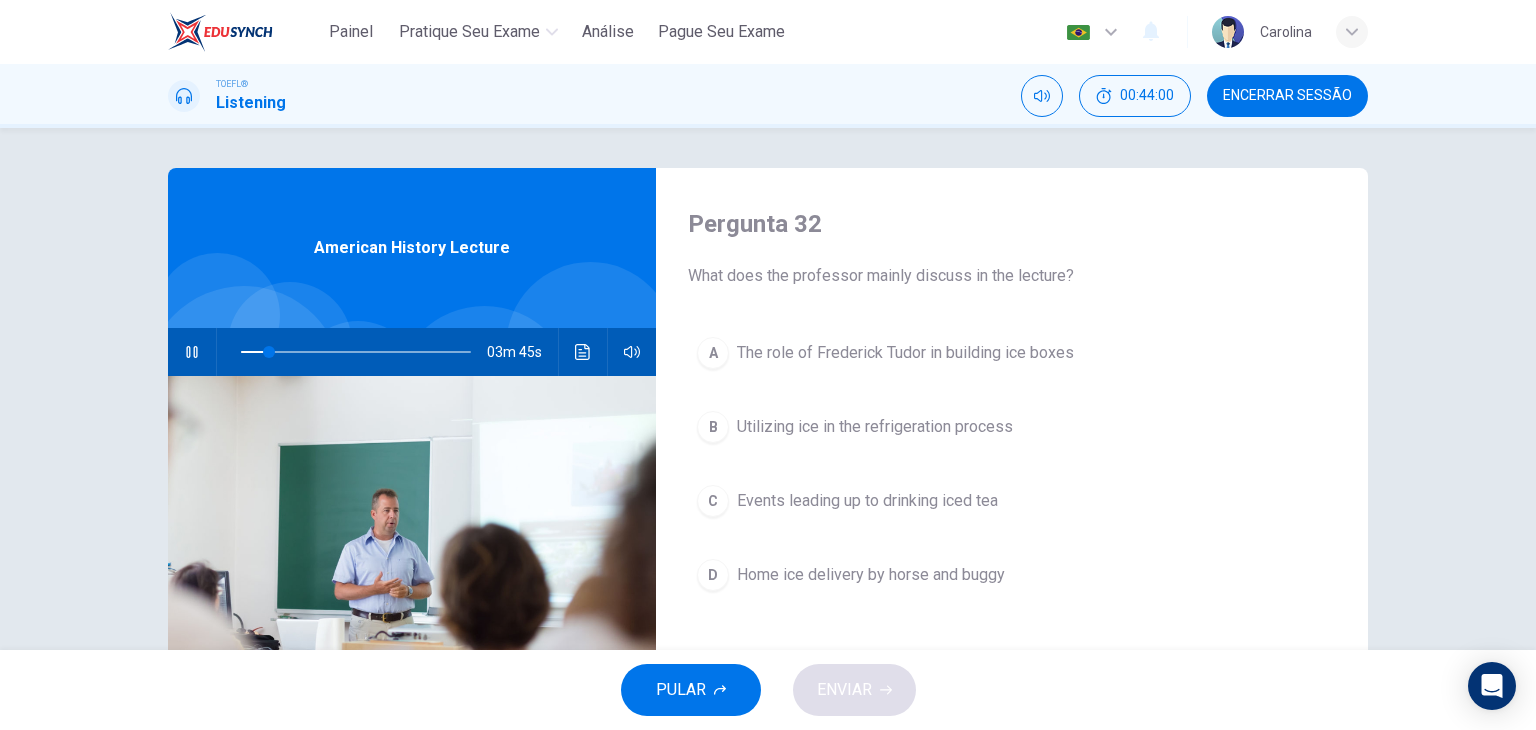 click 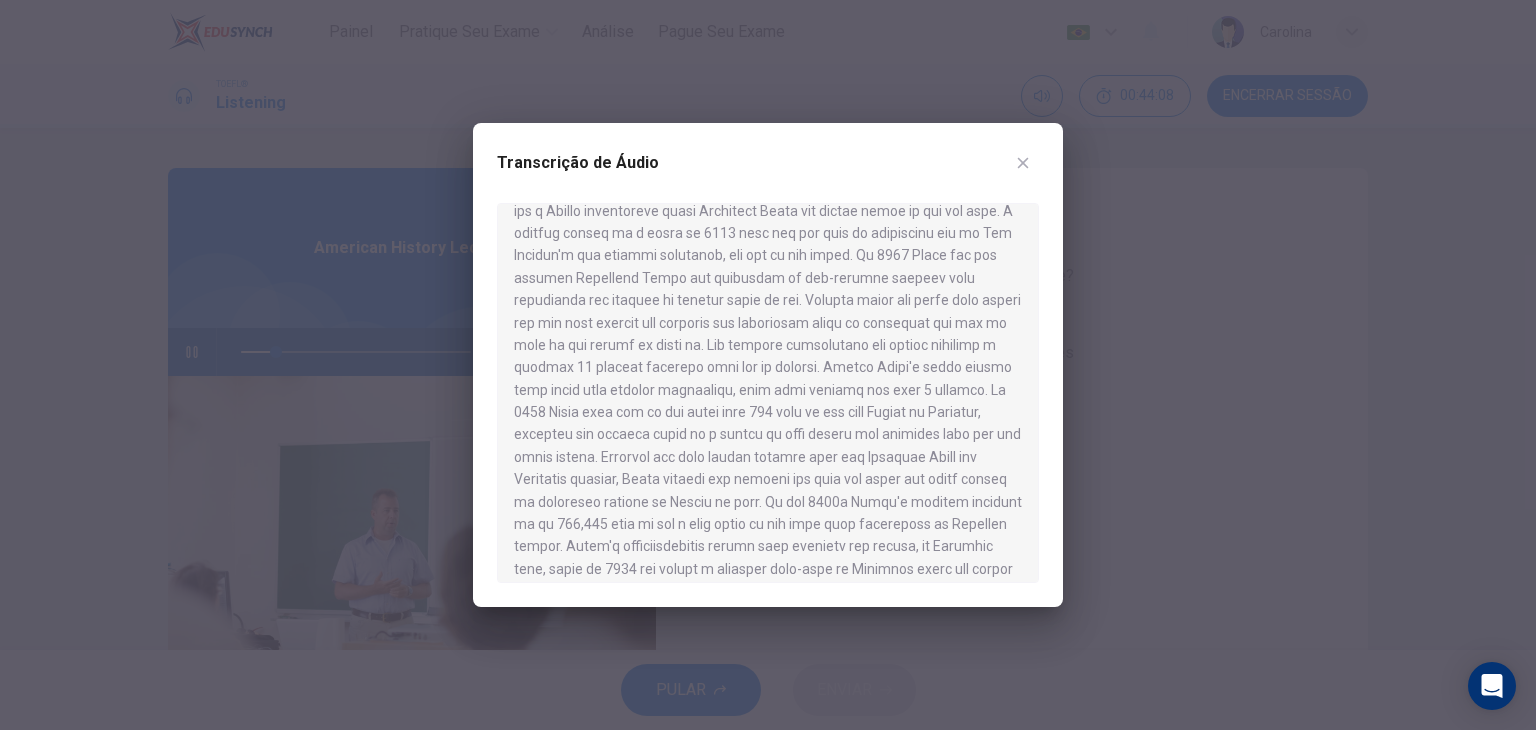 scroll, scrollTop: 115, scrollLeft: 0, axis: vertical 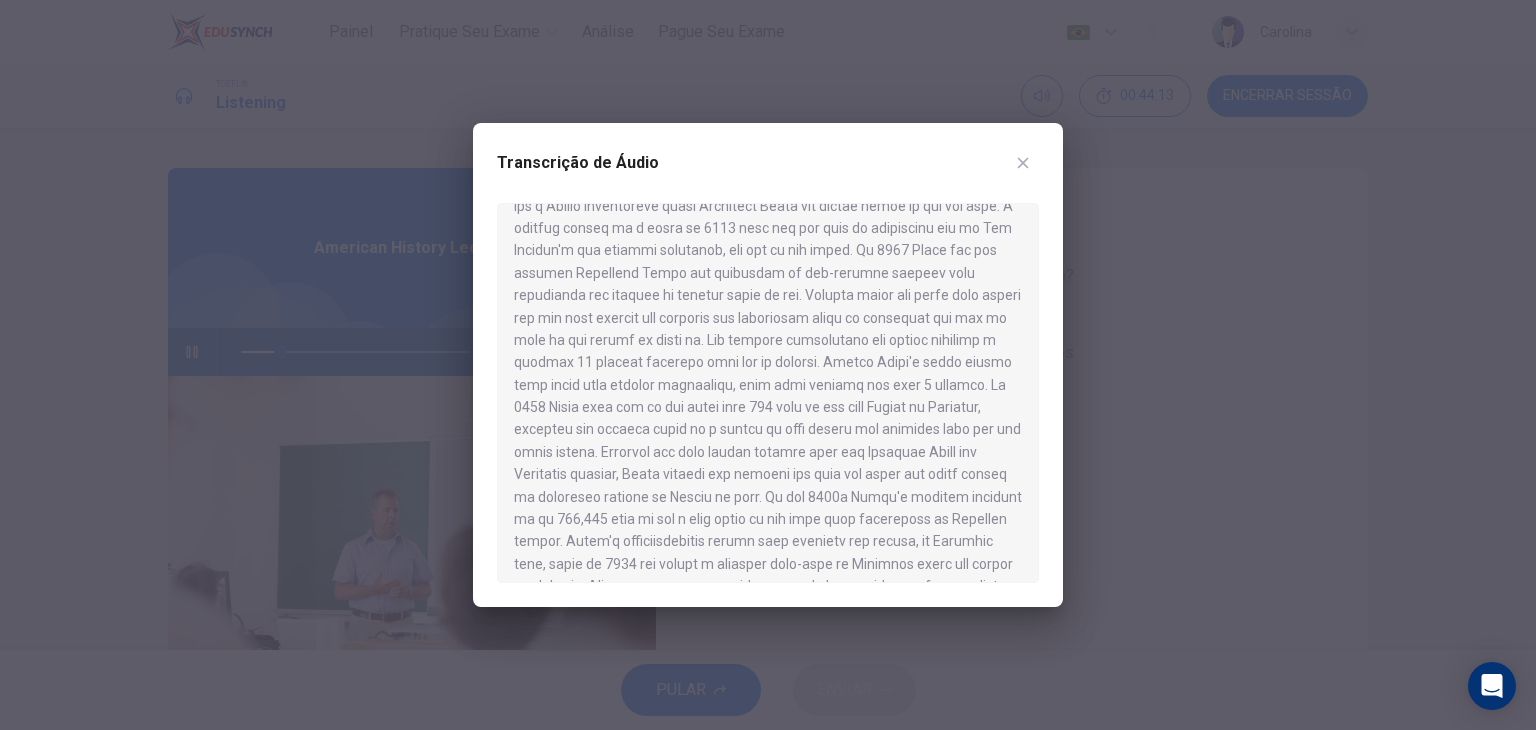 drag, startPoint x: 1038, startPoint y: 339, endPoint x: 1034, endPoint y: 383, distance: 44.181442 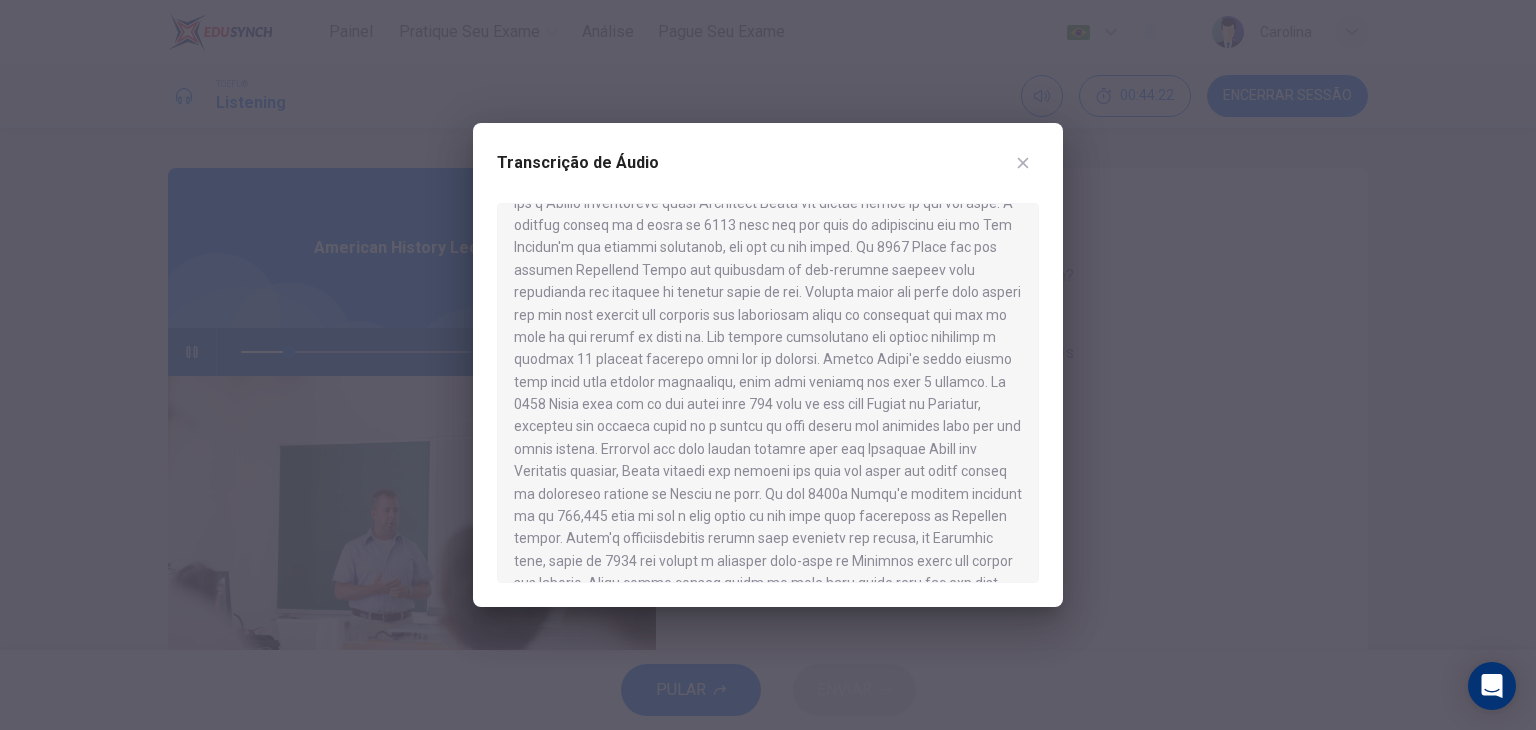 scroll, scrollTop: 131, scrollLeft: 0, axis: vertical 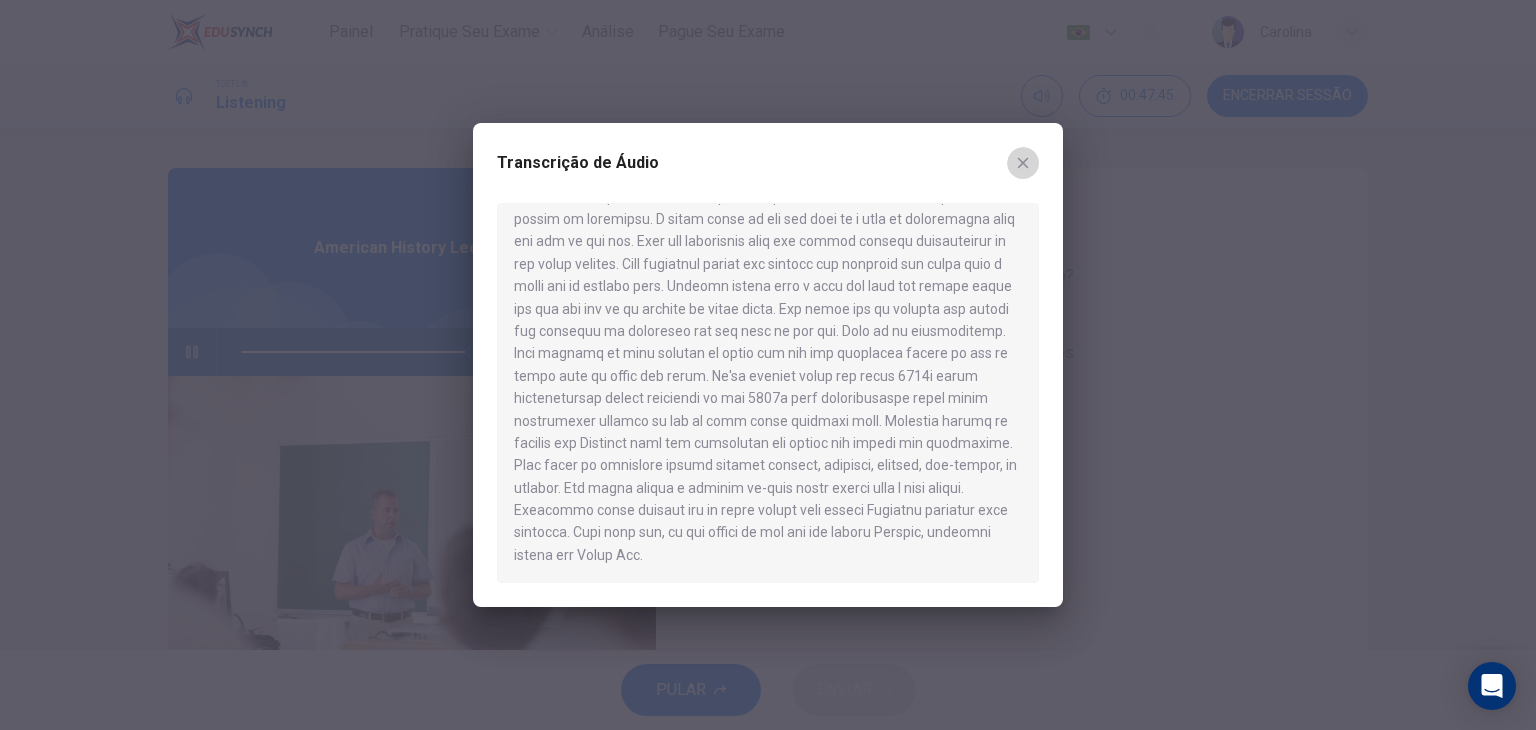 click 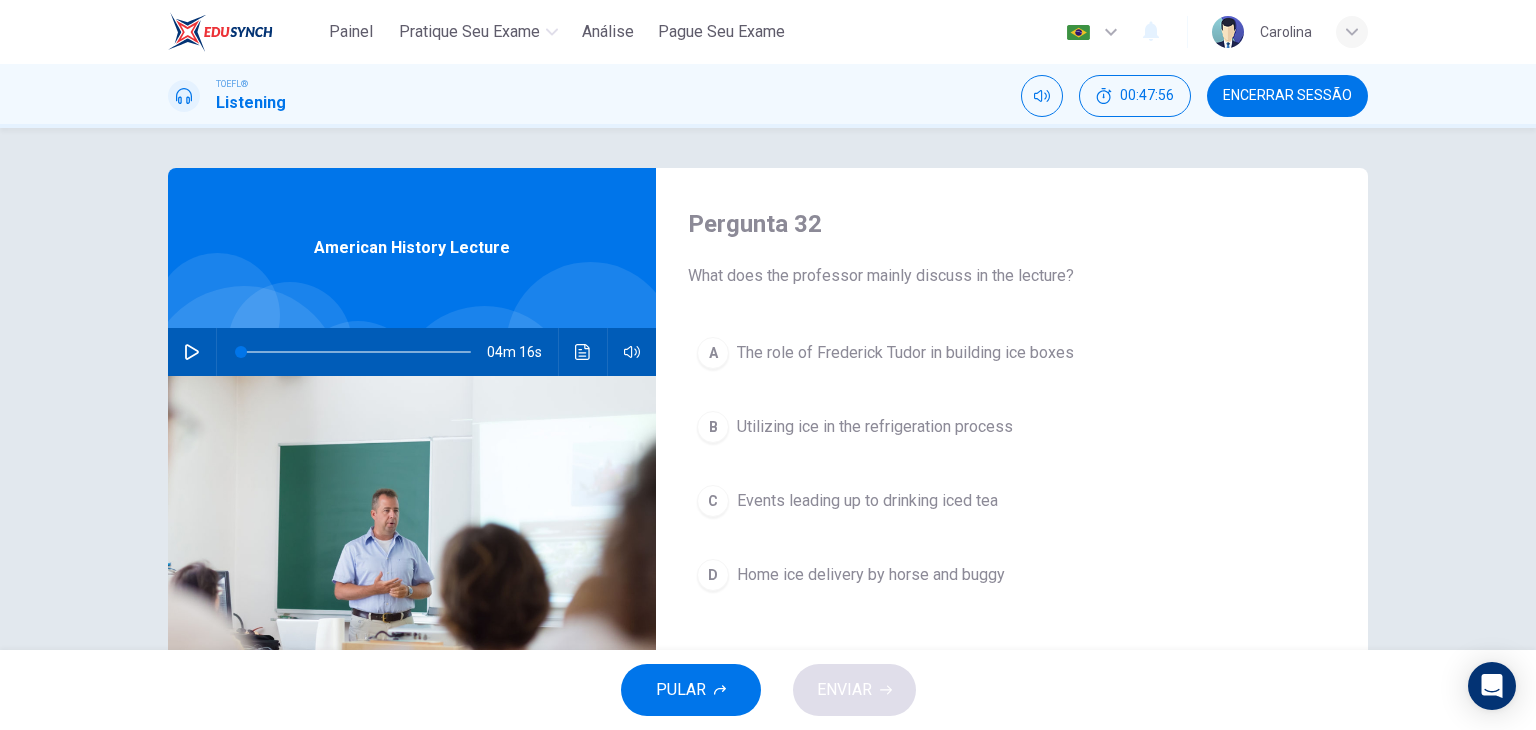click on "The role of Frederick Tudor in building ice boxes" at bounding box center [905, 353] 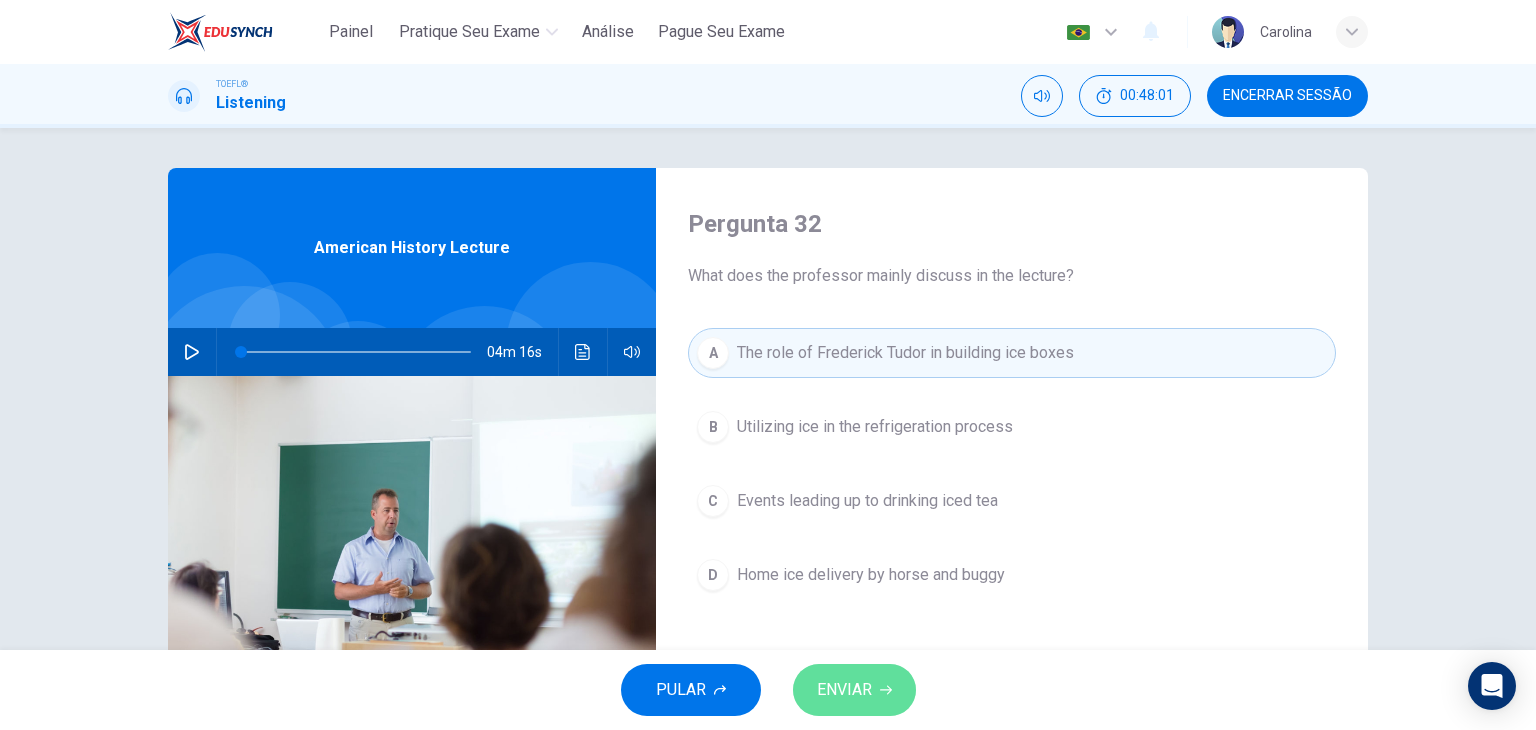 click 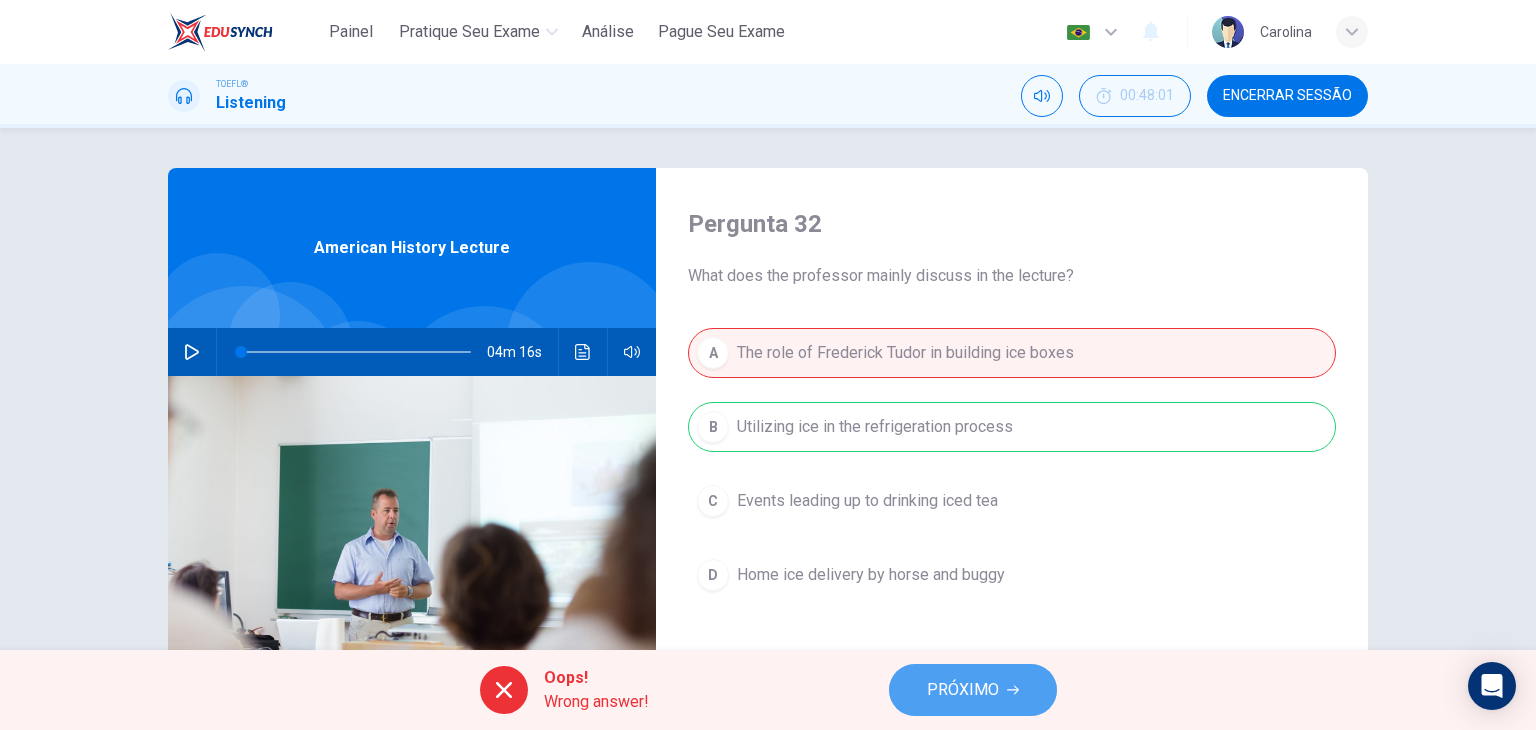 click on "PRÓXIMO" at bounding box center (963, 690) 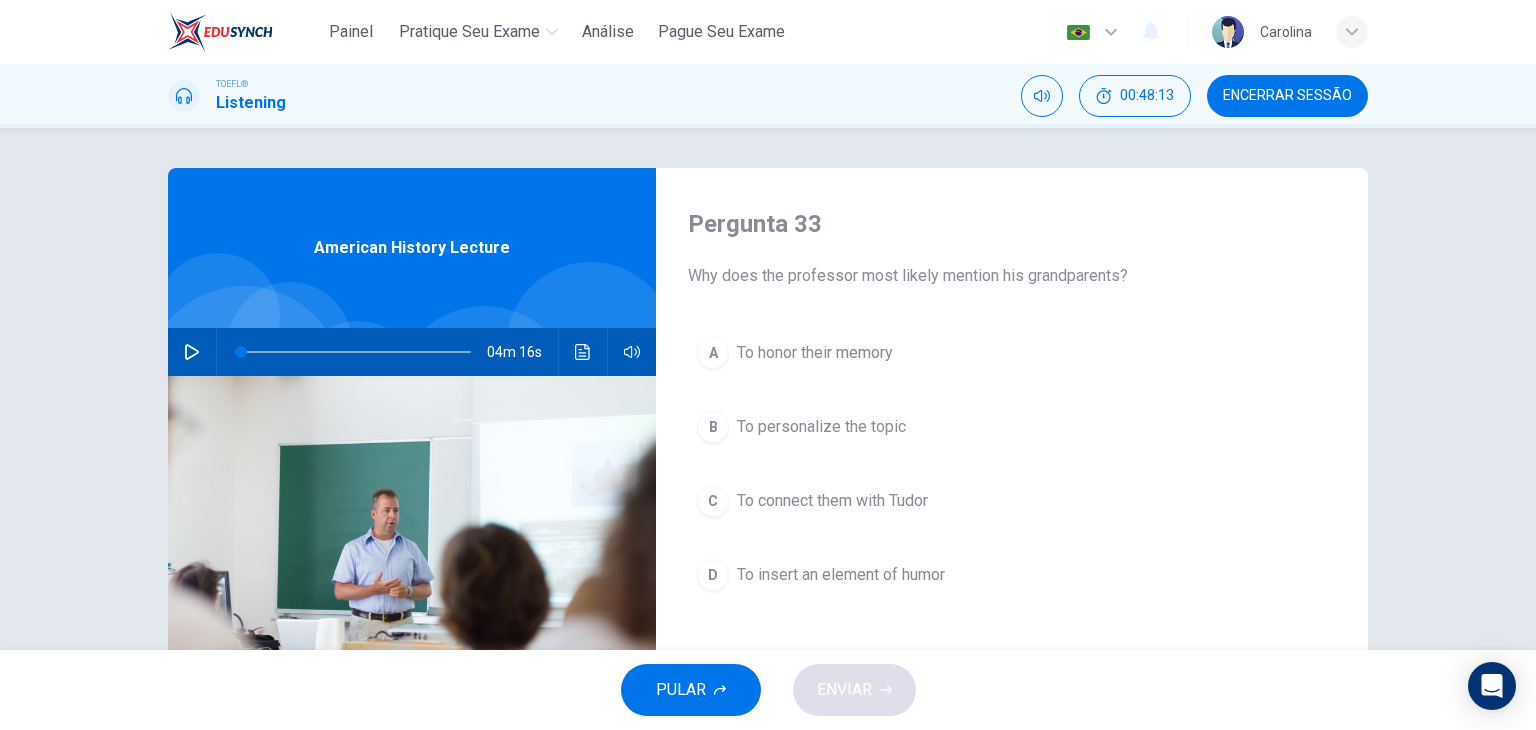 click on "To insert an element of humor" at bounding box center [841, 575] 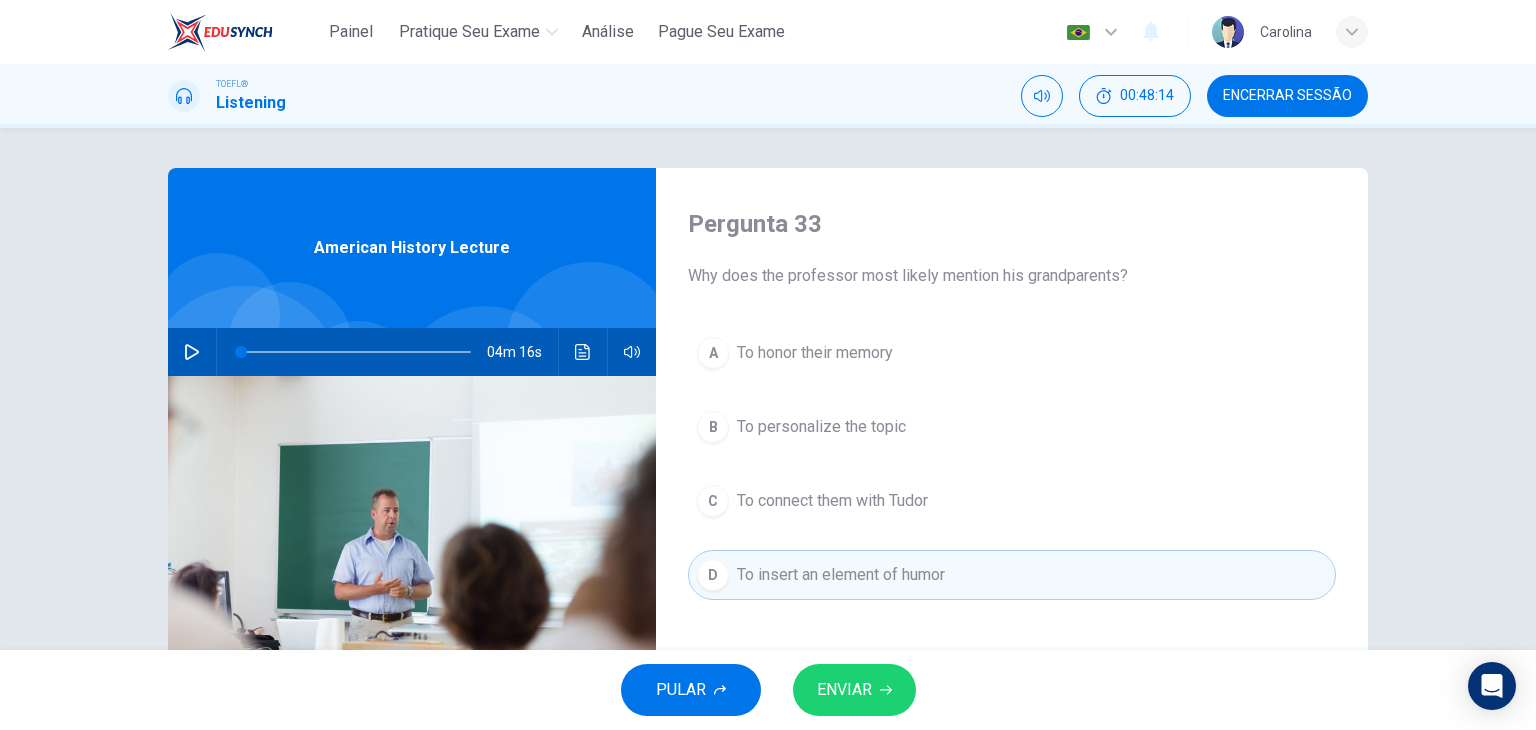 click on "ENVIAR" at bounding box center (844, 690) 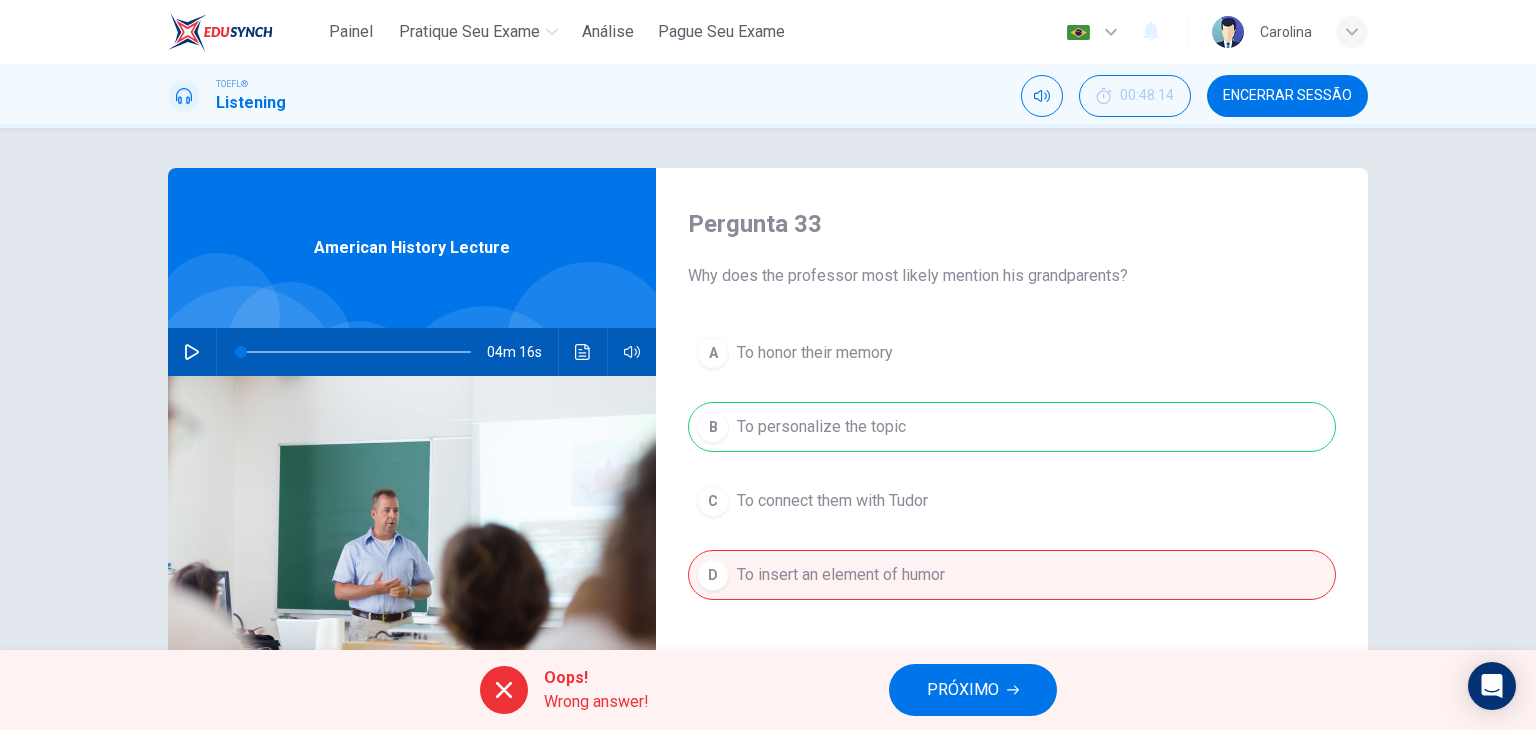 click on "PRÓXIMO" at bounding box center (963, 690) 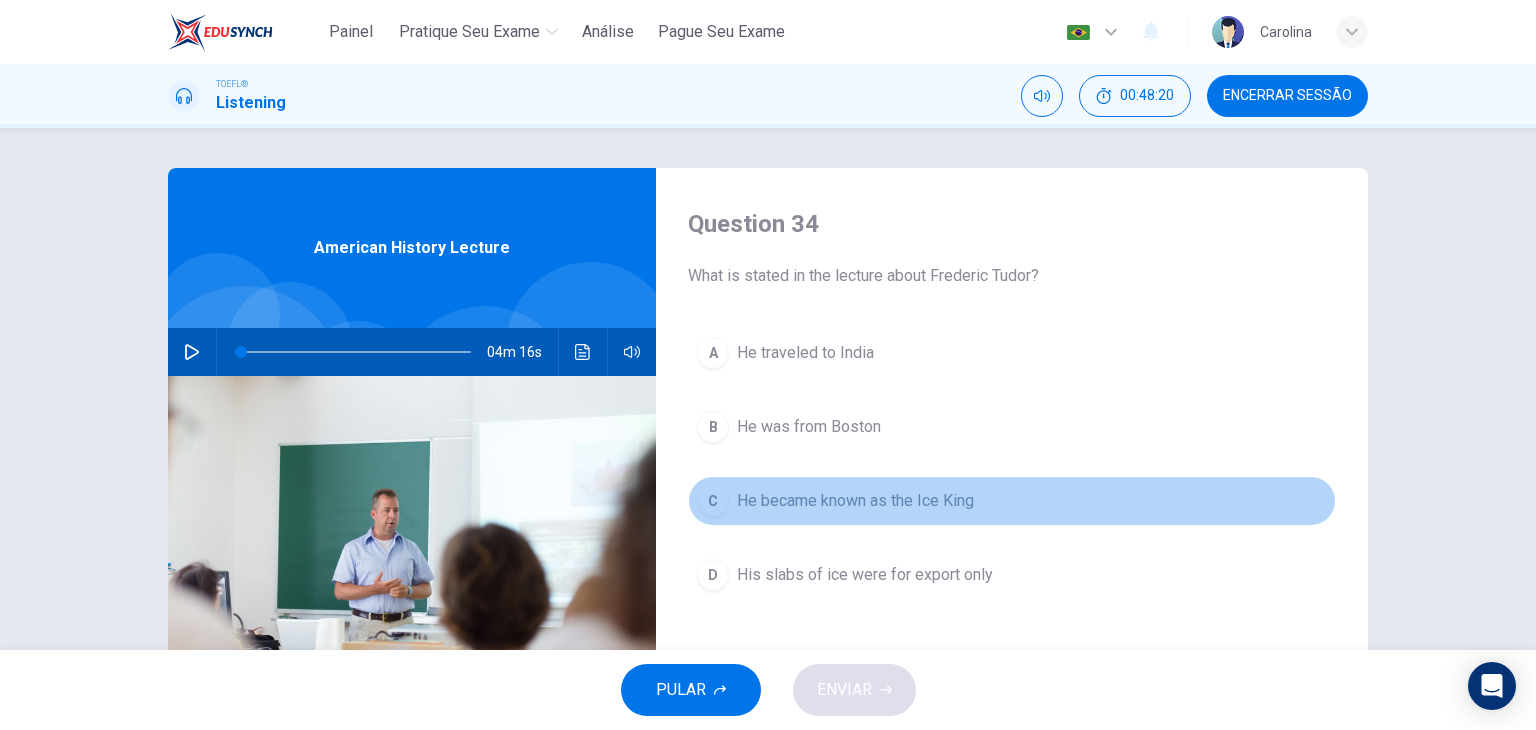 click on "C He became known as the Ice King" at bounding box center [1012, 501] 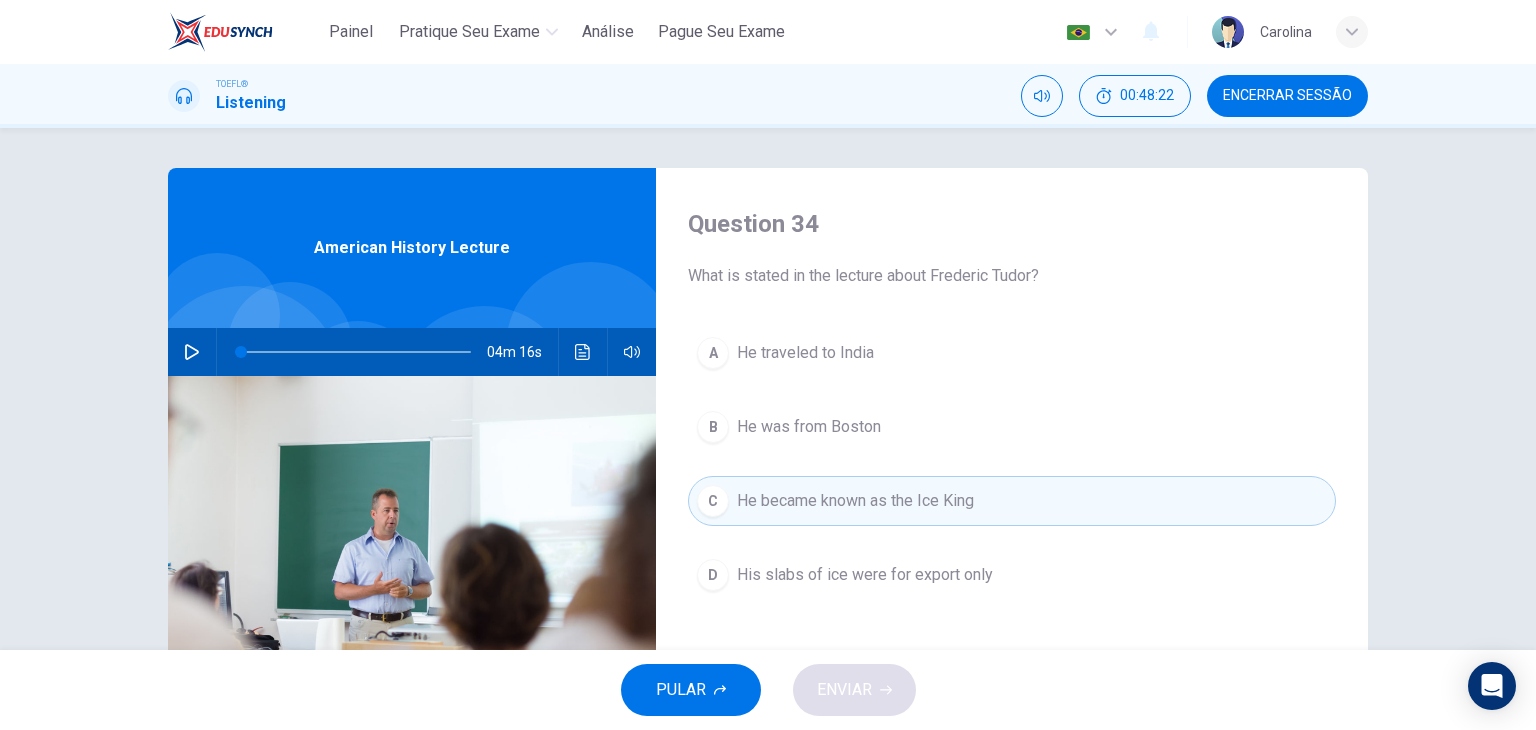 click on "He became known as the Ice King" at bounding box center [855, 501] 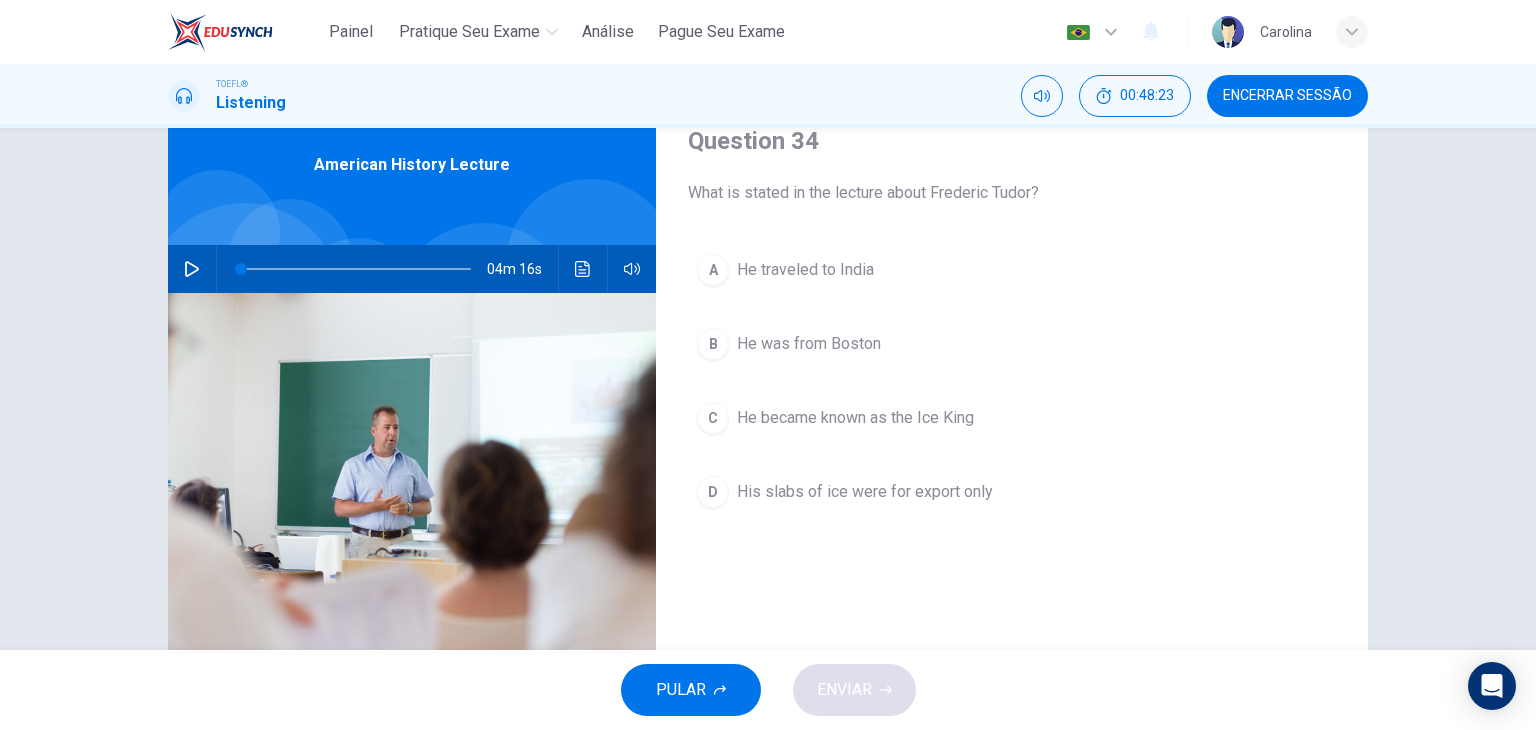 scroll, scrollTop: 200, scrollLeft: 0, axis: vertical 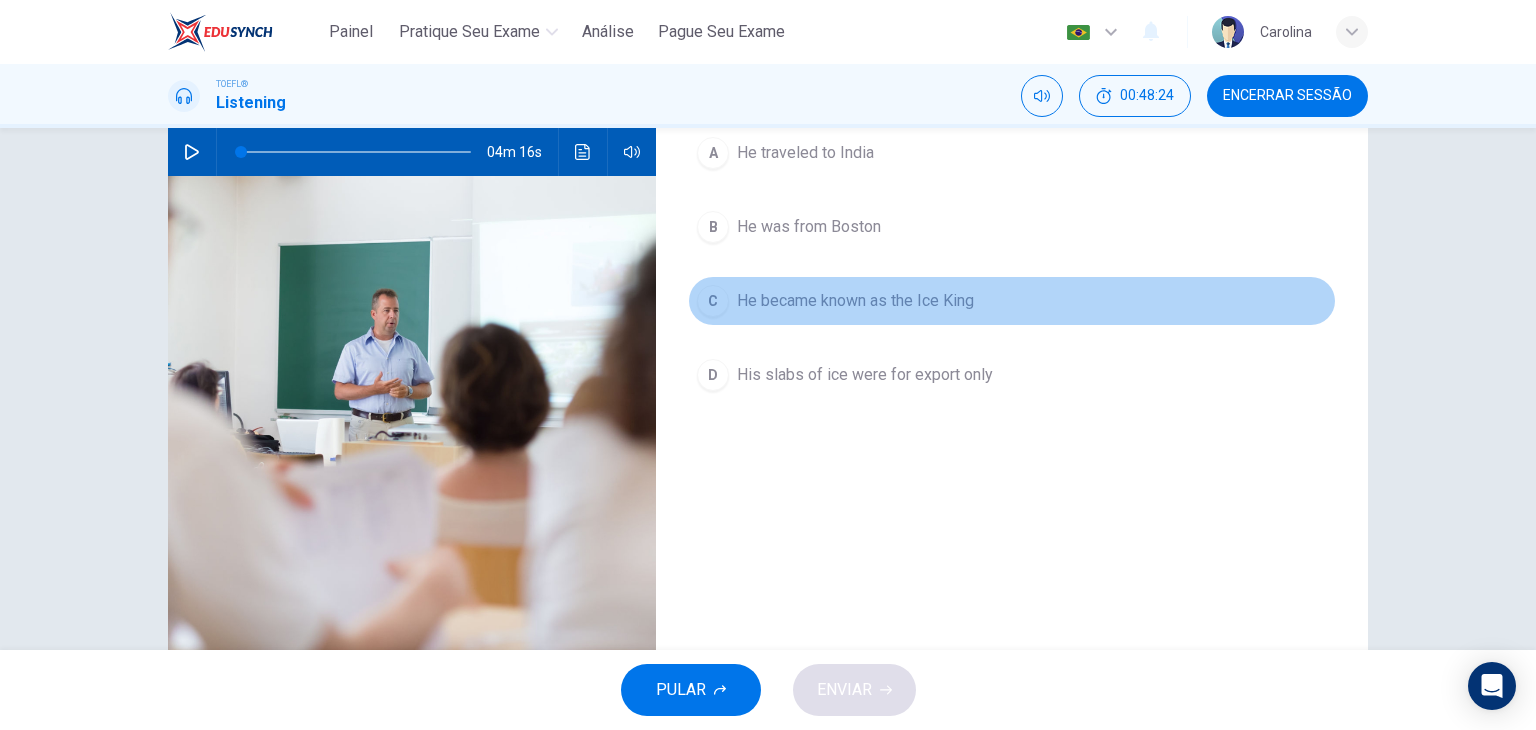 click on "C" at bounding box center (713, 301) 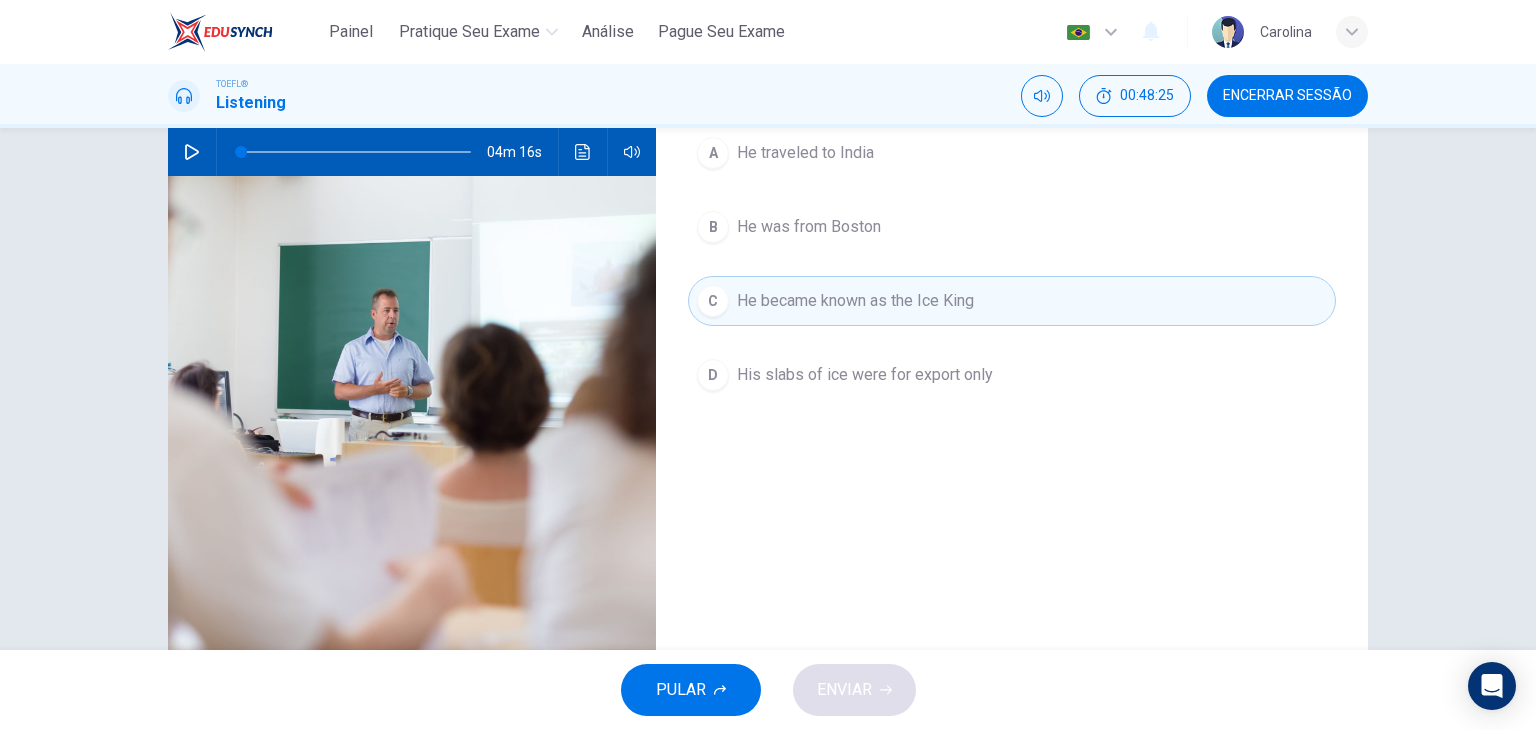 click on "D" at bounding box center (713, 375) 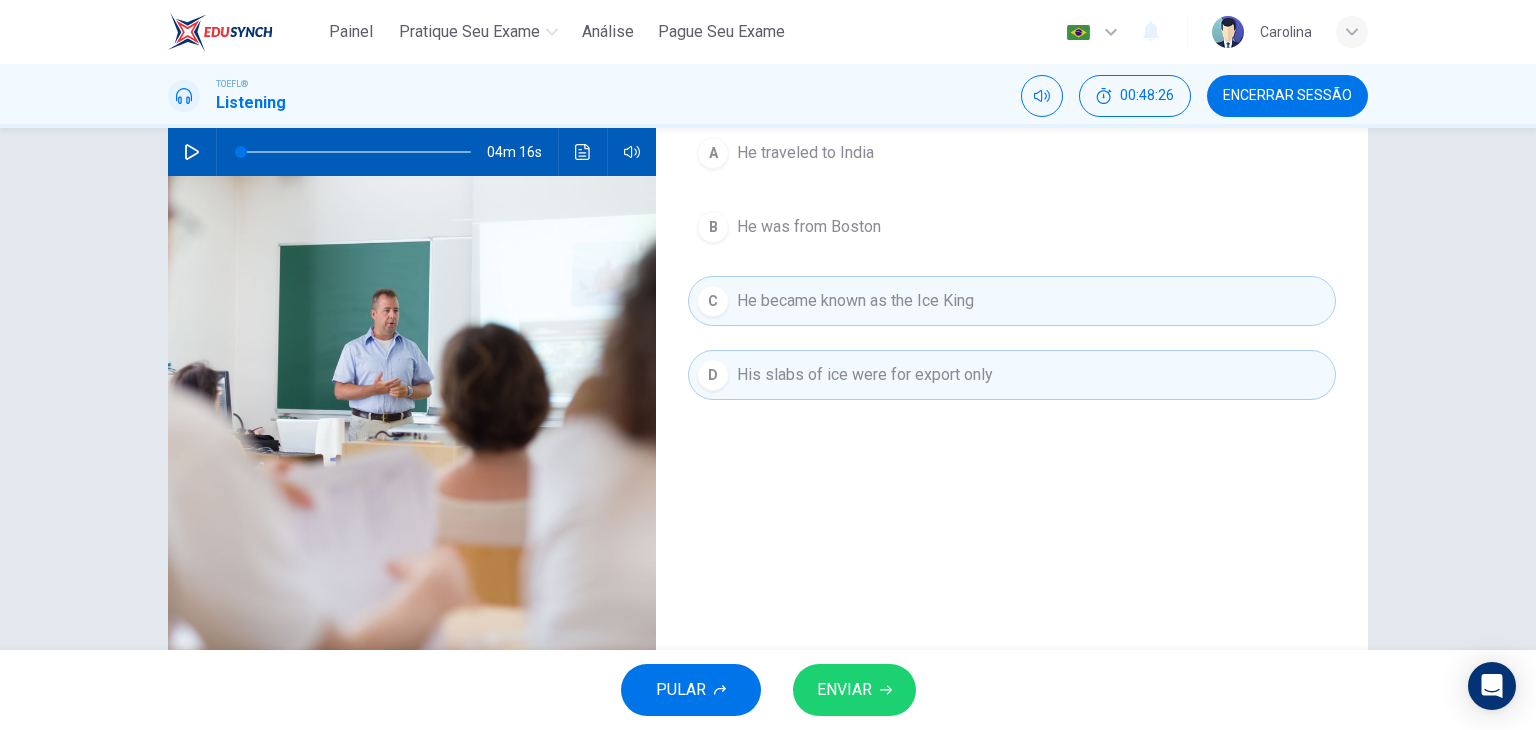 click on "Question 34 What is stated in the lecture about Frederic Tudor? A He traveled to India B He was from Boston C He became known as the Ice King D His slabs of ice were for export only" at bounding box center (1012, 315) 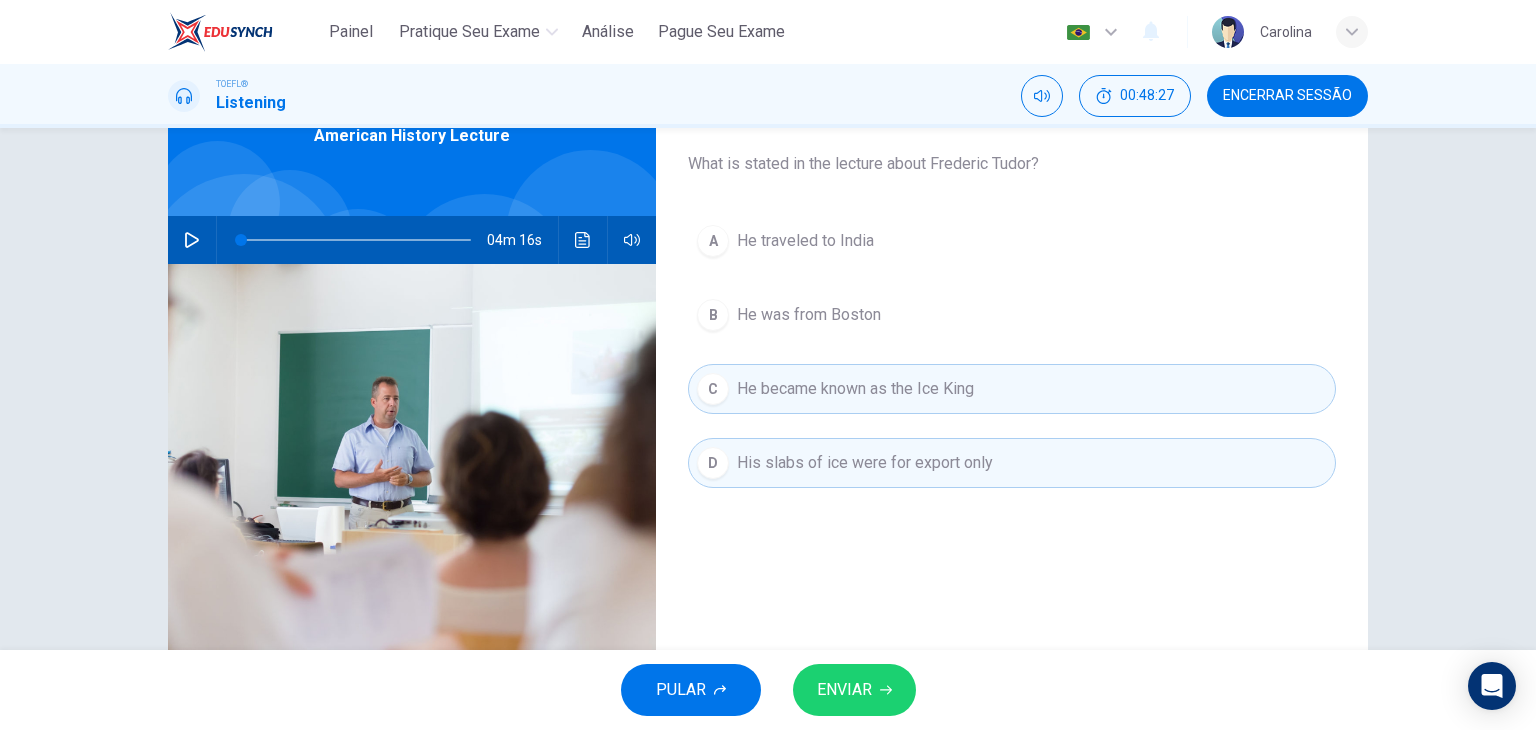 scroll, scrollTop: 0, scrollLeft: 0, axis: both 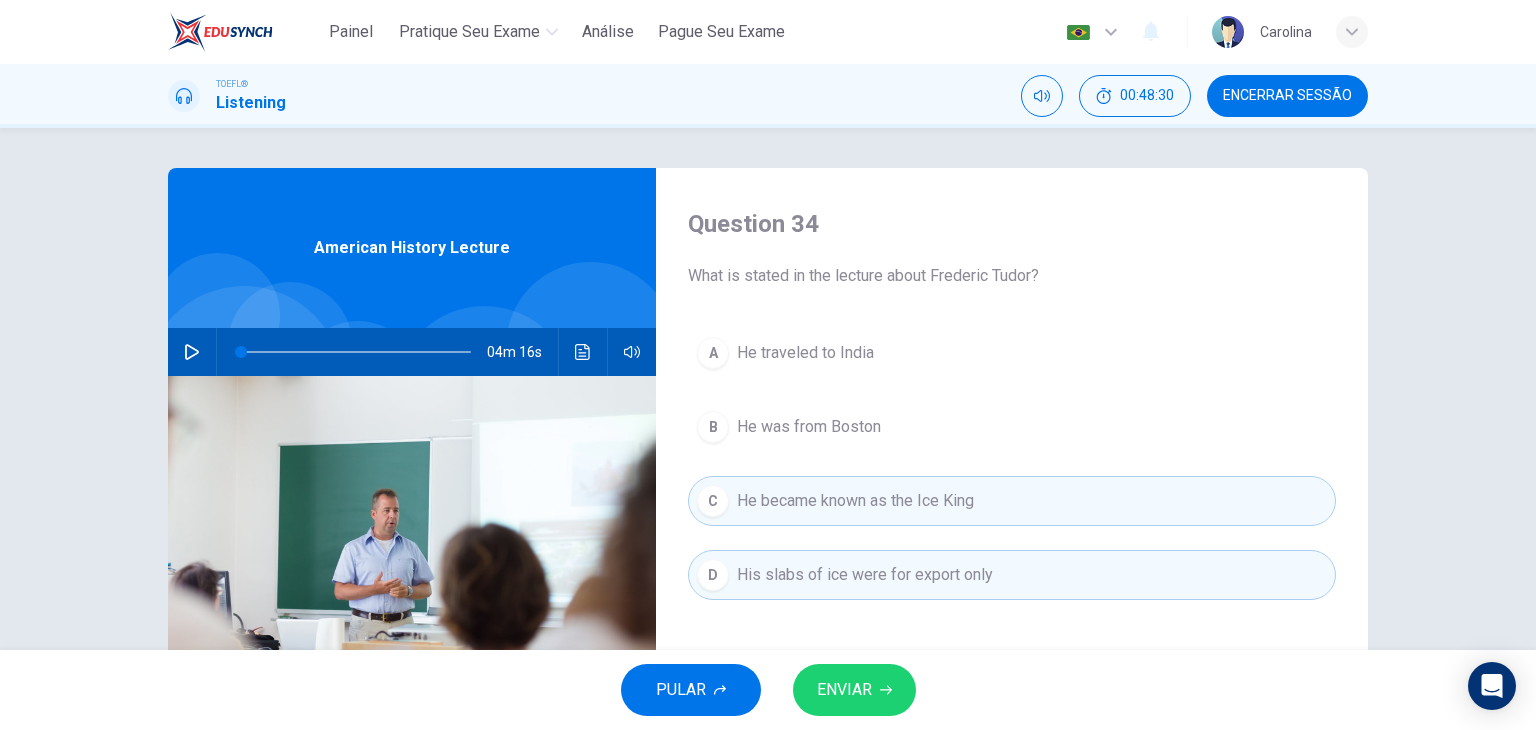 click on "B He was from Boston" at bounding box center [1012, 427] 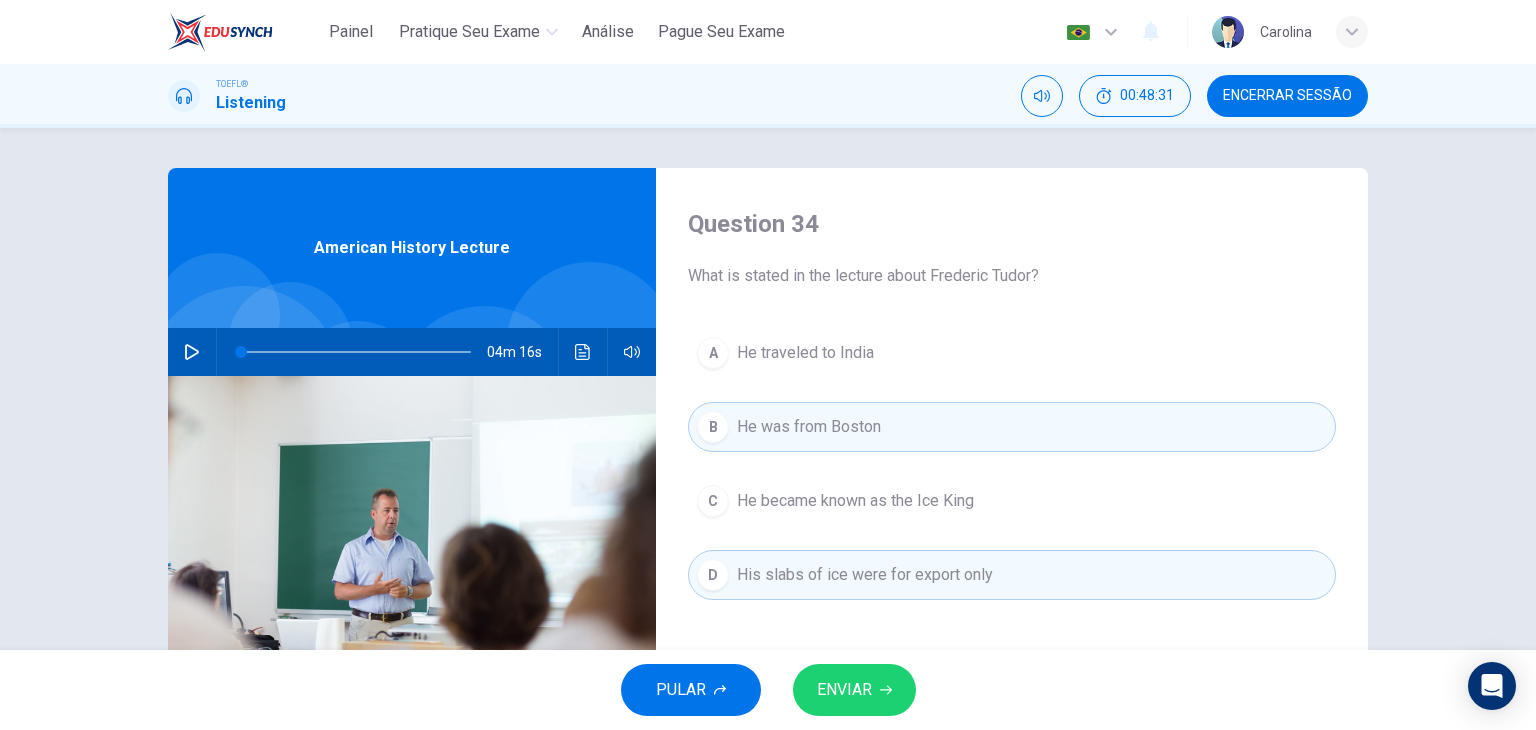 click on "He became known as the Ice King" at bounding box center (855, 501) 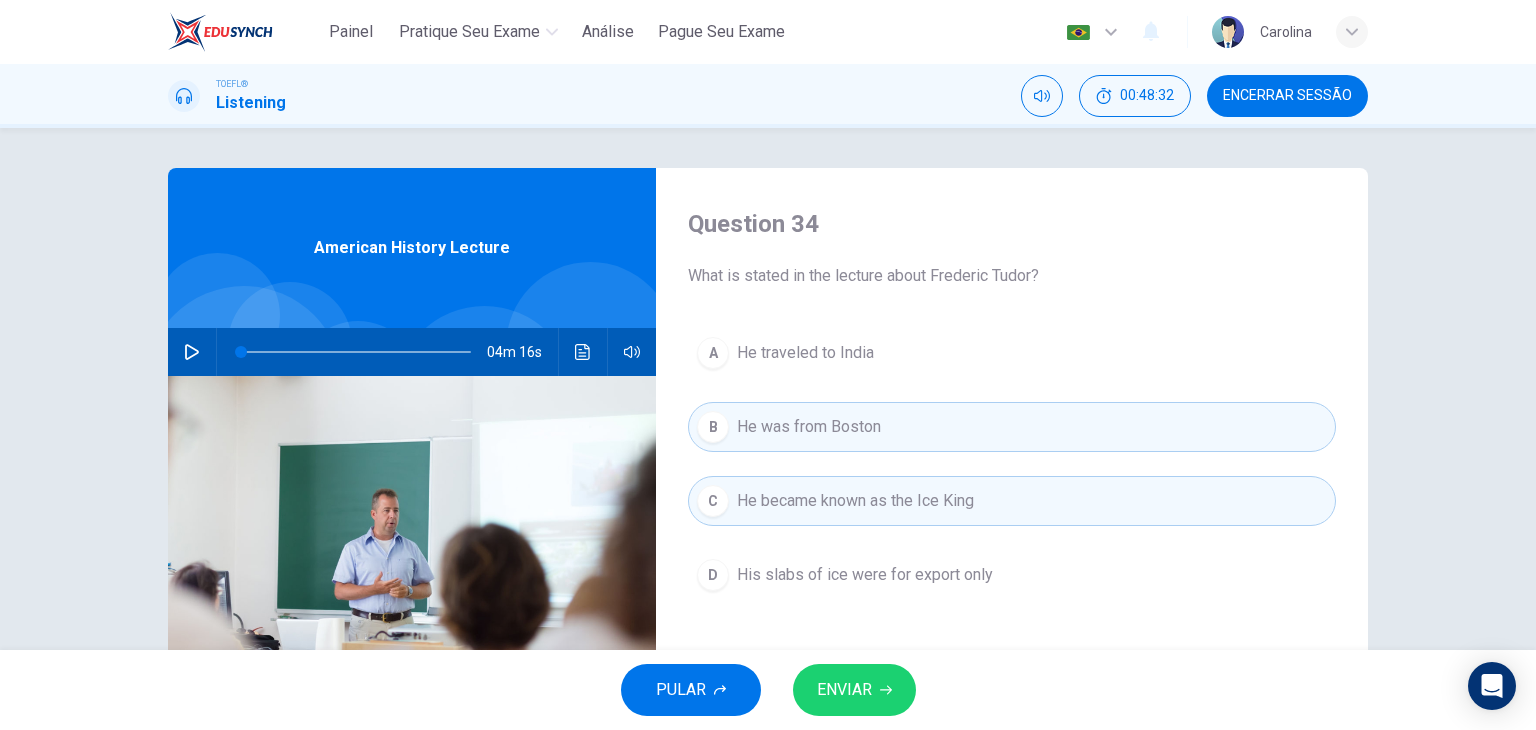 click on "He became known as the Ice King" at bounding box center (855, 501) 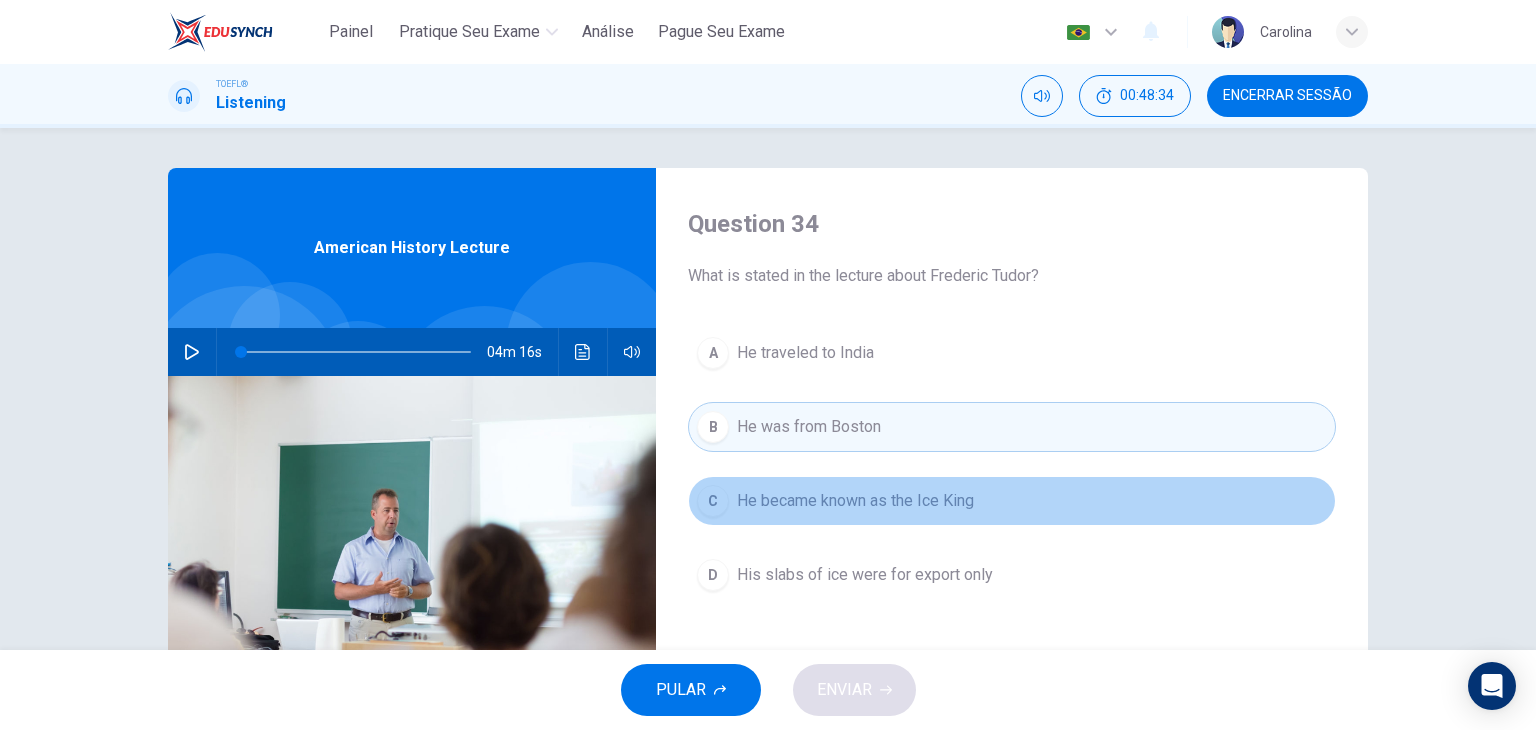 click on "He became known as the Ice King" at bounding box center [855, 501] 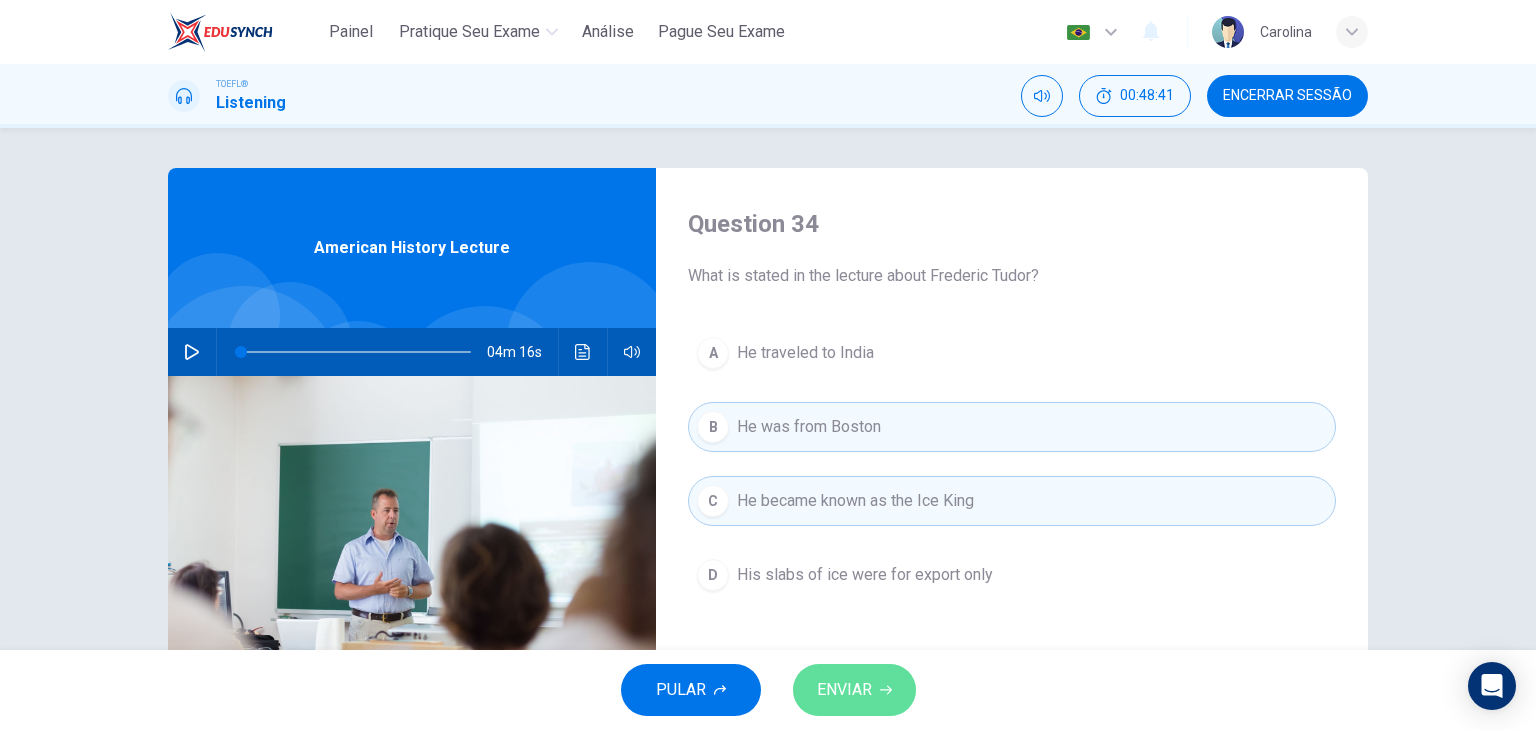 click on "ENVIAR" at bounding box center (844, 690) 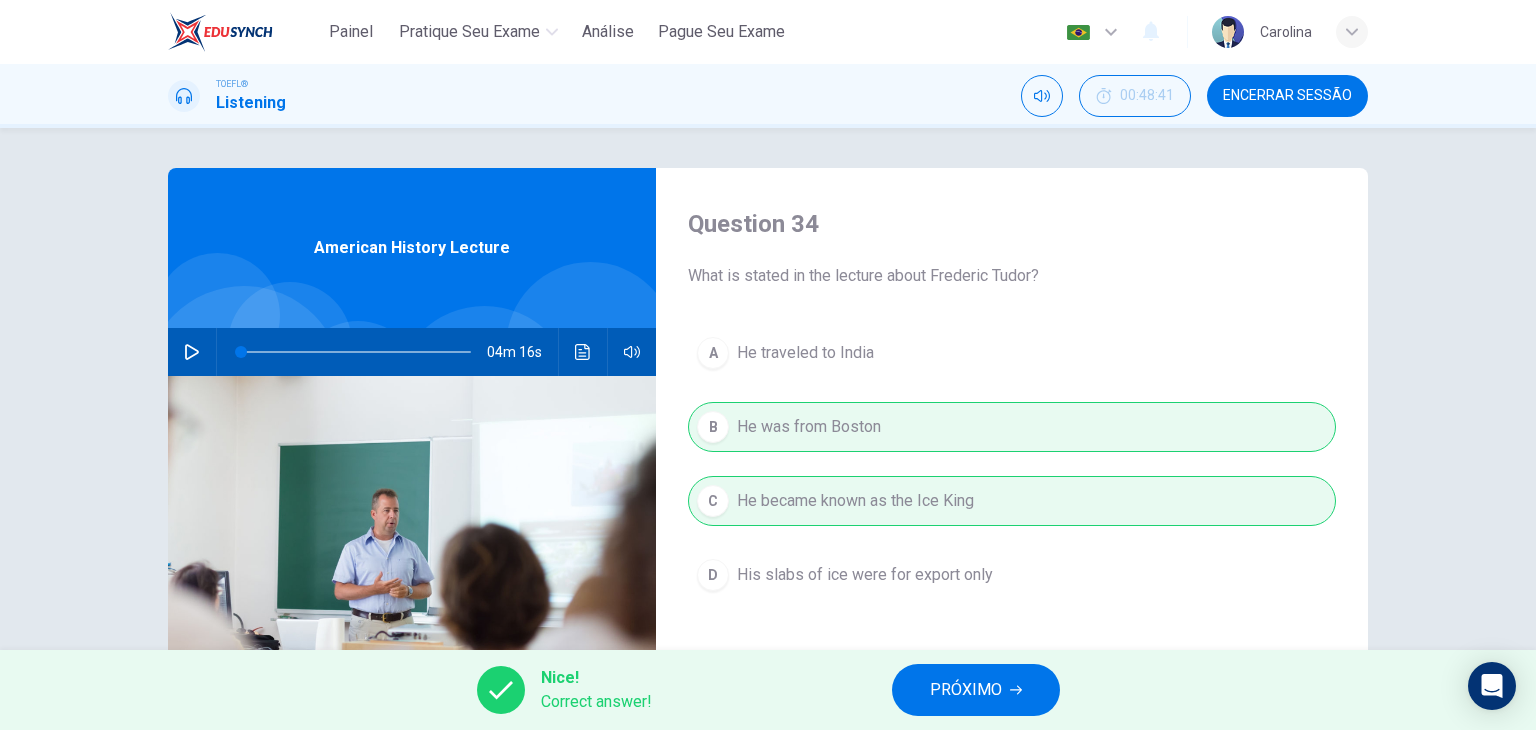 click on "PRÓXIMO" at bounding box center [966, 690] 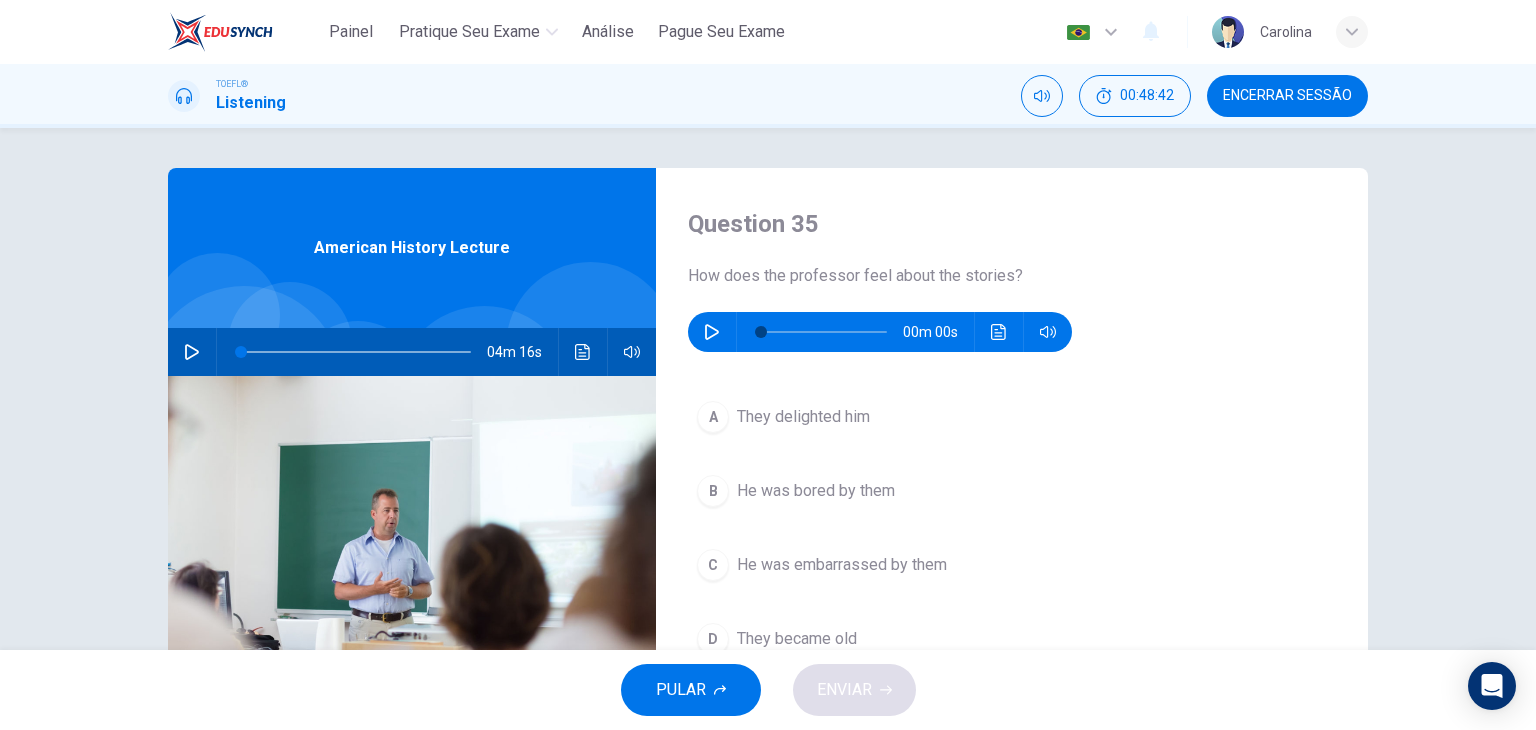 click at bounding box center [712, 332] 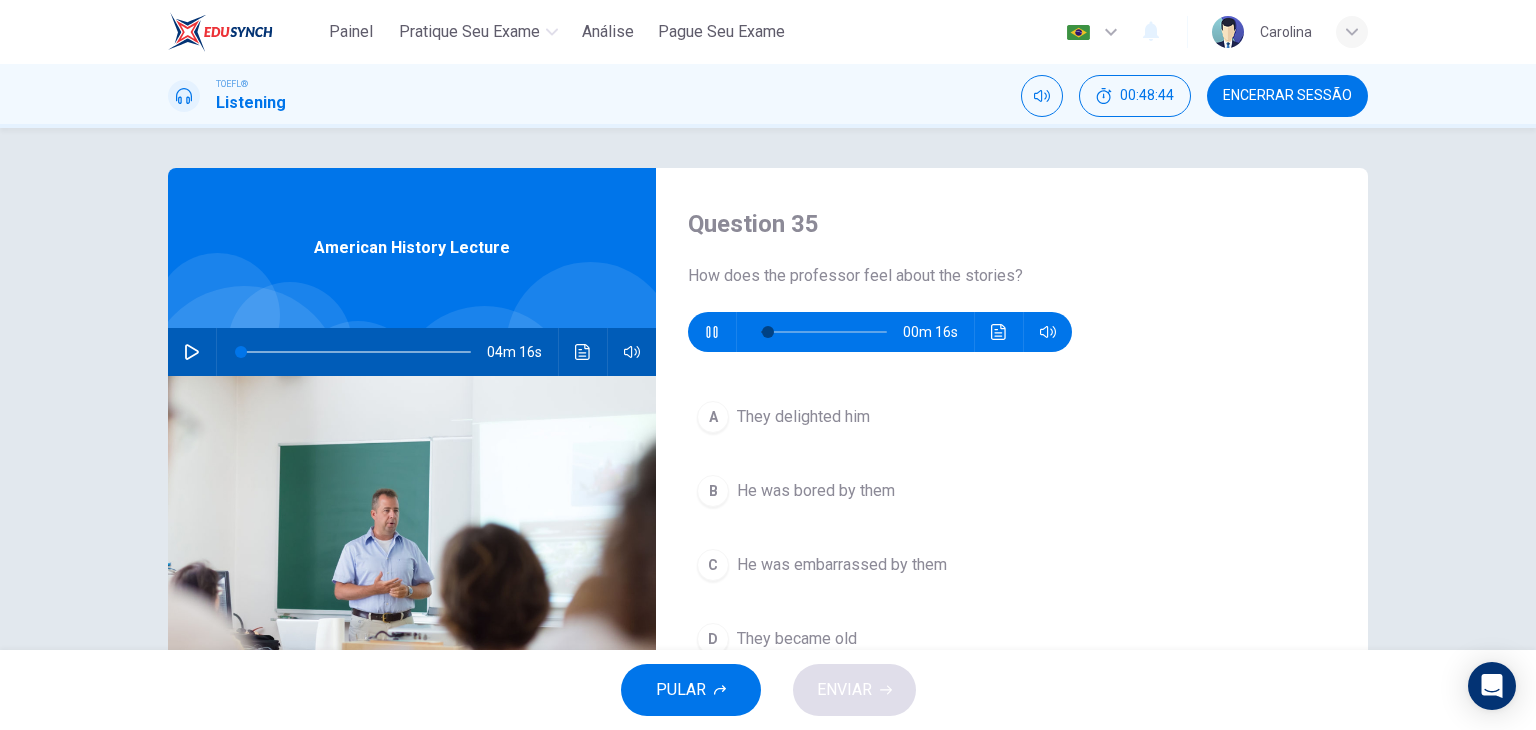 click on "Question 35 How does the professor feel about the stories? 00m 16s A They delighted him B He was bored by them C He was embarrassed by them D They became old" at bounding box center [1012, 515] 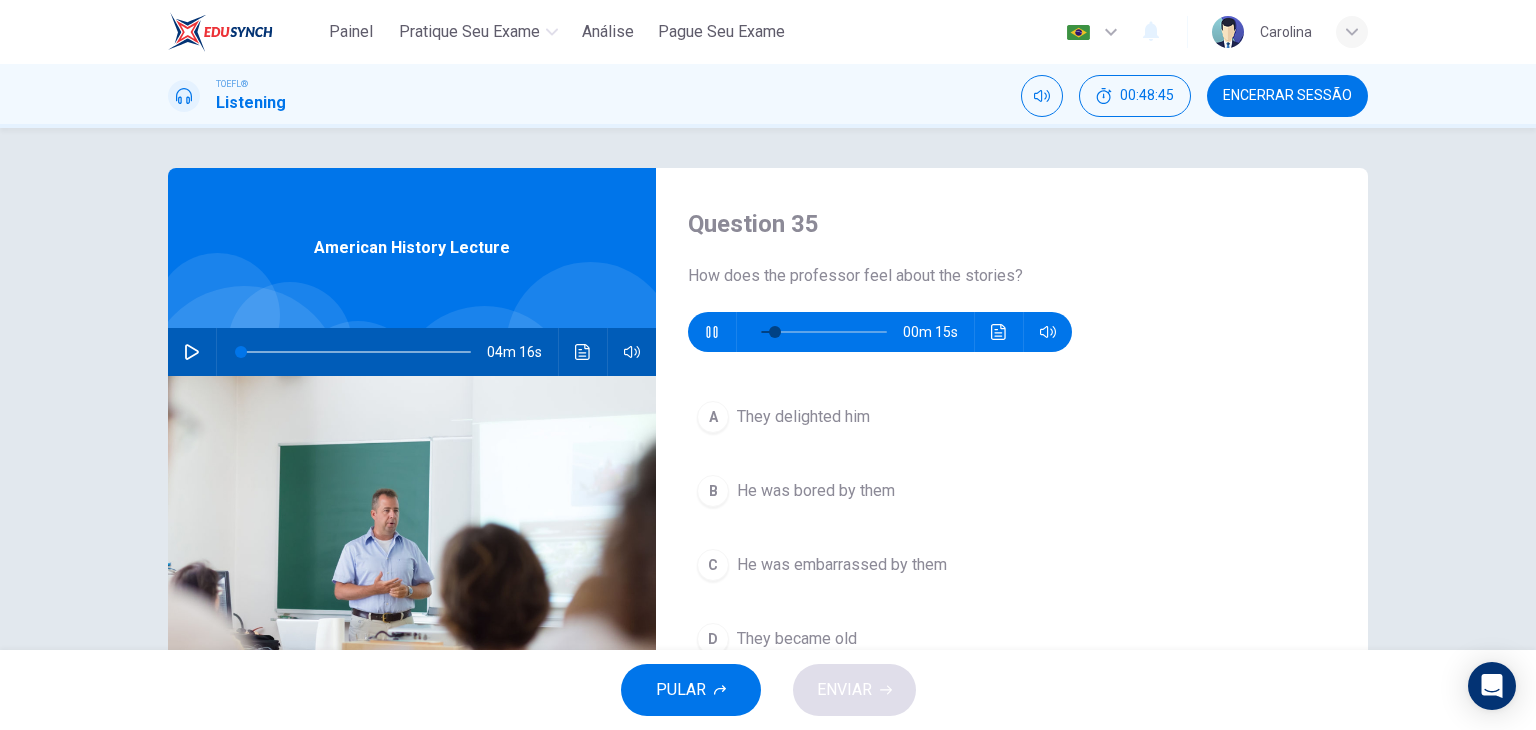 click 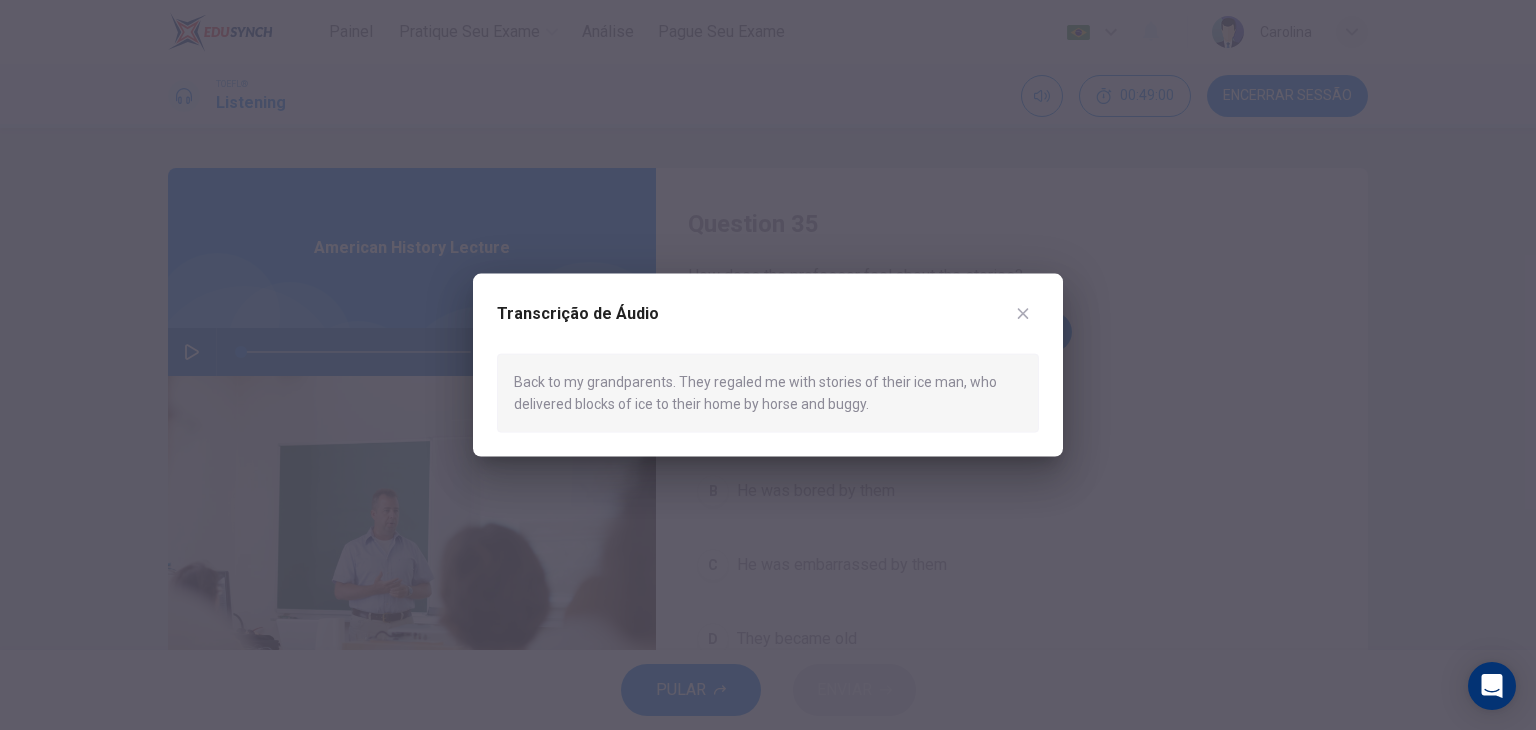 type on "0" 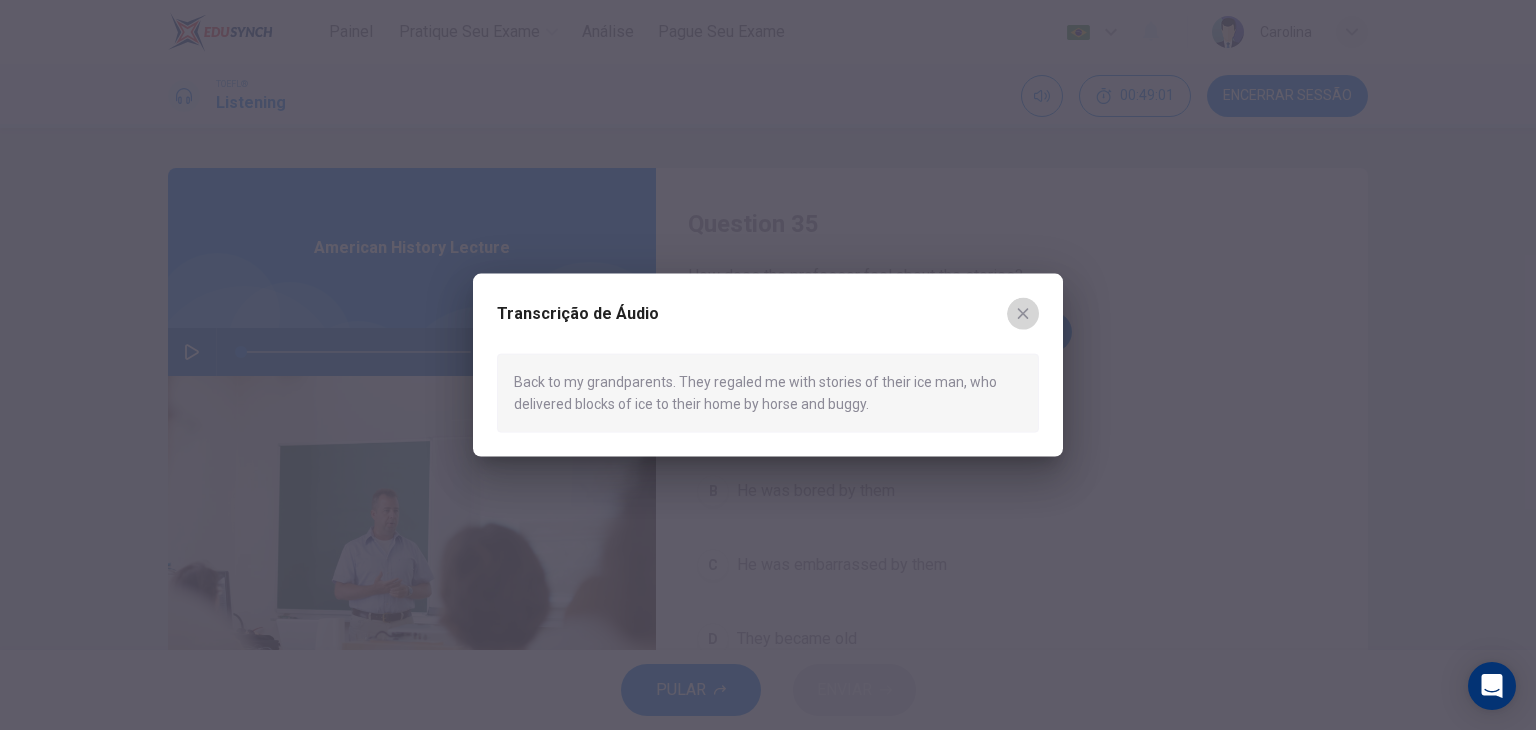 click 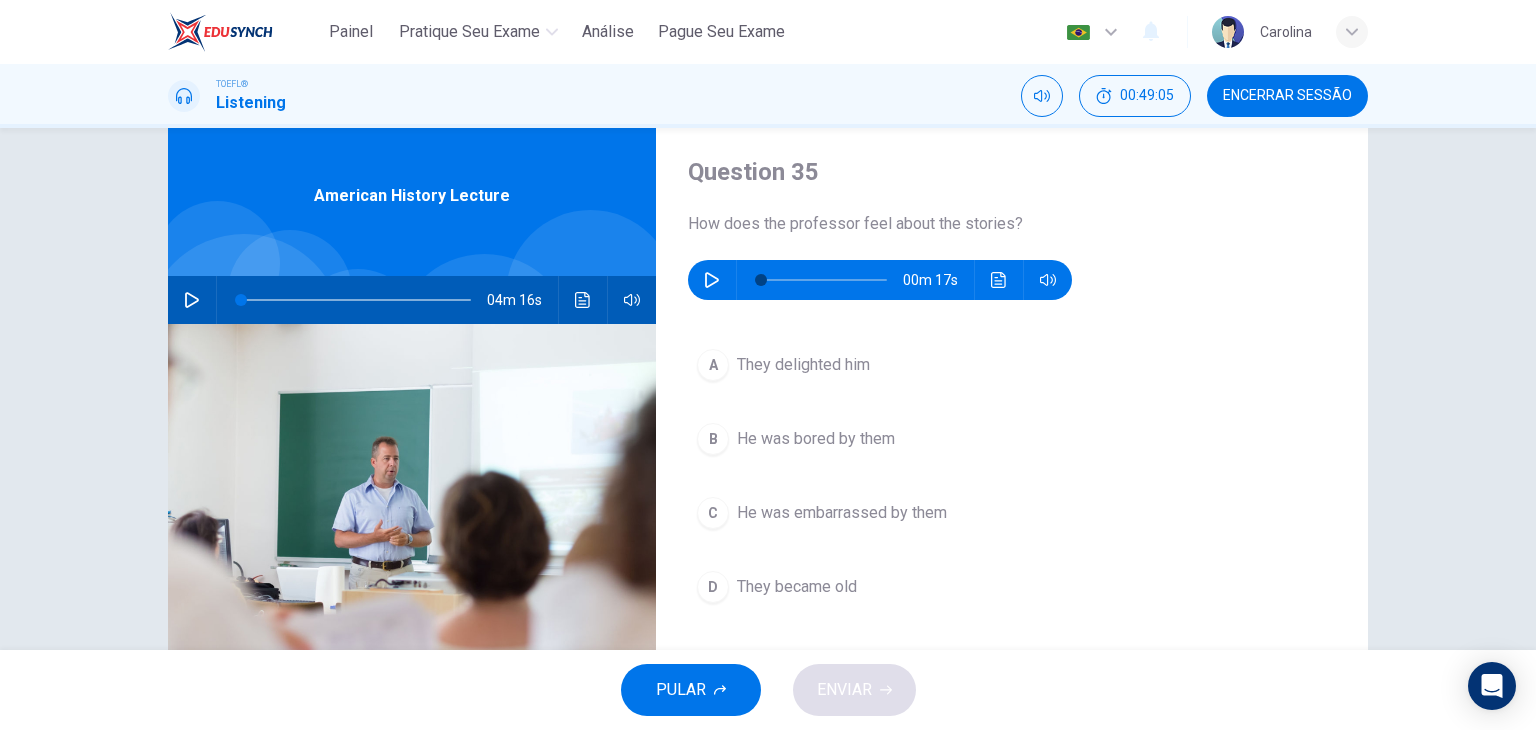 scroll, scrollTop: 100, scrollLeft: 0, axis: vertical 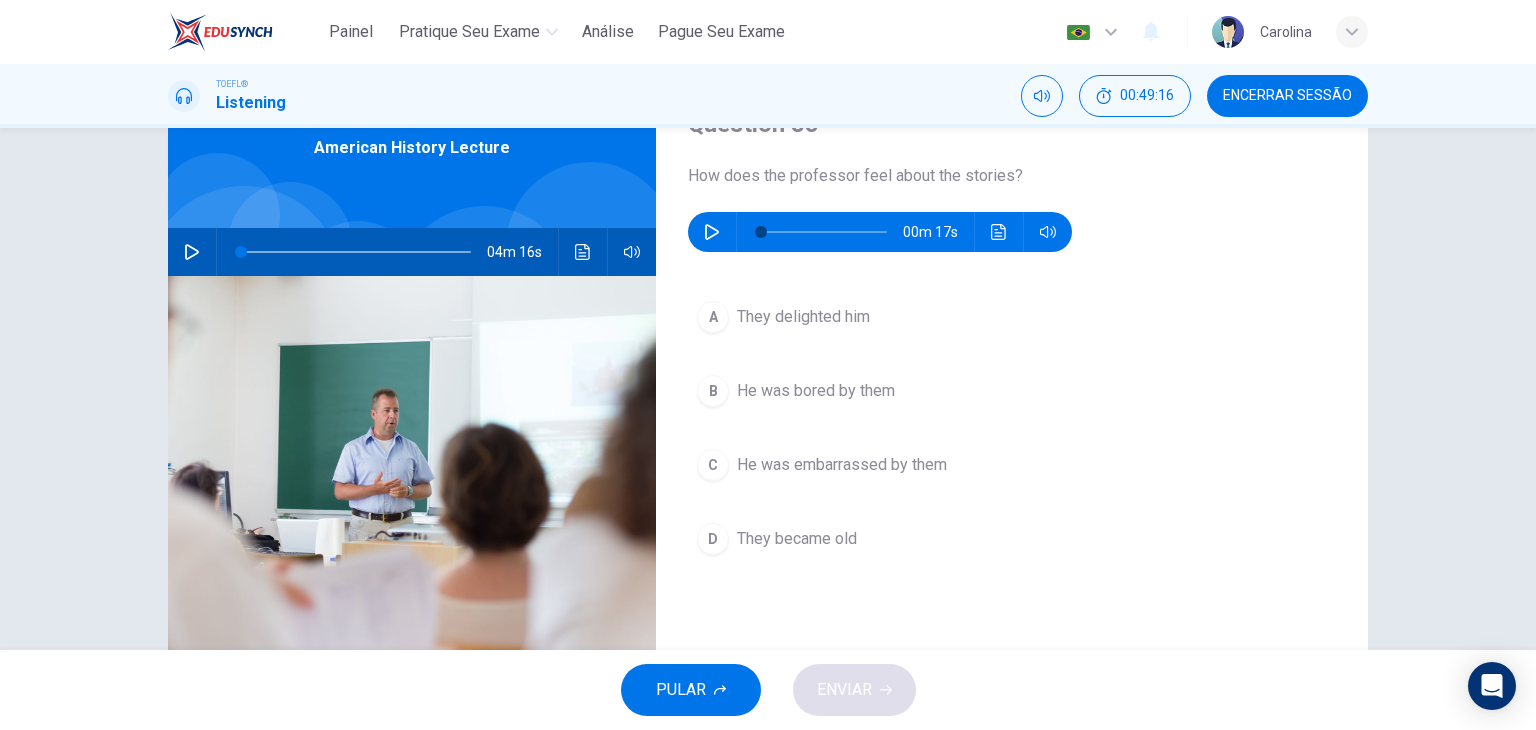 click at bounding box center (999, 232) 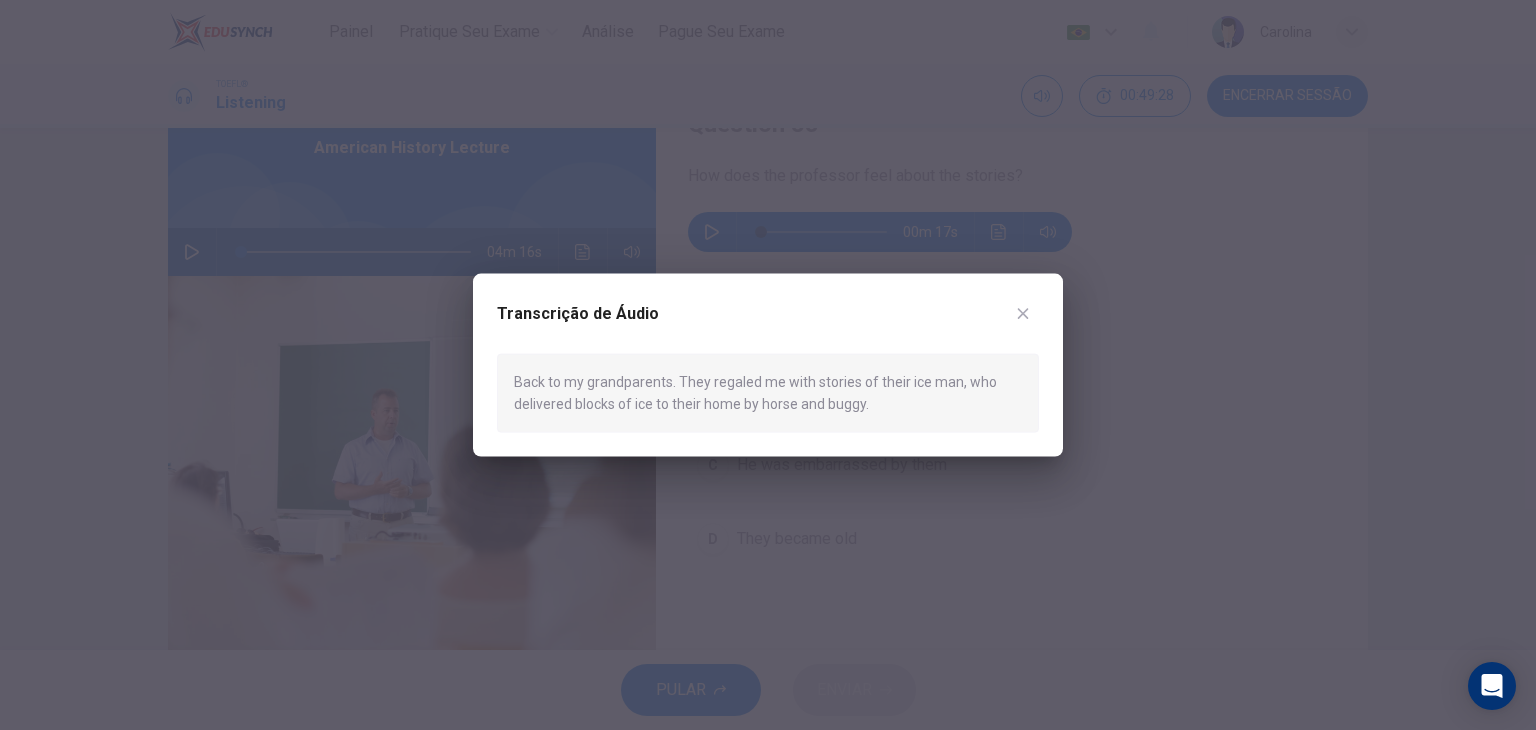 click 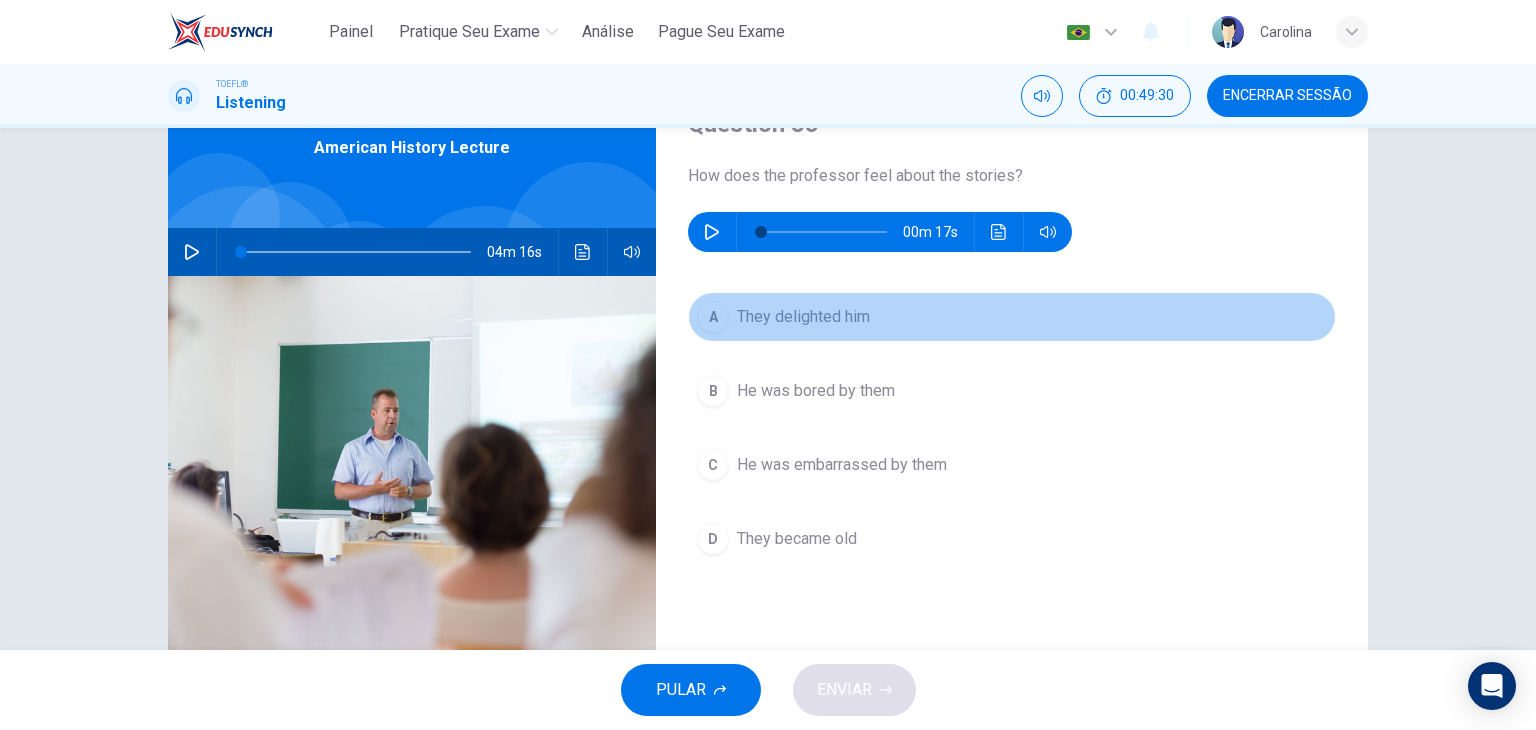 click on "They delighted him" at bounding box center [803, 317] 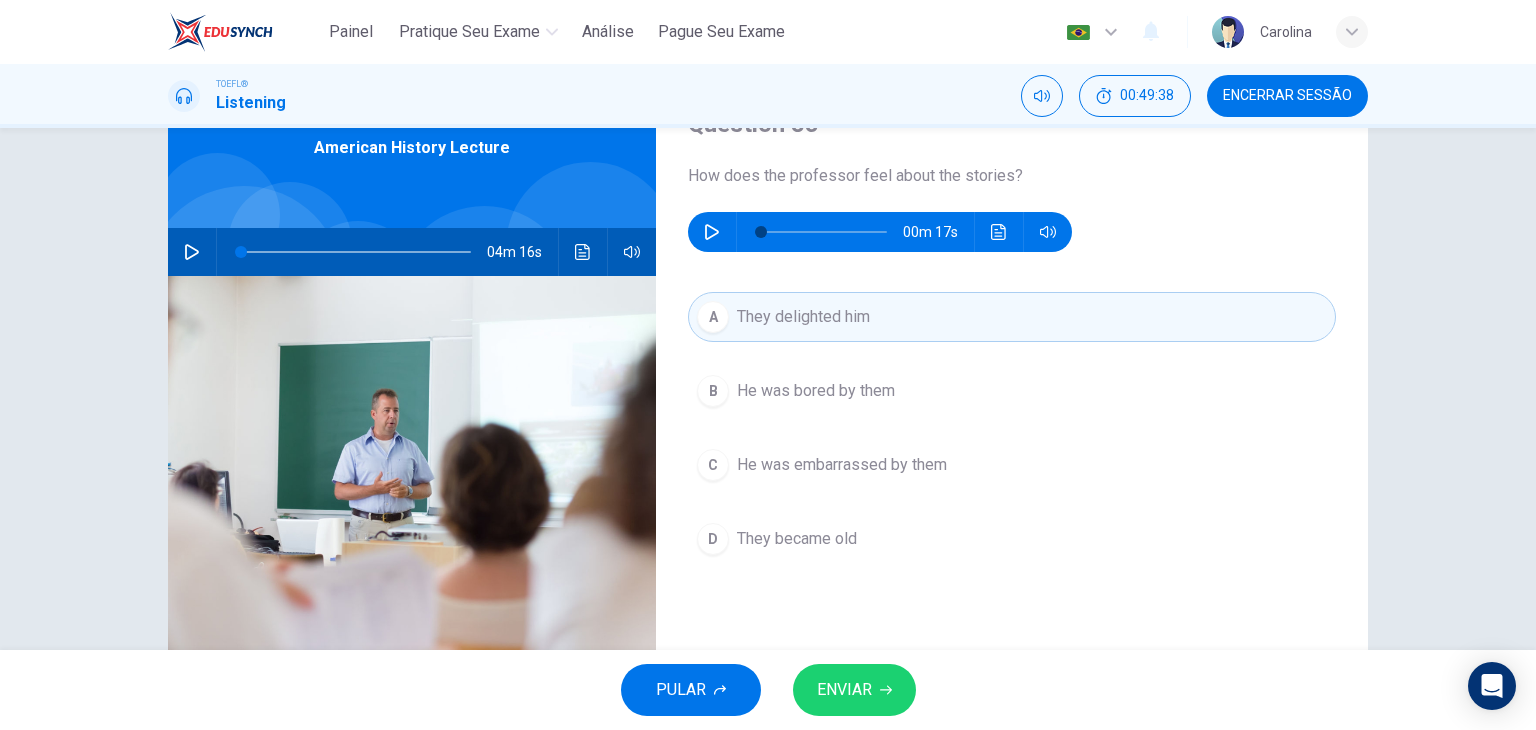 click 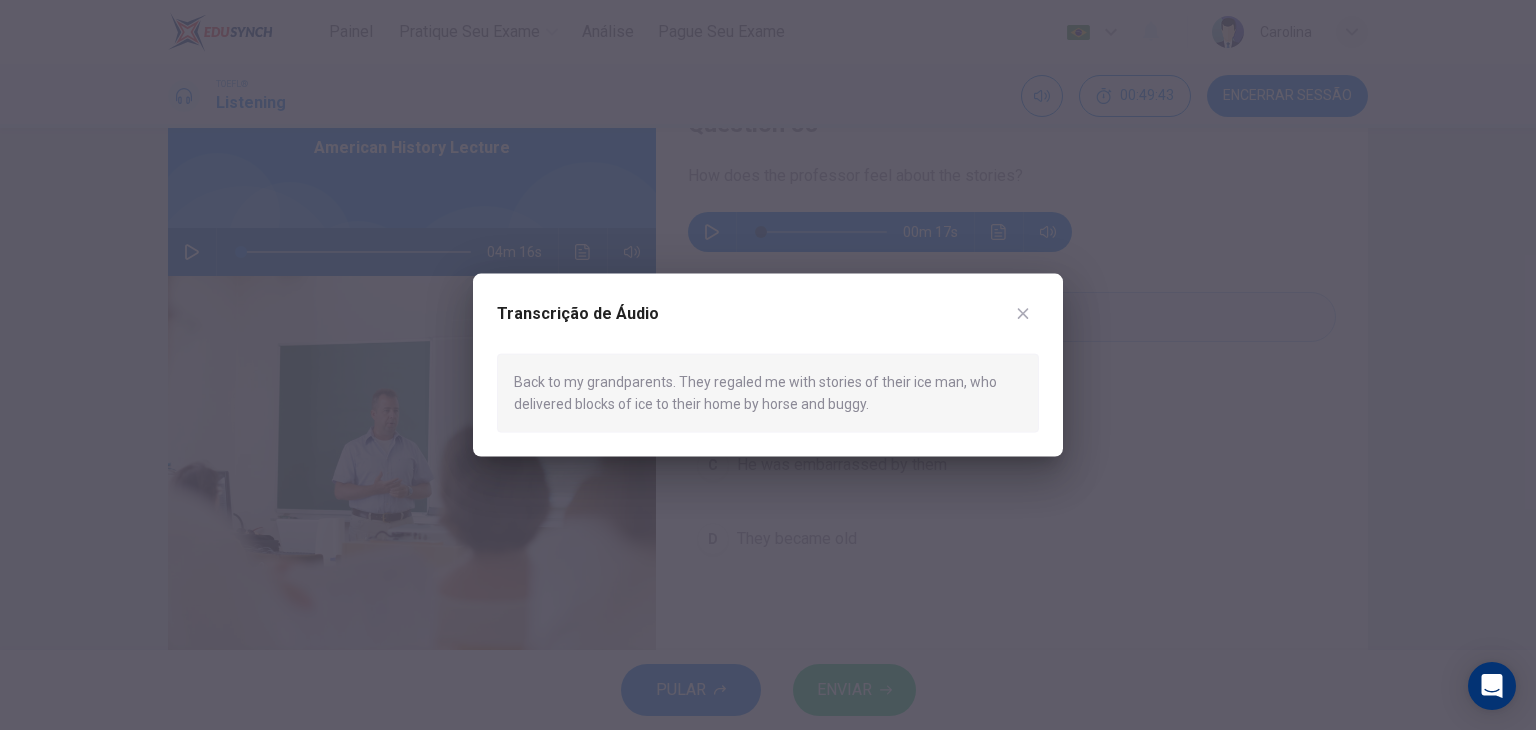 drag, startPoint x: 710, startPoint y: 393, endPoint x: 810, endPoint y: 389, distance: 100.07997 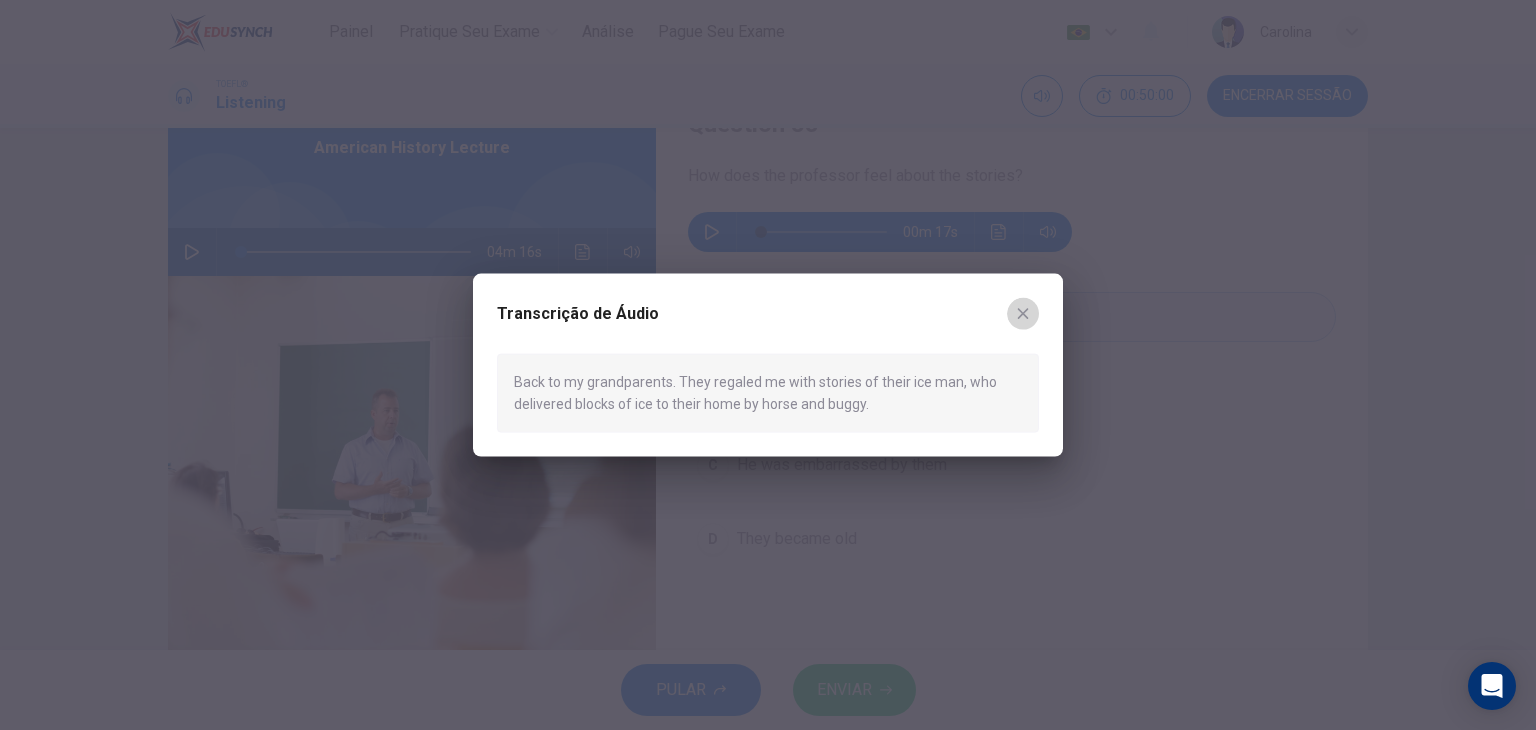 click at bounding box center [1023, 314] 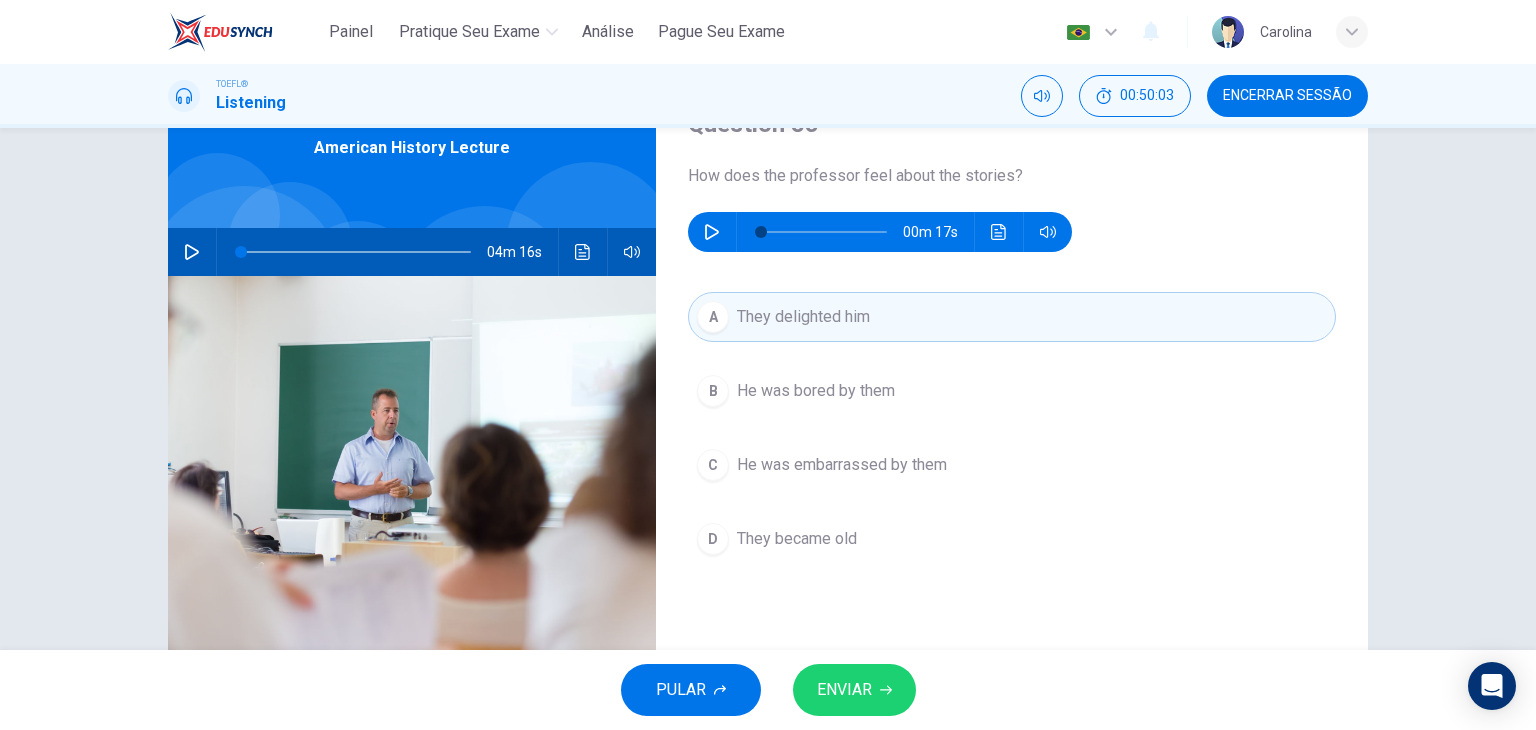 click 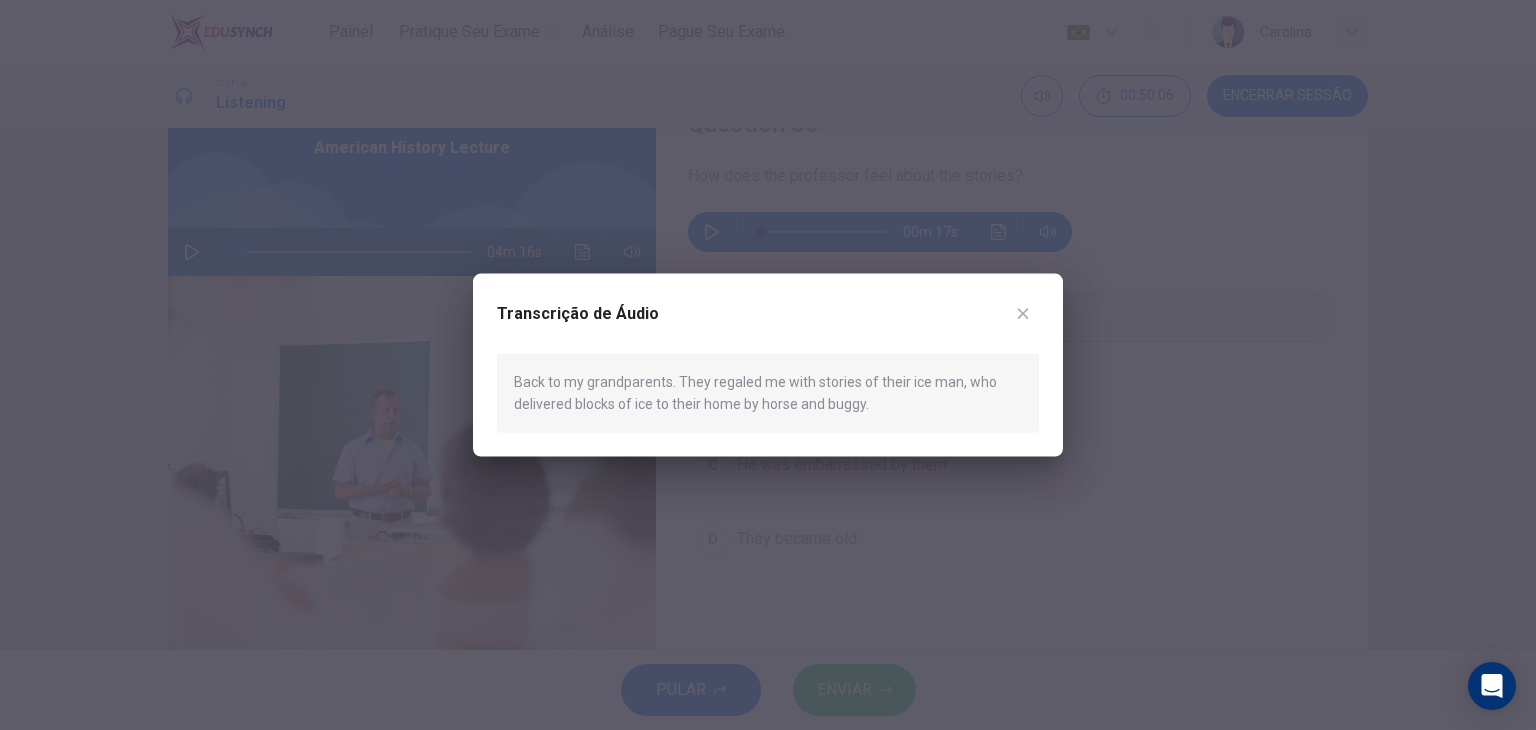 click on "Transcrição de Áudio" at bounding box center (768, 326) 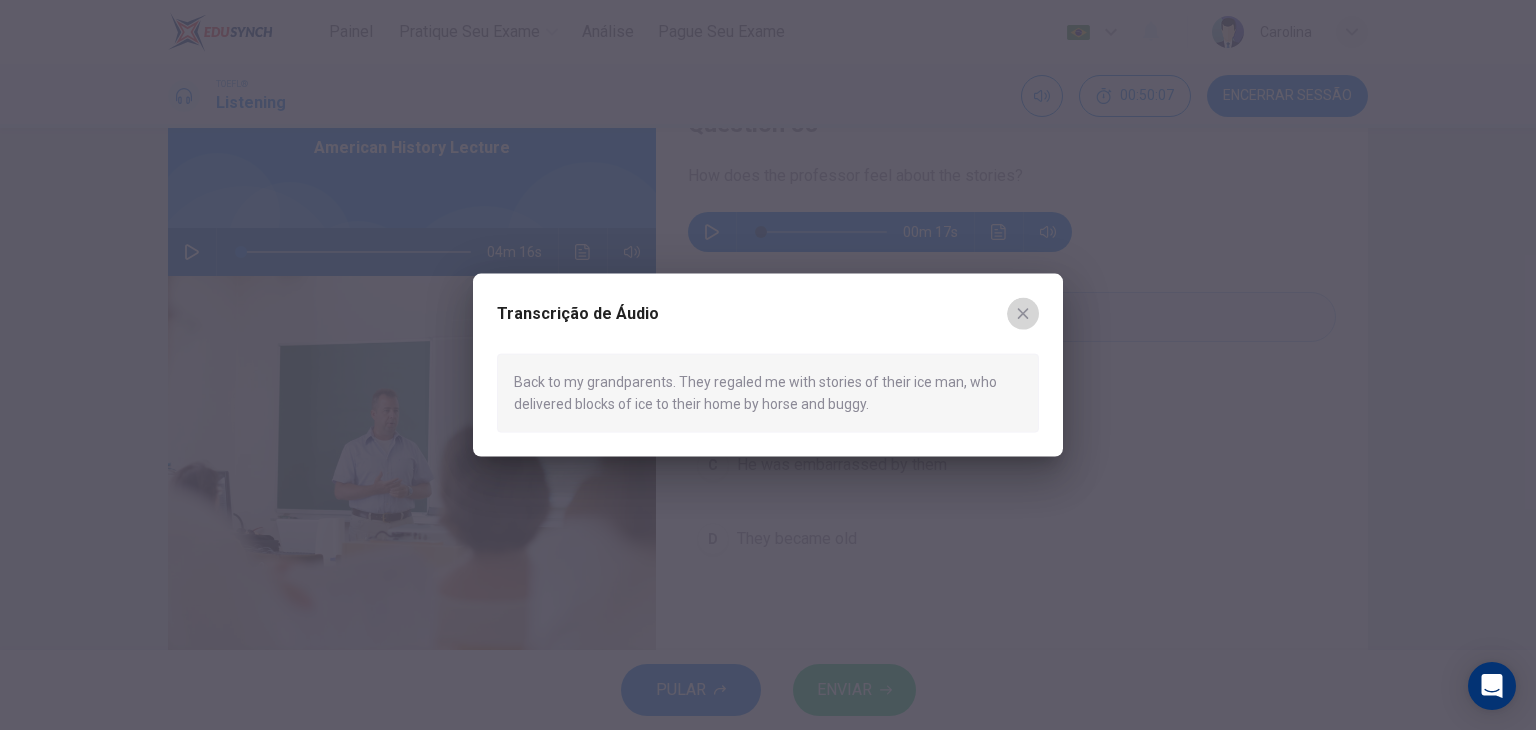 click 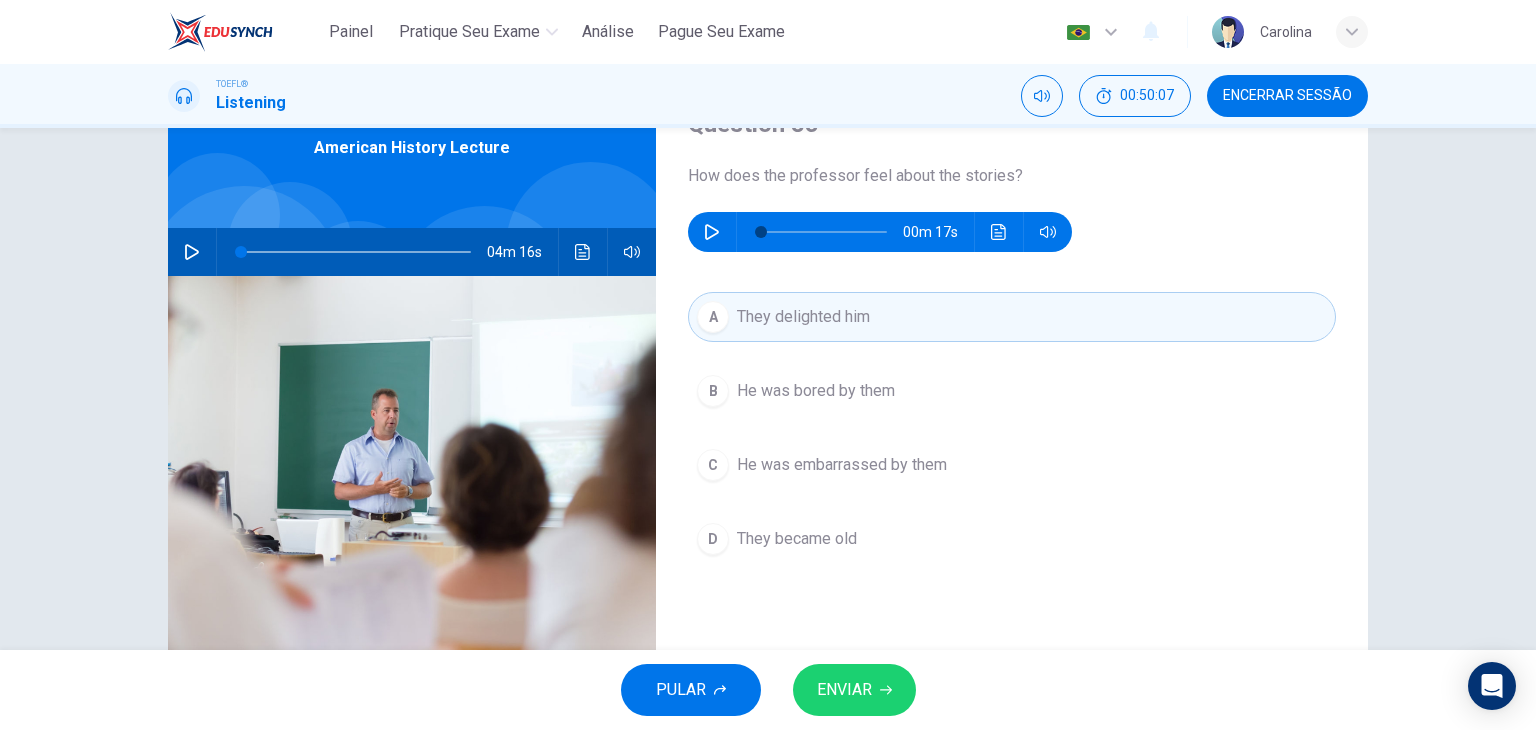 click on "ENVIAR" at bounding box center [844, 690] 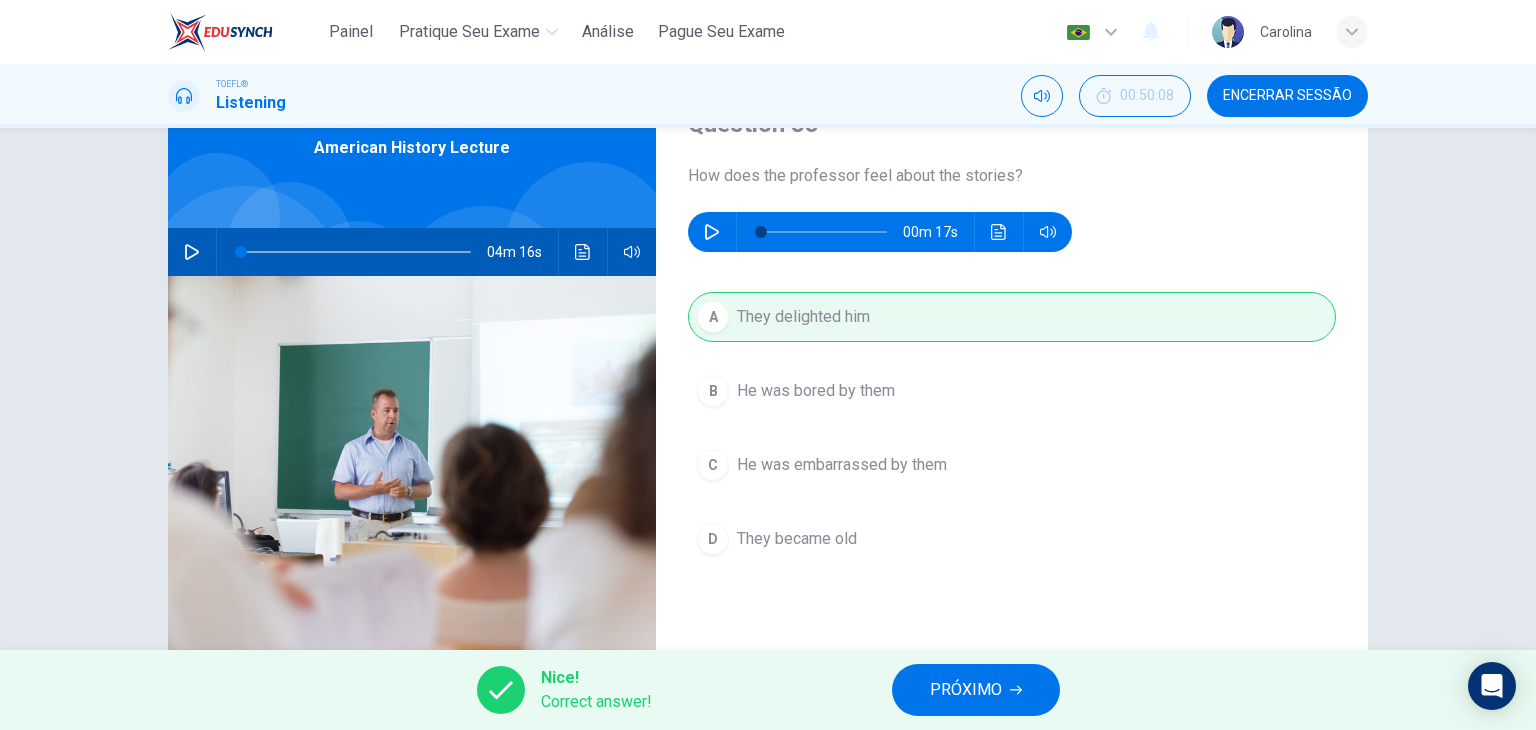 click on "PRÓXIMO" at bounding box center [976, 690] 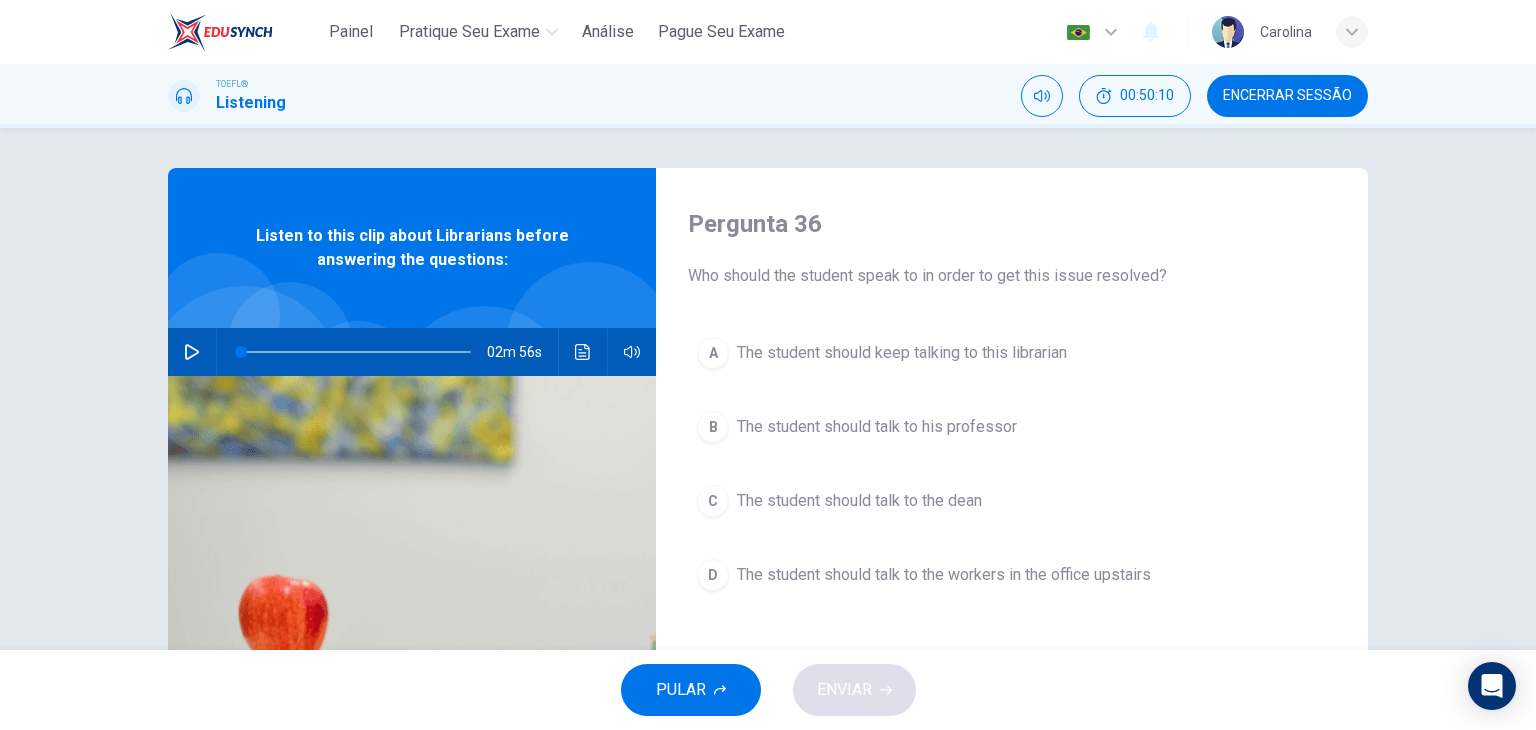 click at bounding box center (192, 352) 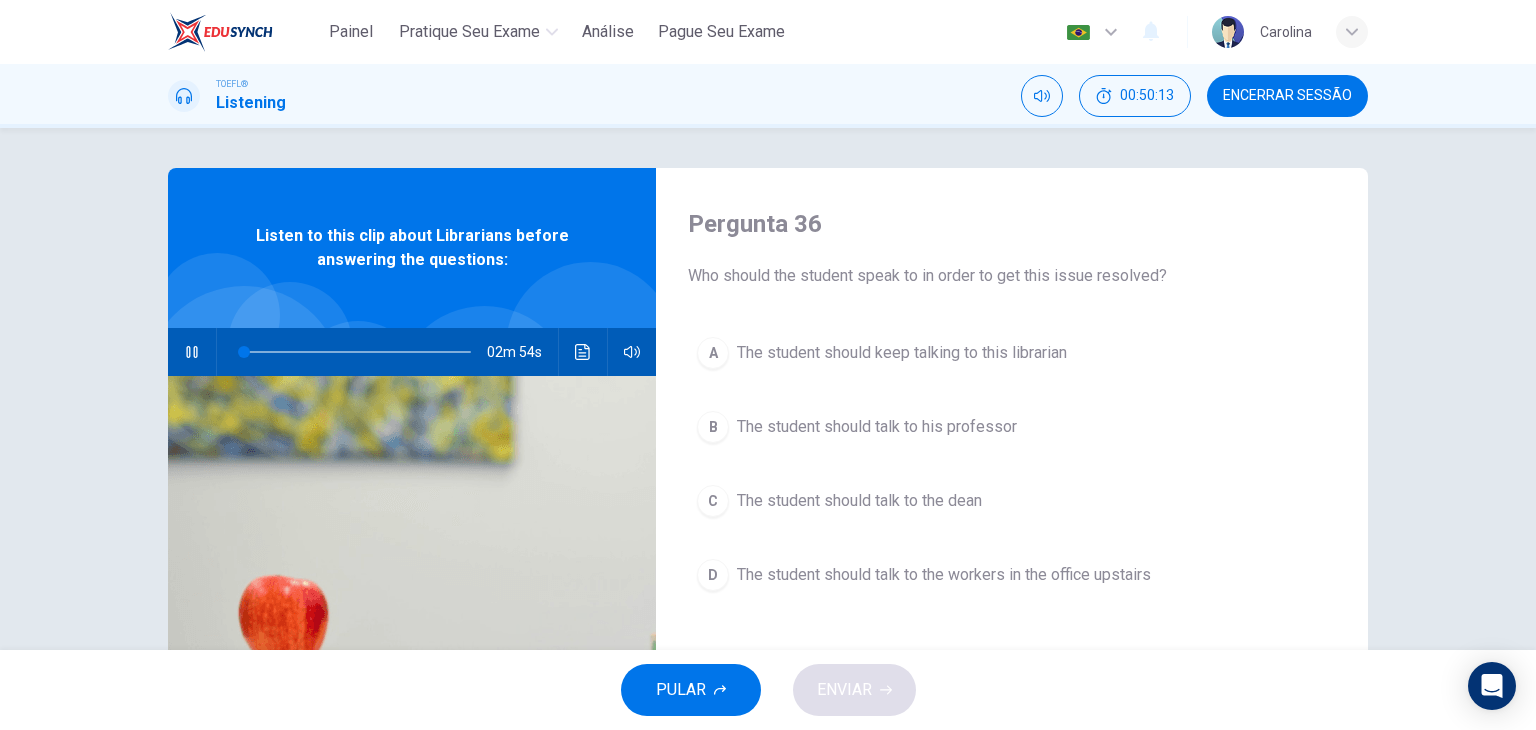 type on "2" 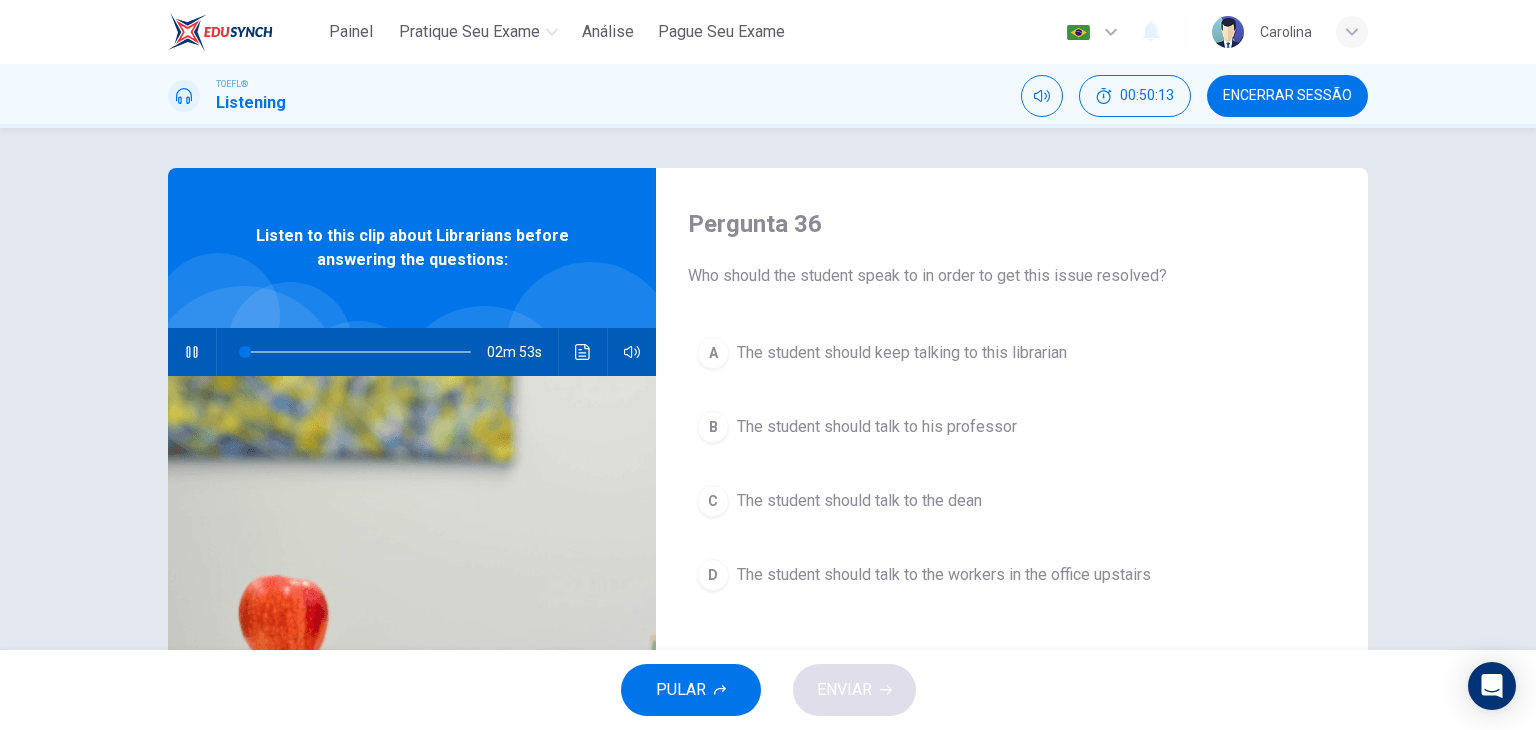 type 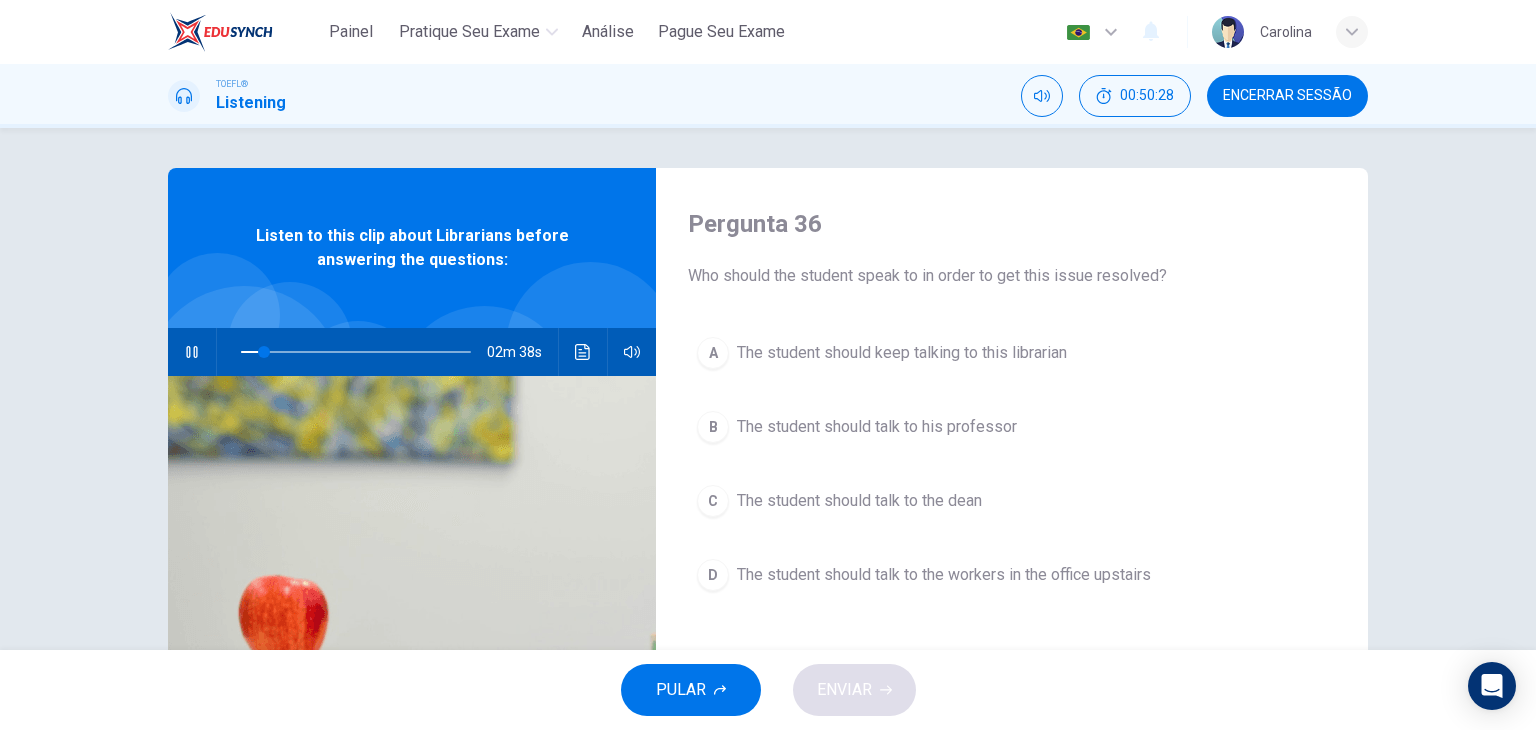 click at bounding box center [583, 352] 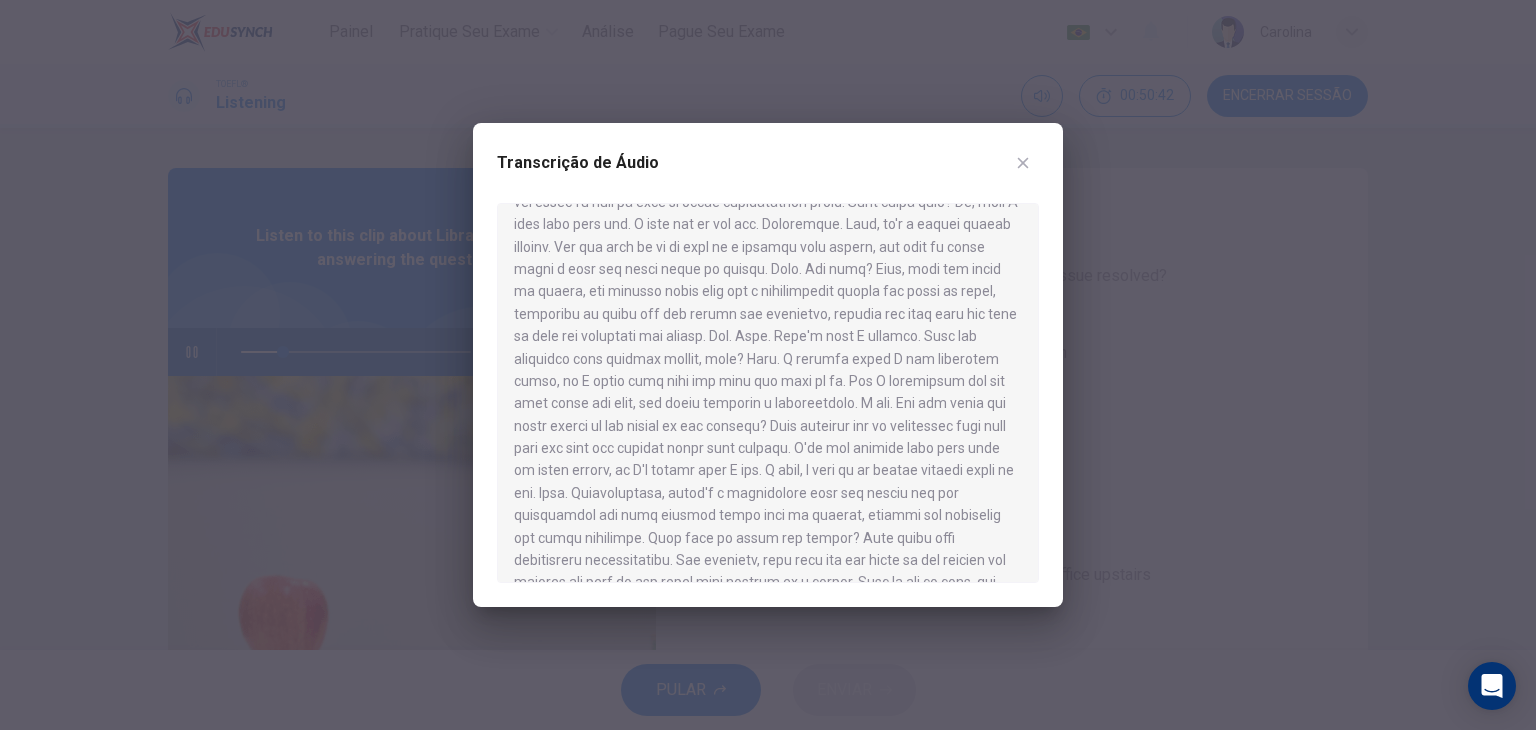 scroll, scrollTop: 76, scrollLeft: 0, axis: vertical 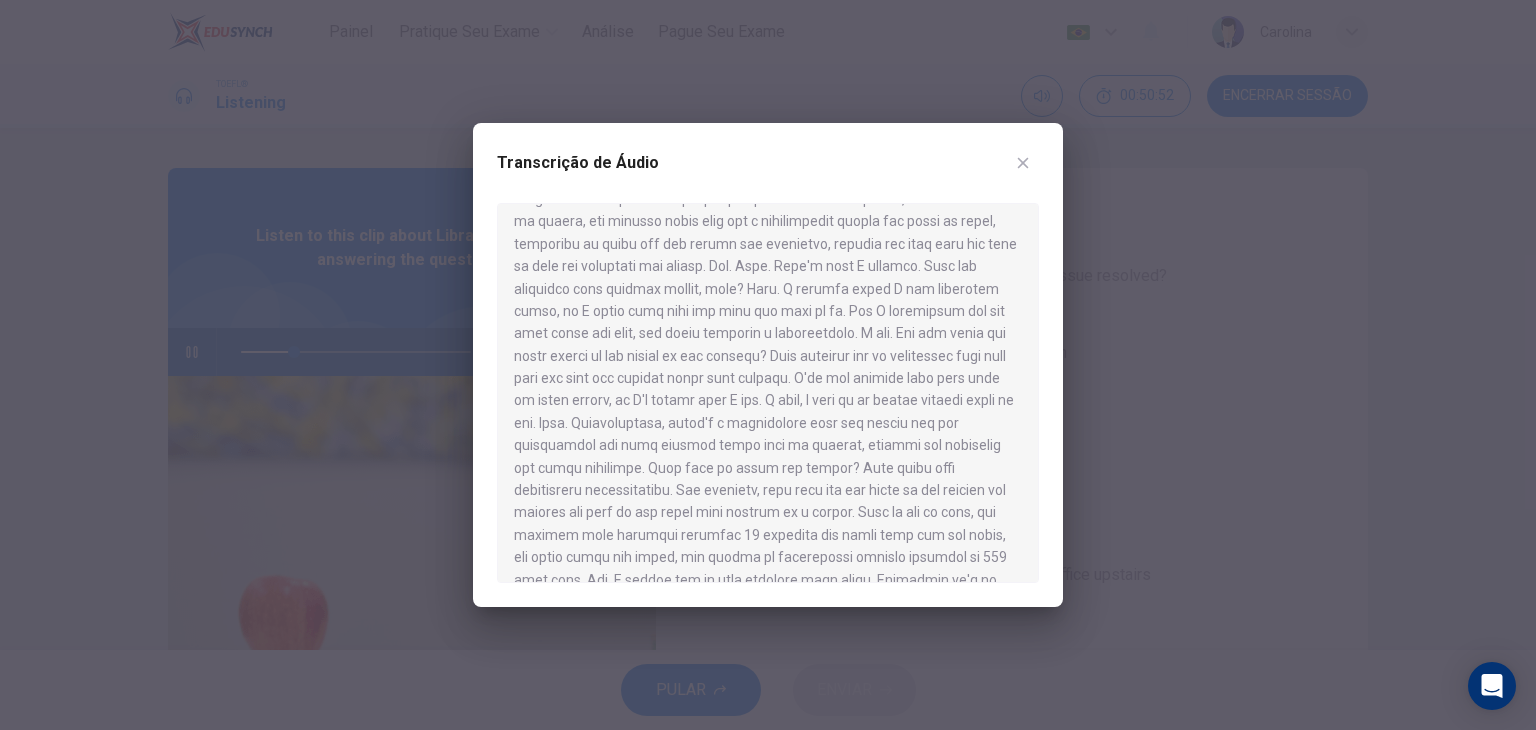 drag, startPoint x: 1038, startPoint y: 337, endPoint x: 1039, endPoint y: 369, distance: 32.01562 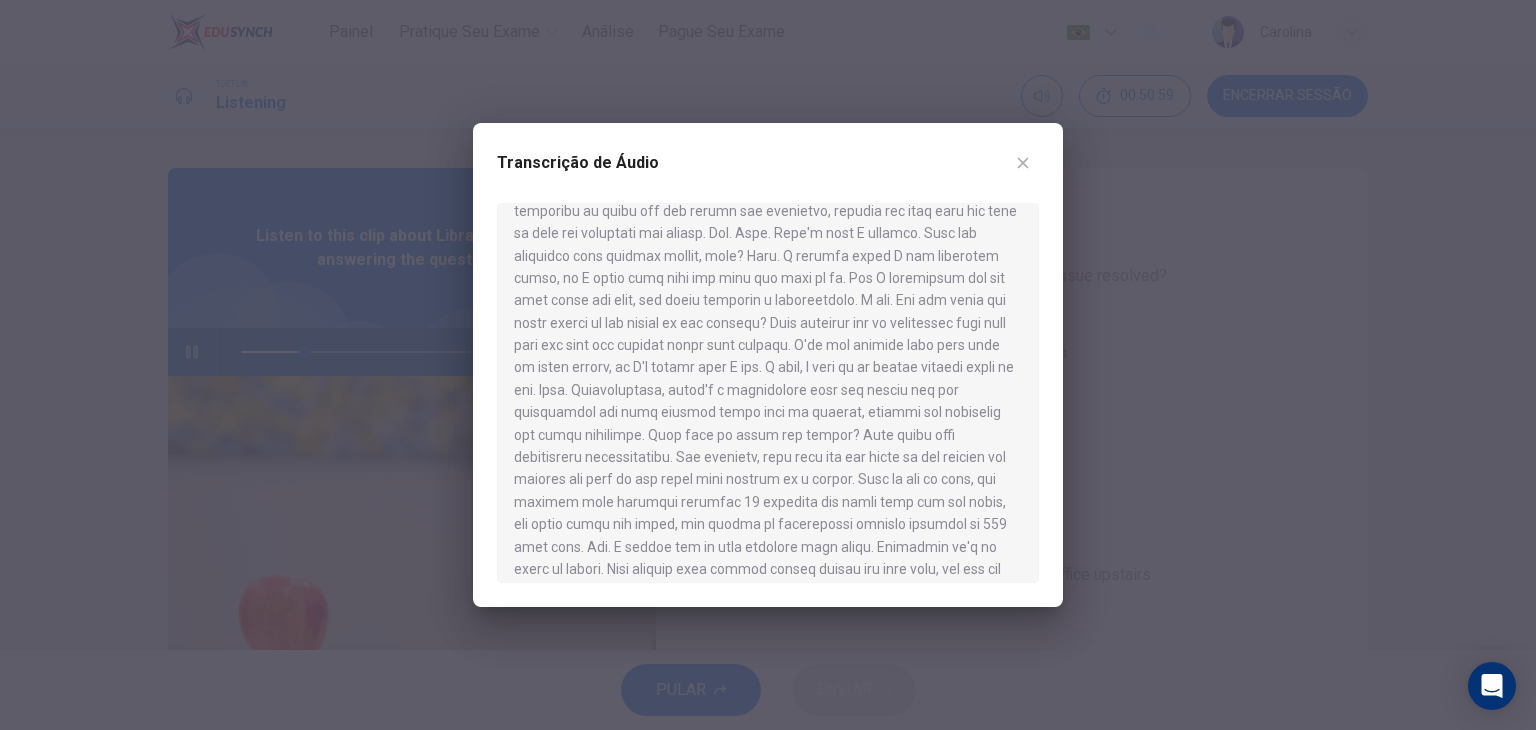 scroll, scrollTop: 179, scrollLeft: 0, axis: vertical 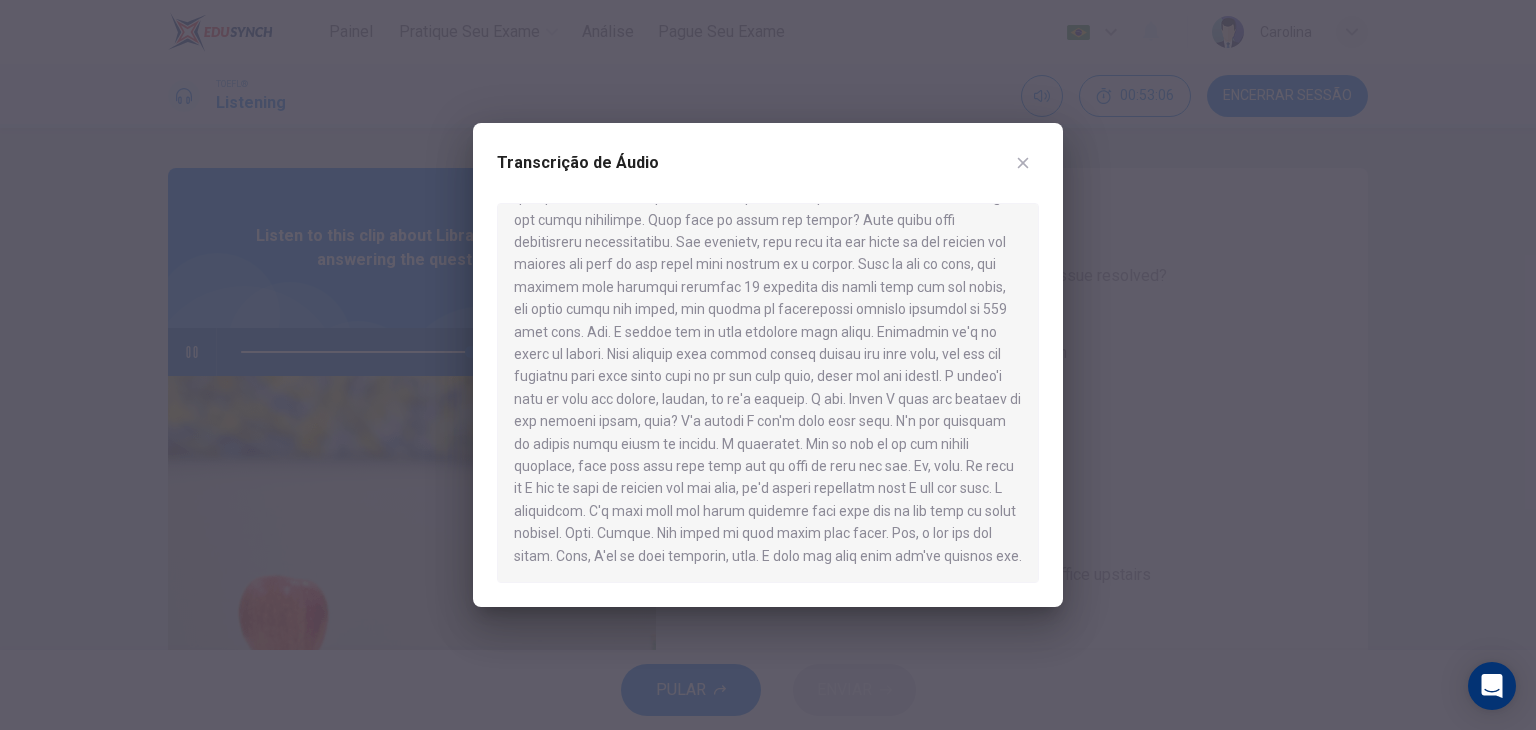 type on "0" 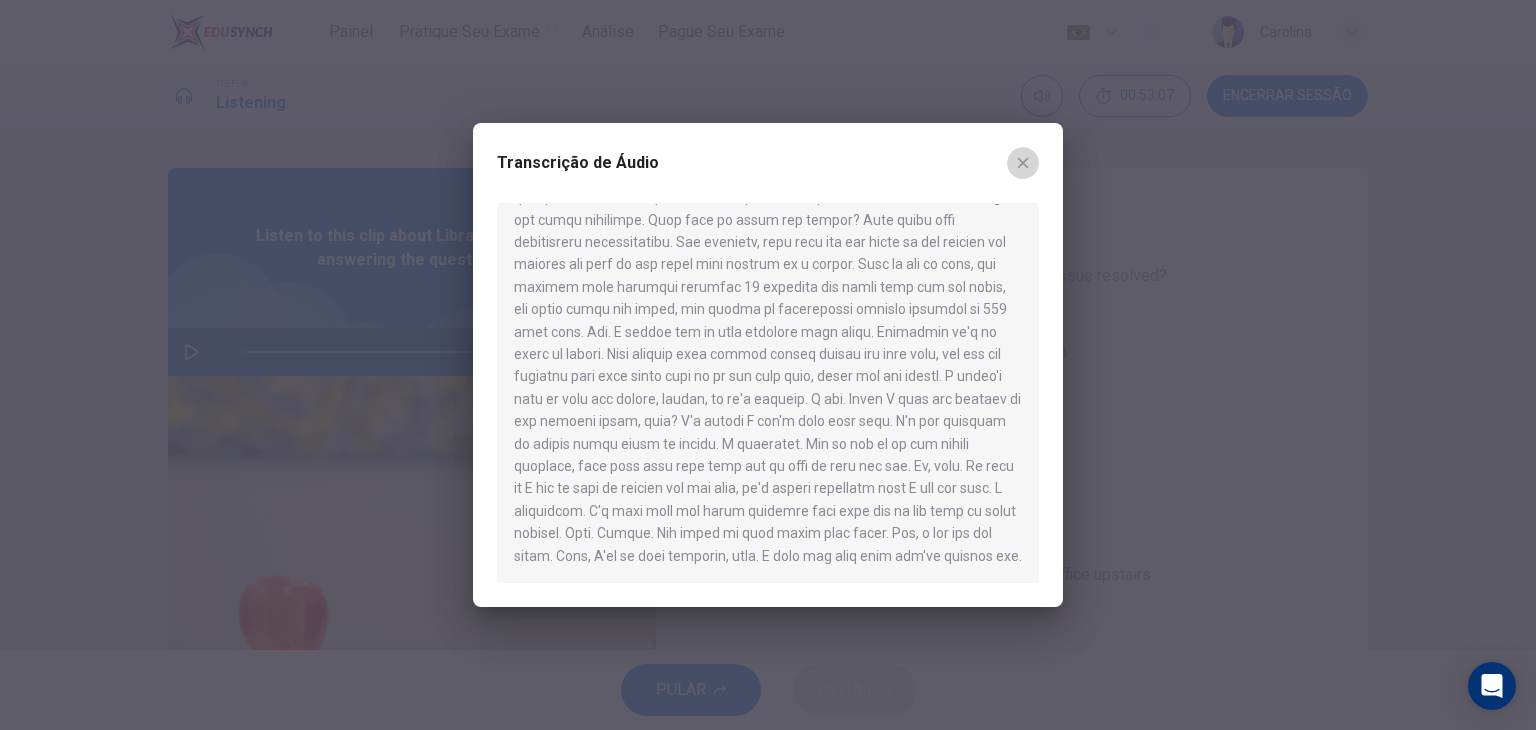click at bounding box center [1023, 163] 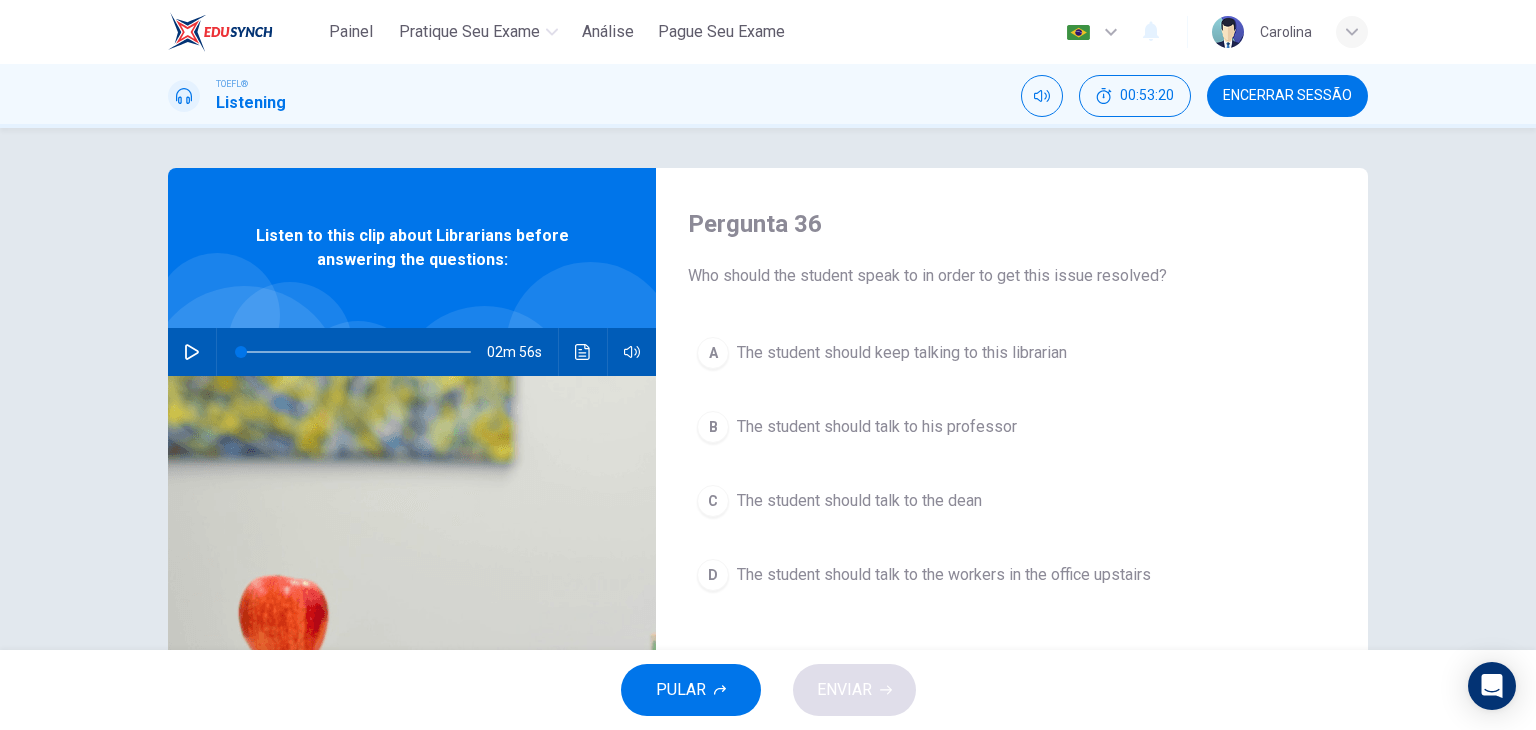 click at bounding box center (583, 352) 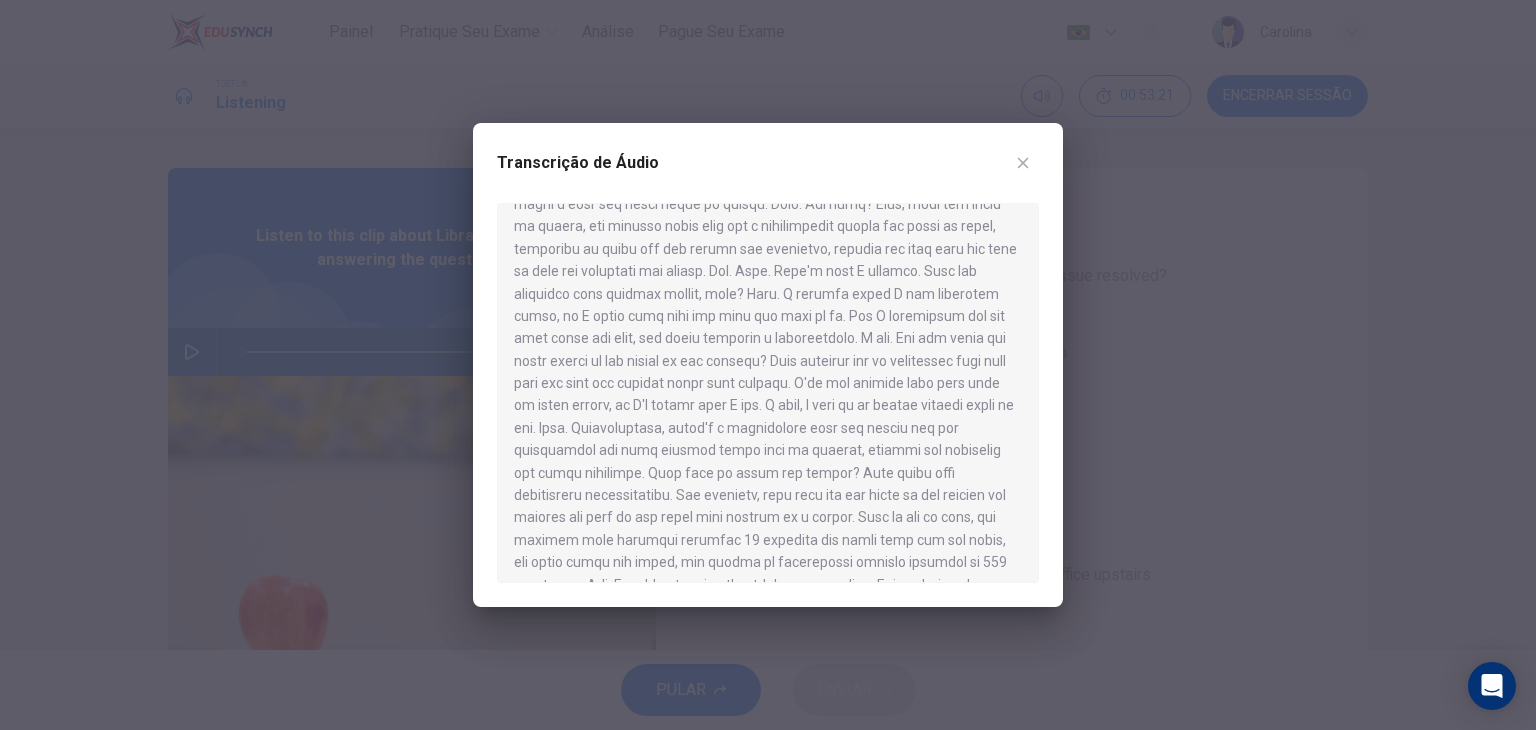 scroll, scrollTop: 392, scrollLeft: 0, axis: vertical 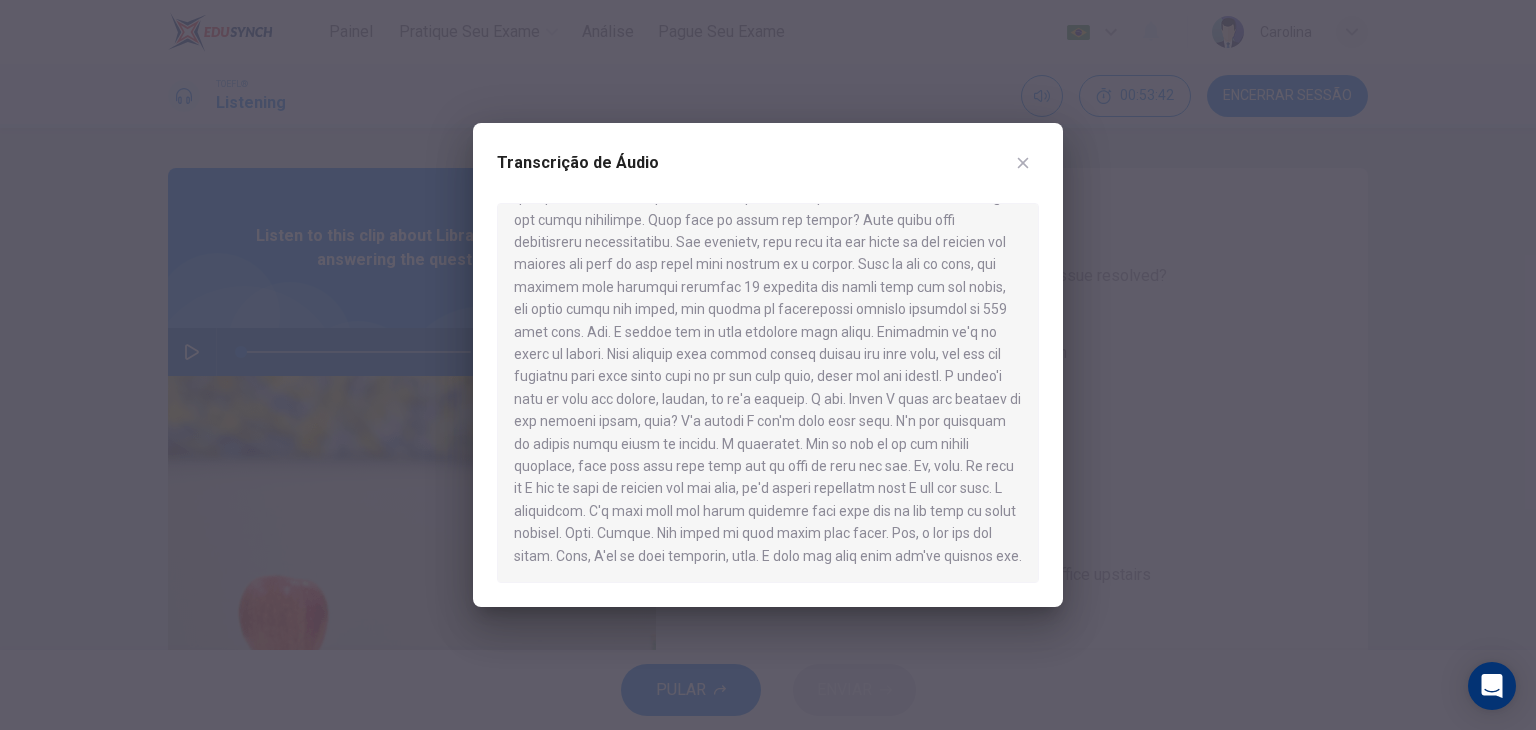 click at bounding box center [768, 365] 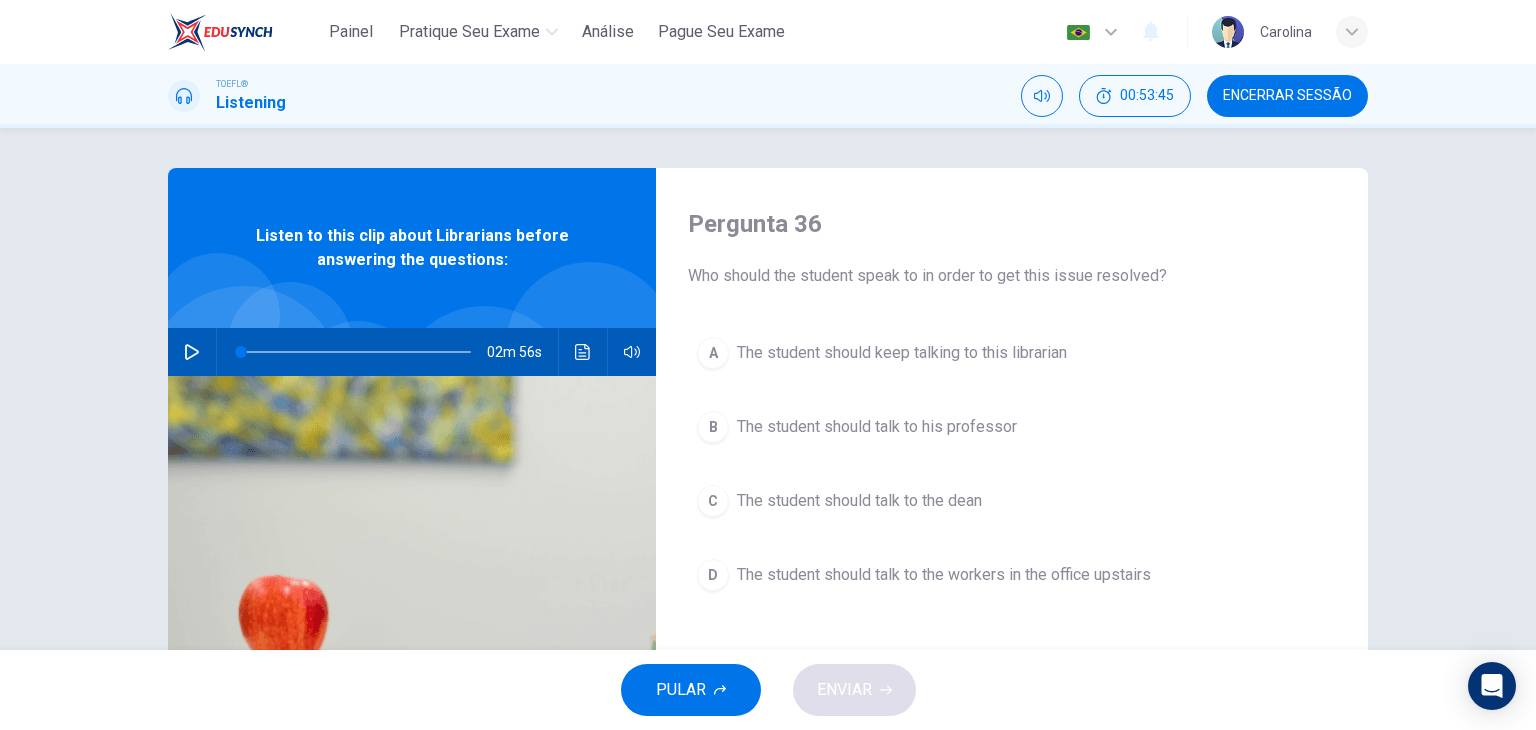 click on "The student should talk to the workers in the office upstairs" at bounding box center [944, 575] 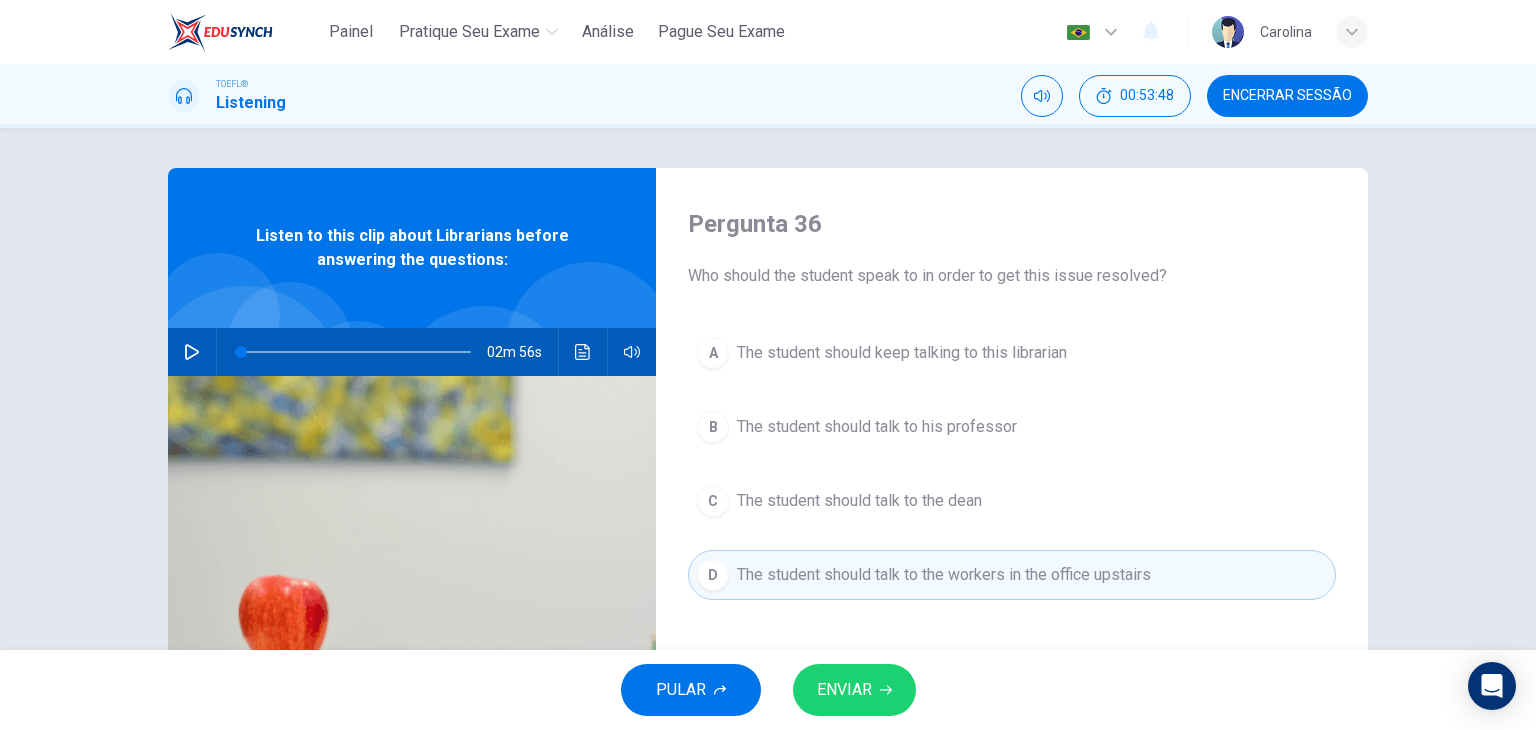 click on "ENVIAR" at bounding box center [844, 690] 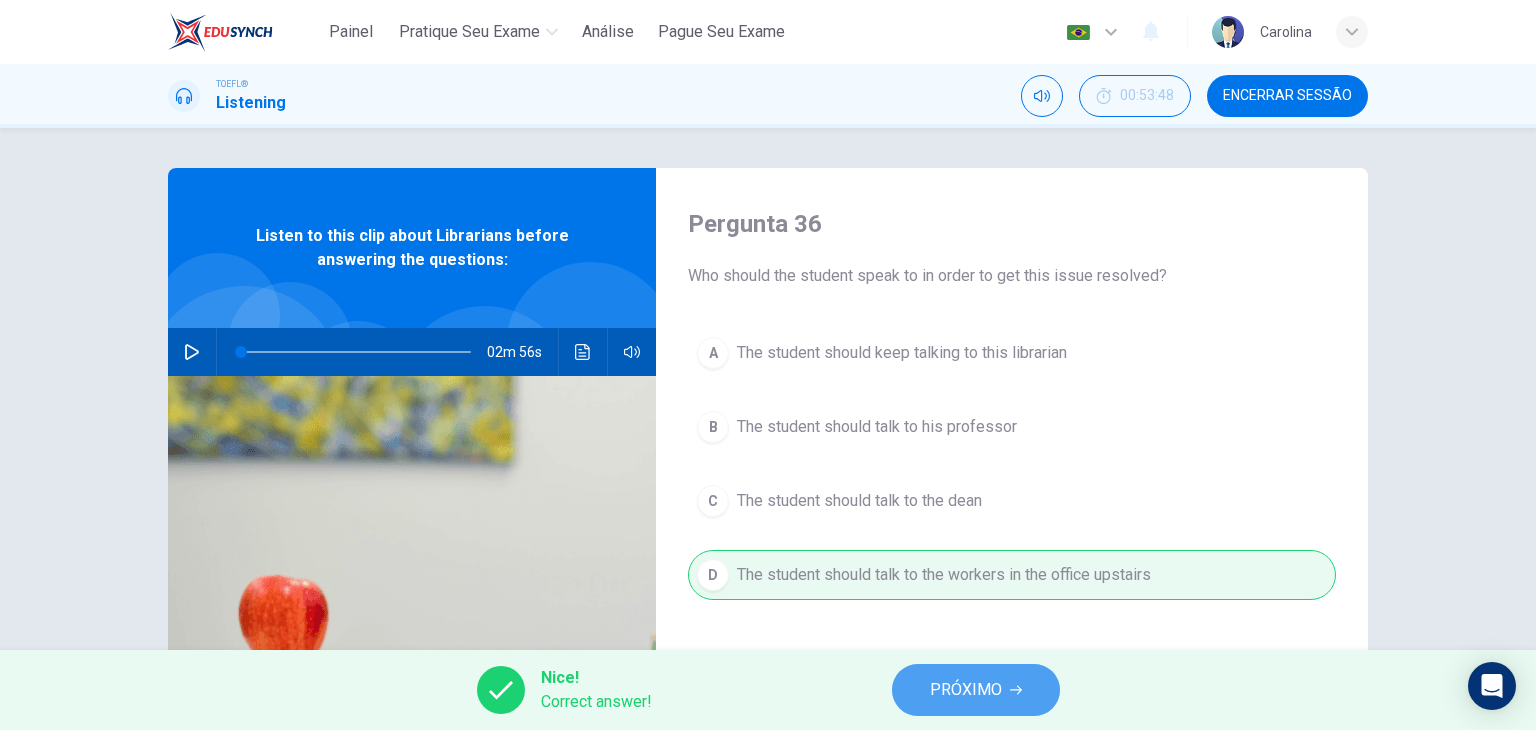 click on "PRÓXIMO" at bounding box center [966, 690] 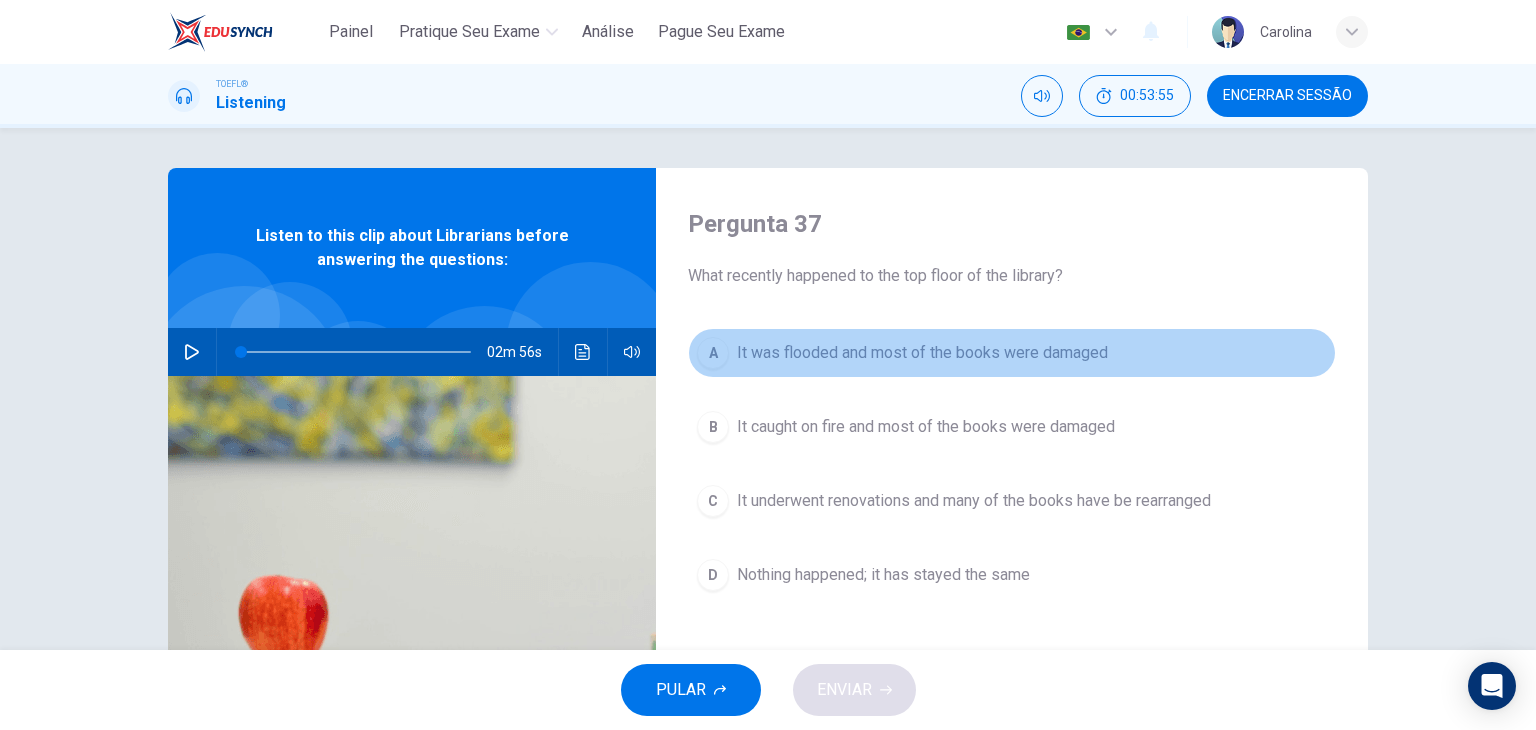 click on "A It was flooded and most of the books were damaged" at bounding box center [1012, 353] 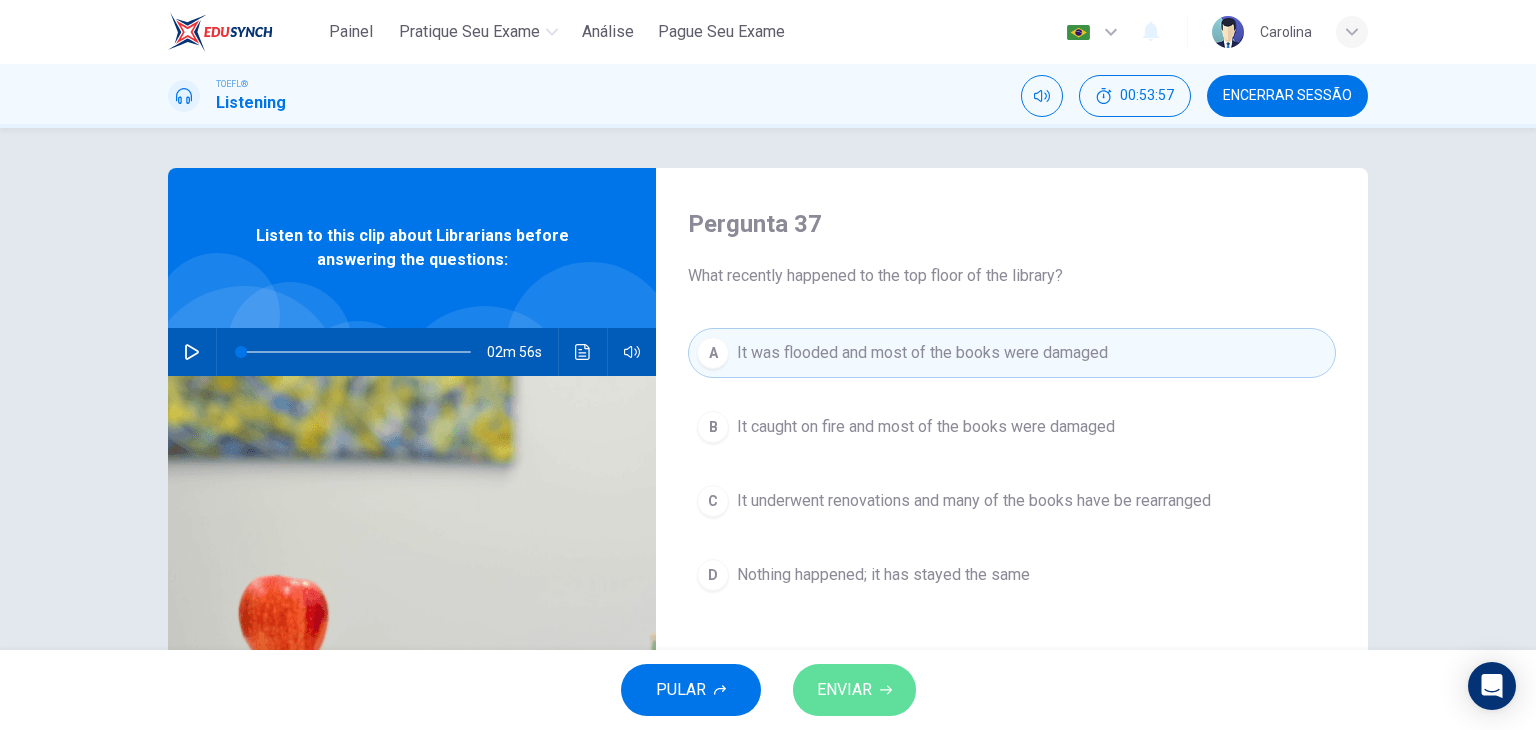 click on "ENVIAR" at bounding box center (844, 690) 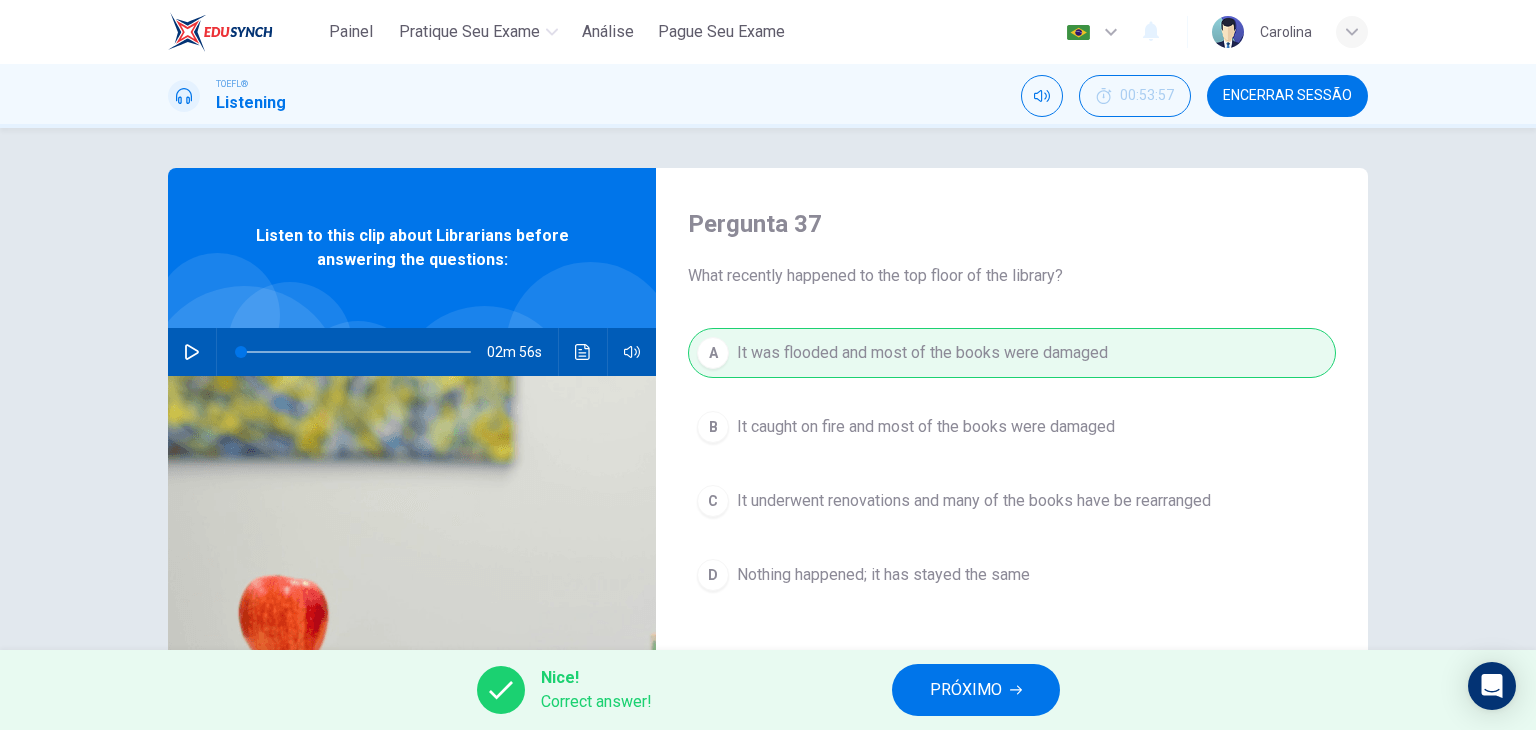 click on "PRÓXIMO" at bounding box center [966, 690] 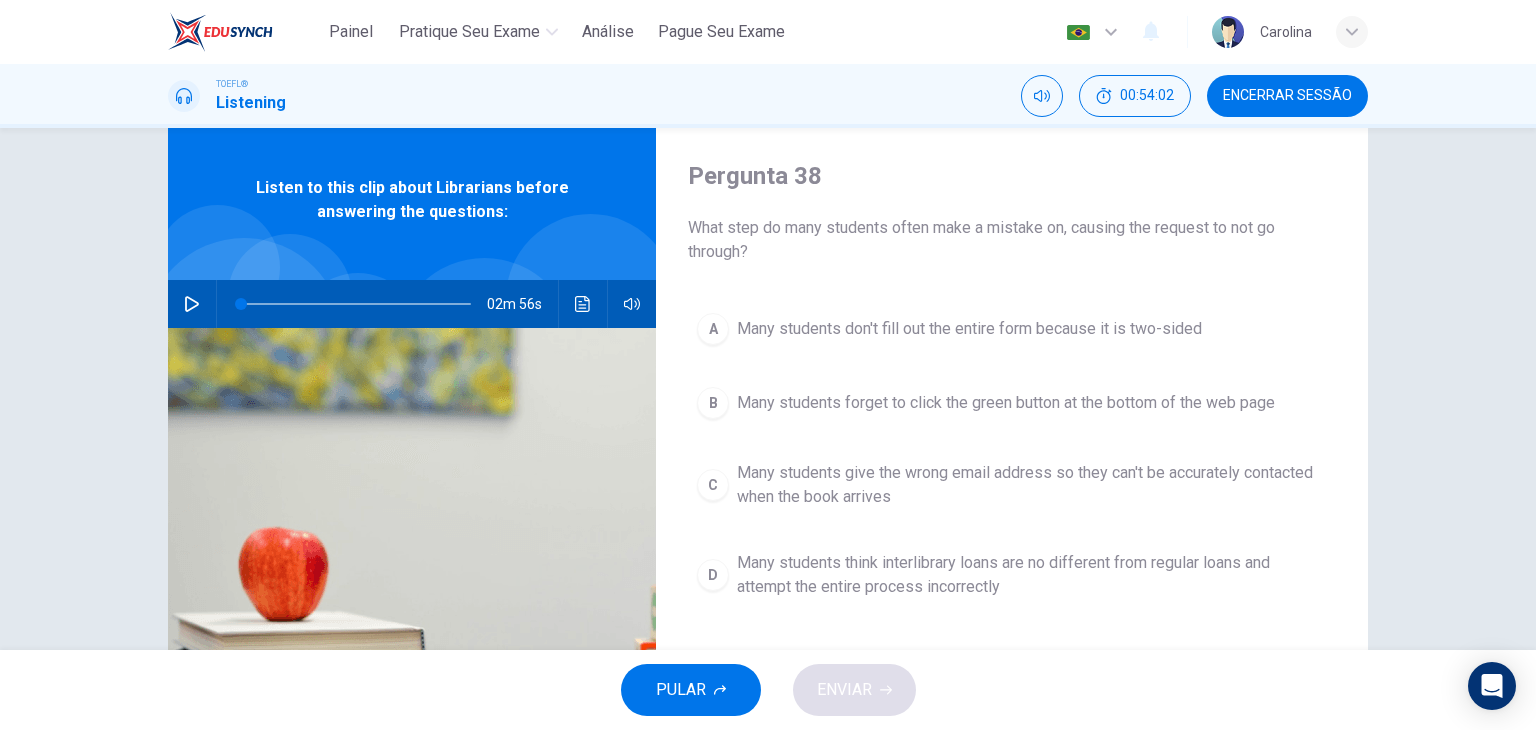scroll, scrollTop: 58, scrollLeft: 0, axis: vertical 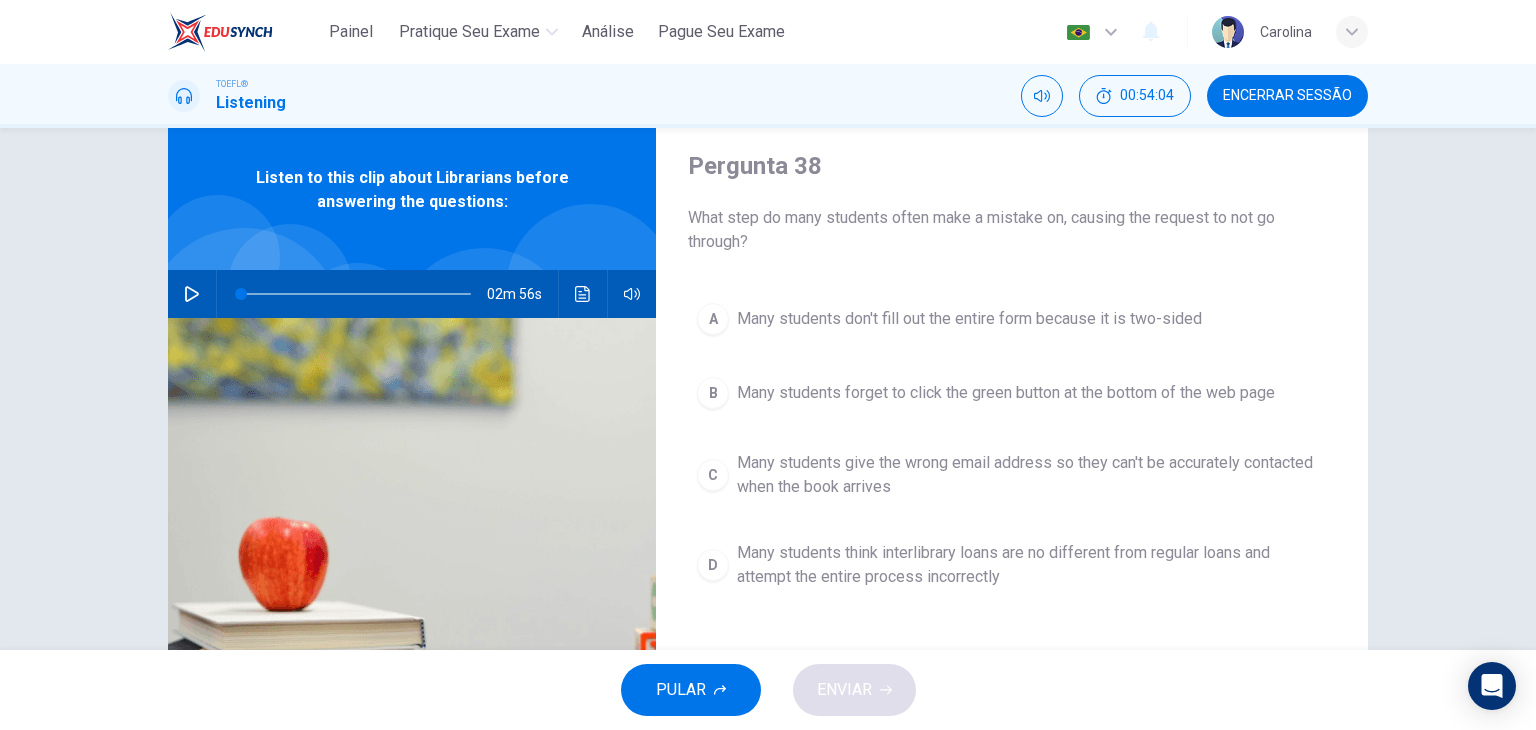 click on "Many students forget to click the green button at the bottom of the web page" at bounding box center [1006, 393] 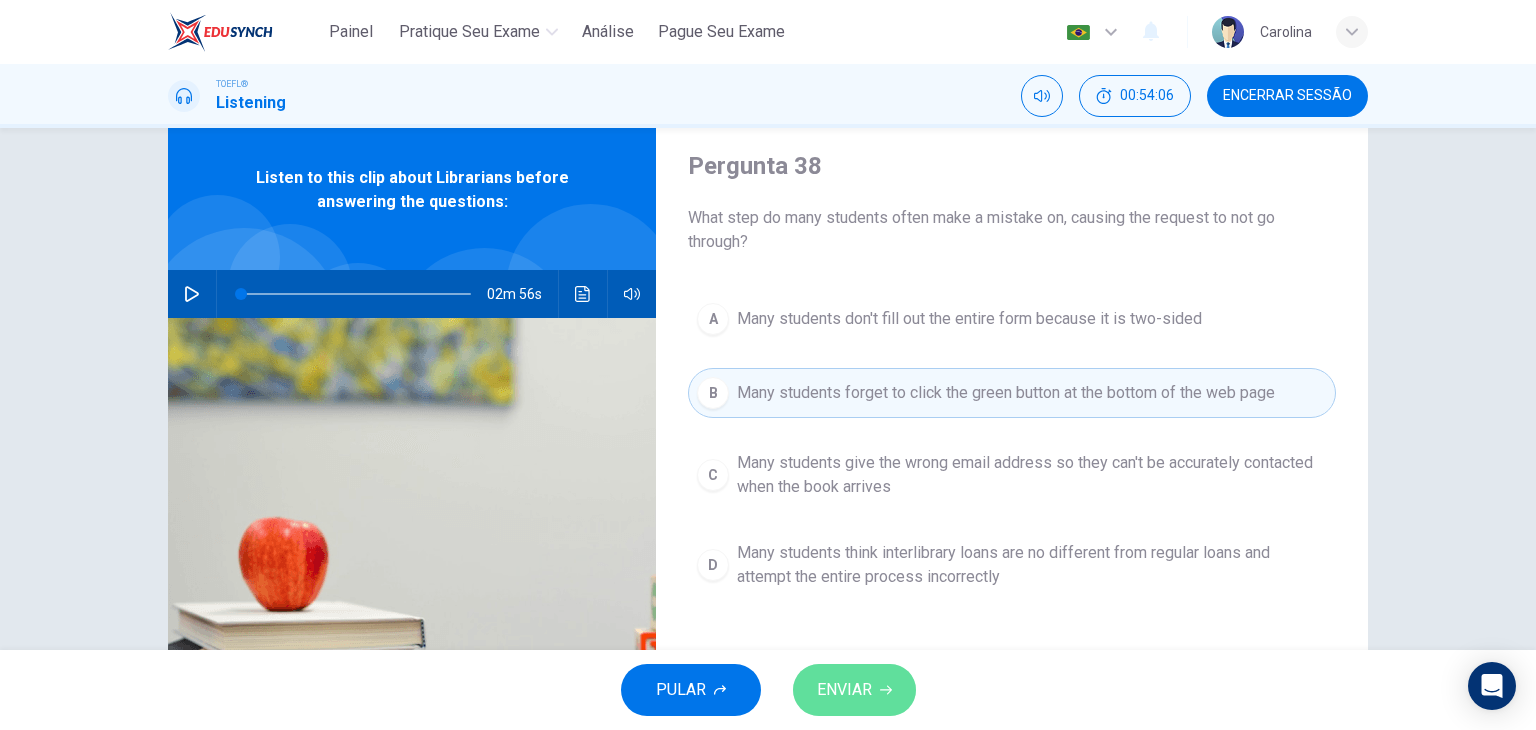 click on "ENVIAR" at bounding box center (844, 690) 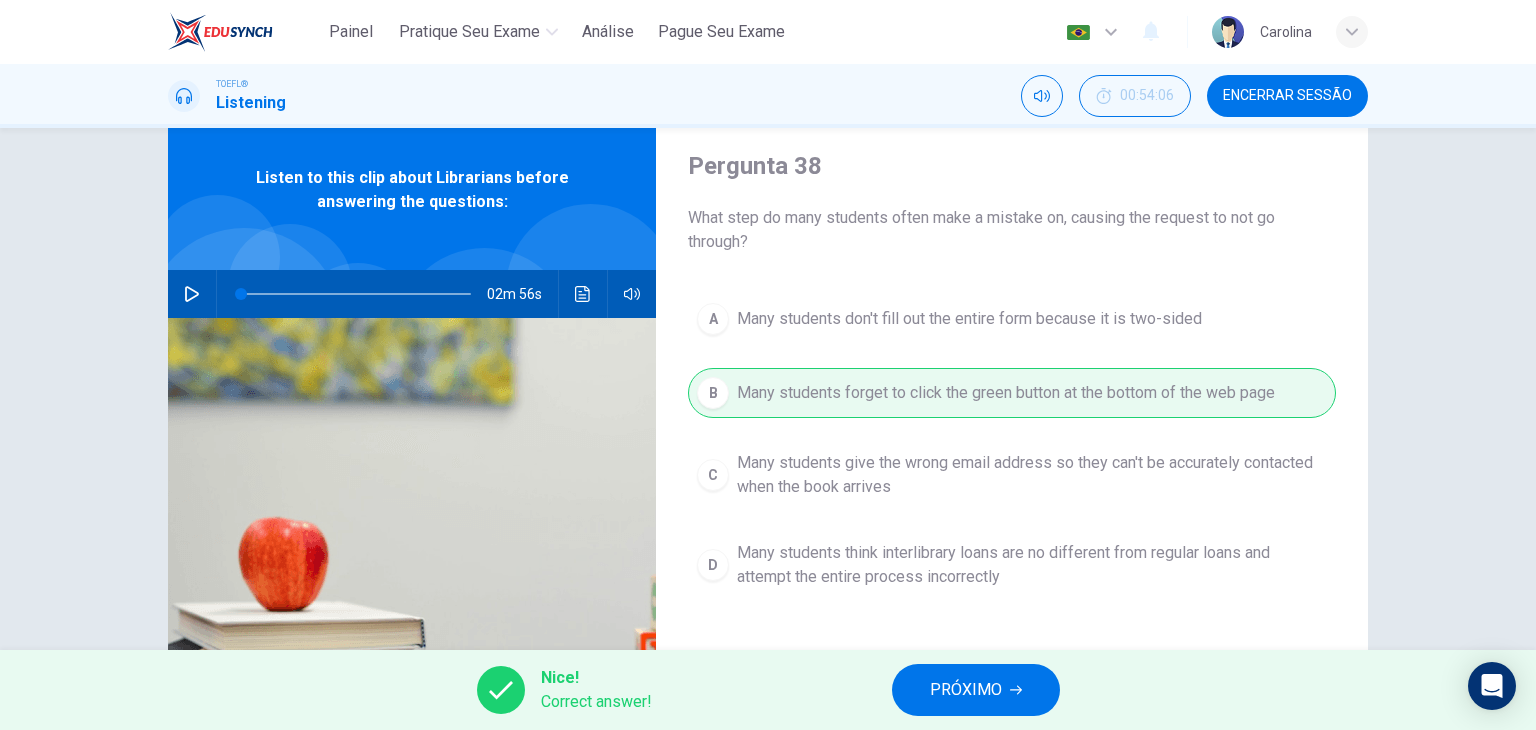 click on "PRÓXIMO" at bounding box center (966, 690) 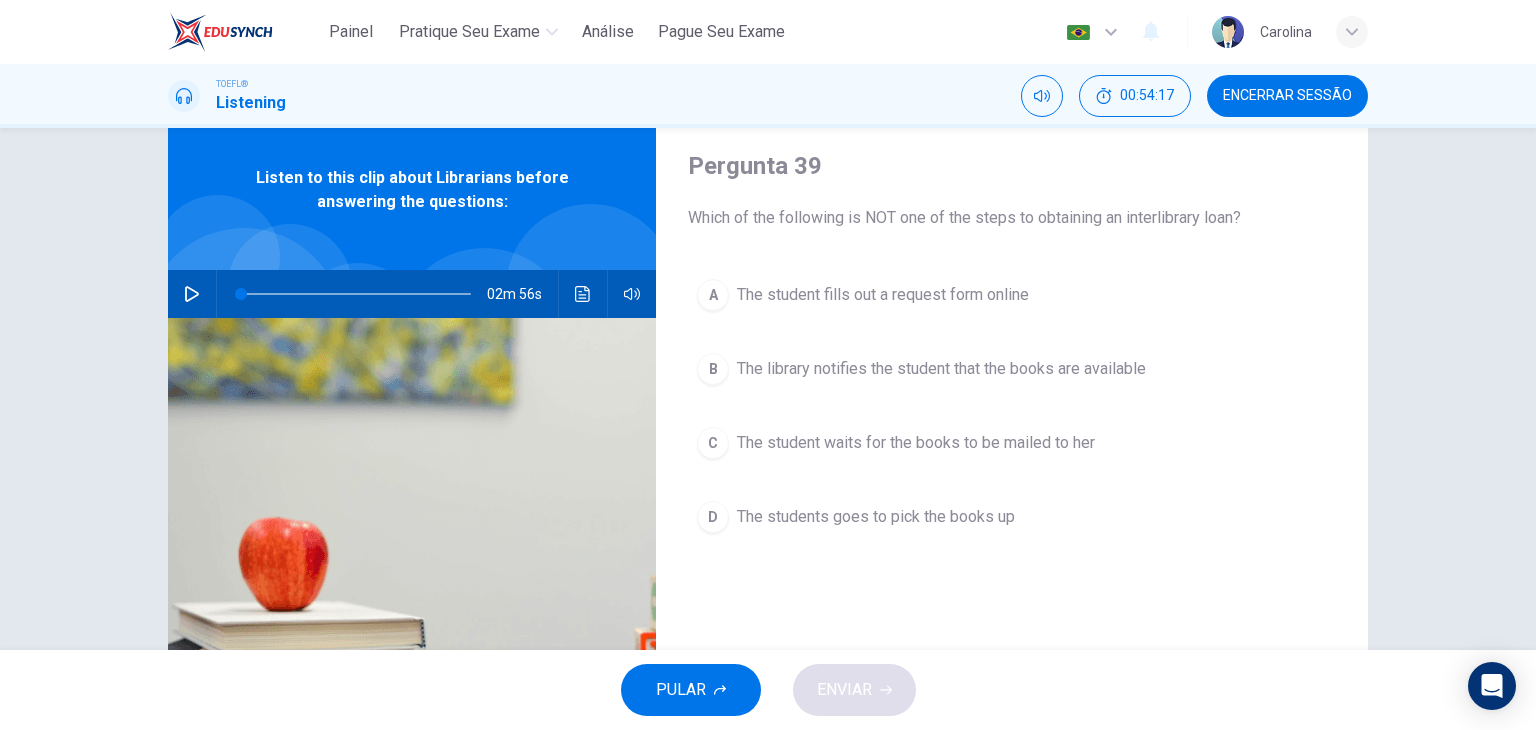 click on "The student waits for the books to be mailed to her" at bounding box center [916, 443] 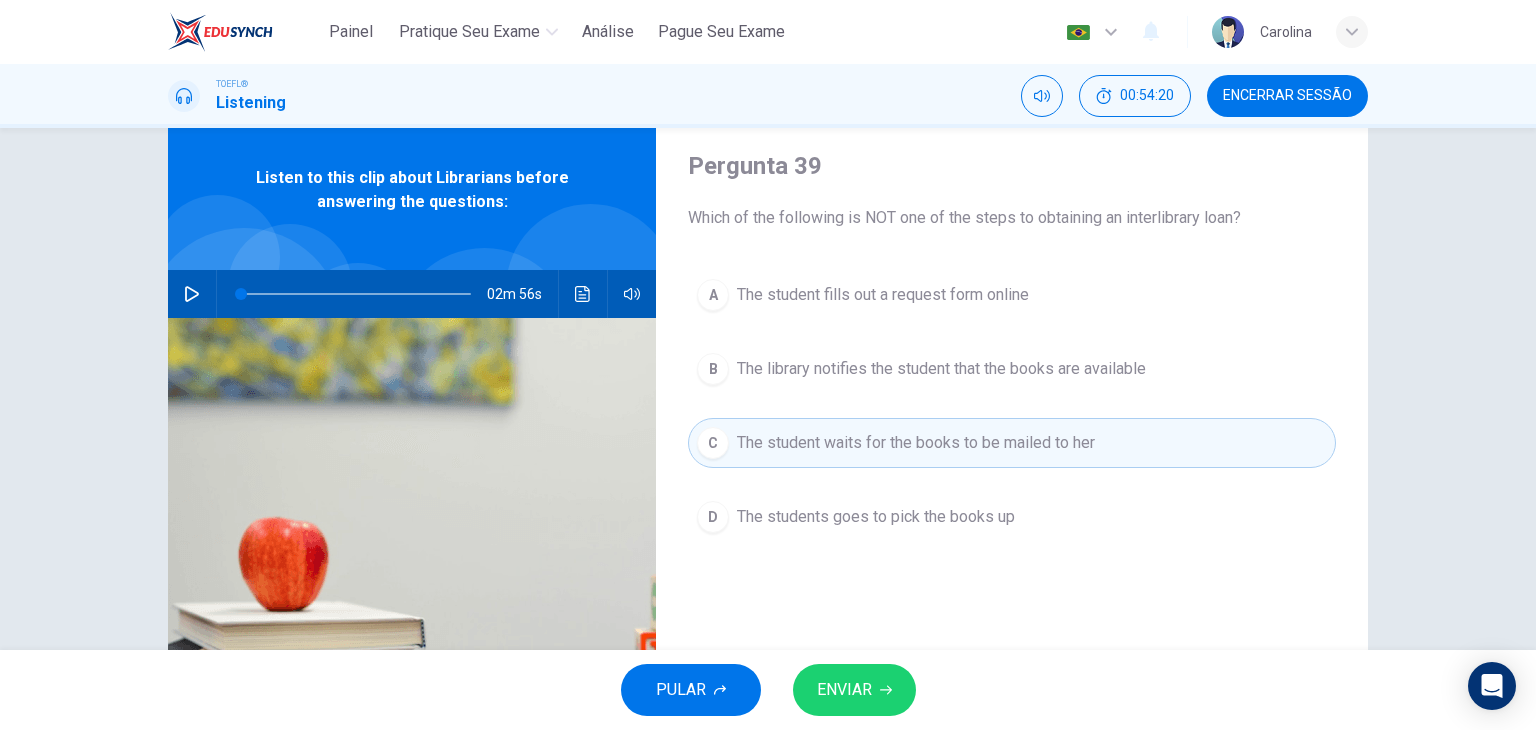 click on "ENVIAR" at bounding box center [844, 690] 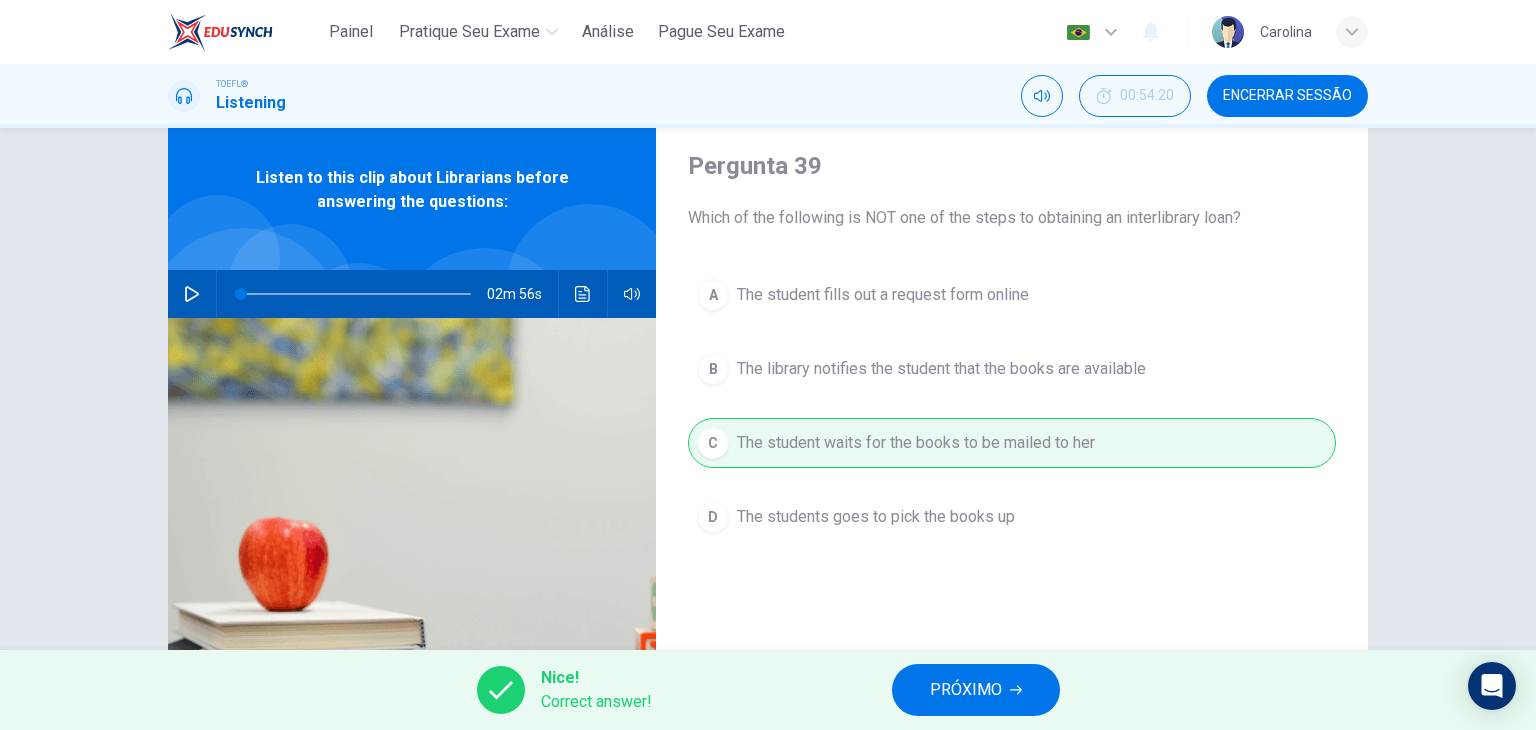 click on "PRÓXIMO" at bounding box center [976, 690] 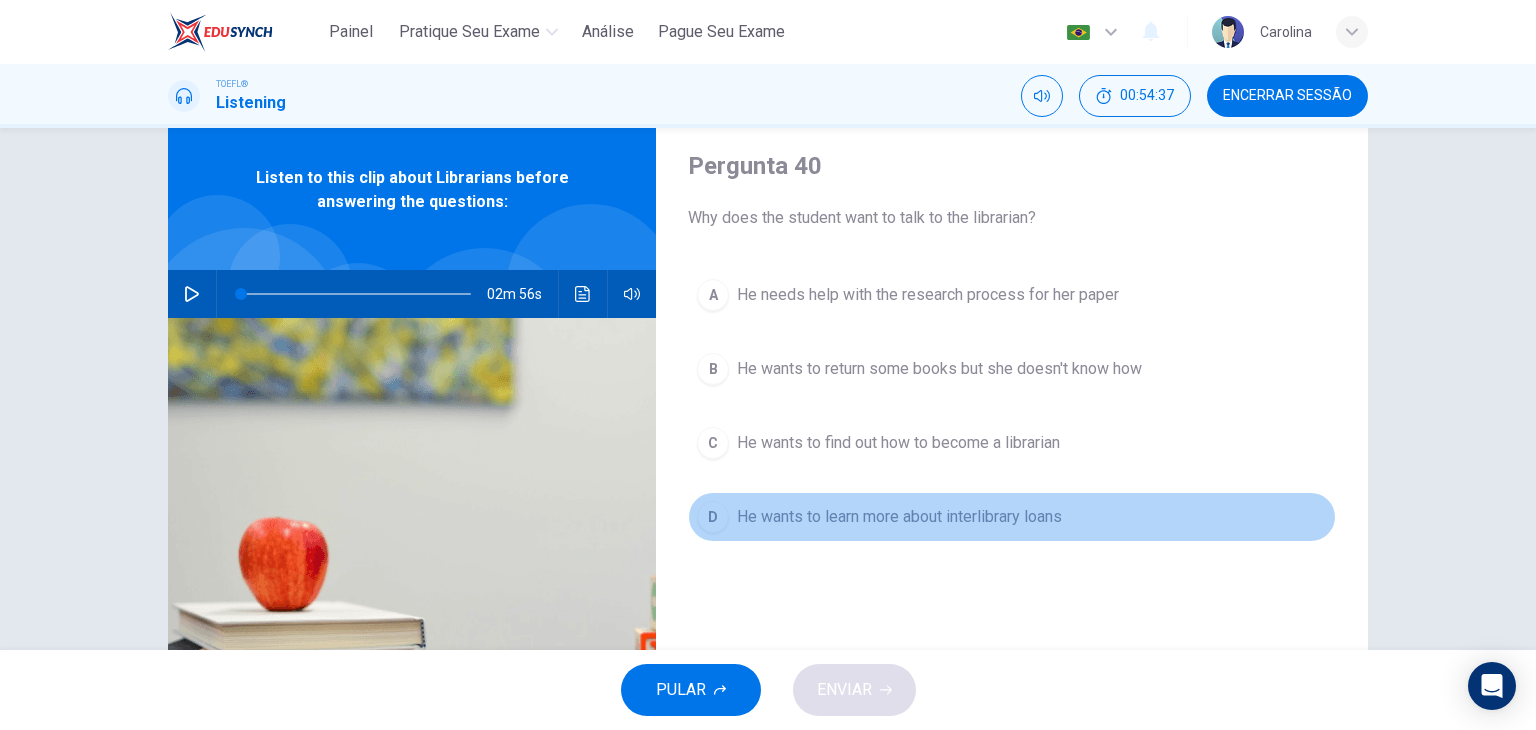 click on "He wants to learn more about interlibrary loans" at bounding box center (899, 517) 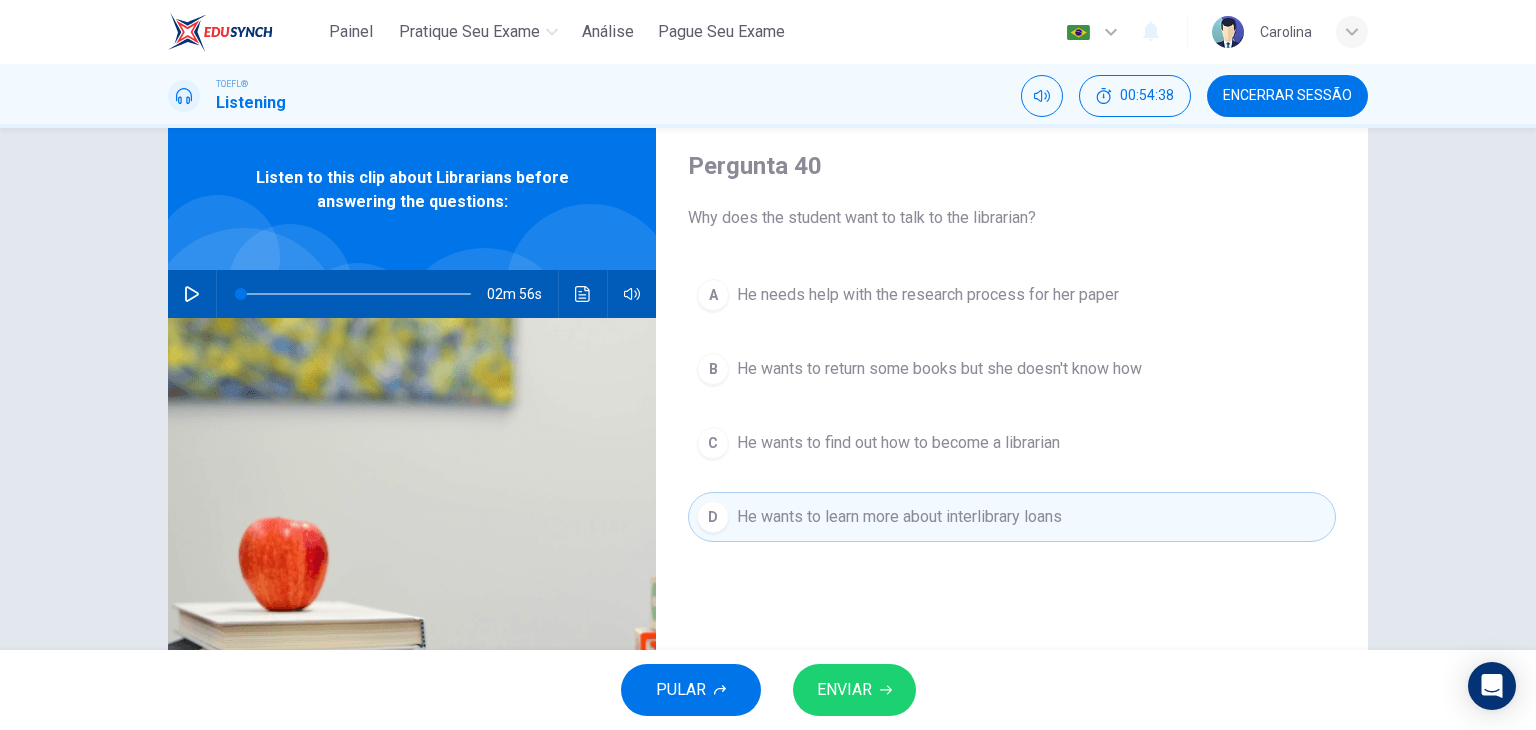 click on "ENVIAR" at bounding box center (854, 690) 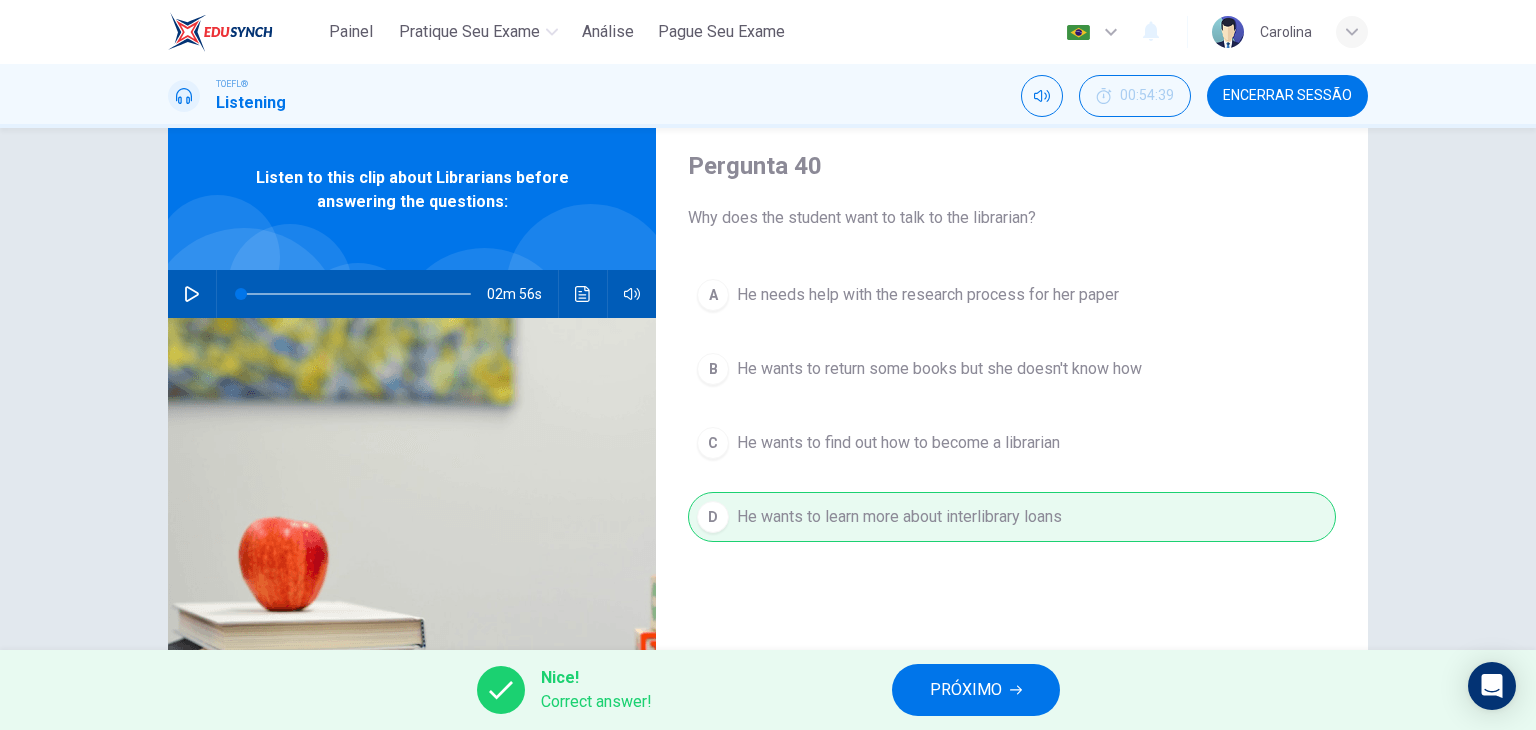 click on "PRÓXIMO" at bounding box center [966, 690] 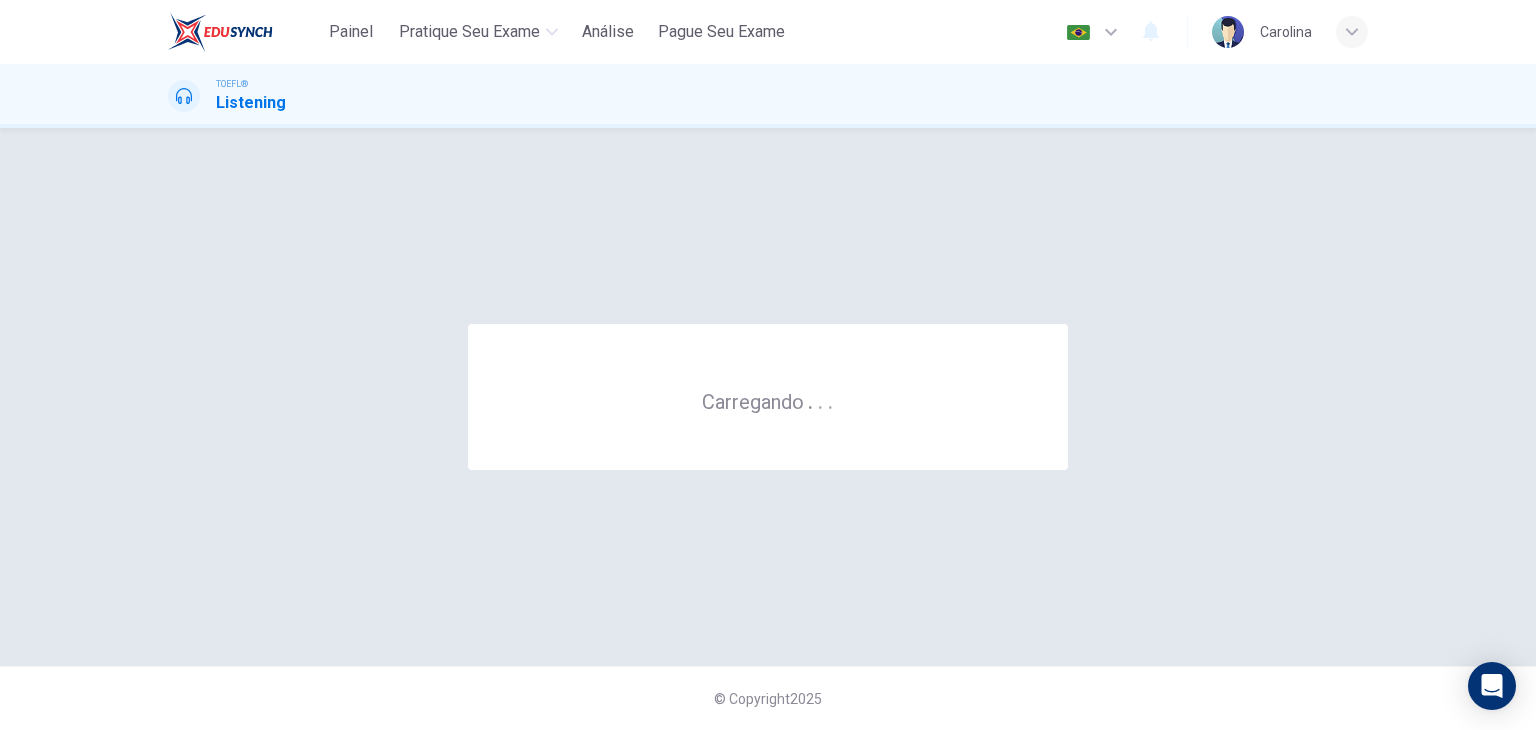 scroll, scrollTop: 0, scrollLeft: 0, axis: both 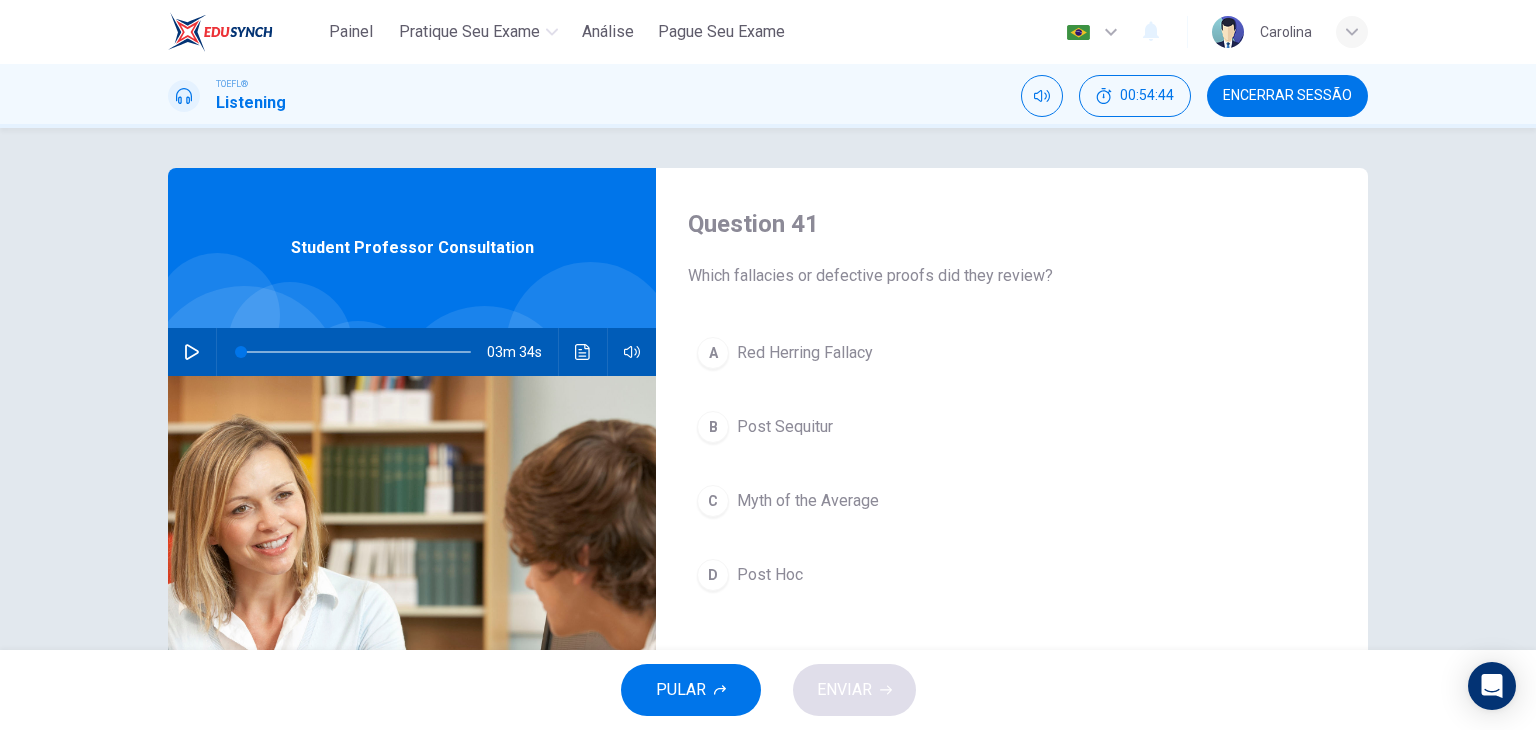 click 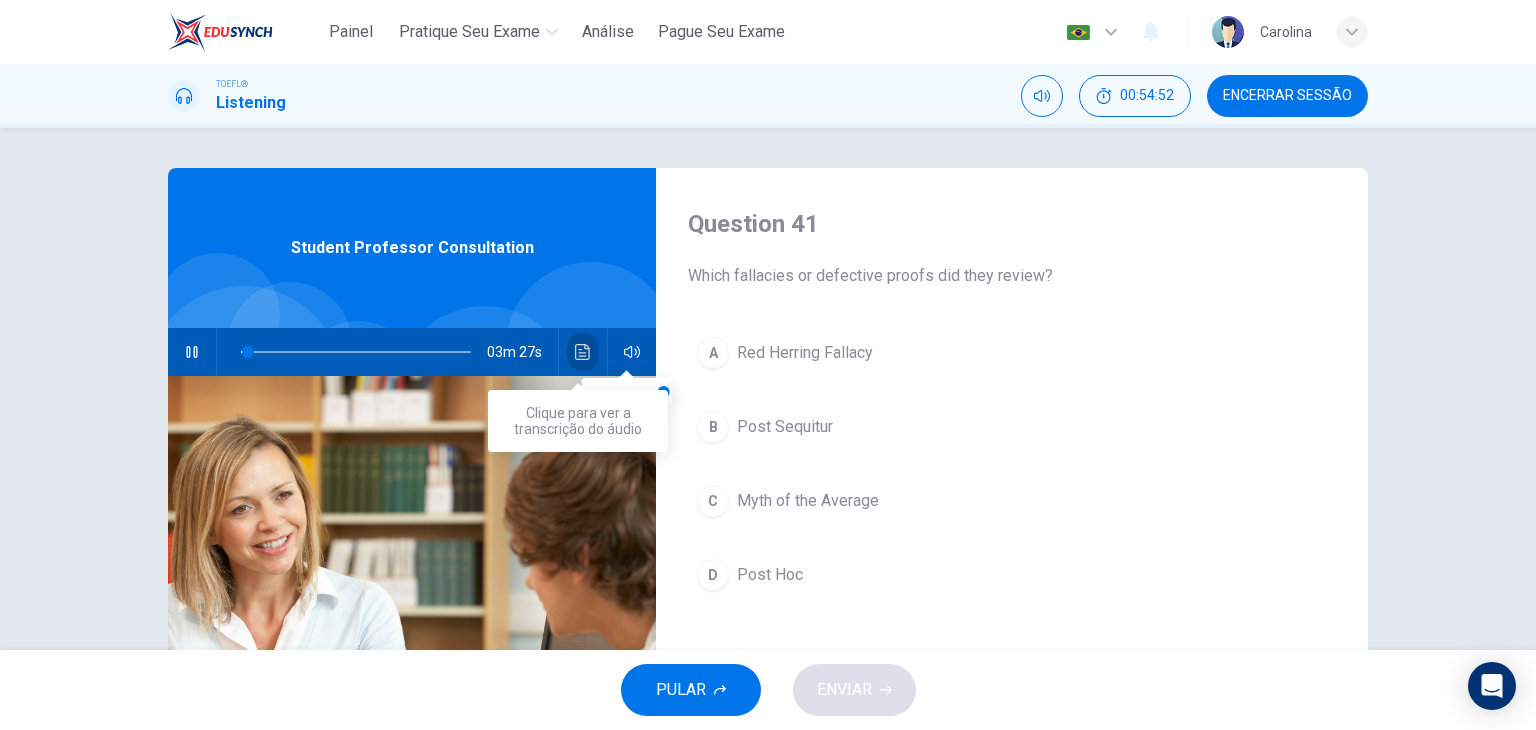 click at bounding box center (583, 352) 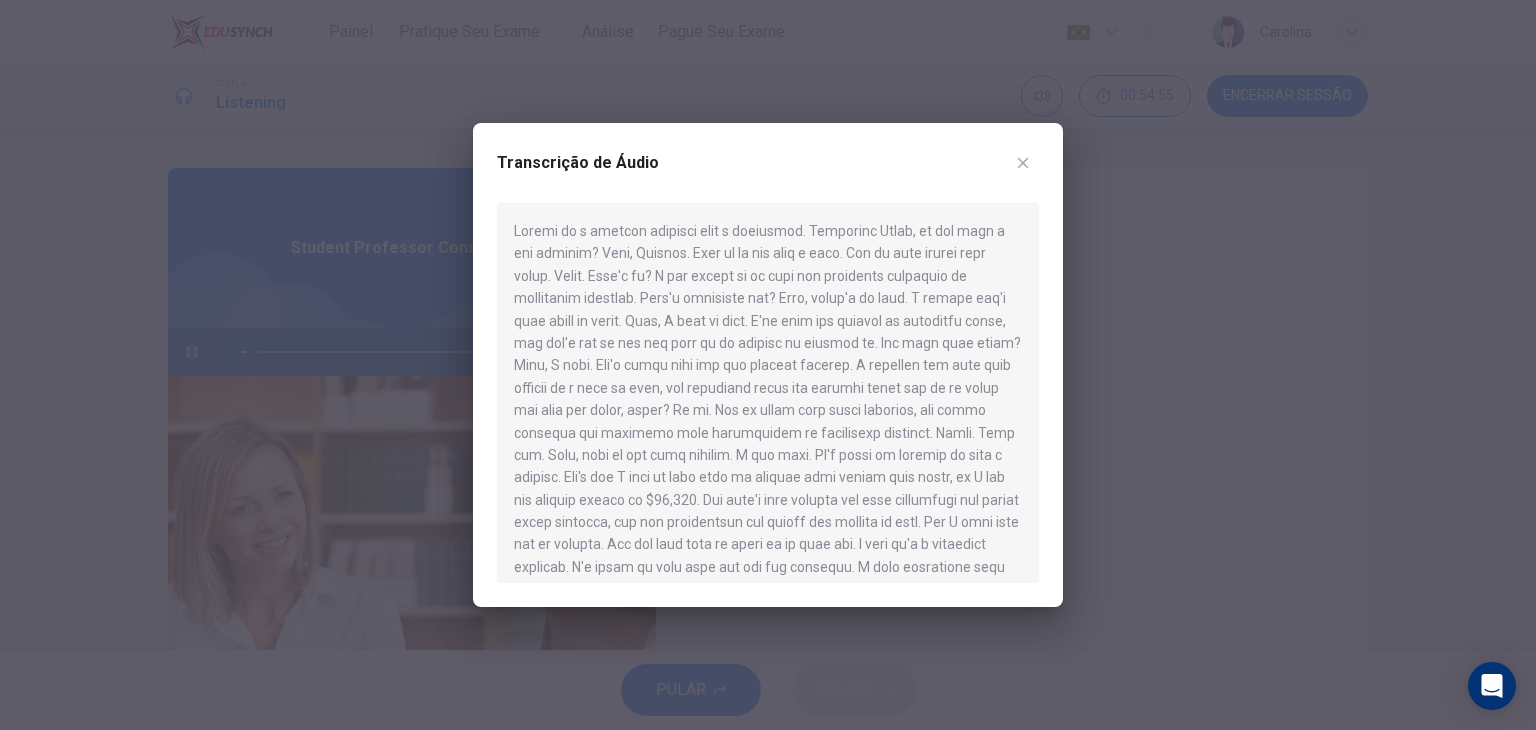 scroll, scrollTop: 1, scrollLeft: 0, axis: vertical 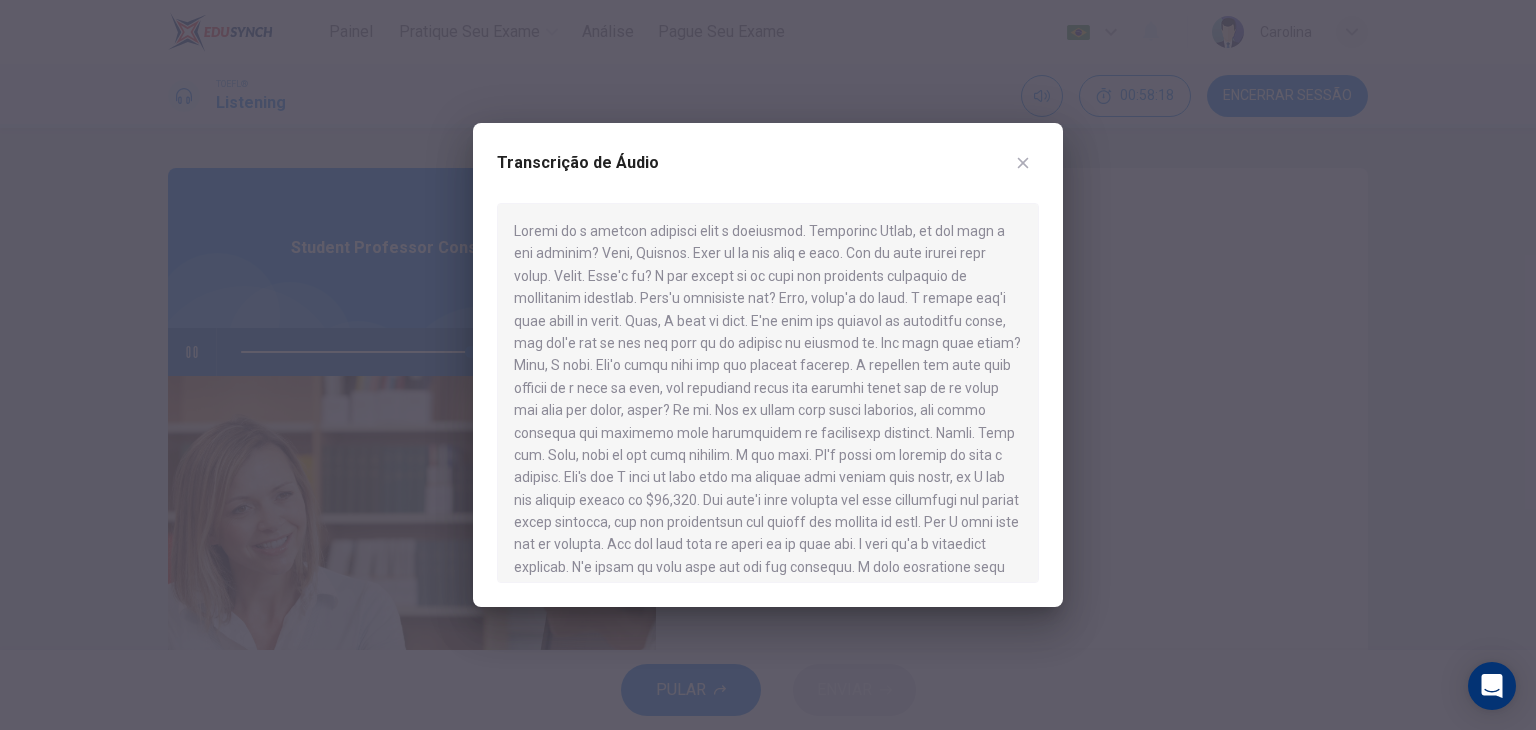 type on "0" 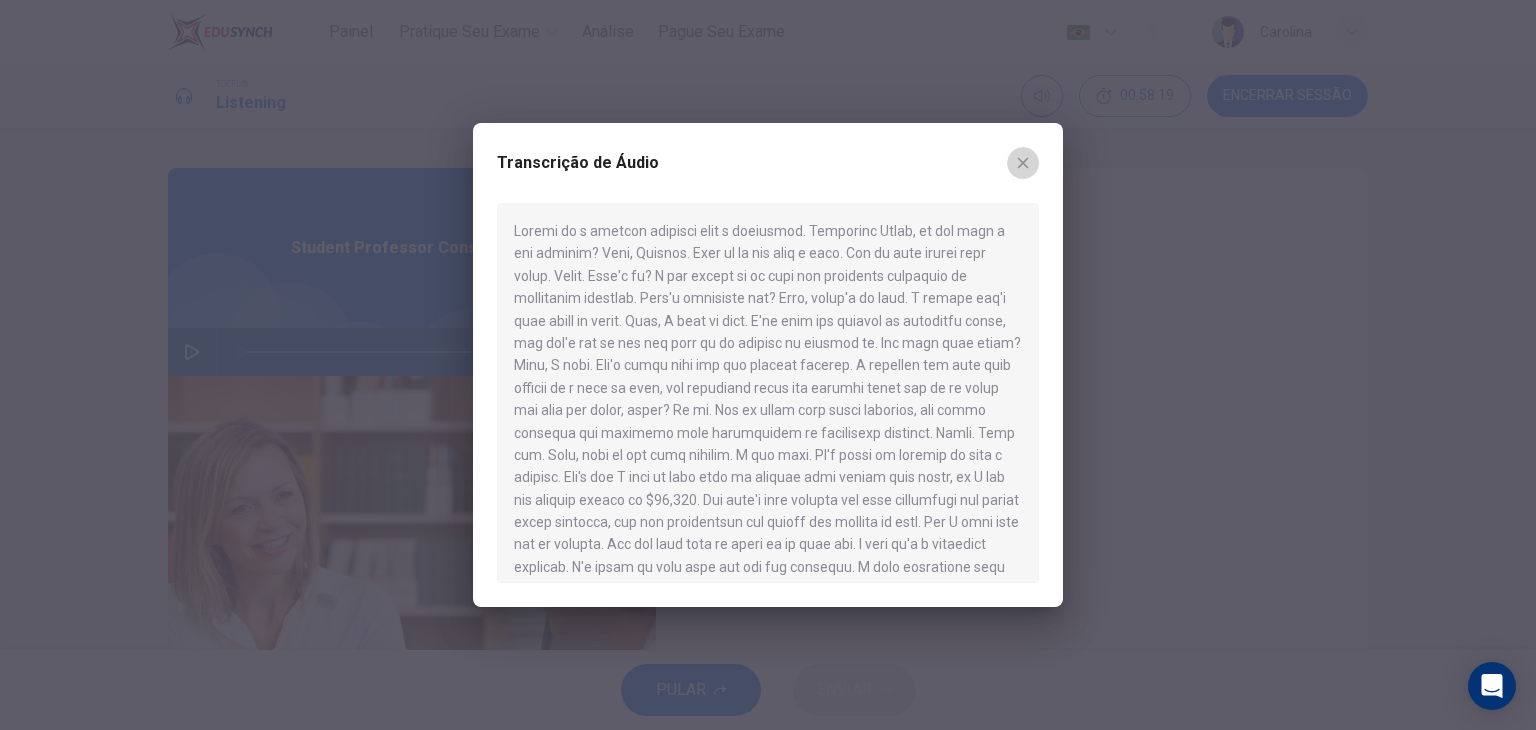 click 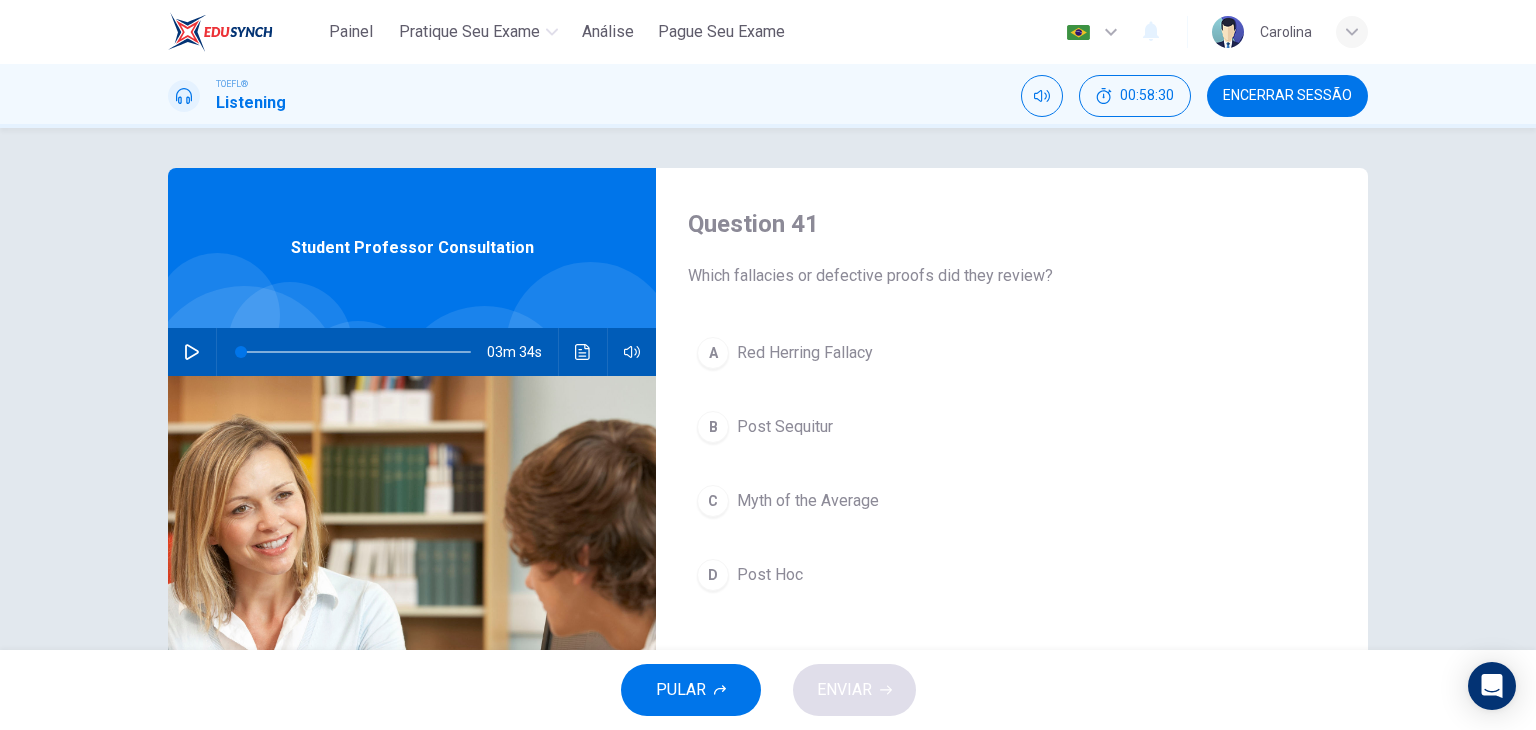 click on "D Post Hoc" at bounding box center [1012, 575] 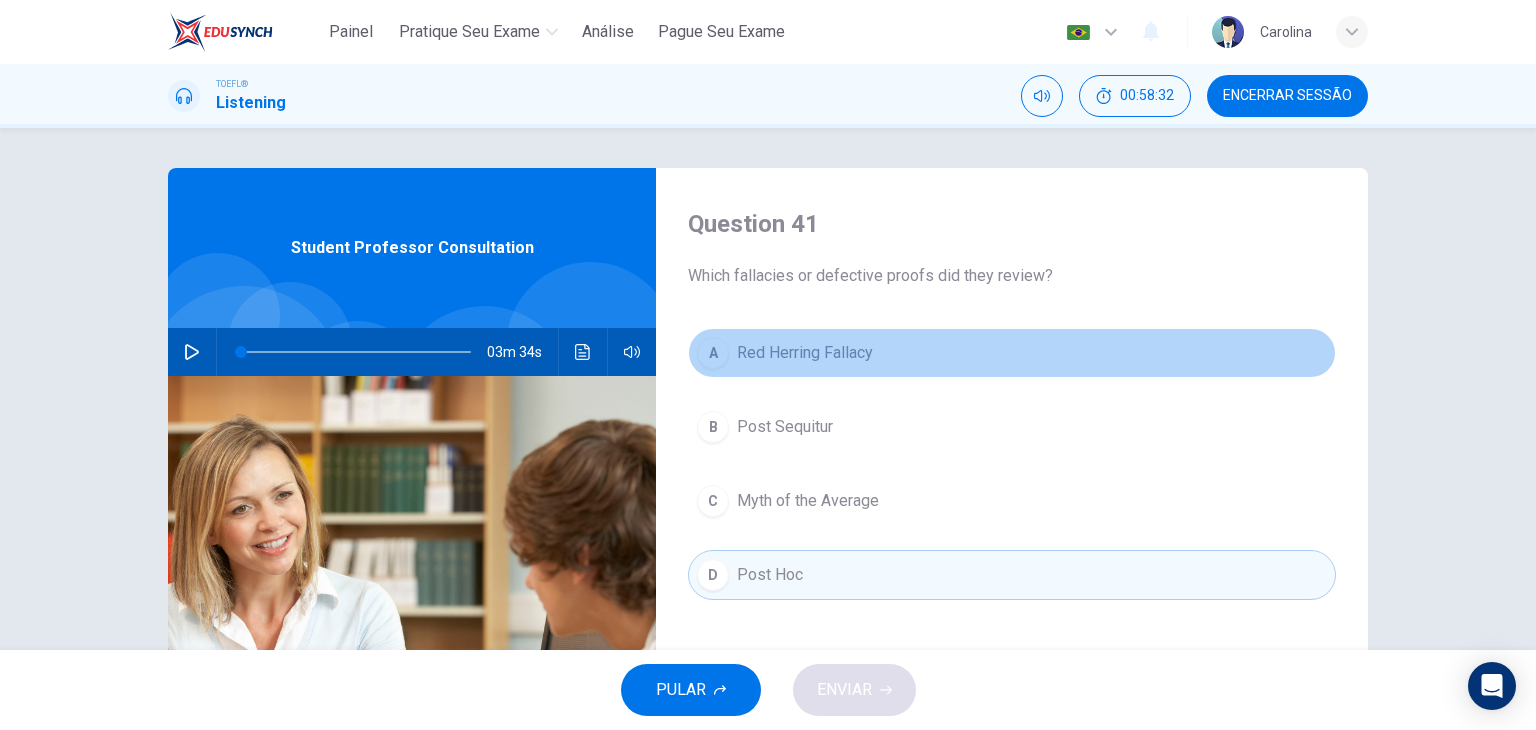 click on "A Red Herring Fallacy" at bounding box center [1012, 353] 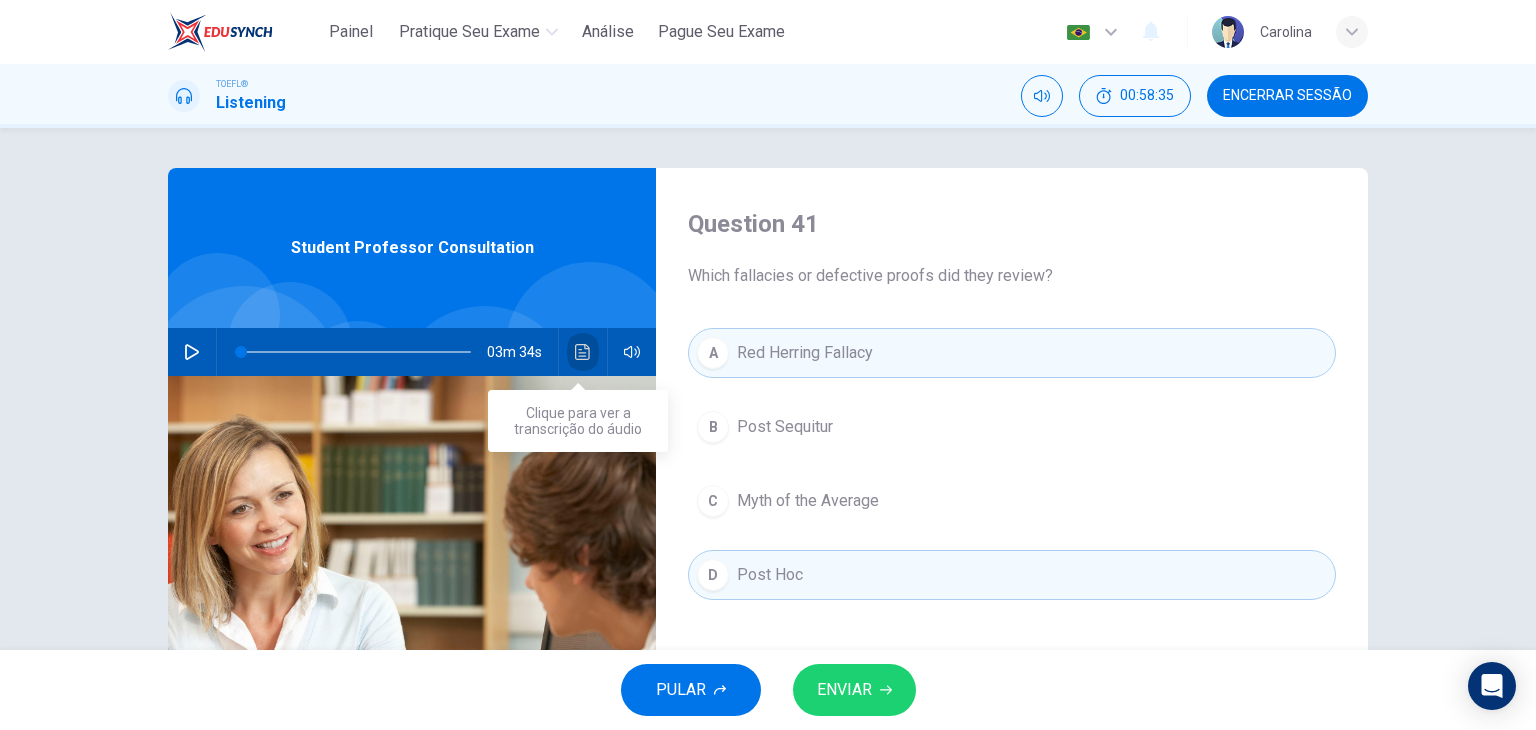 click at bounding box center (583, 352) 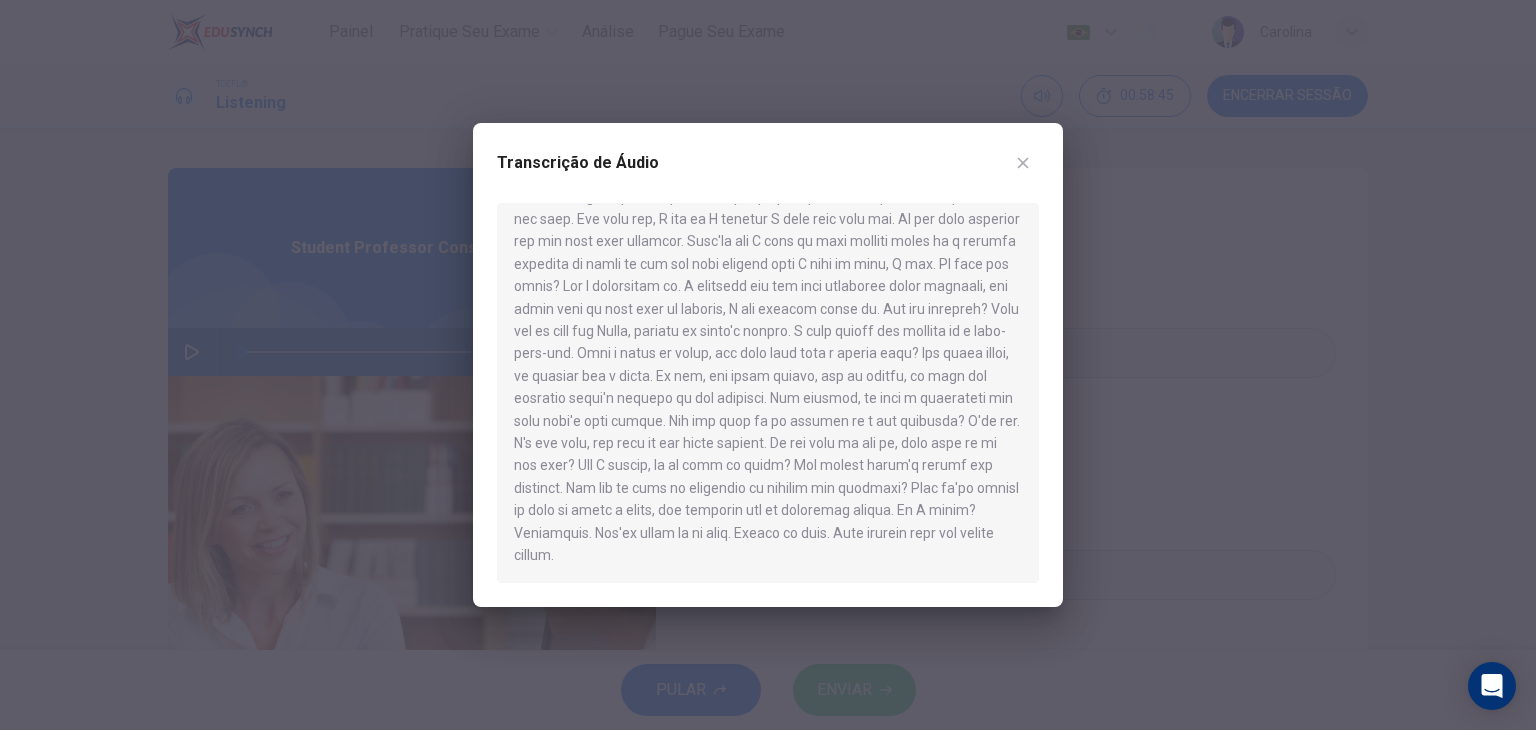 scroll, scrollTop: 315, scrollLeft: 0, axis: vertical 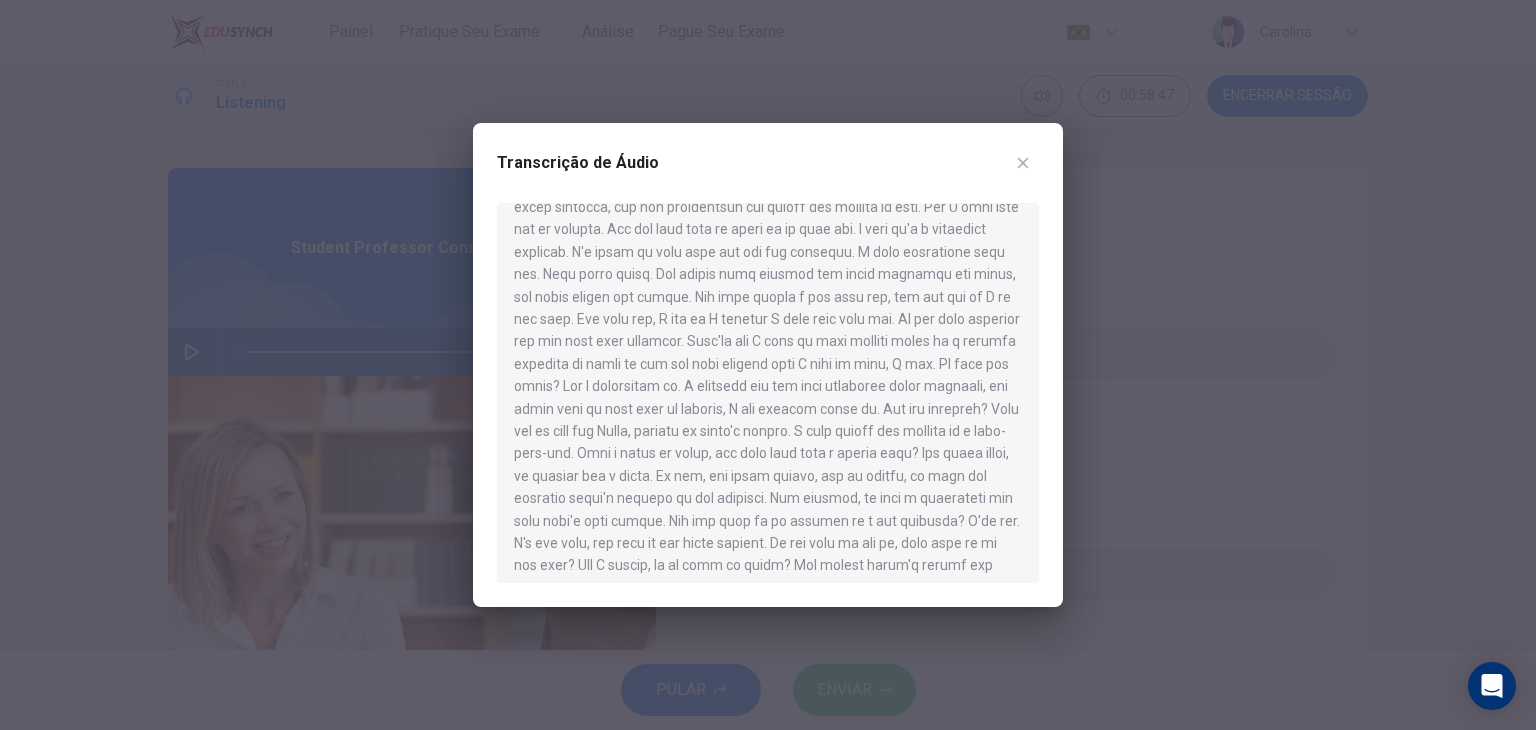 click at bounding box center (1023, 163) 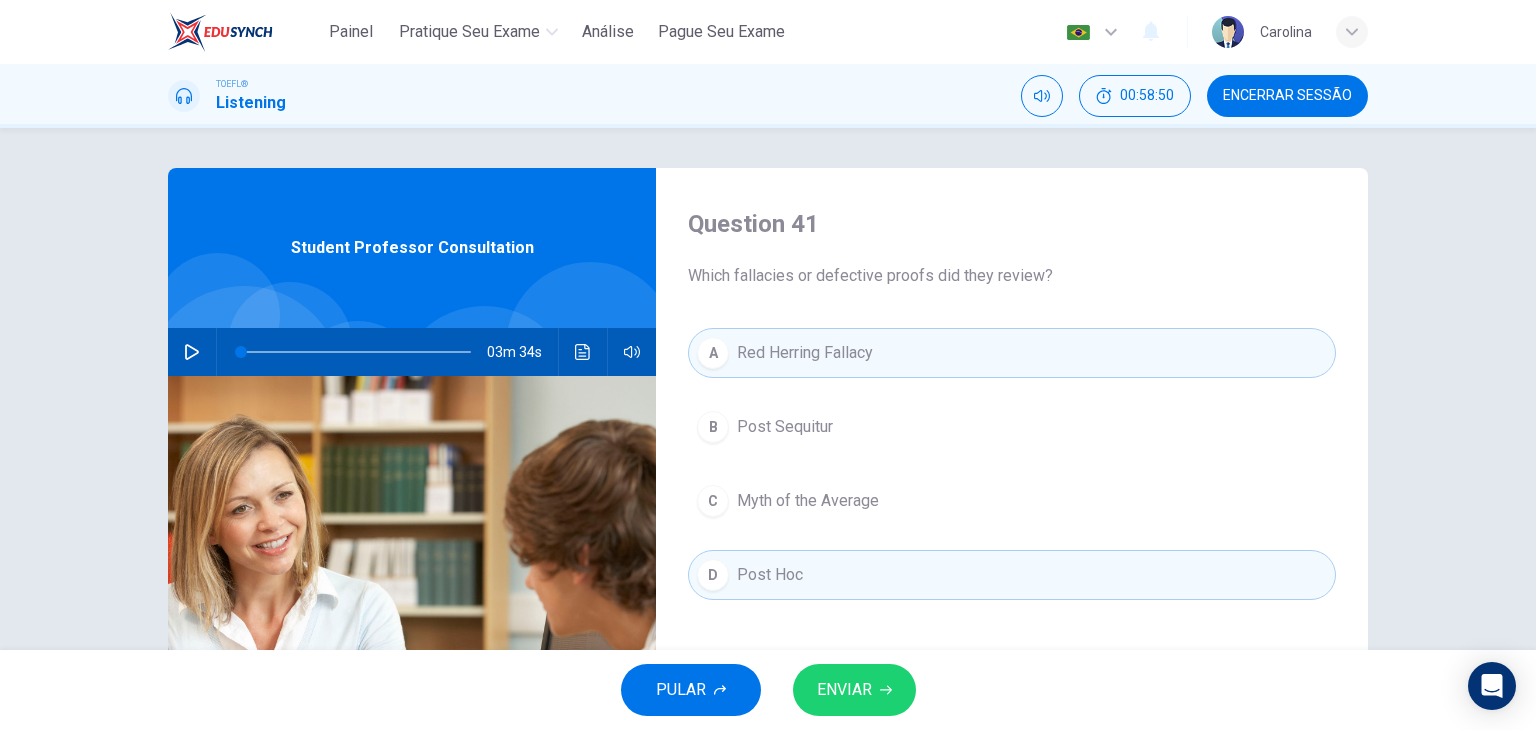 click 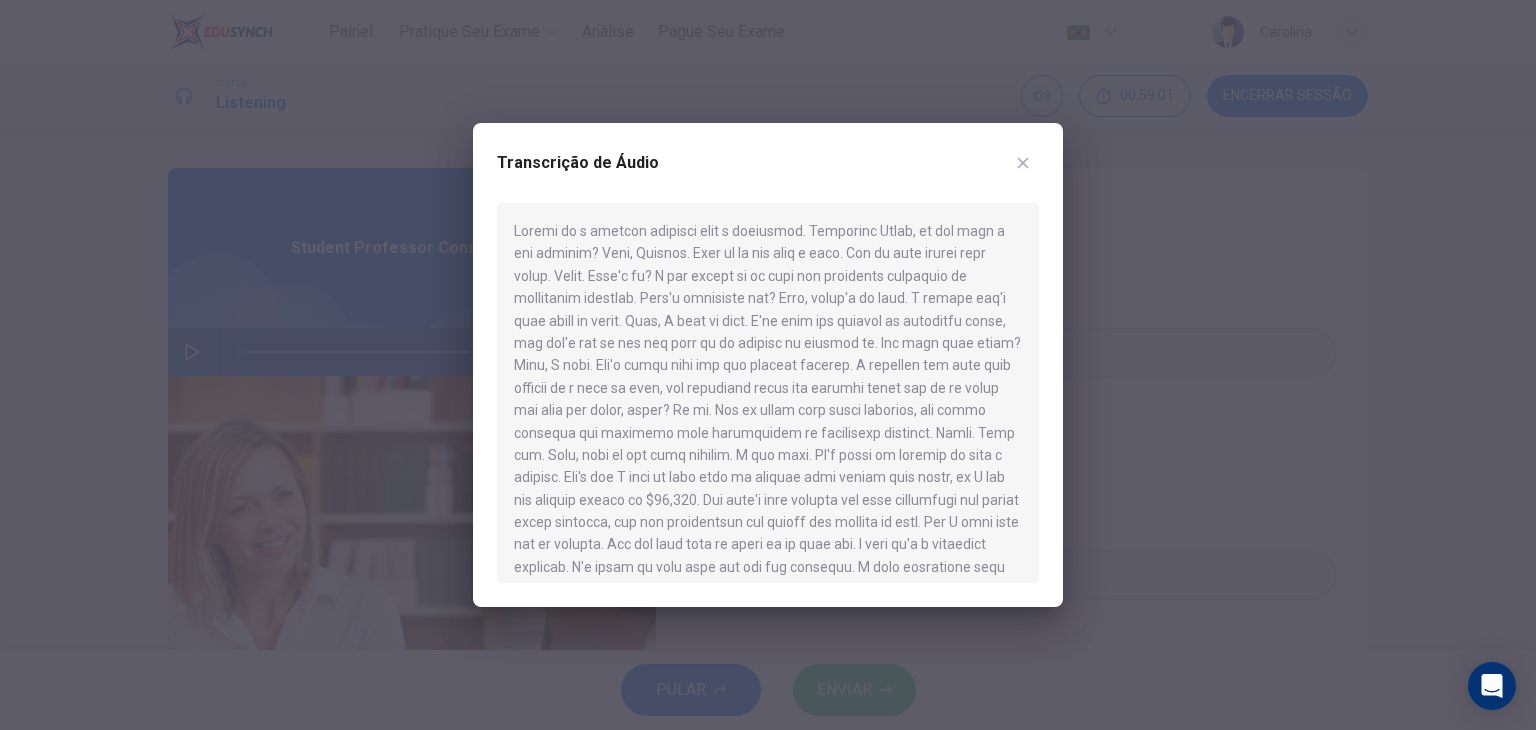 scroll, scrollTop: 100, scrollLeft: 0, axis: vertical 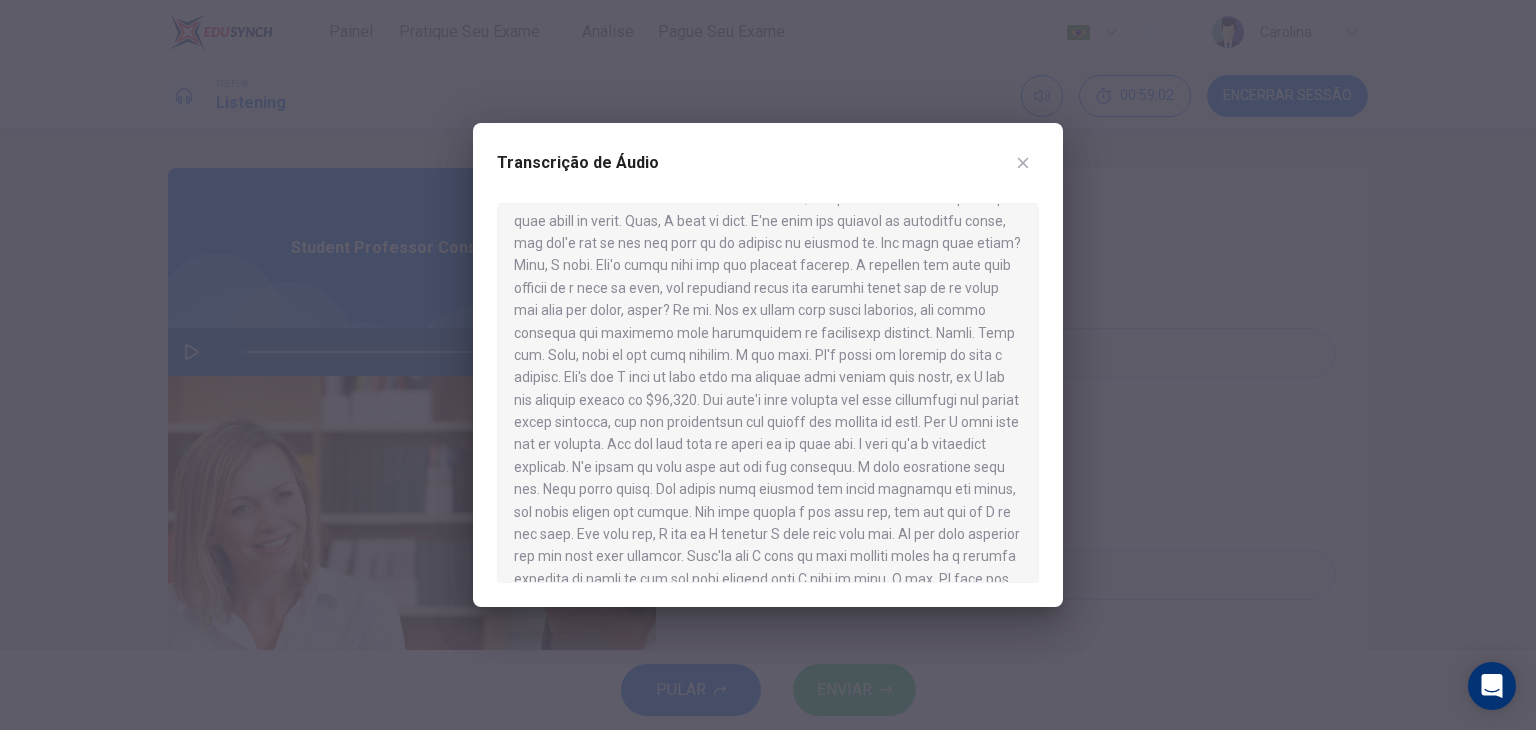click at bounding box center (768, 365) 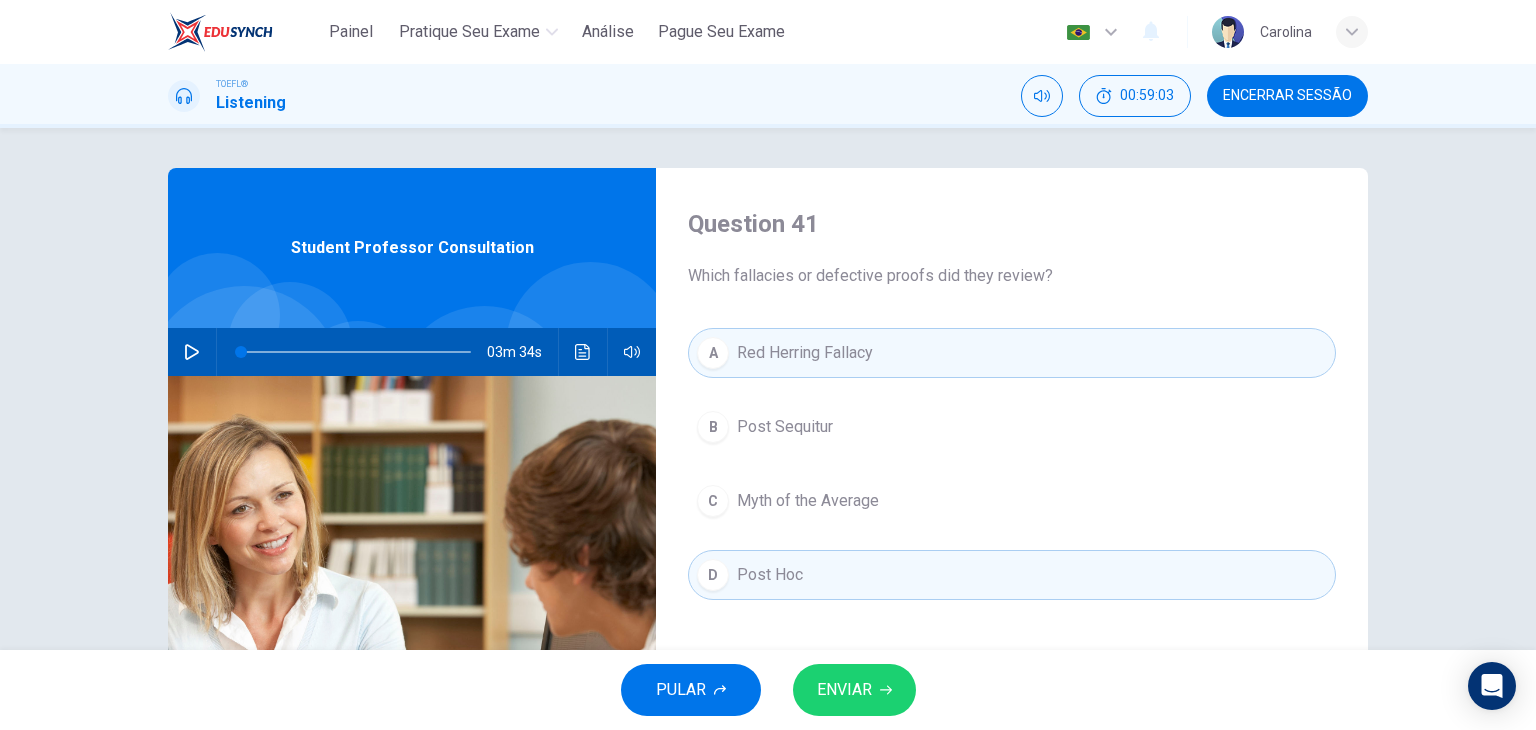 click on "ENVIAR" at bounding box center [854, 690] 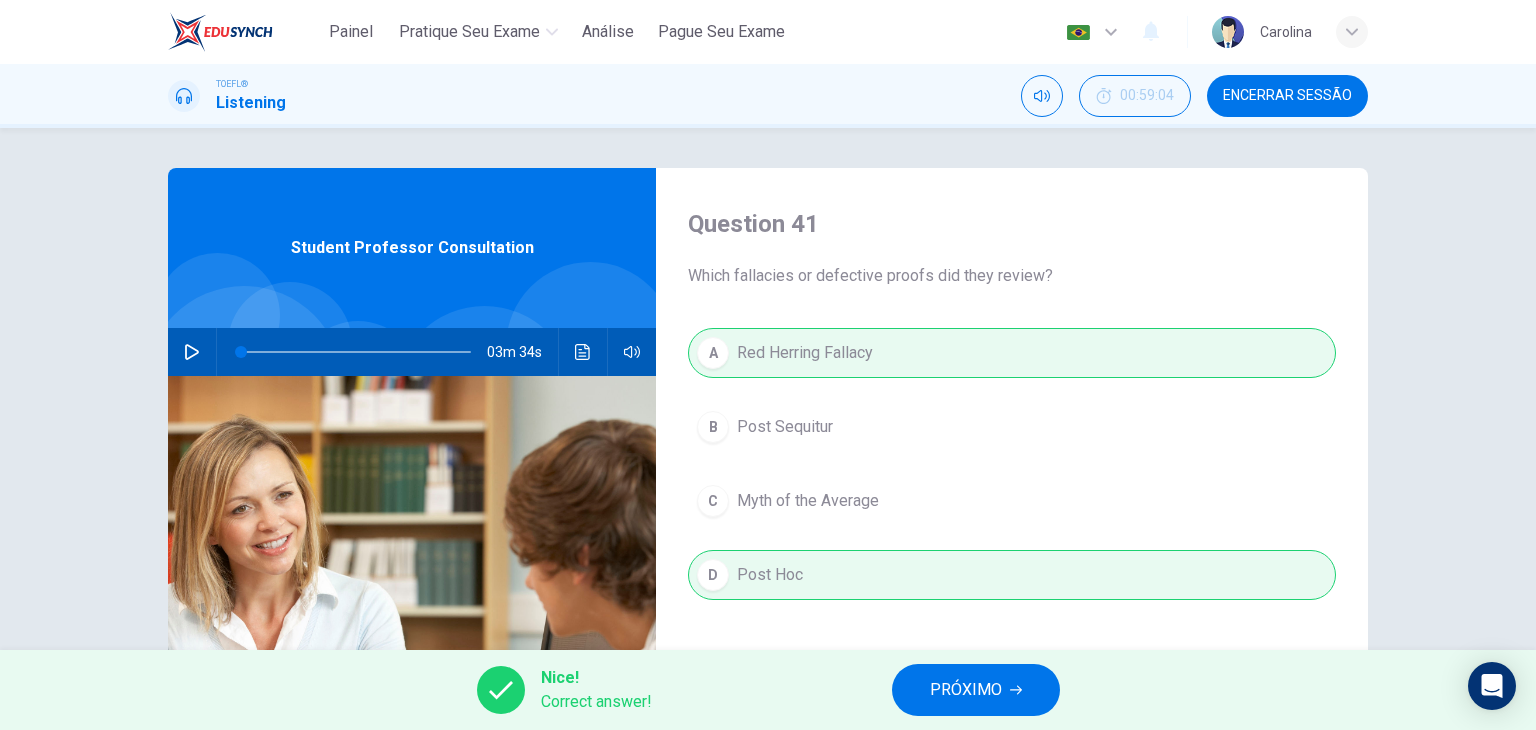 click on "PRÓXIMO" at bounding box center (966, 690) 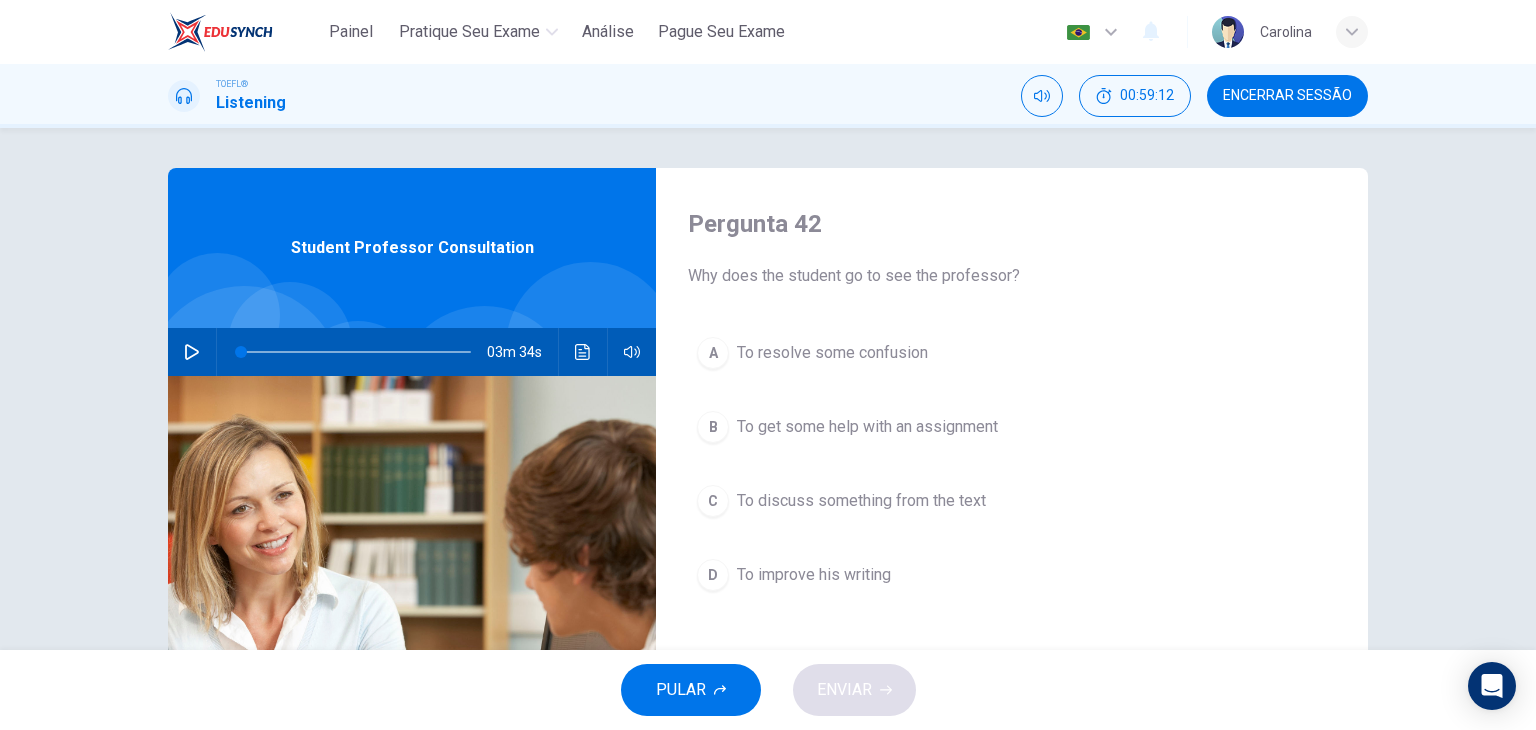 click on "To get some help with an assignment" at bounding box center (867, 427) 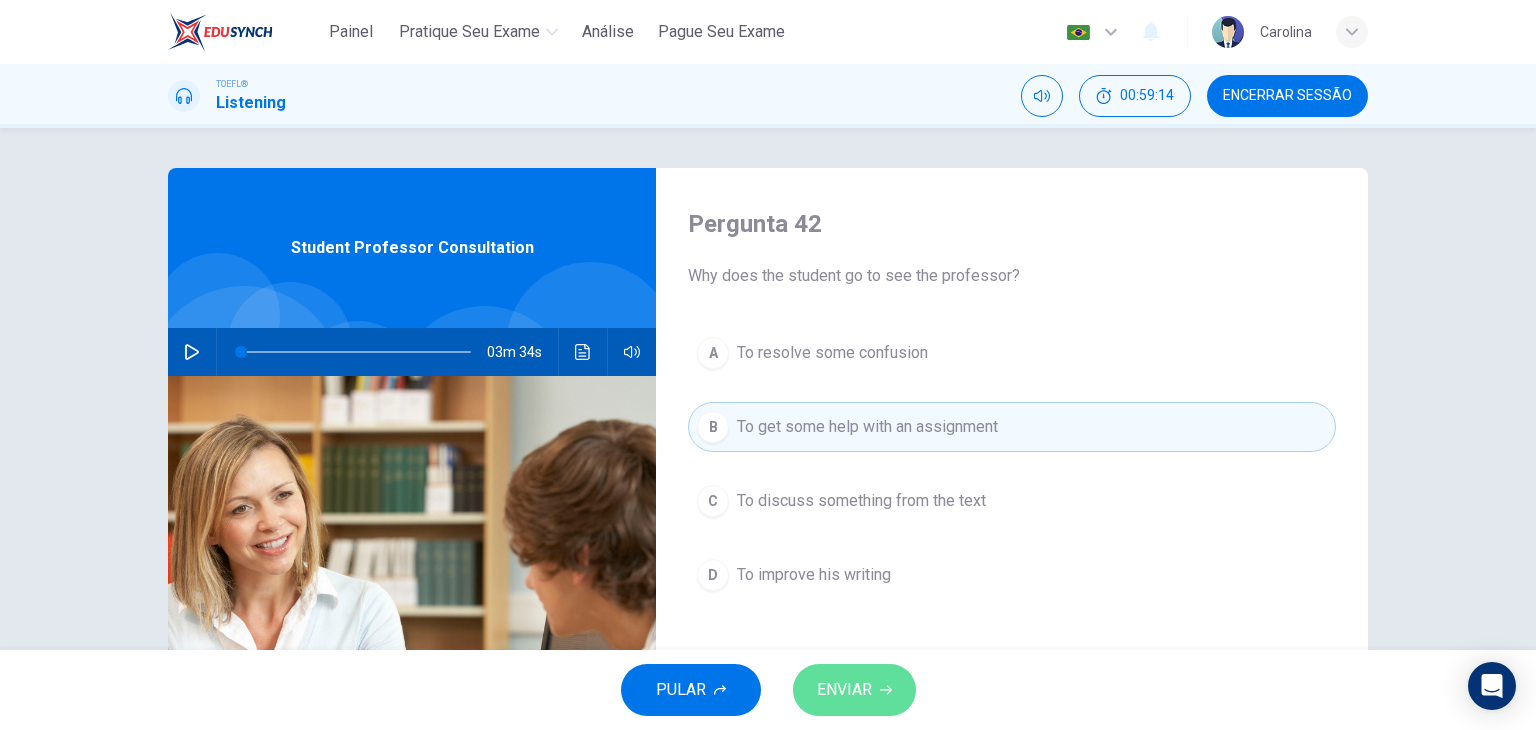 click on "ENVIAR" at bounding box center [844, 690] 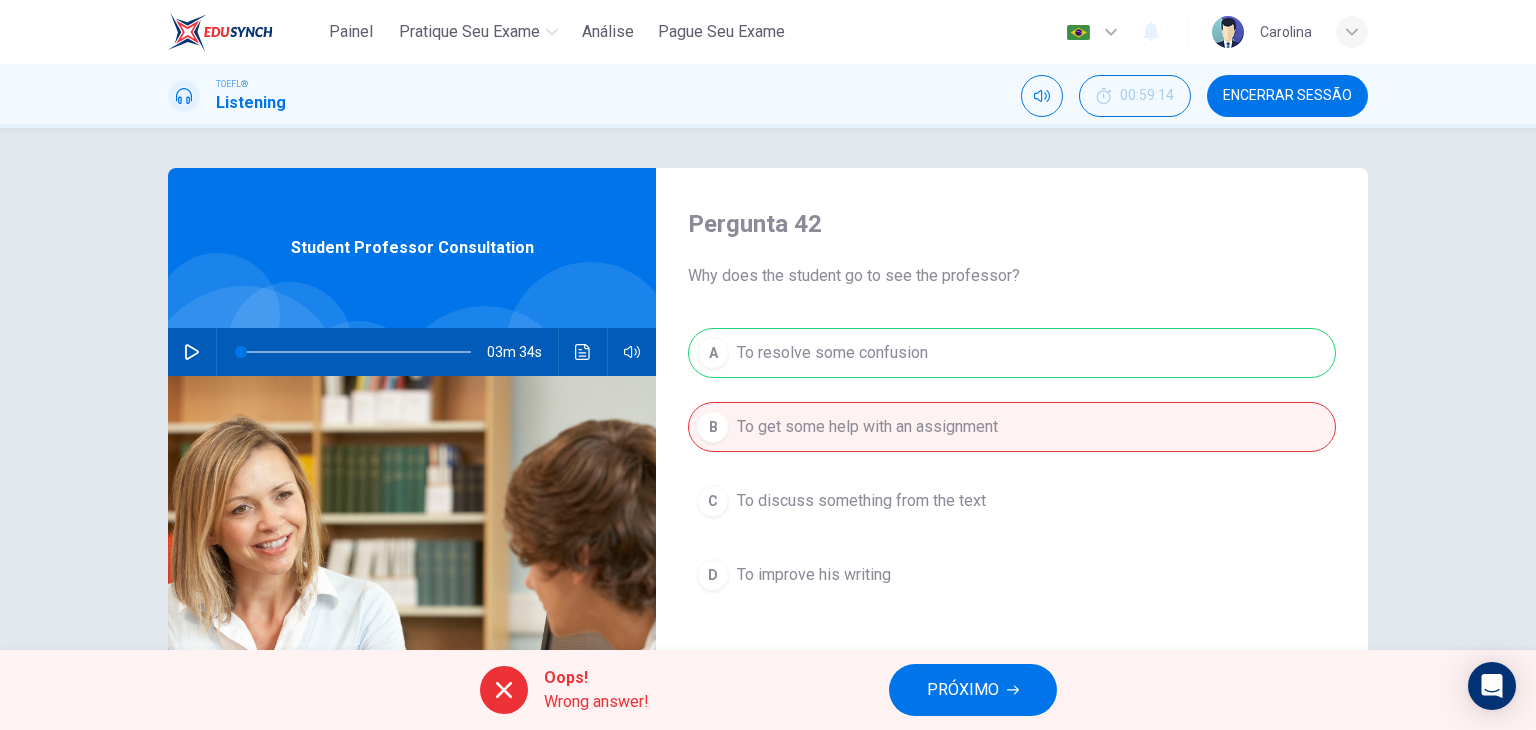 click on "PRÓXIMO" at bounding box center [963, 690] 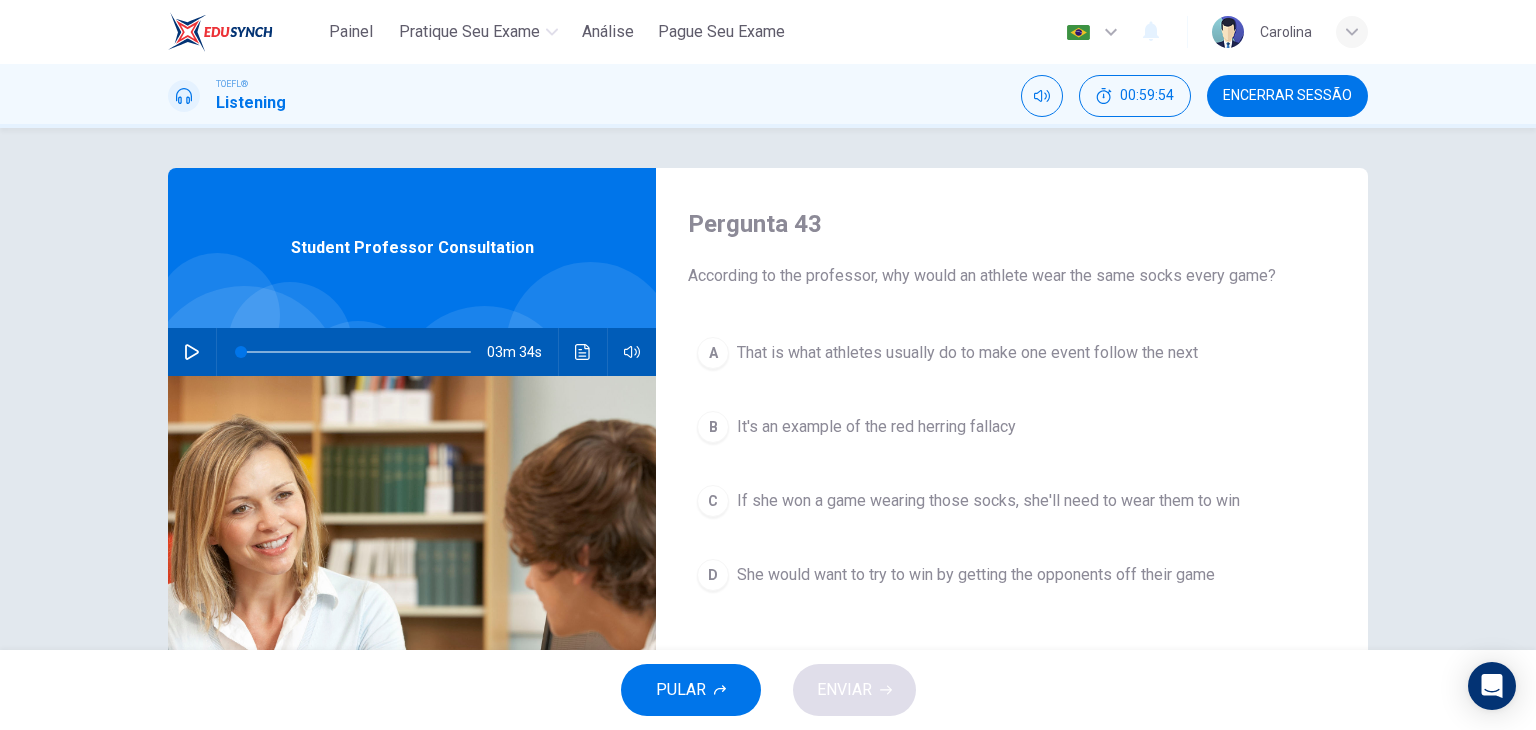 click on "That is what athletes usually do to make one event follow the next" at bounding box center (967, 353) 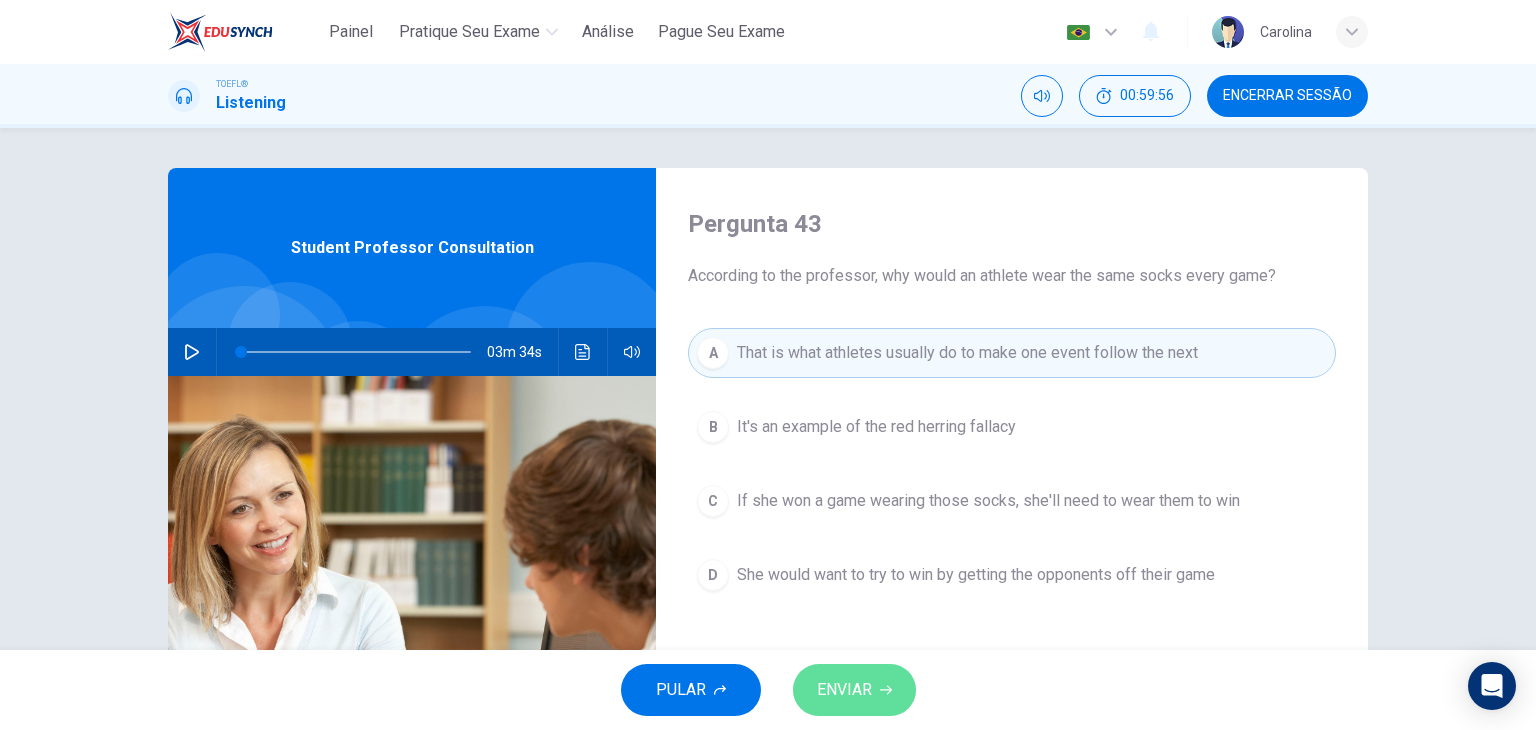 click on "ENVIAR" at bounding box center [854, 690] 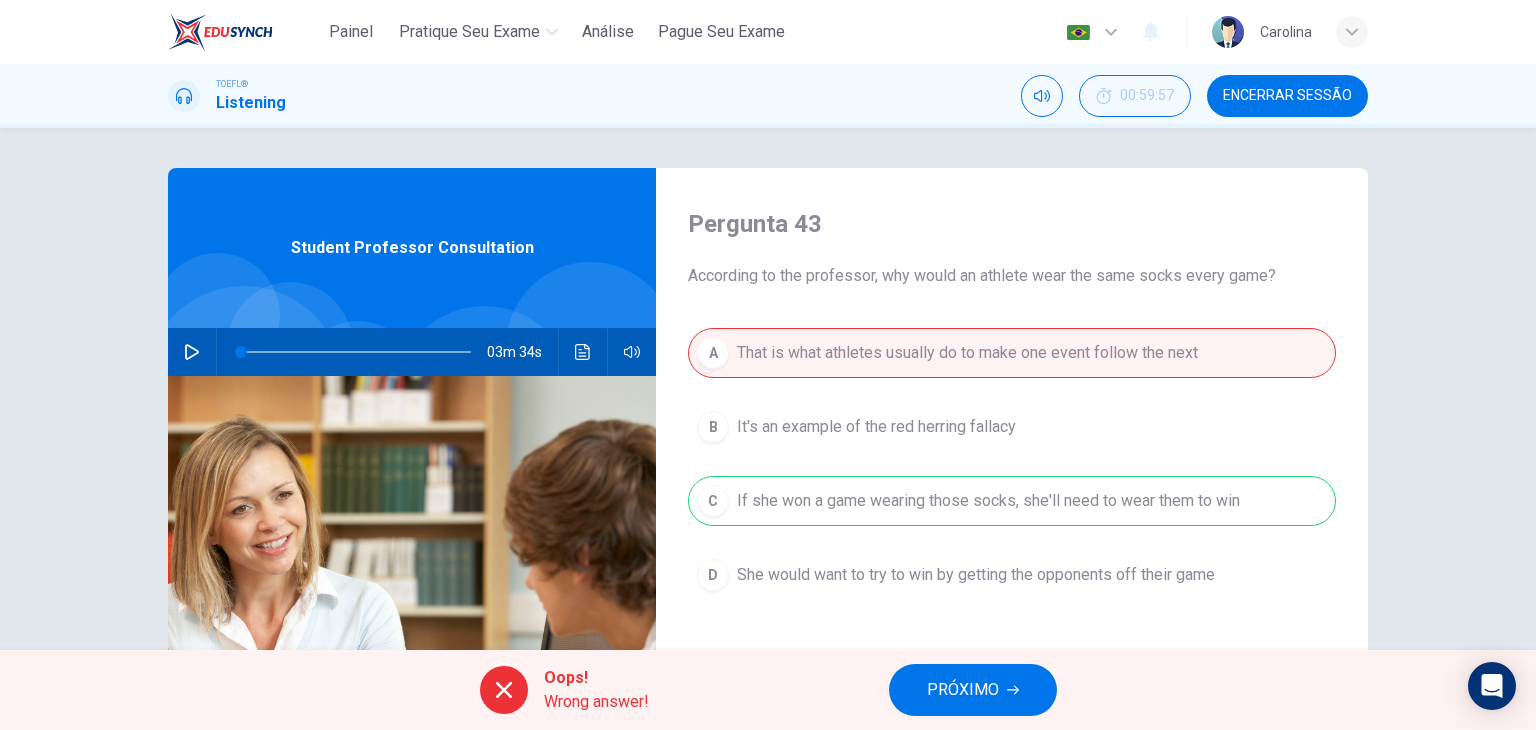 click on "PRÓXIMO" at bounding box center [963, 690] 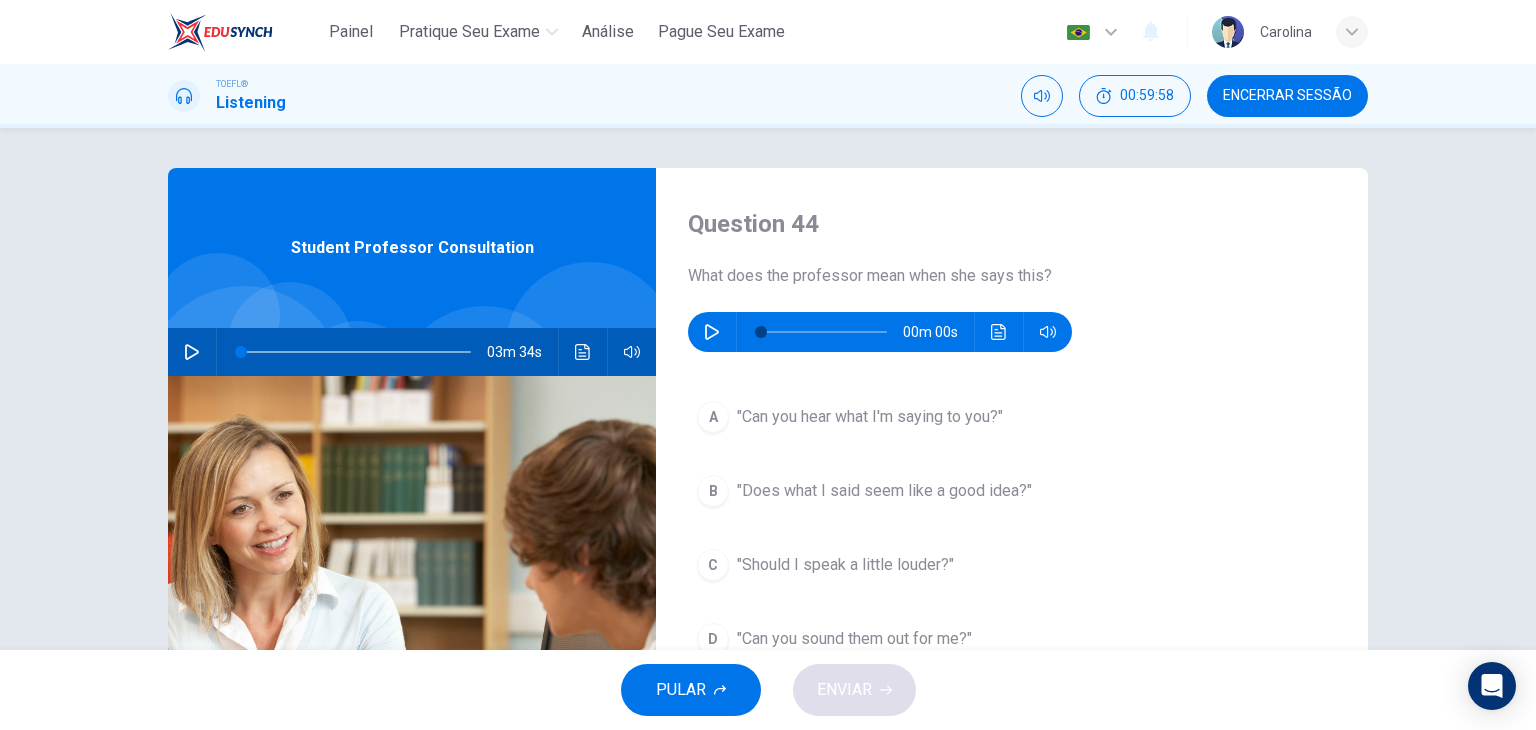 click on "00m 00s" at bounding box center [880, 332] 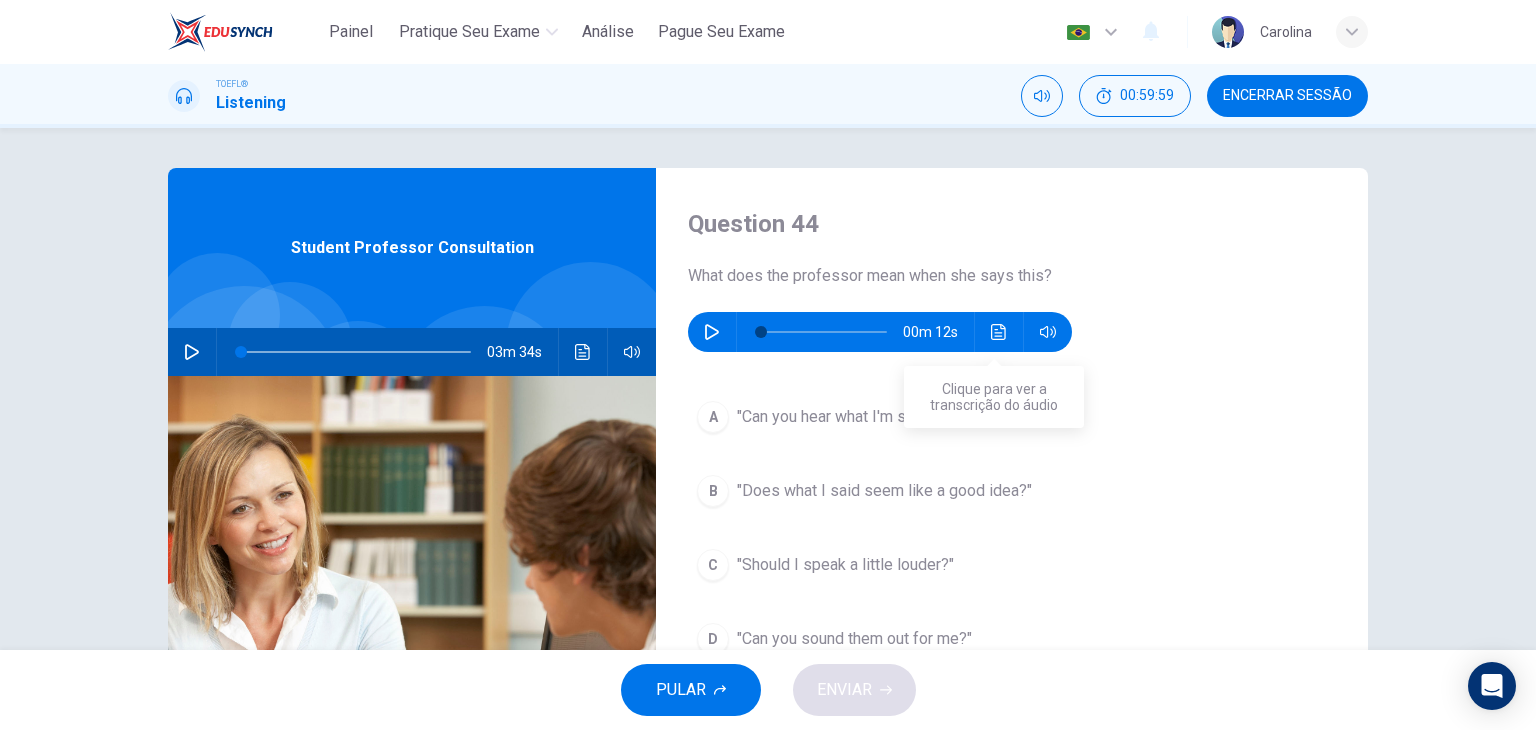 click 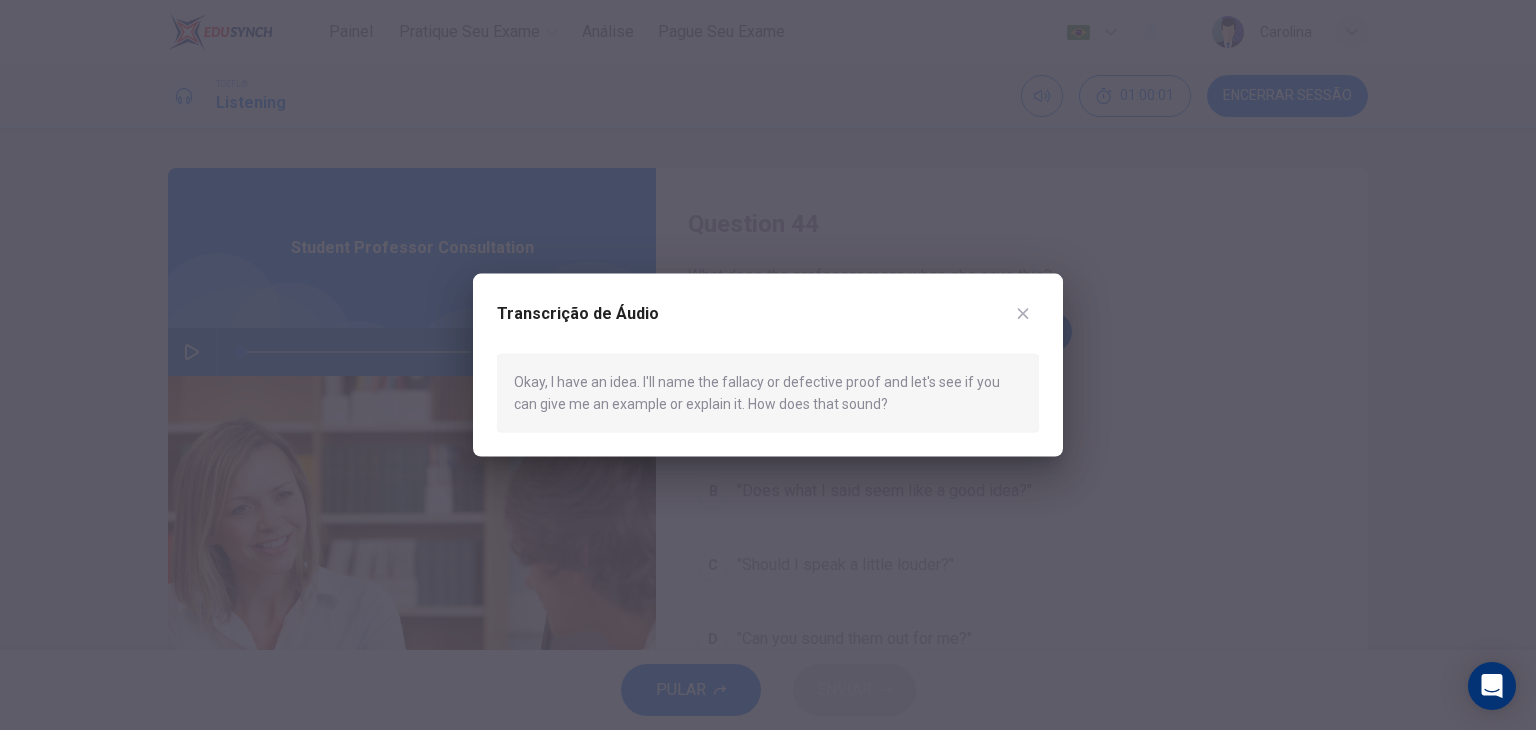 click at bounding box center (1023, 314) 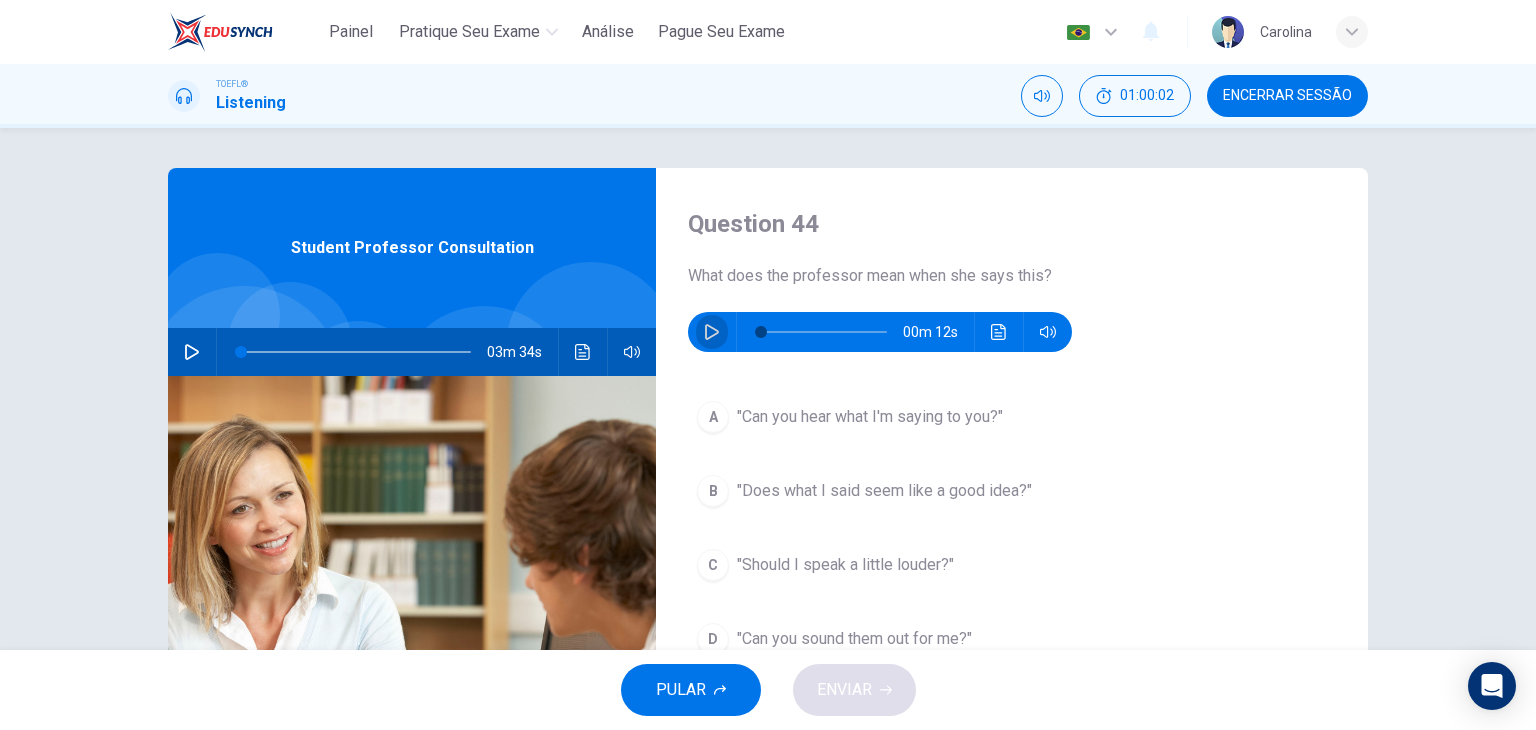 click at bounding box center [712, 332] 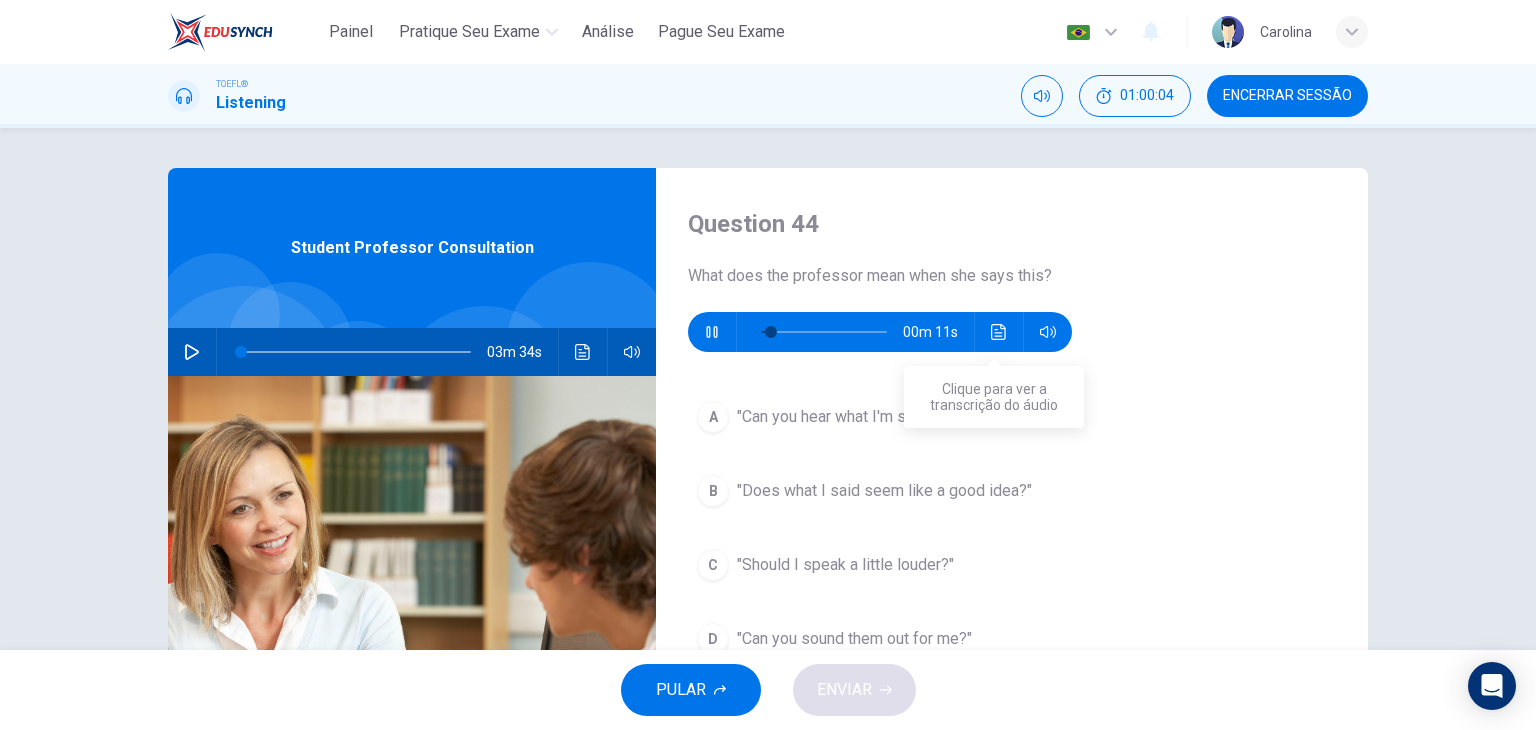 click at bounding box center (999, 332) 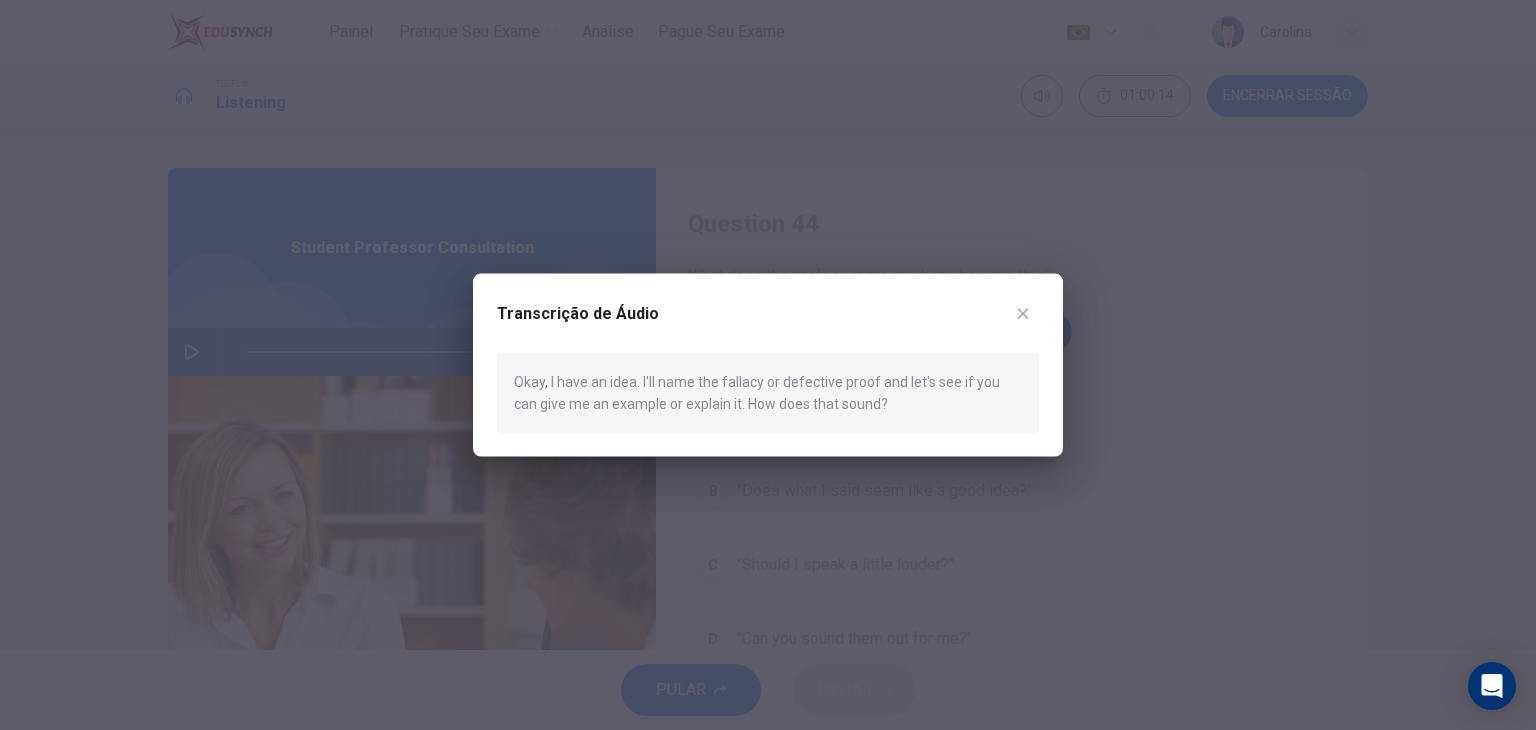type on "0" 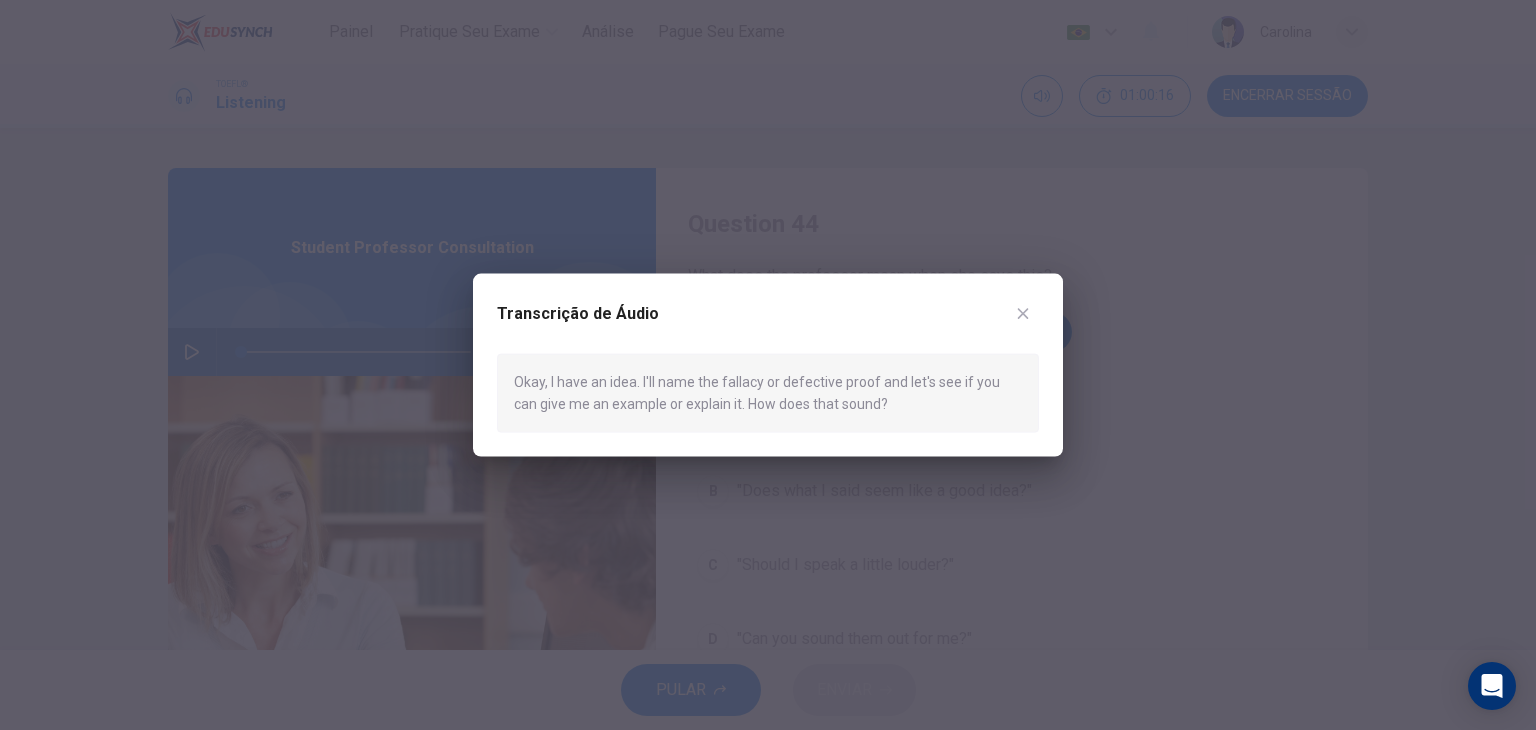 click at bounding box center [768, 365] 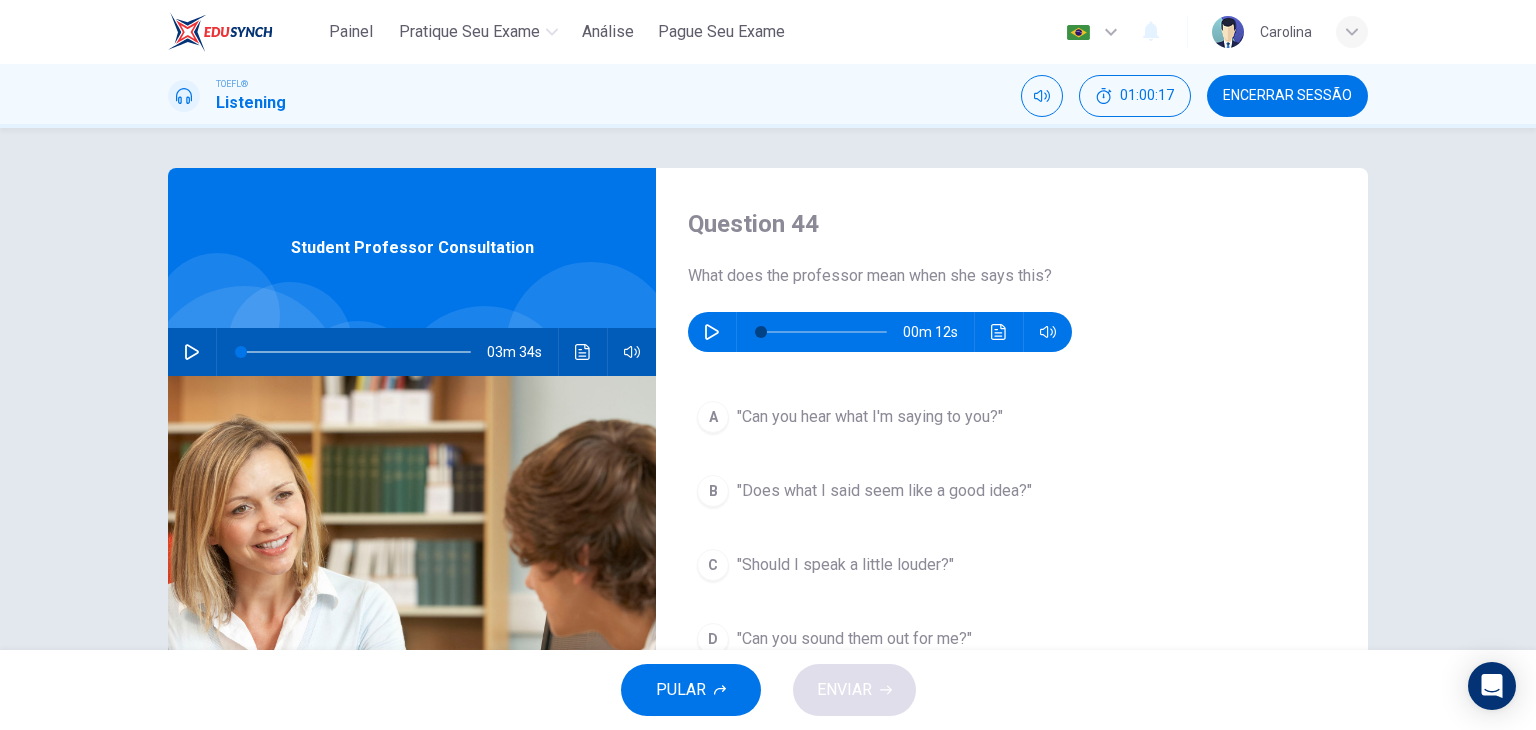 scroll, scrollTop: 100, scrollLeft: 0, axis: vertical 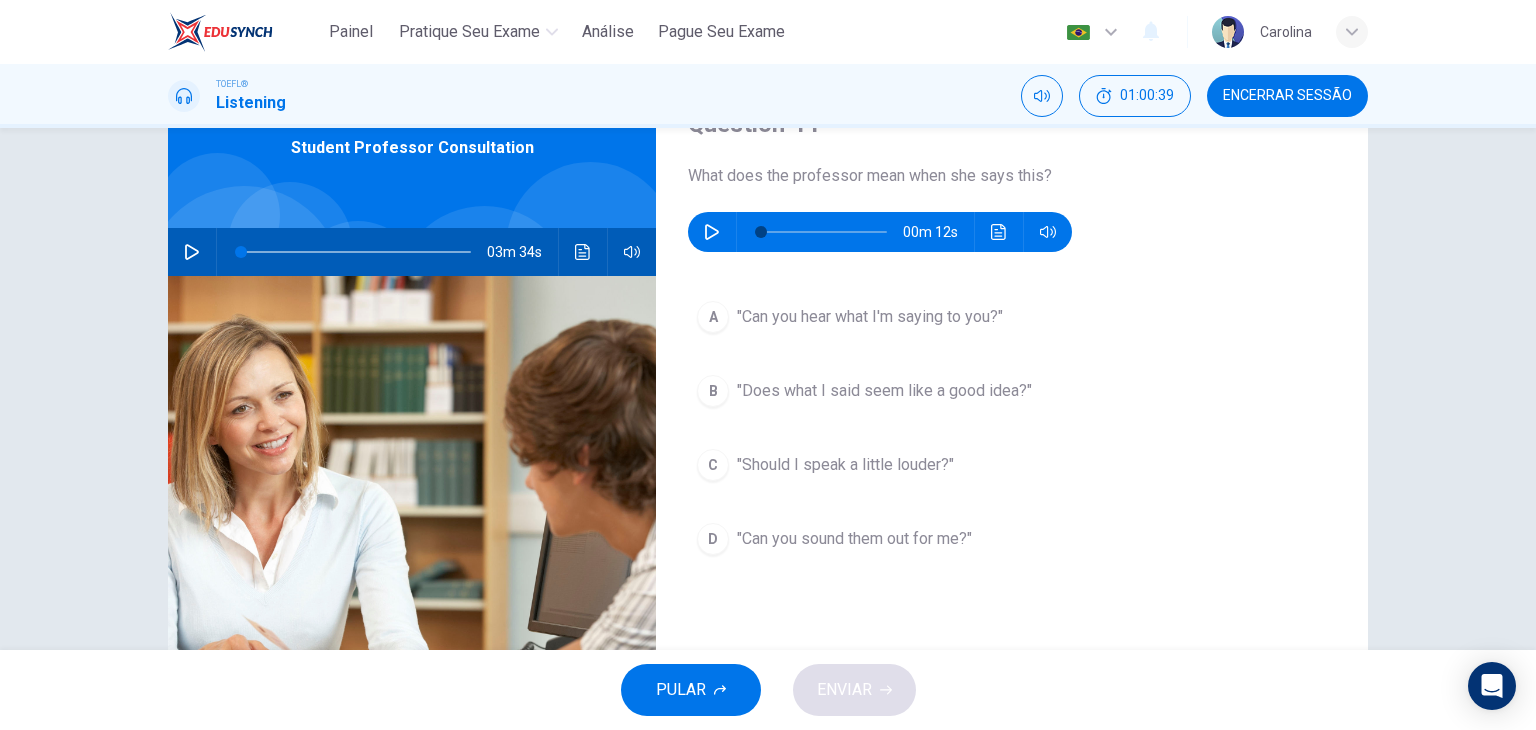 click on ""Does what I said seem like a good idea?"" at bounding box center [884, 391] 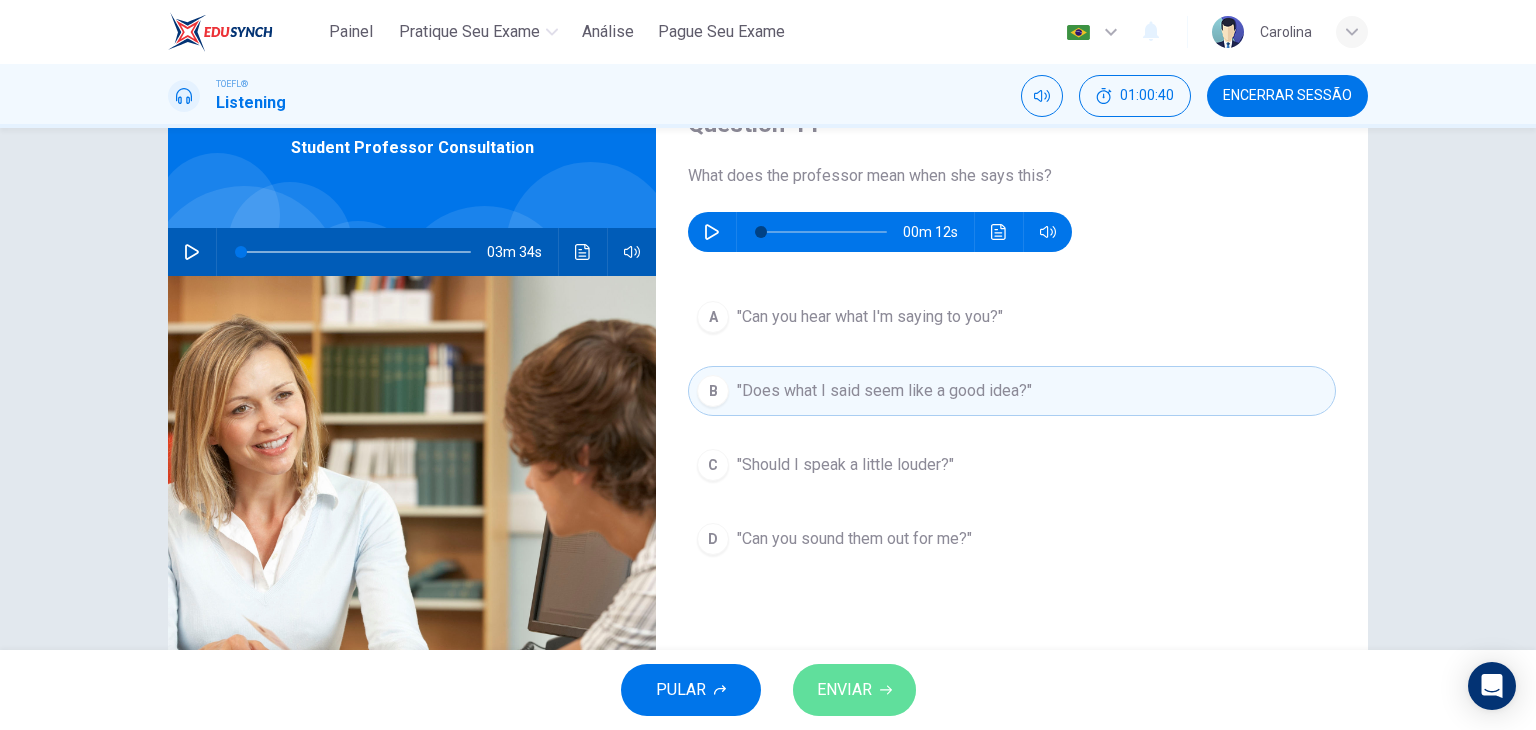 click on "ENVIAR" at bounding box center [854, 690] 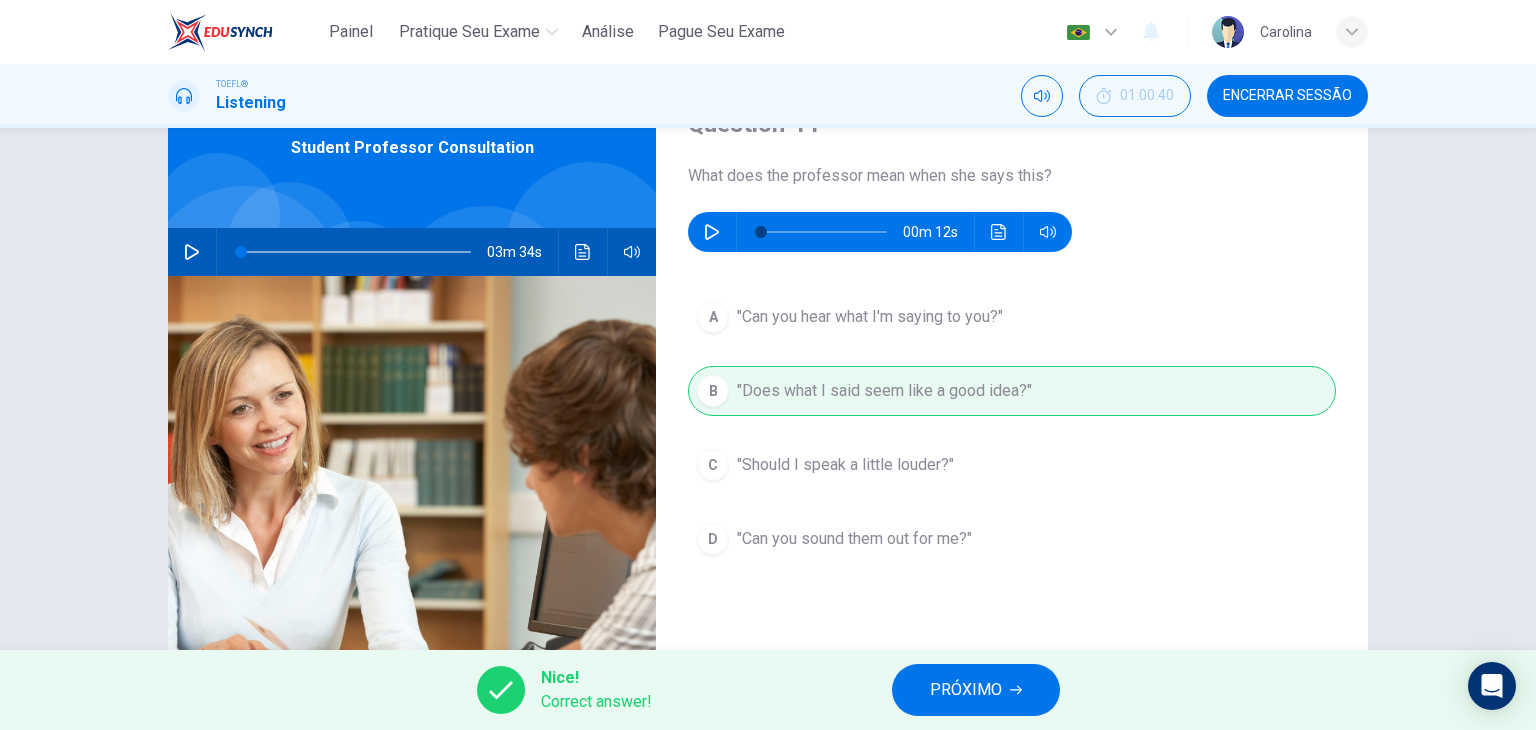 click on "PRÓXIMO" at bounding box center (976, 690) 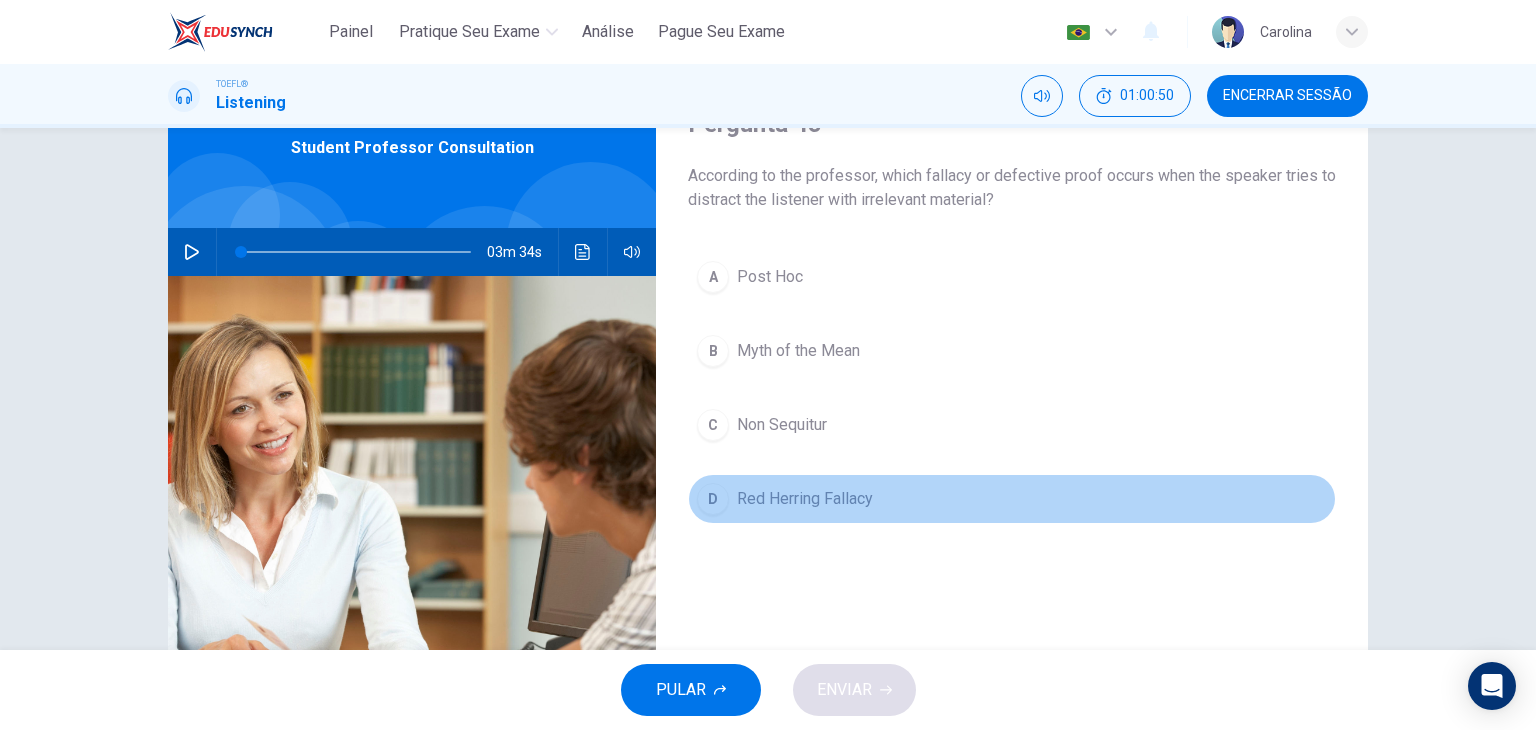 click on "Red Herring Fallacy" at bounding box center [805, 499] 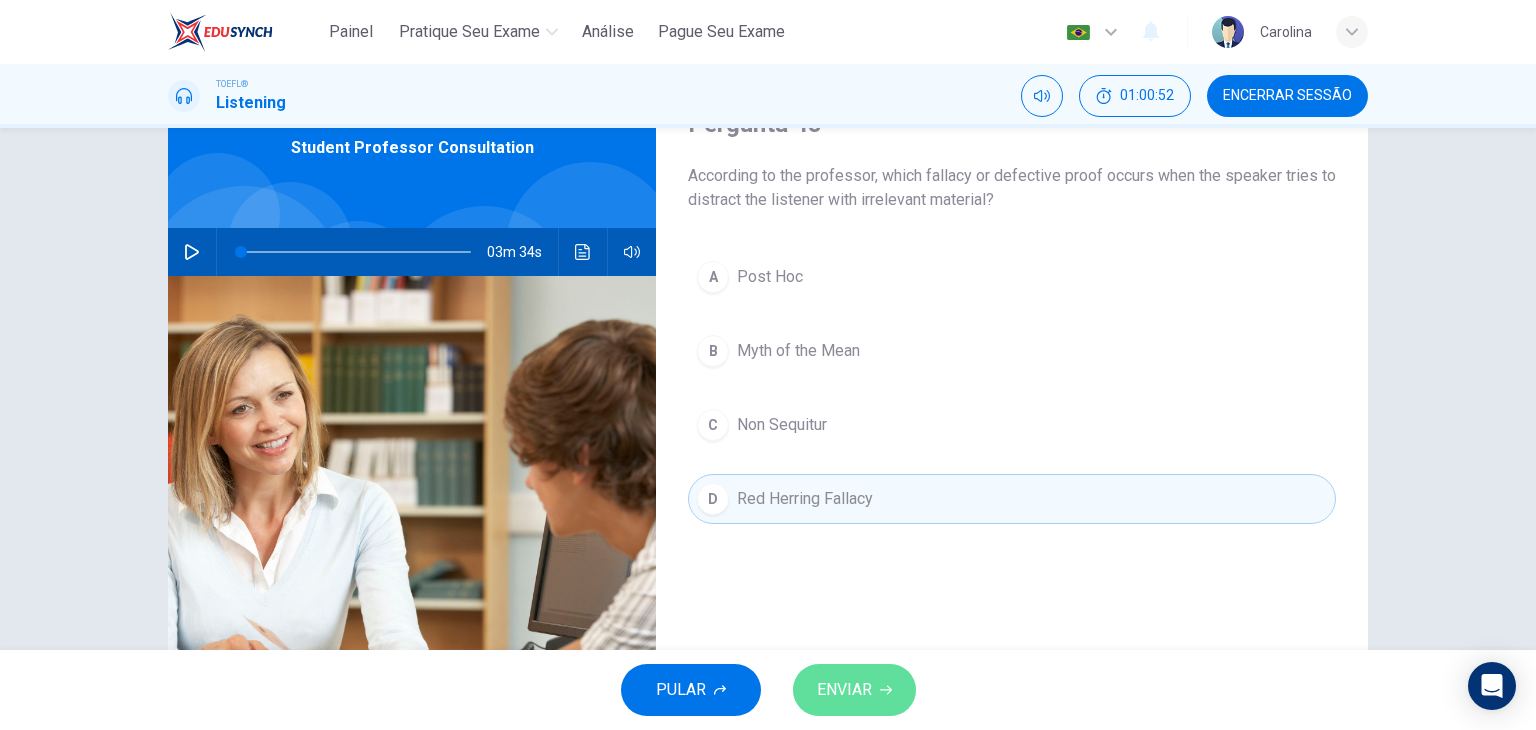 click on "ENVIAR" at bounding box center [854, 690] 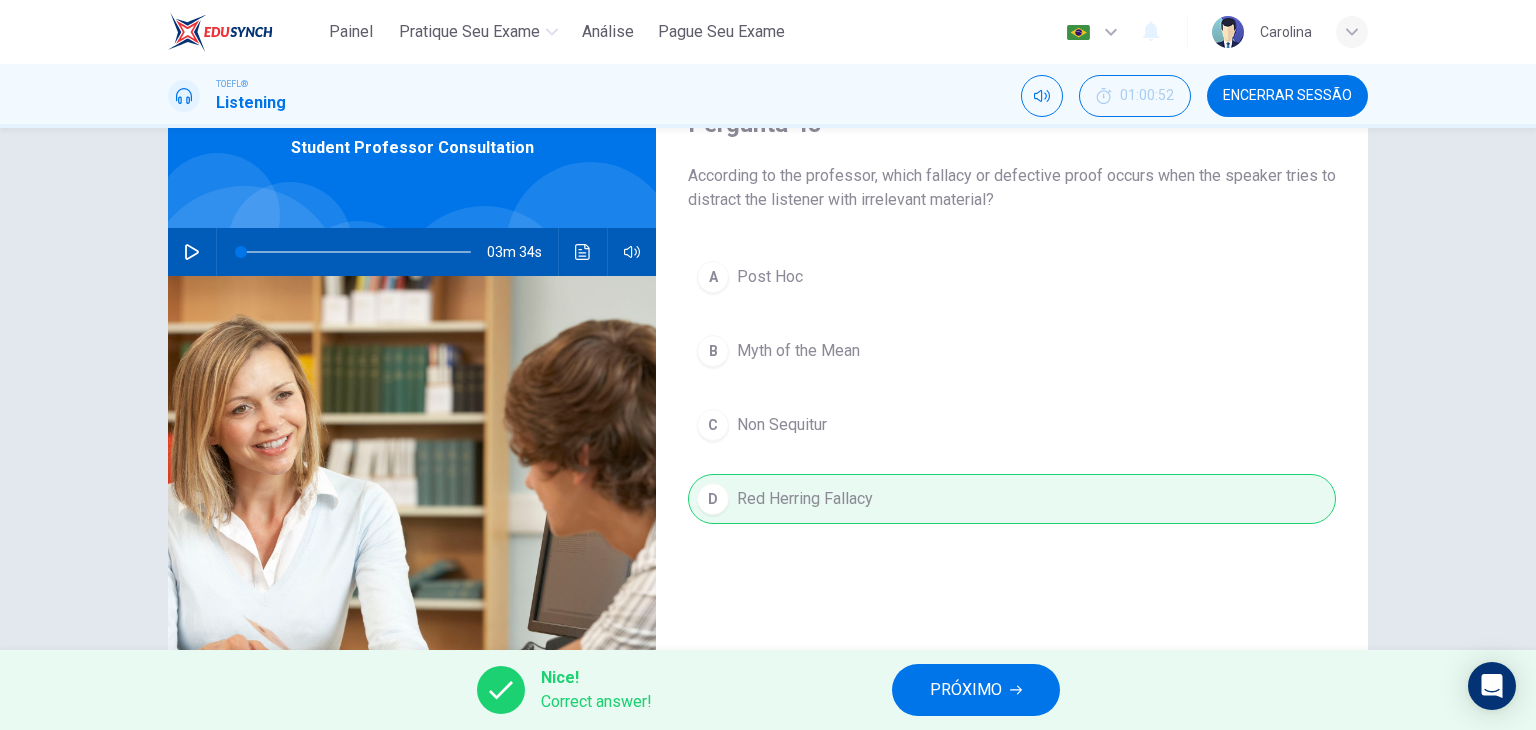 click on "PRÓXIMO" at bounding box center (966, 690) 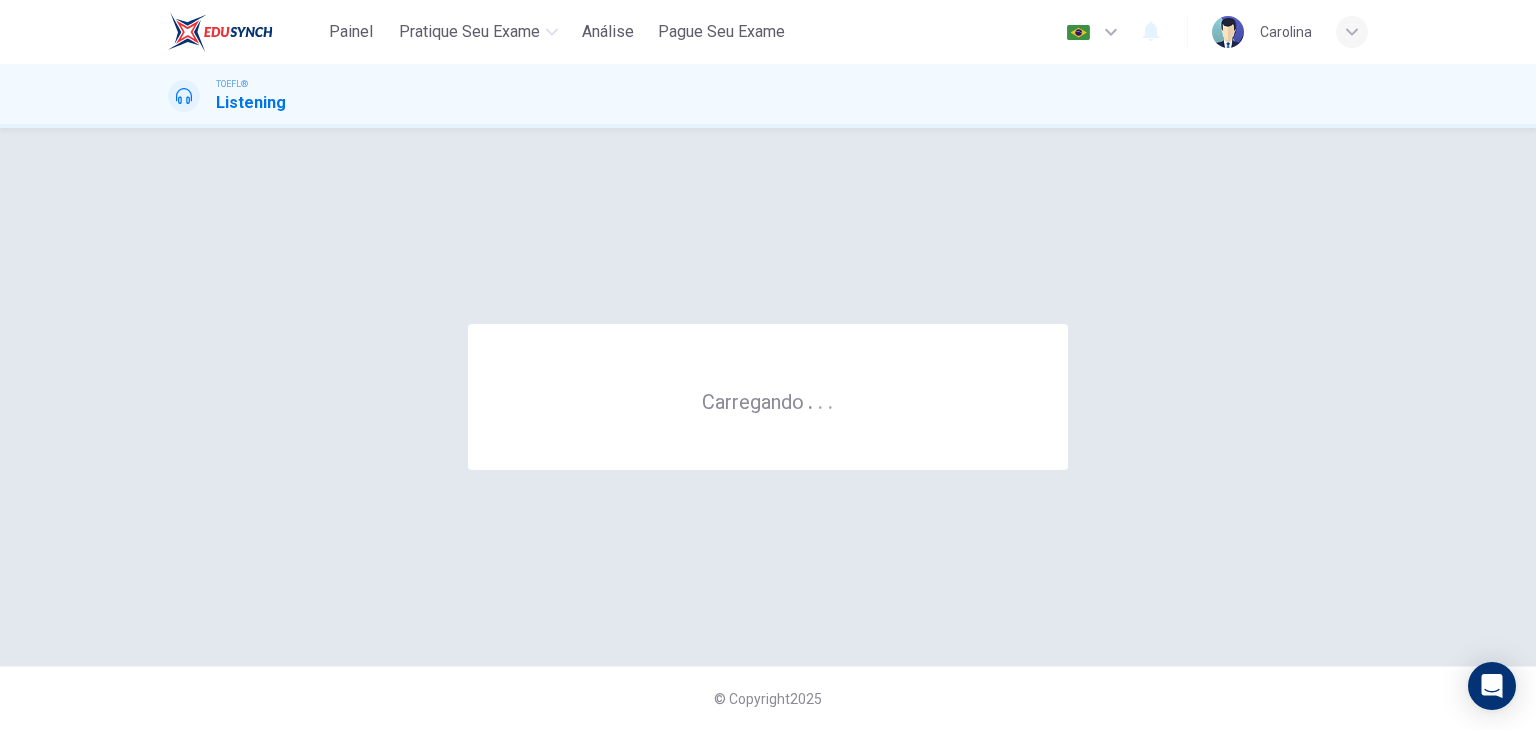scroll, scrollTop: 0, scrollLeft: 0, axis: both 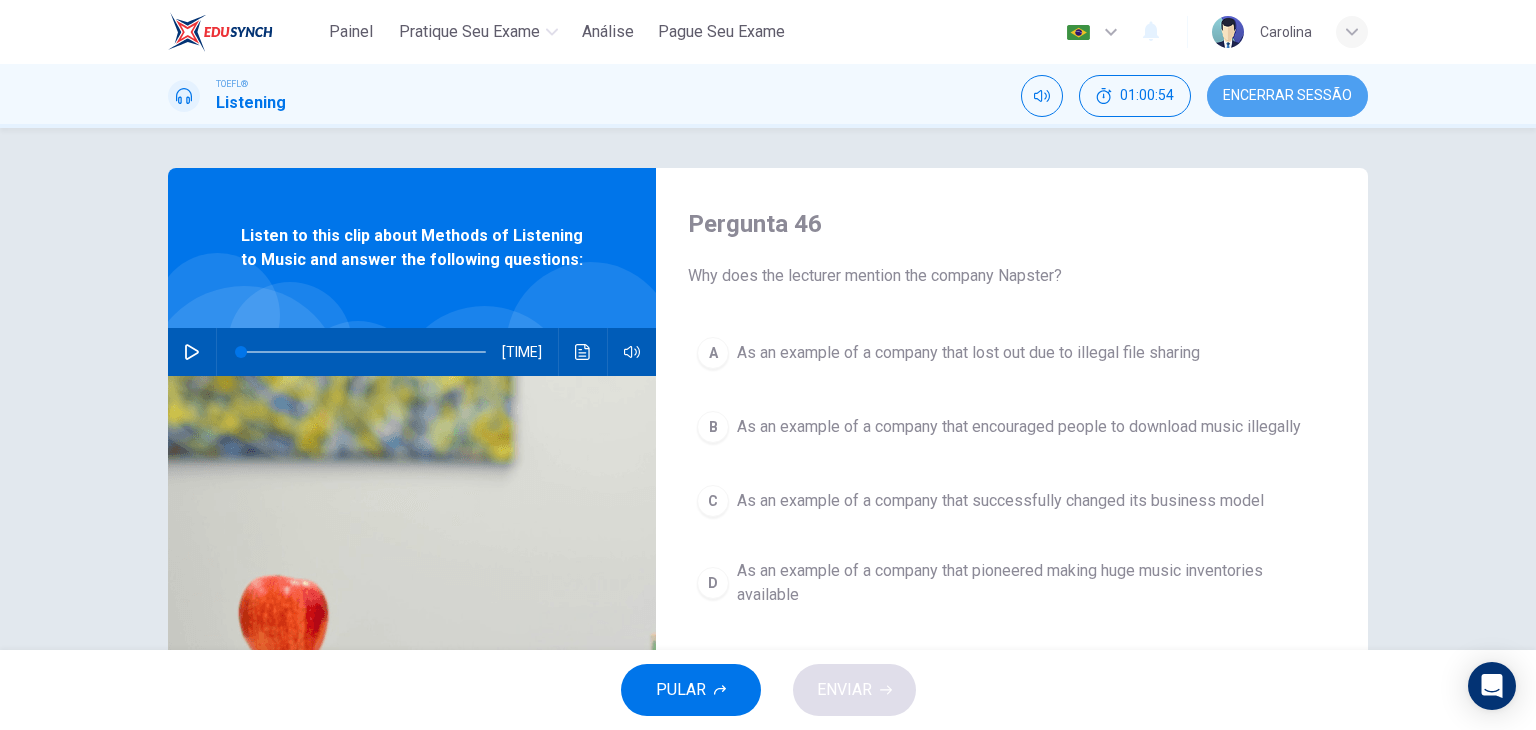 drag, startPoint x: 1328, startPoint y: 110, endPoint x: 1328, endPoint y: 127, distance: 17 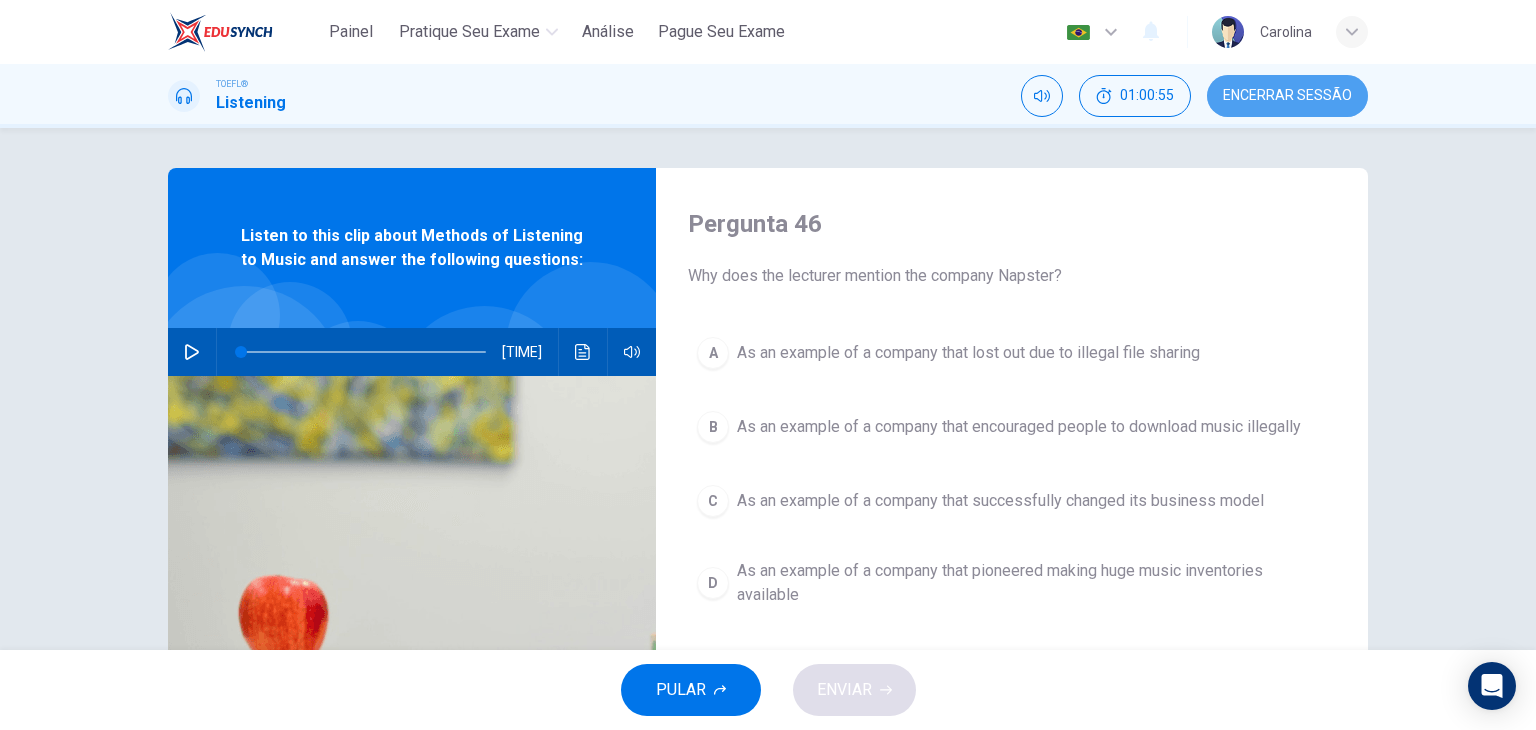click on "Encerrar Sessão" at bounding box center (1287, 96) 